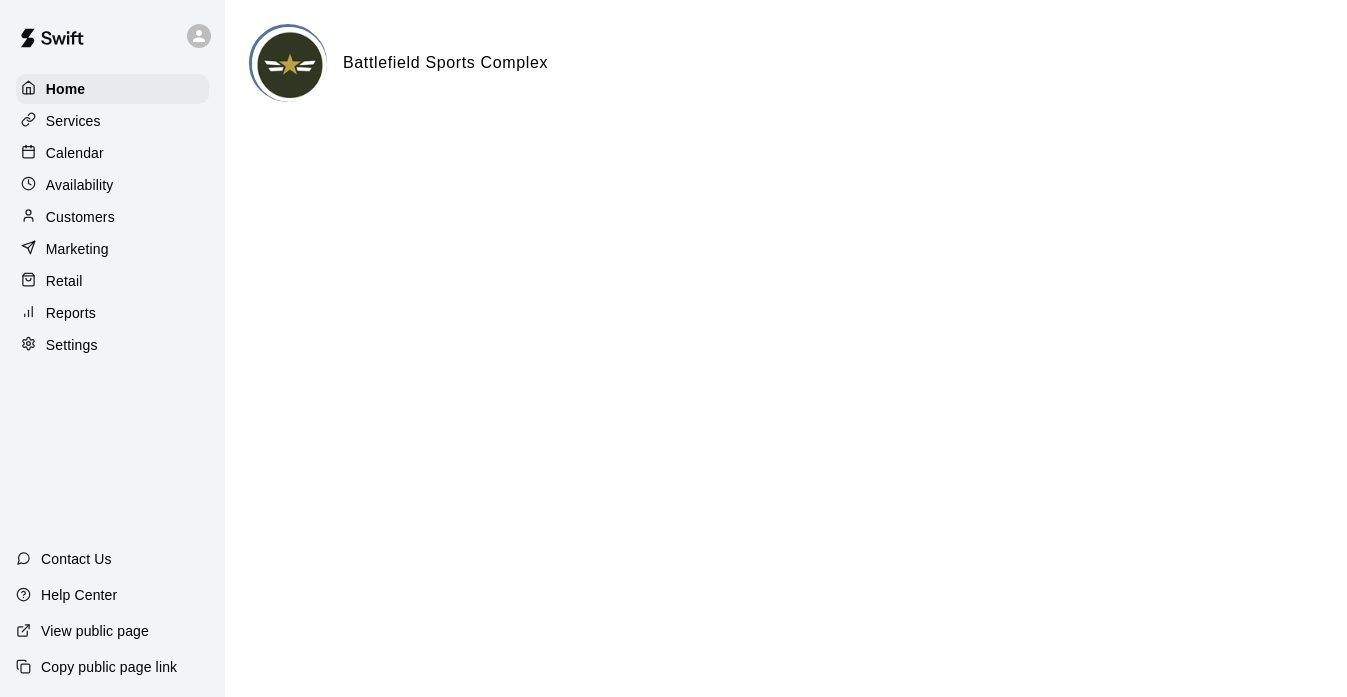 scroll, scrollTop: 0, scrollLeft: 0, axis: both 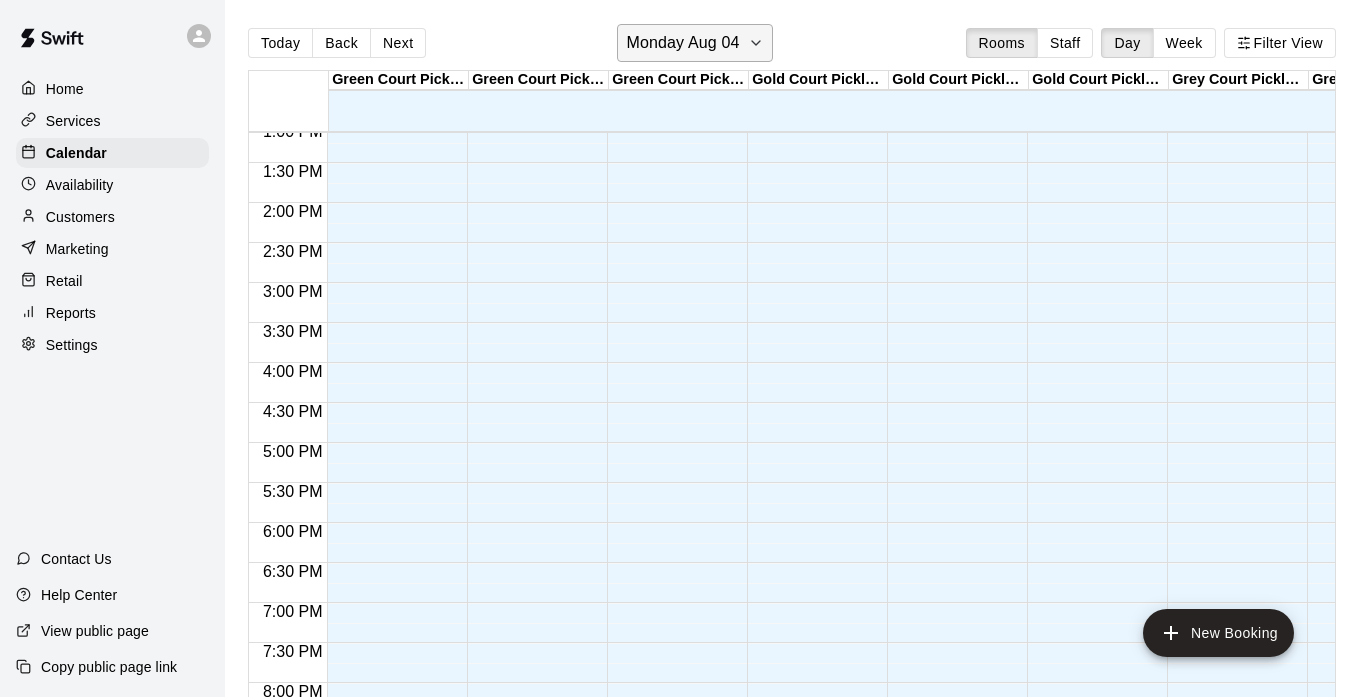 click on "Monday Aug 04" at bounding box center (682, 43) 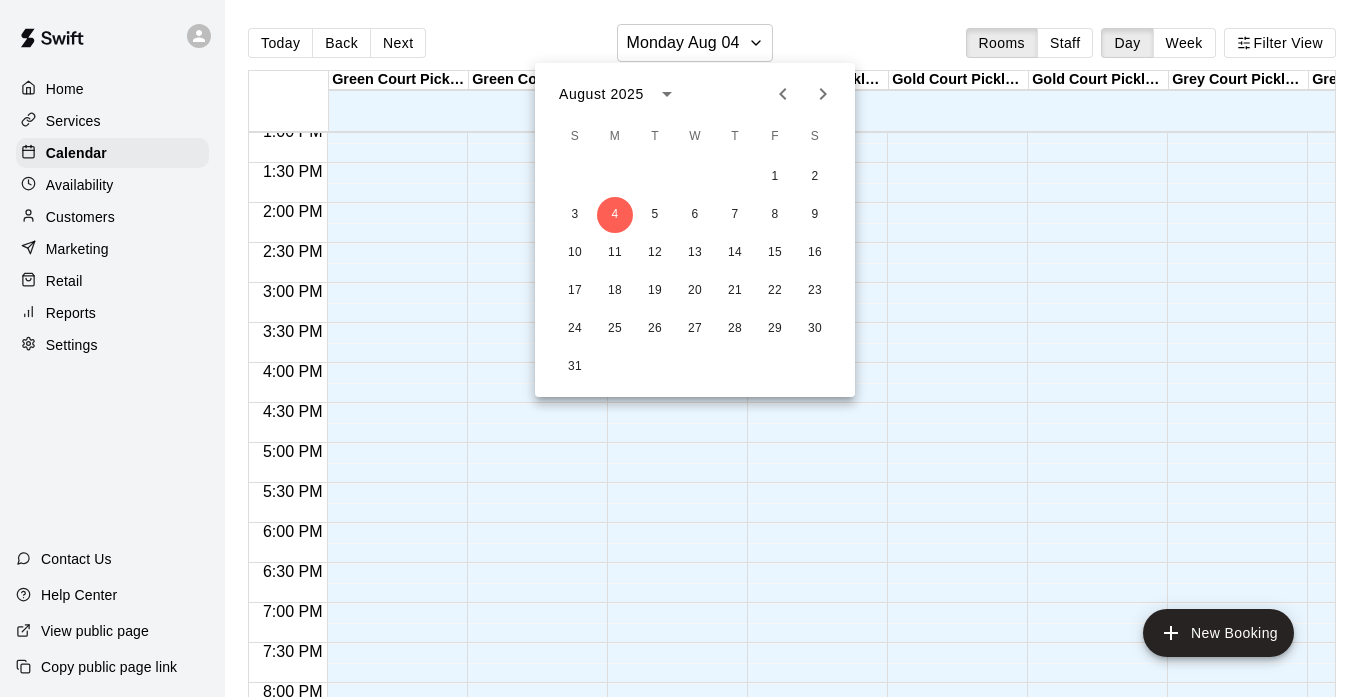click 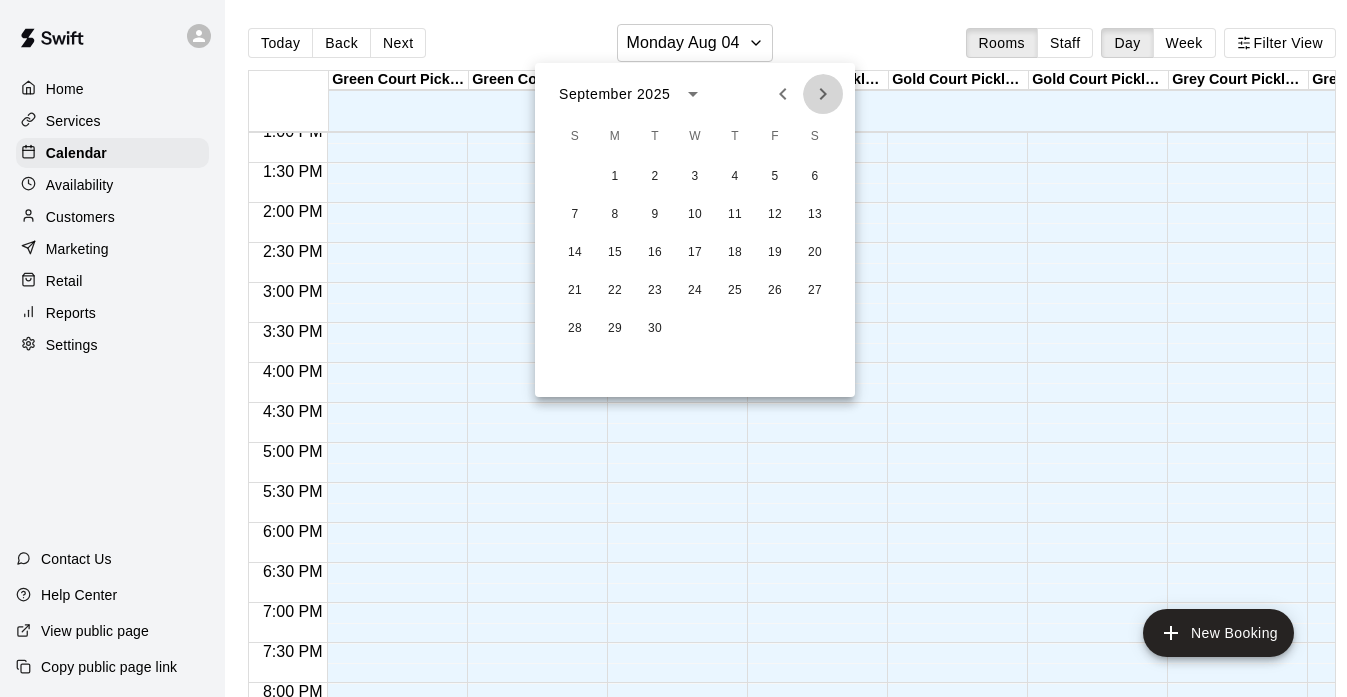 click 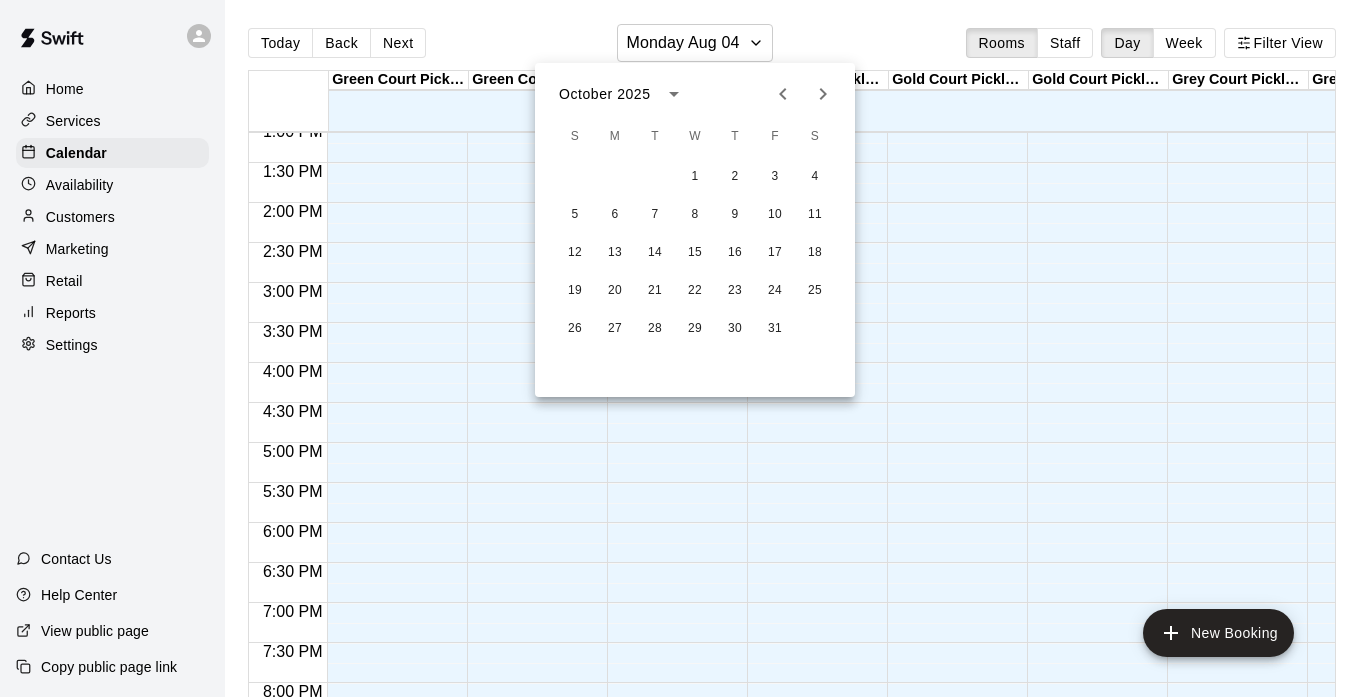 click 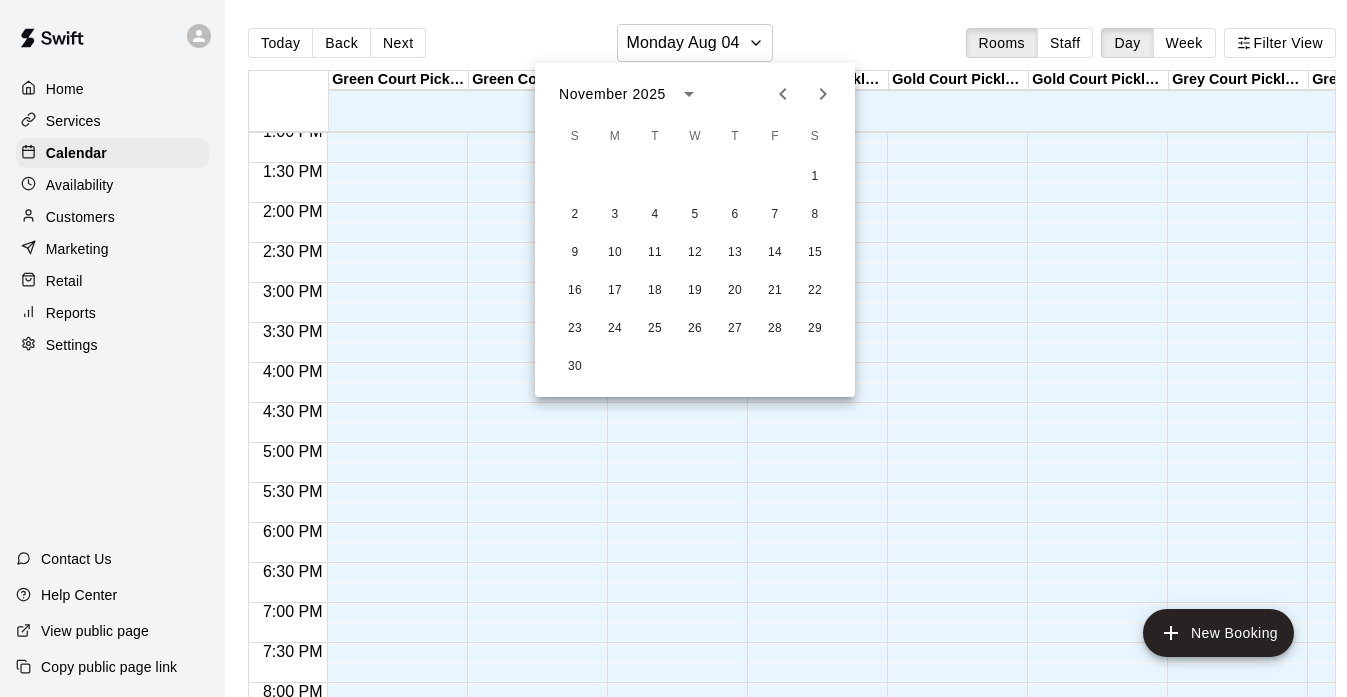 click 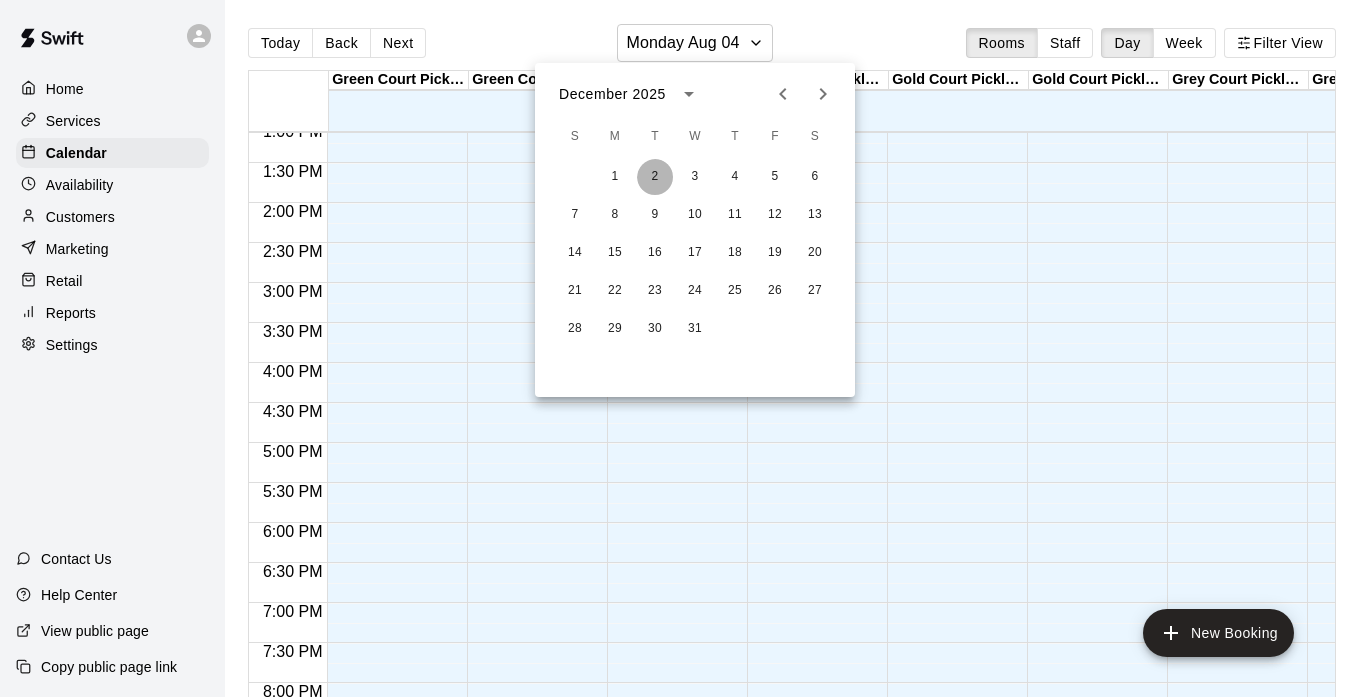 click on "2" at bounding box center [655, 177] 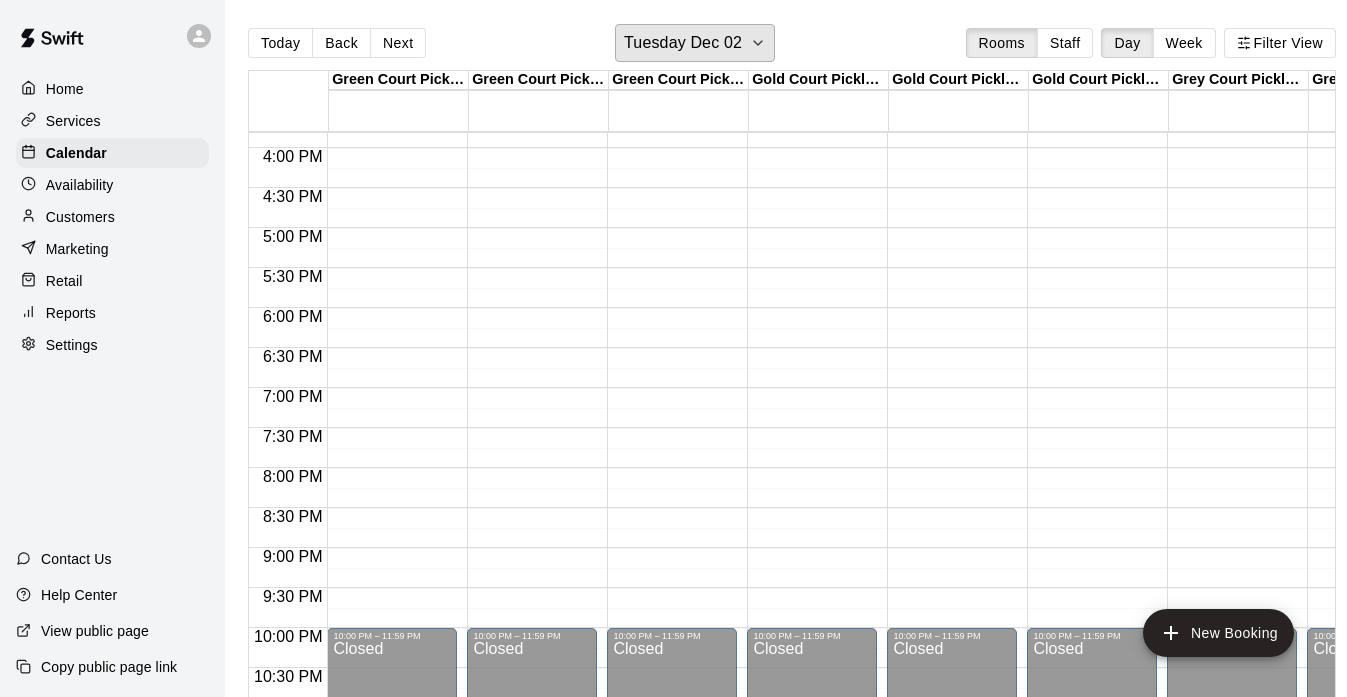 scroll, scrollTop: 1265, scrollLeft: 21, axis: both 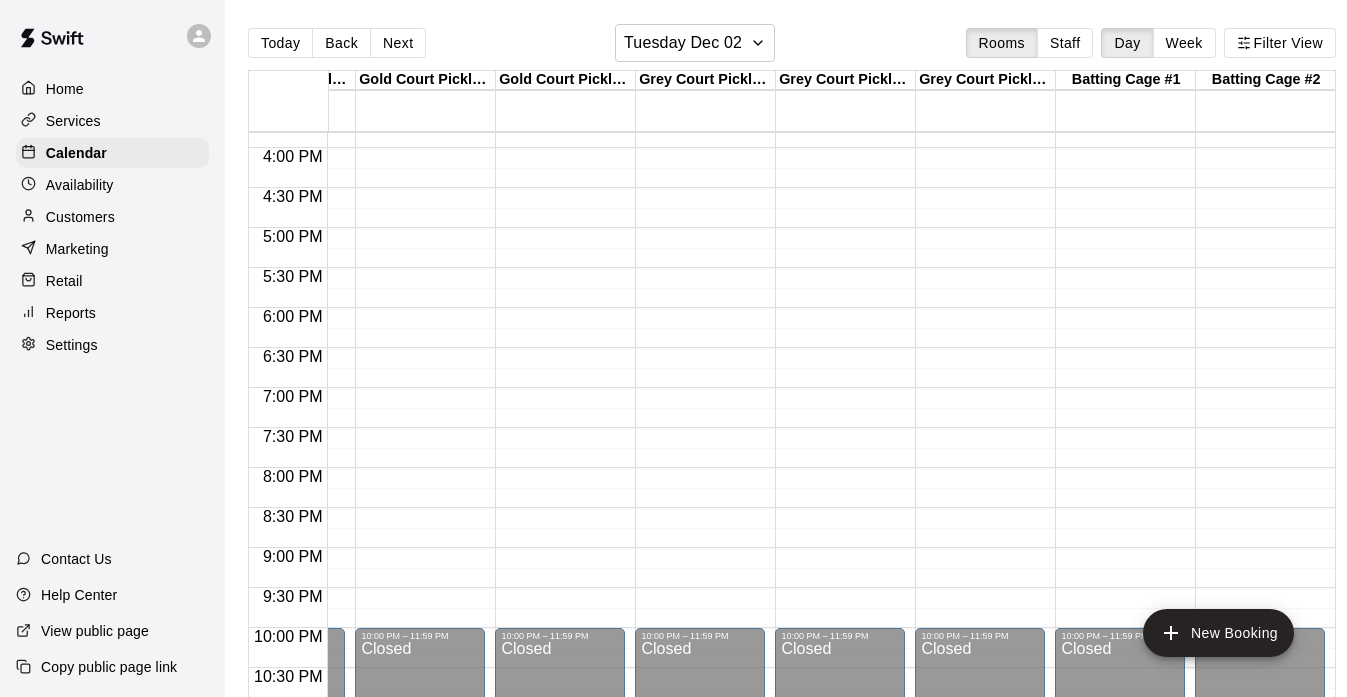 click on "12:00 AM – 8:00 AM Closed 10:00 PM – 11:59 PM Closed" at bounding box center (1120, -172) 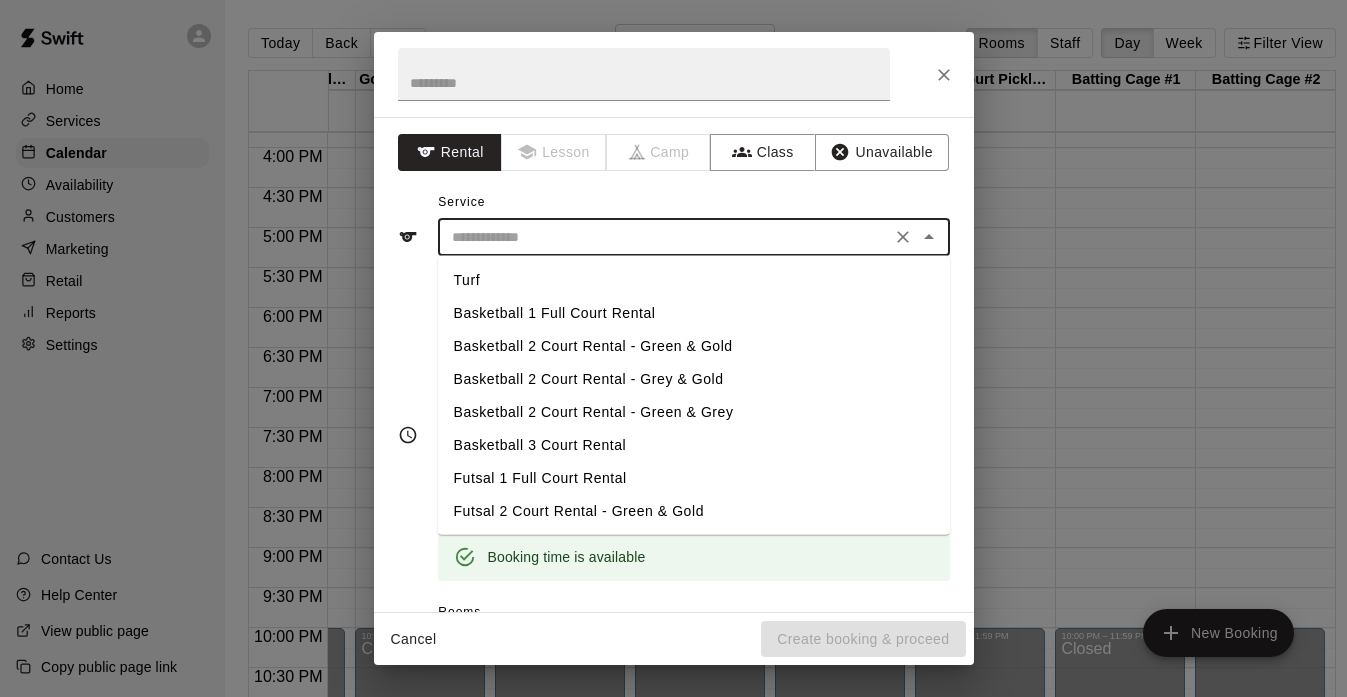 click at bounding box center [664, 237] 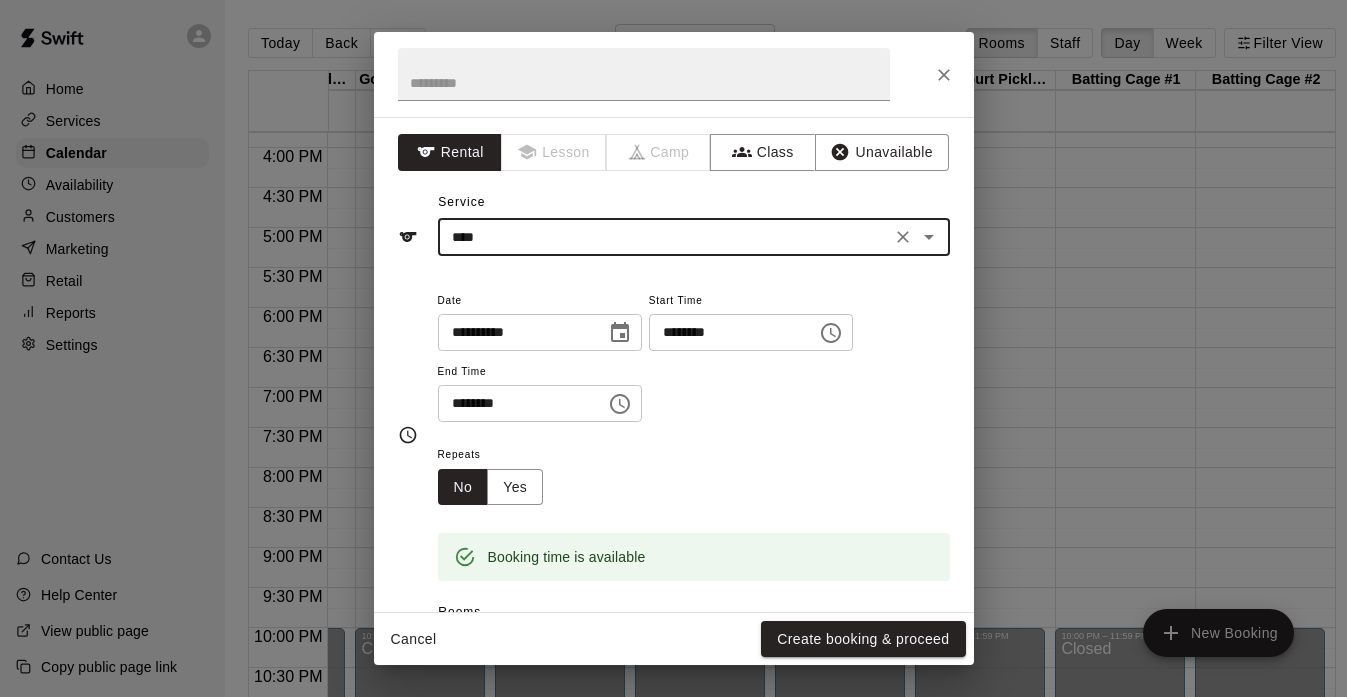 click on "********" at bounding box center (515, 403) 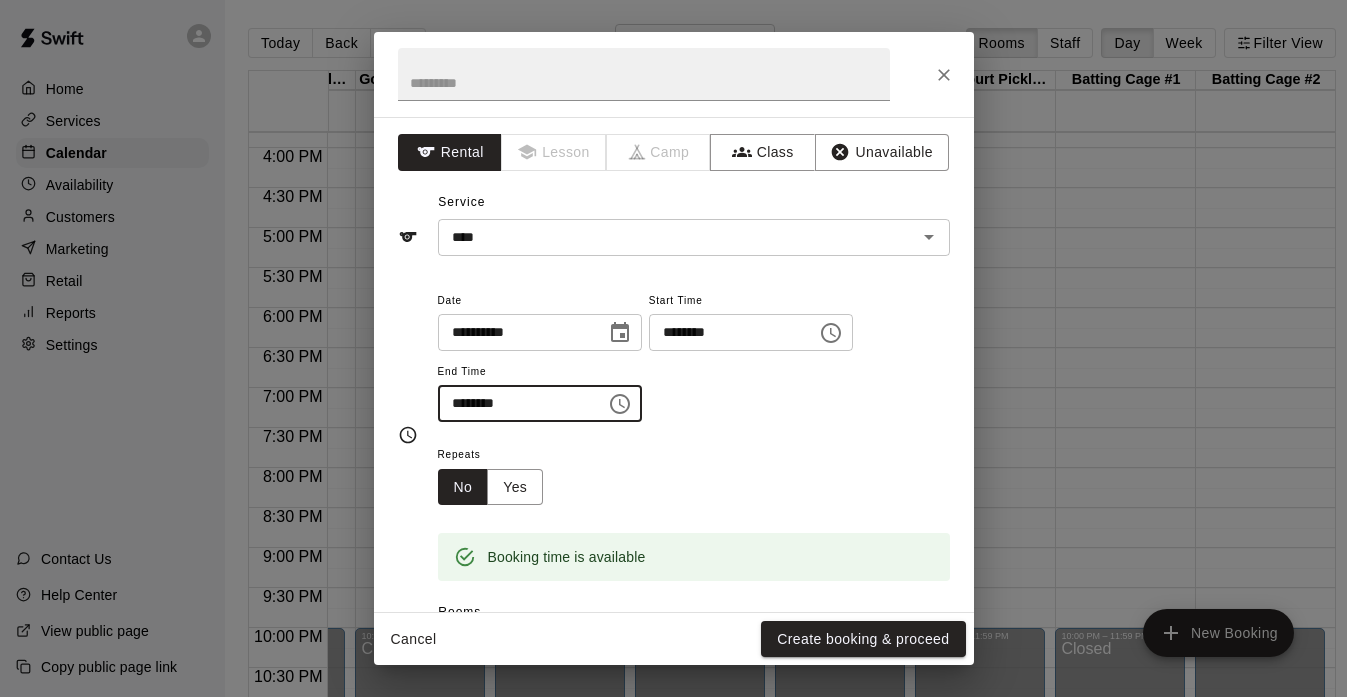 type on "********" 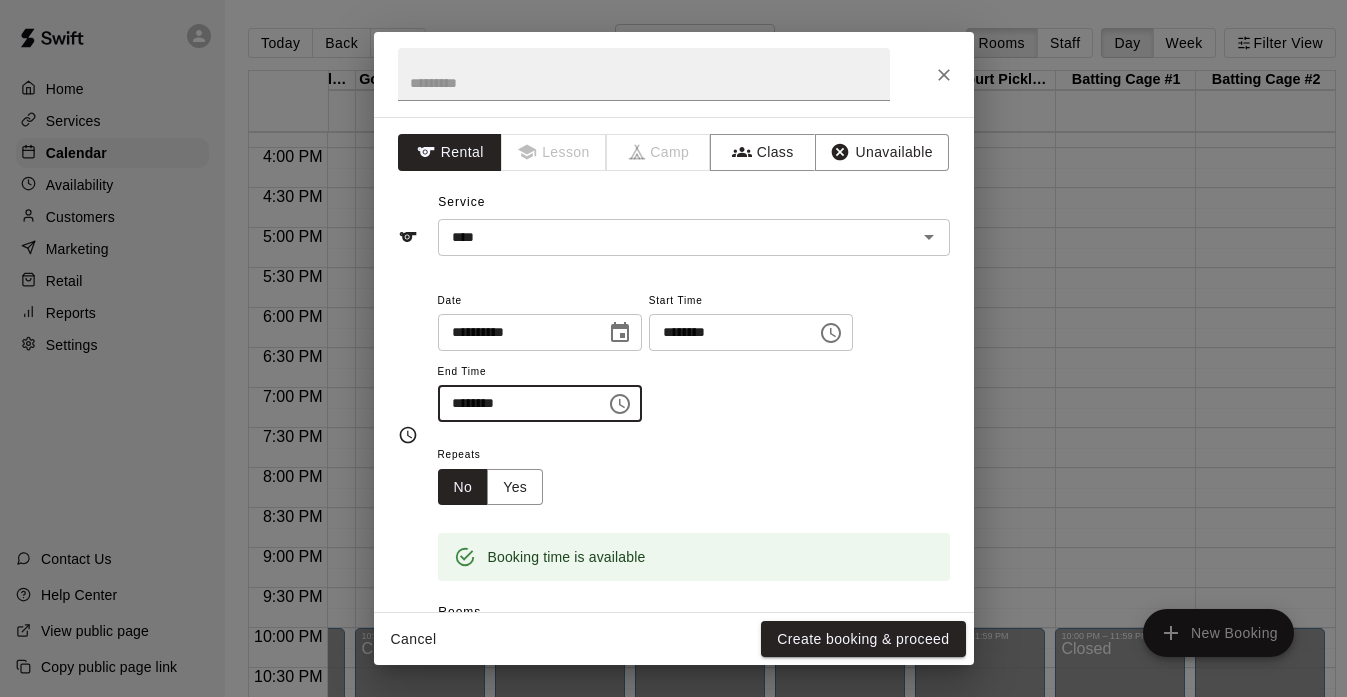 type 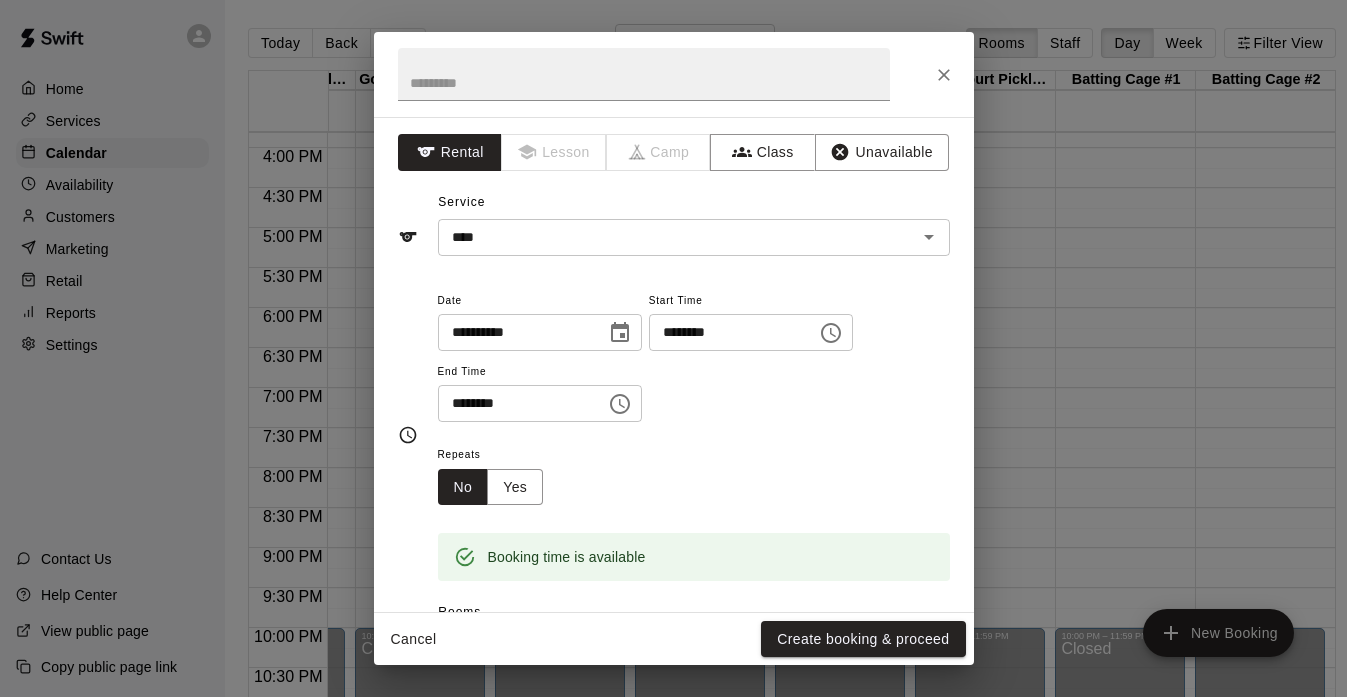 click on "********" at bounding box center [515, 403] 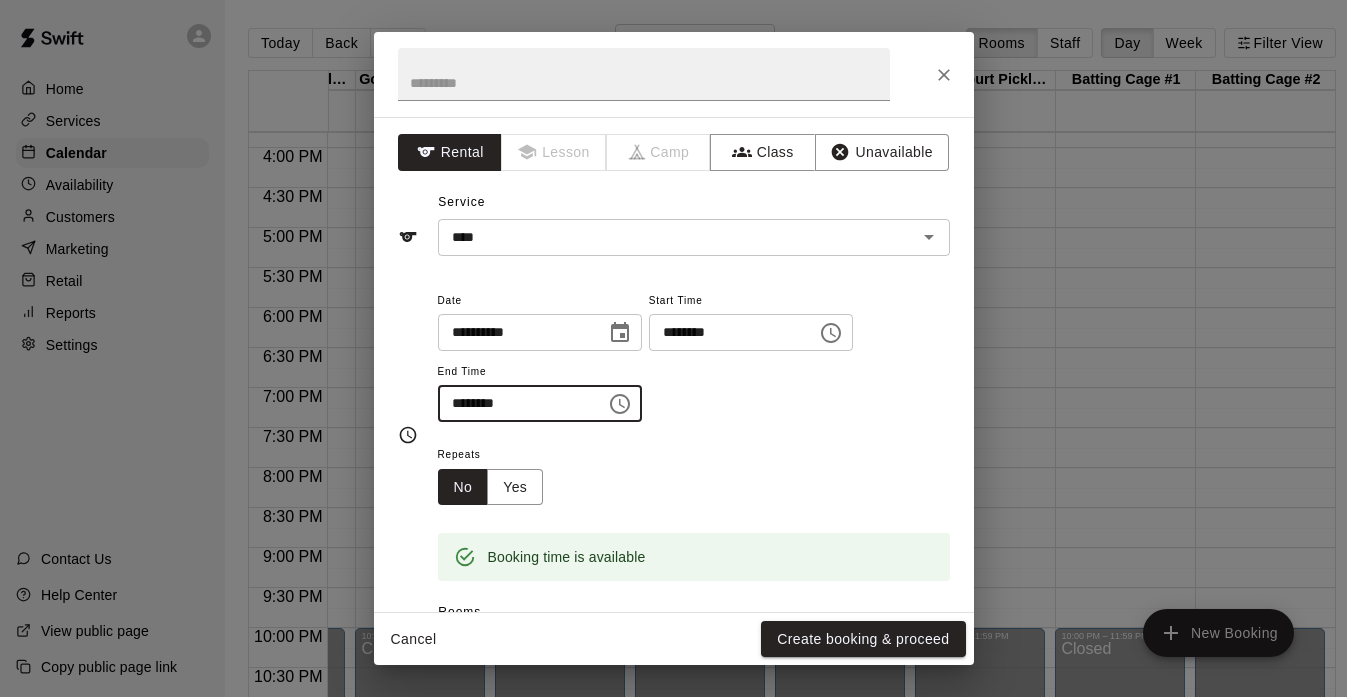 click on "********" at bounding box center [515, 403] 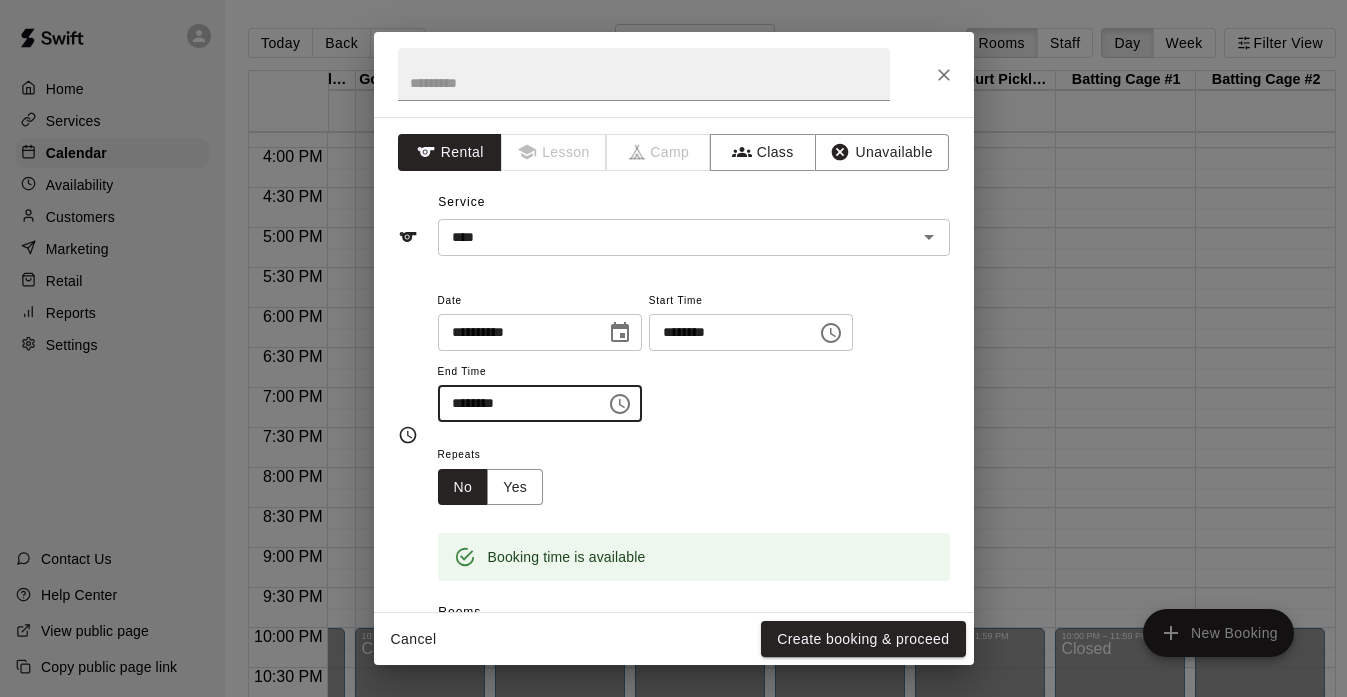 type on "********" 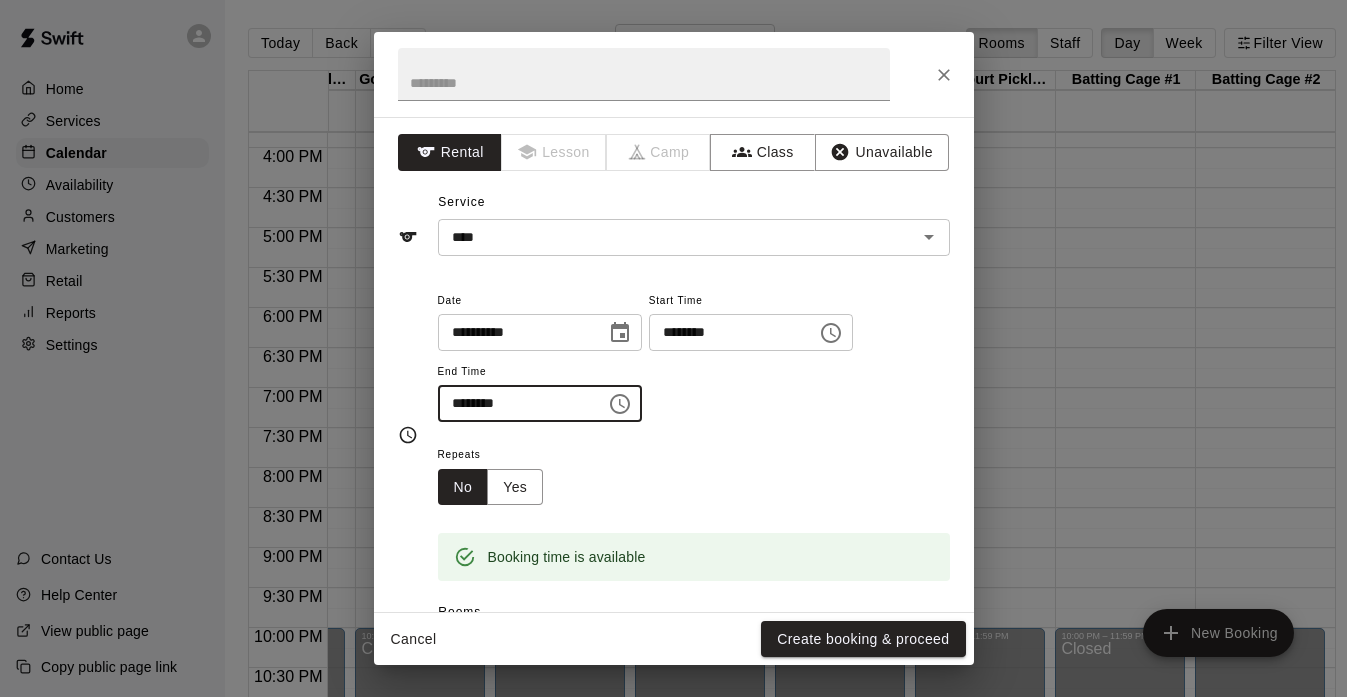 click on "**********" at bounding box center [694, 355] 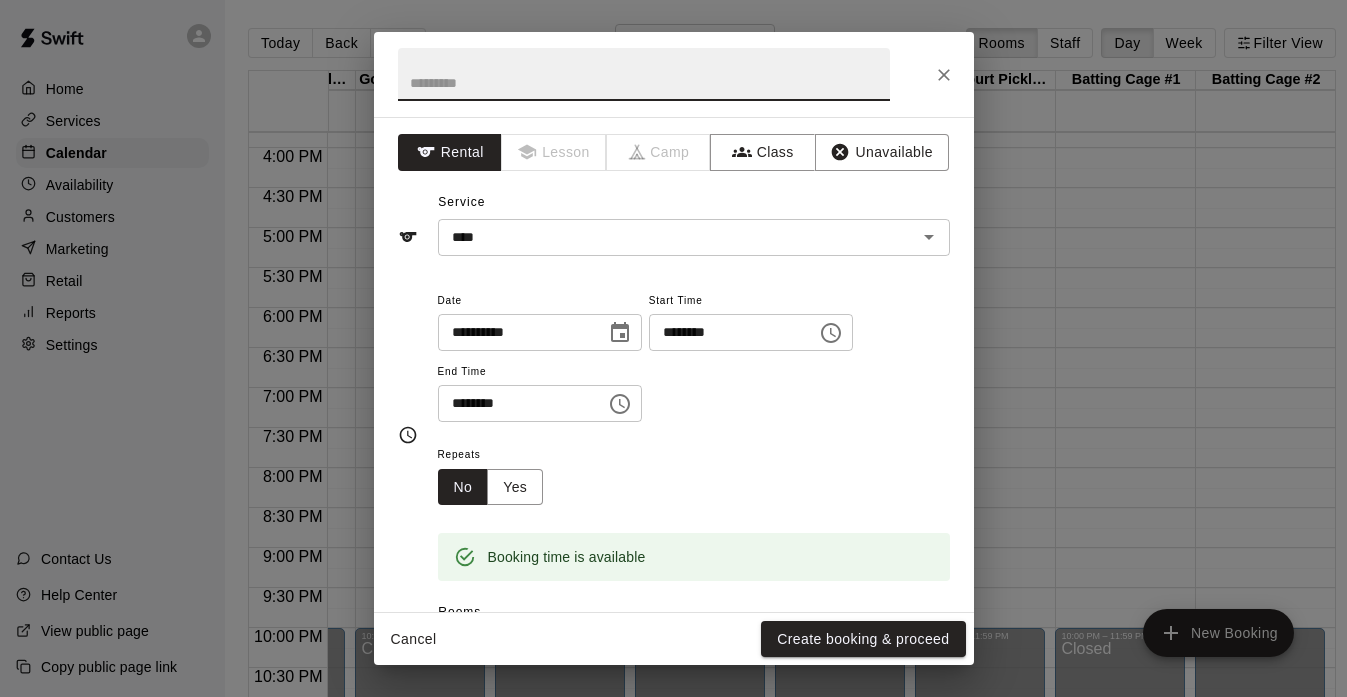 click at bounding box center [644, 74] 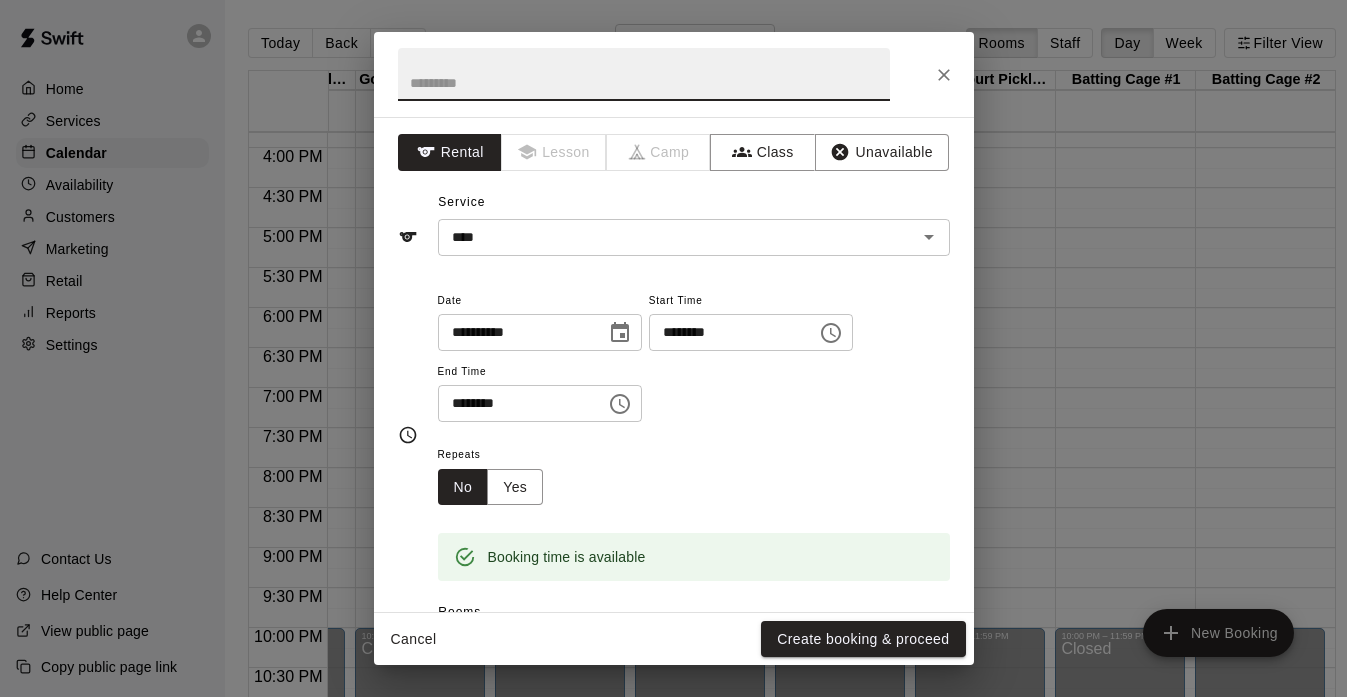 type on "*" 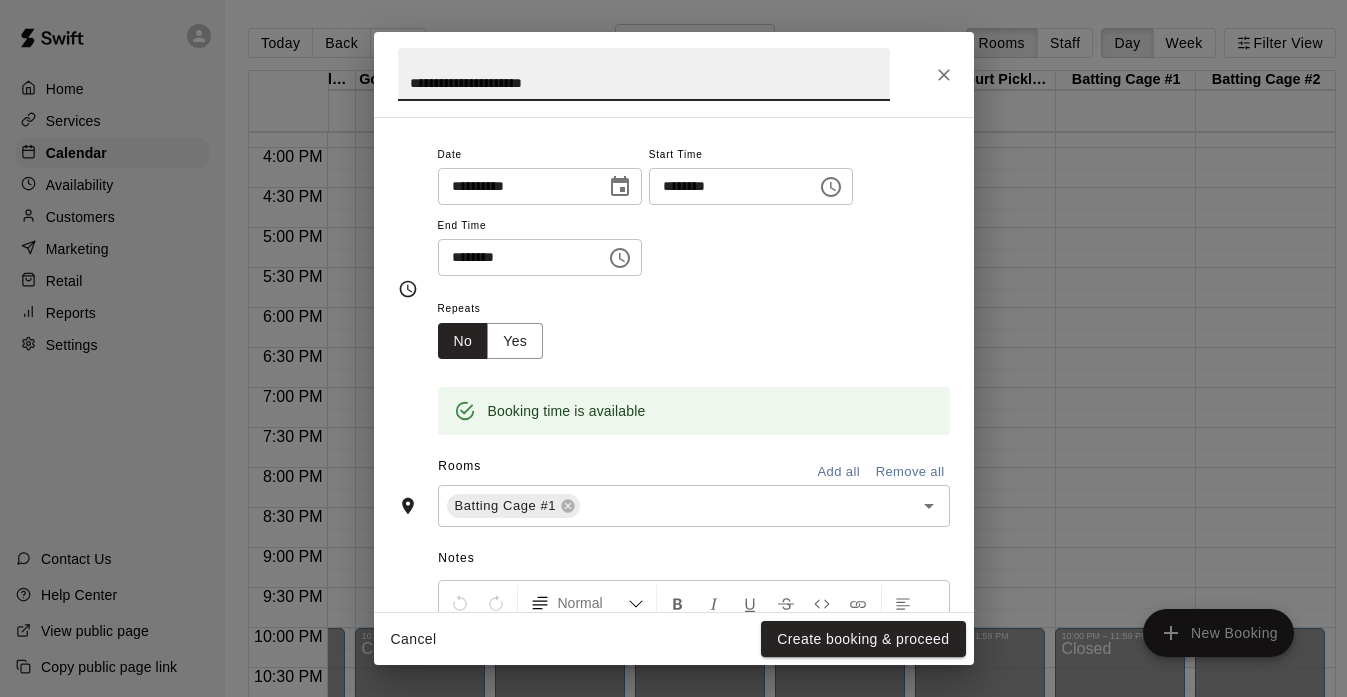scroll, scrollTop: 148, scrollLeft: 0, axis: vertical 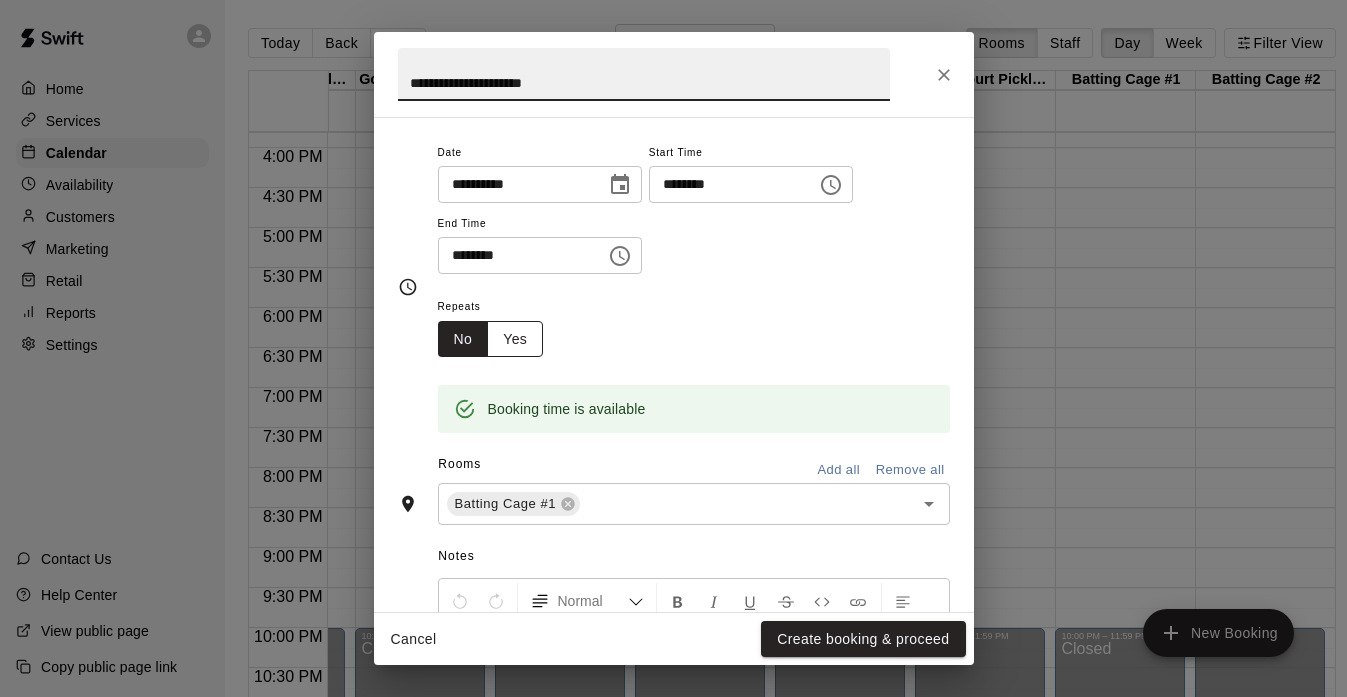 type on "**********" 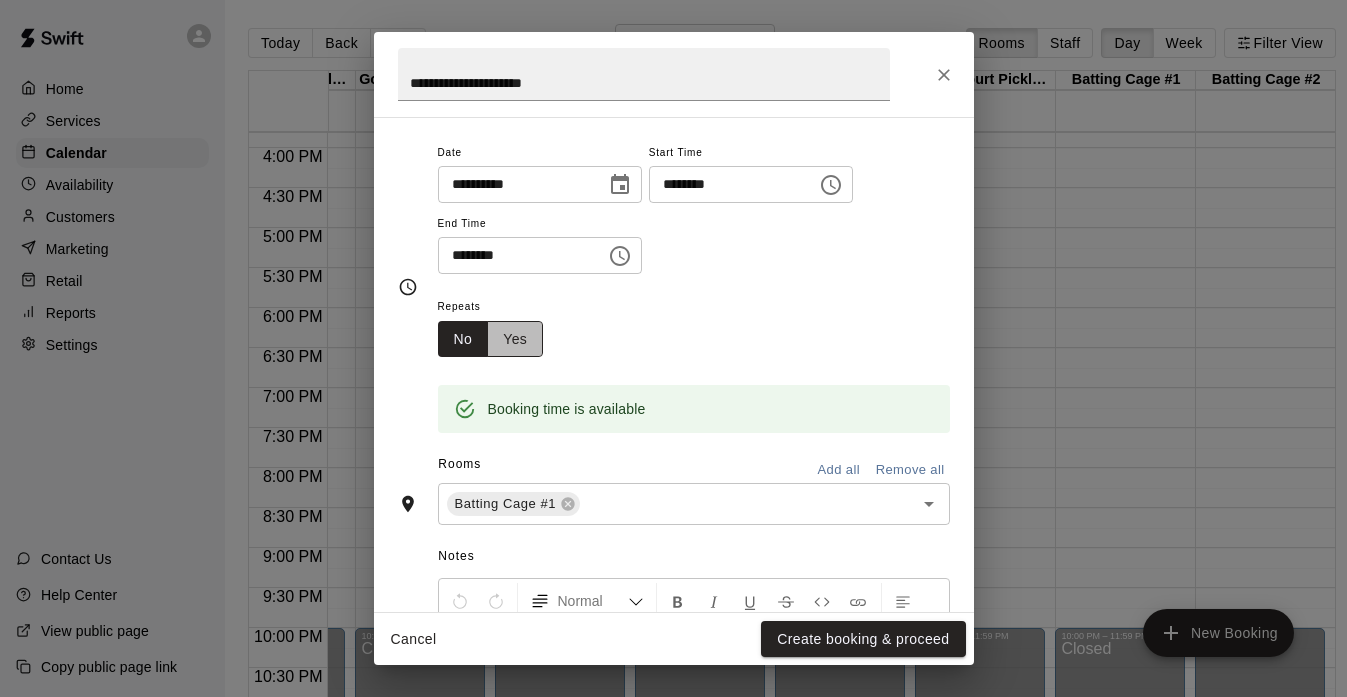 click on "Yes" at bounding box center [515, 339] 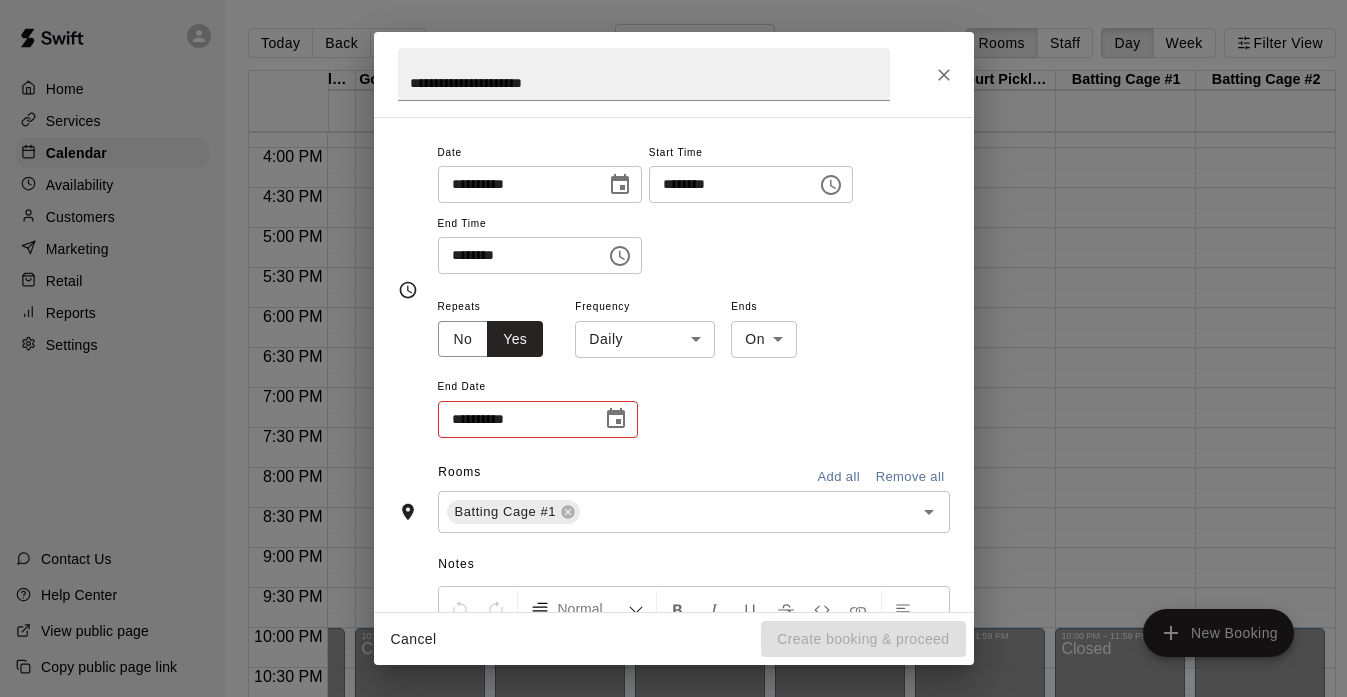click on "Add all" at bounding box center [839, 477] 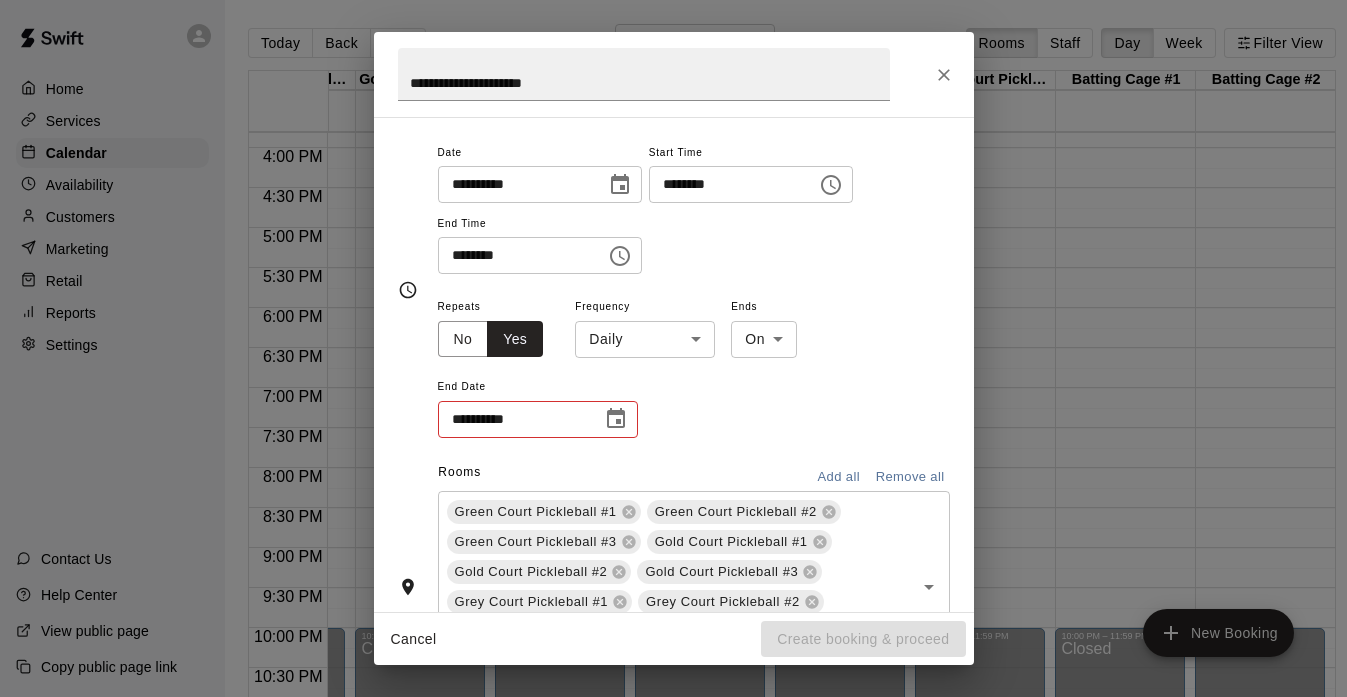 scroll, scrollTop: 280, scrollLeft: 0, axis: vertical 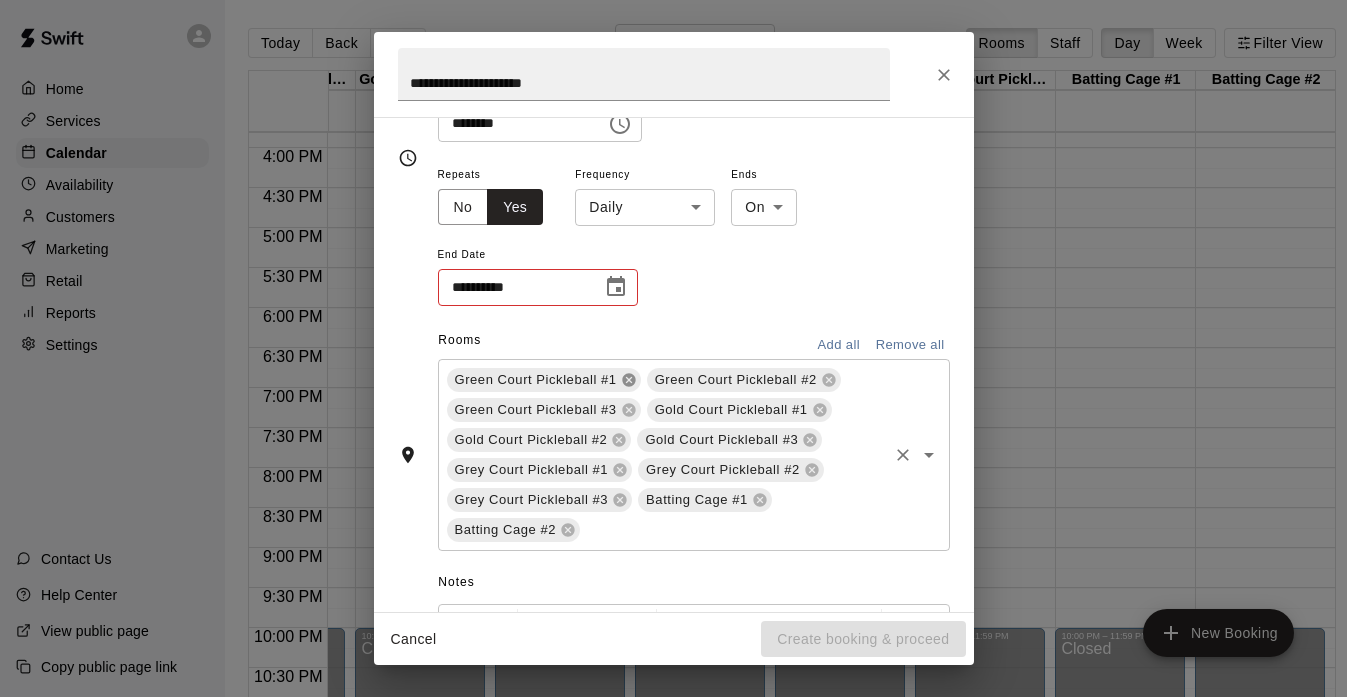 click 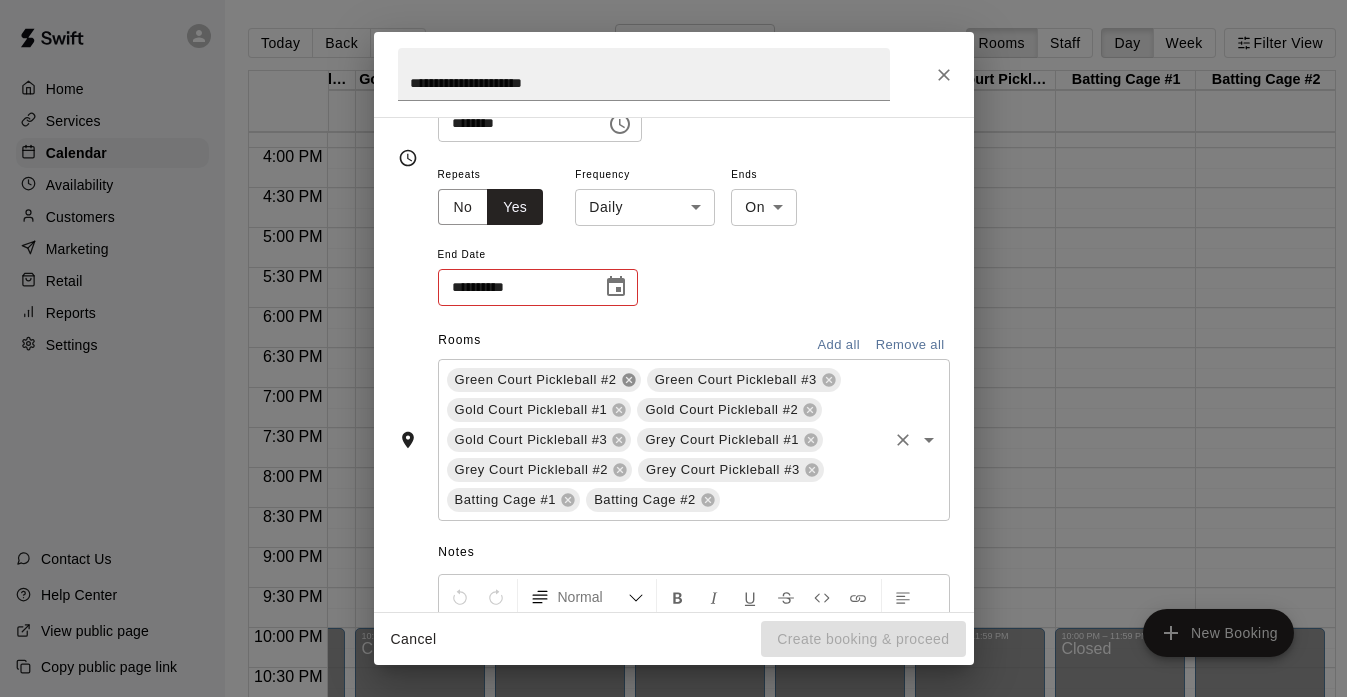 click 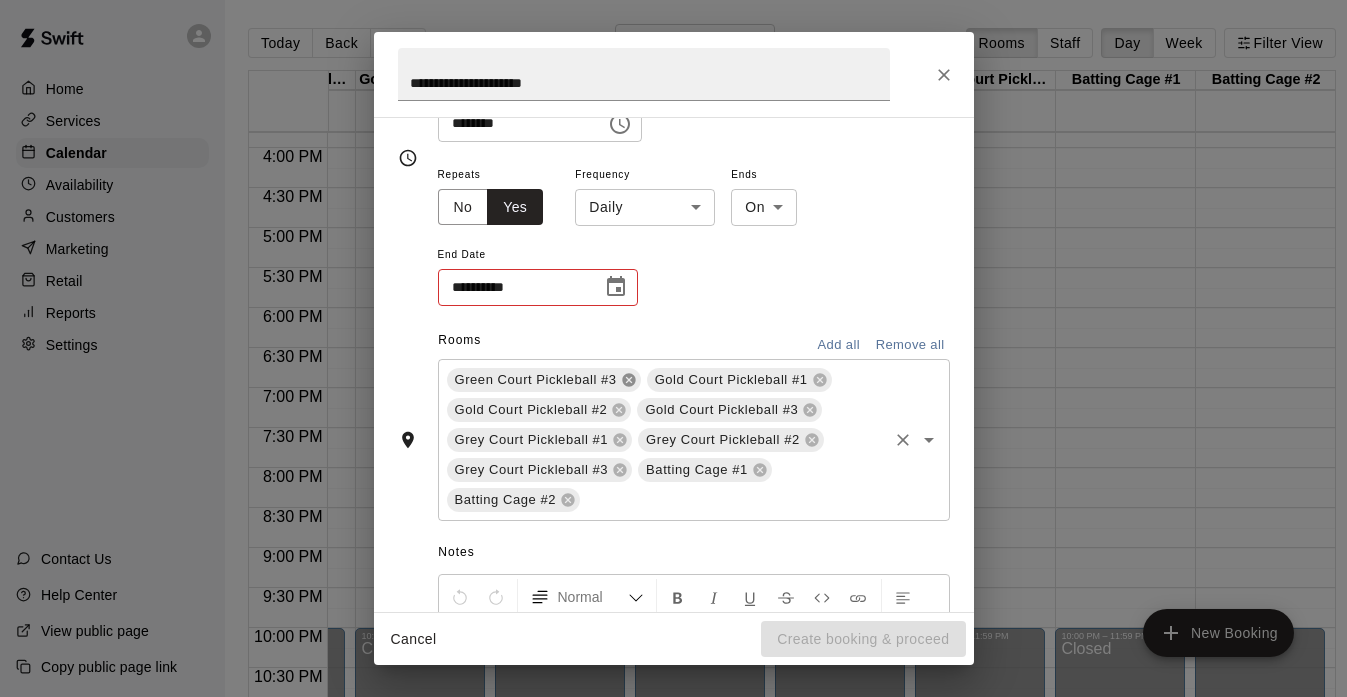 click 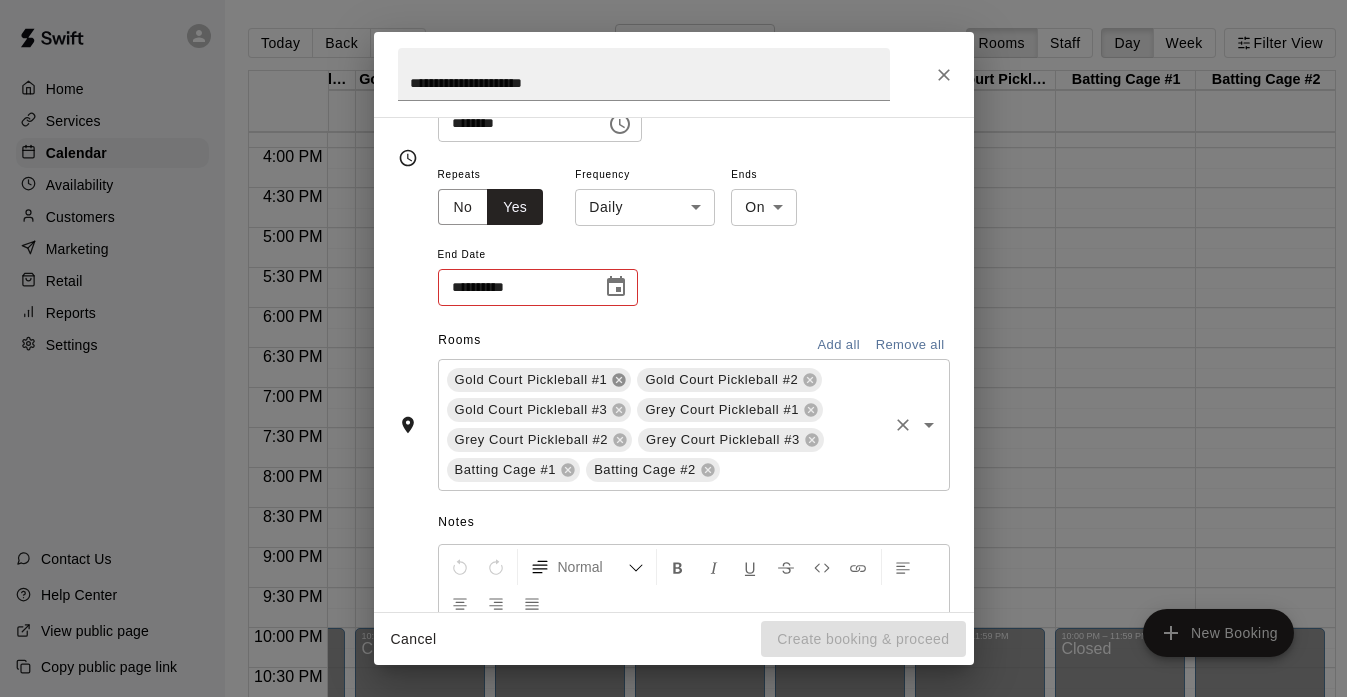 click 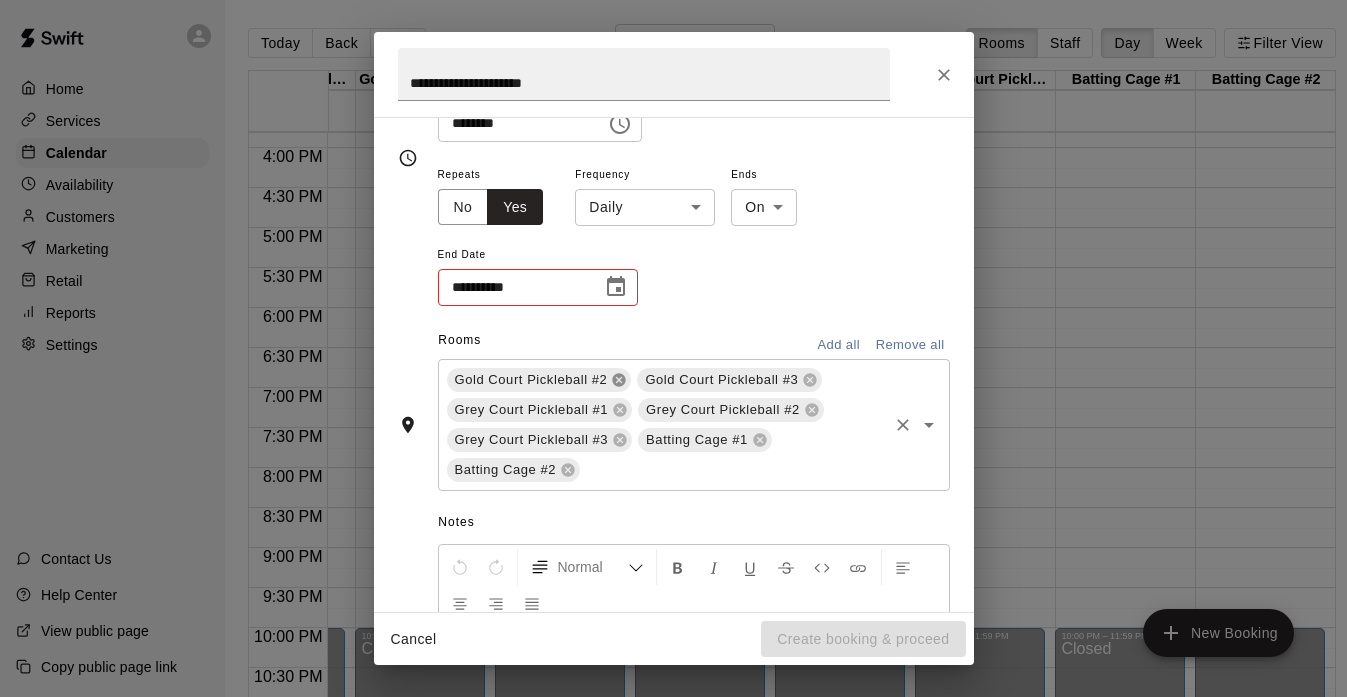 click 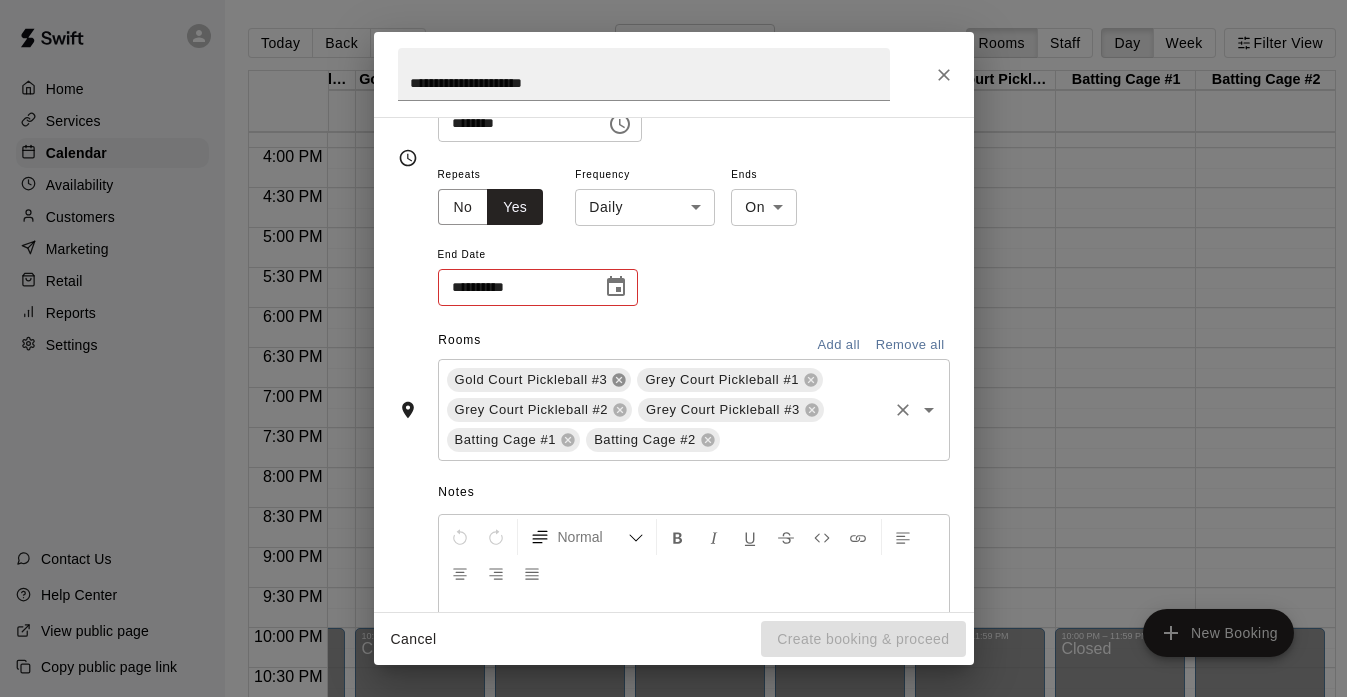 click 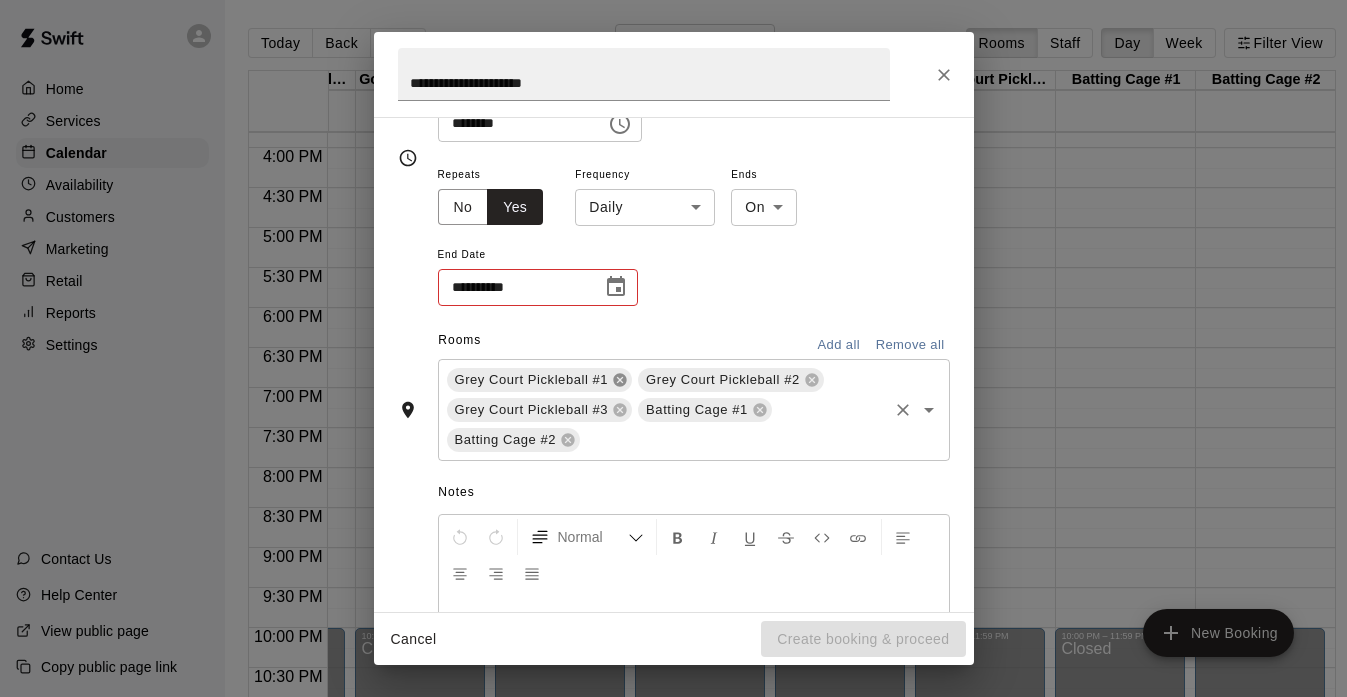 click 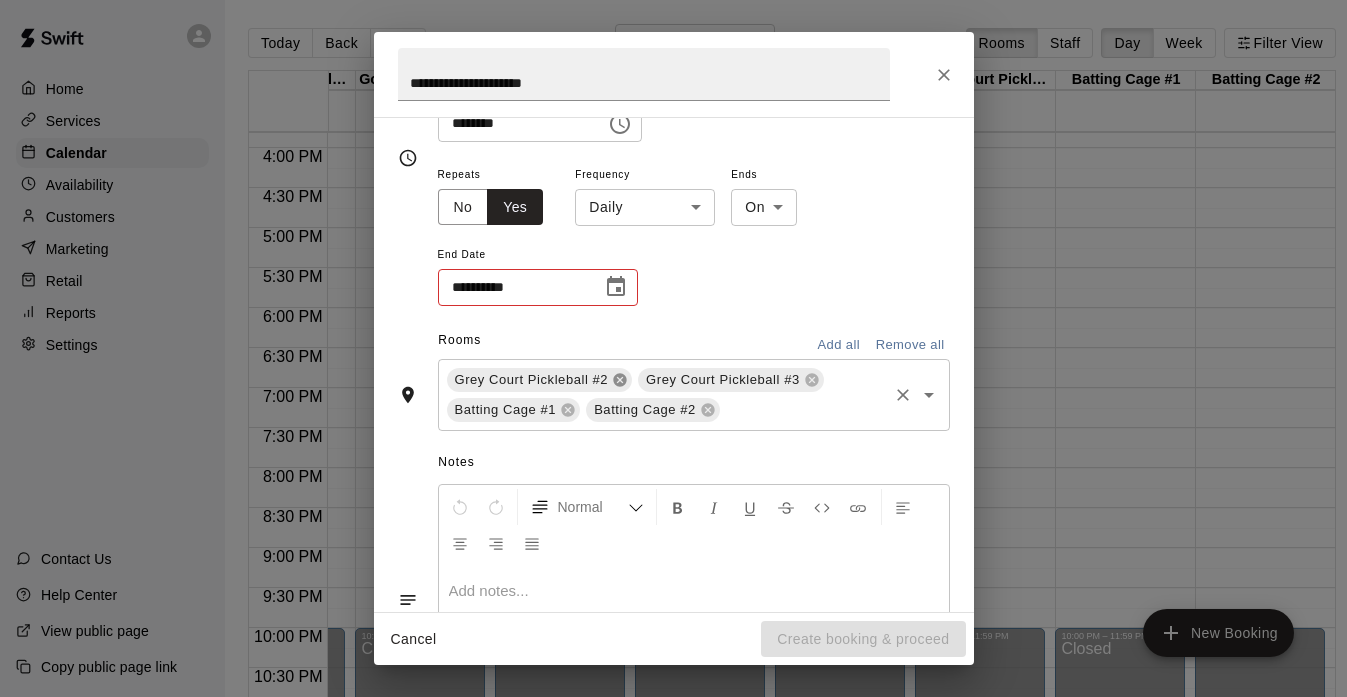 click 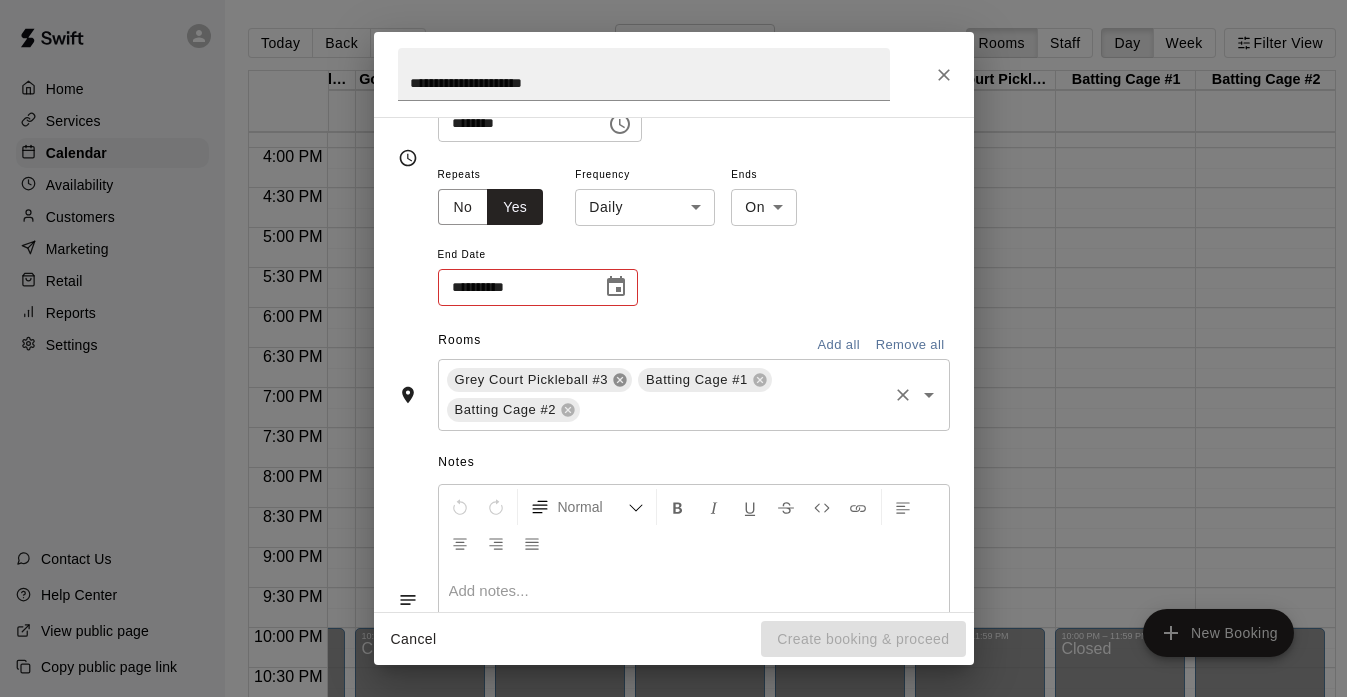 click 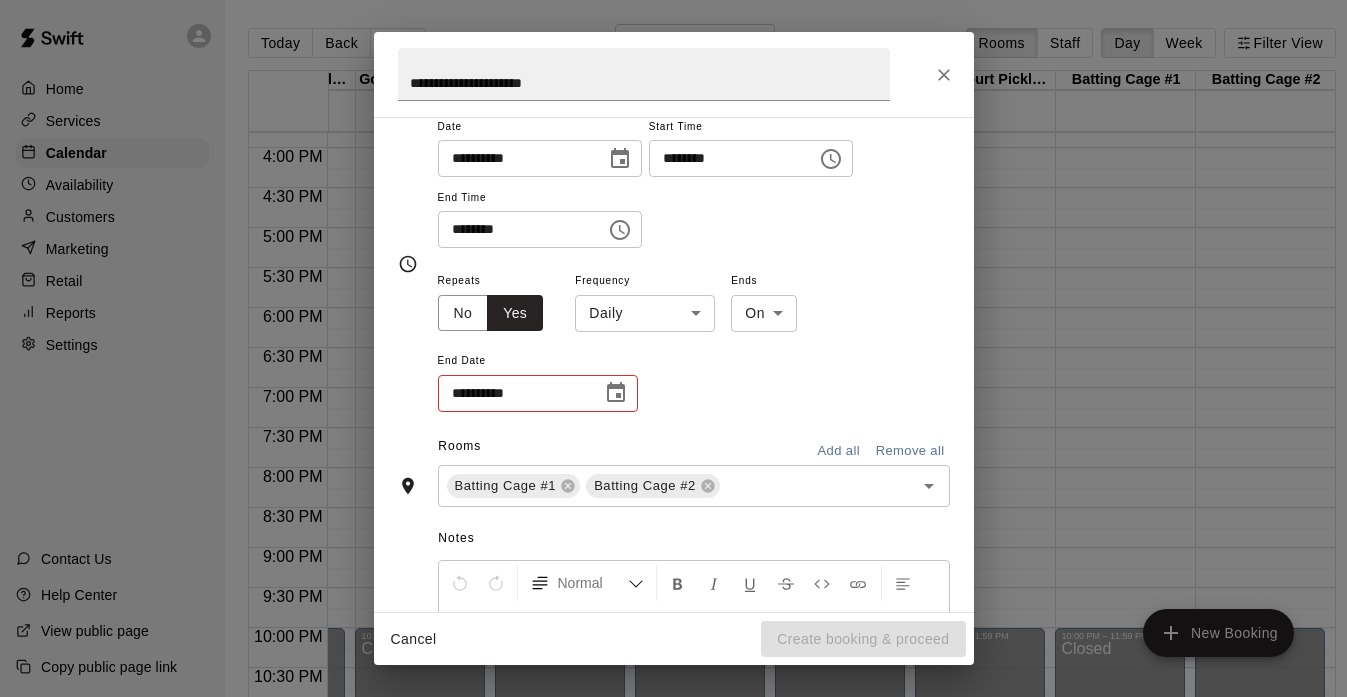 scroll, scrollTop: 166, scrollLeft: 0, axis: vertical 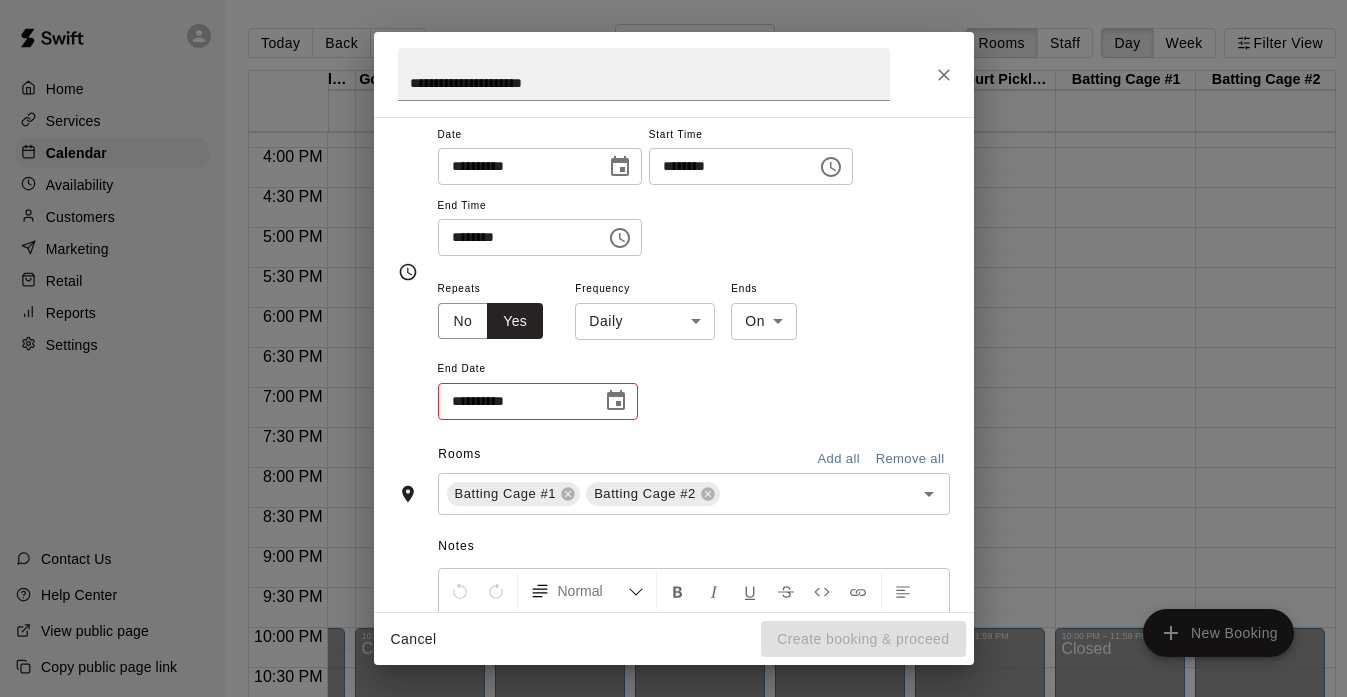 click on "Home Services Calendar Availability Customers Marketing Retail Reports Settings Contact Us Help Center View public page Copy public page link Today Back Next Tuesday Dec 02 Rooms Staff Day Week Filter View Green Court Pickleball #1 02 Tue Green Court Pickleball #2 02 Tue Green Court Pickleball #3 02 Tue Gold Court Pickleball #1 02 Tue Gold Court Pickleball #2 02 Tue Gold Court Pickleball #3 02 Tue Grey Court Pickleball #1 02 Tue Grey Court Pickleball #2 02 Tue Grey Court Pickleball #3 02 Tue Batting Cage #1 02 Tue Batting Cage #2 02 Tue 12:00 AM 12:30 AM 1:00 AM 1:30 AM 2:00 AM 2:30 AM 3:00 AM 3:30 AM 4:00 AM 4:30 AM 5:00 AM 5:30 AM 6:00 AM 6:30 AM 7:00 AM 7:30 AM 8:00 AM 8:30 AM 9:00 AM 9:30 AM 10:00 AM 10:30 AM 11:00 AM 11:30 AM 12:00 PM 12:30 PM 1:00 PM 1:30 PM 2:00 PM 2:30 PM 3:00 PM 3:30 PM 4:00 PM 4:30 PM 5:00 PM 5:30 PM 6:00 PM 6:30 PM 7:00 PM 7:30 PM 8:00 PM 8:30 PM 9:00 PM 9:30 PM 10:00 PM 10:30 PM 11:00 PM 11:30 PM 12:00 AM – 8:00 AM Closed 10:00 PM – 11:59 PM Closed 12:00 AM – 8:00 AM Closed" at bounding box center (673, 364) 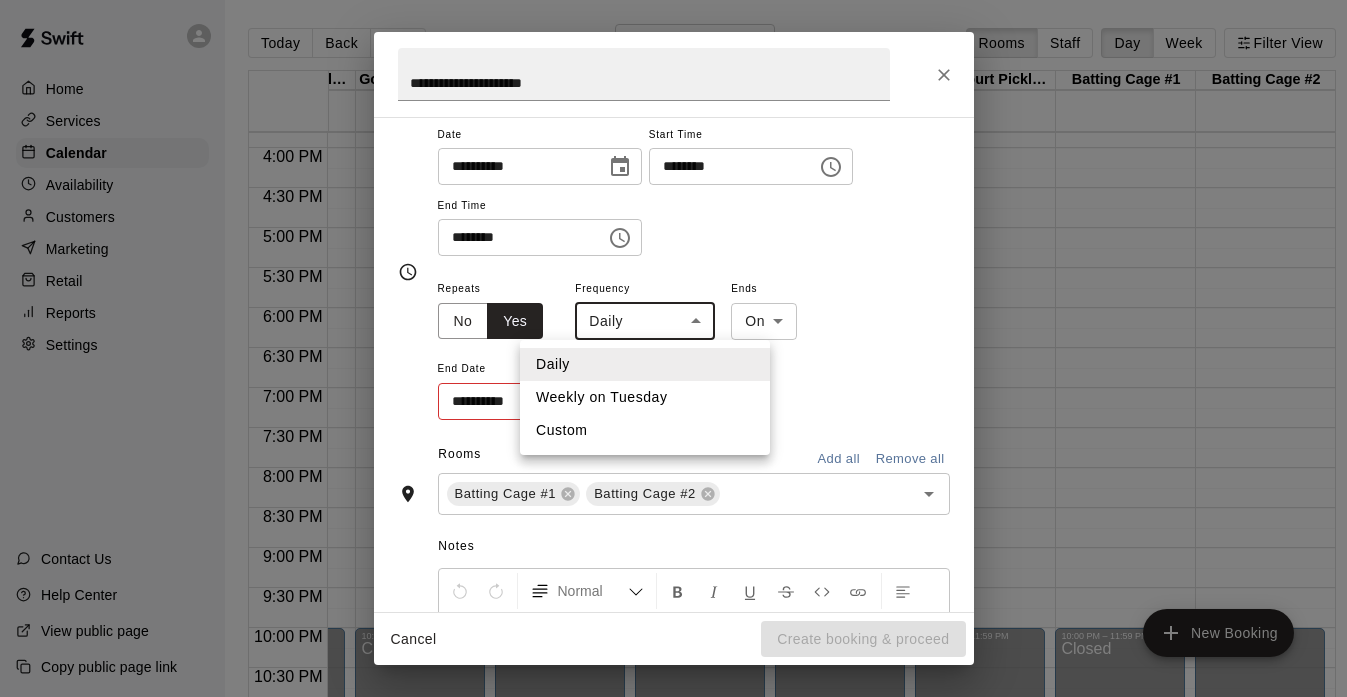 click on "Weekly on Tuesday" at bounding box center (645, 397) 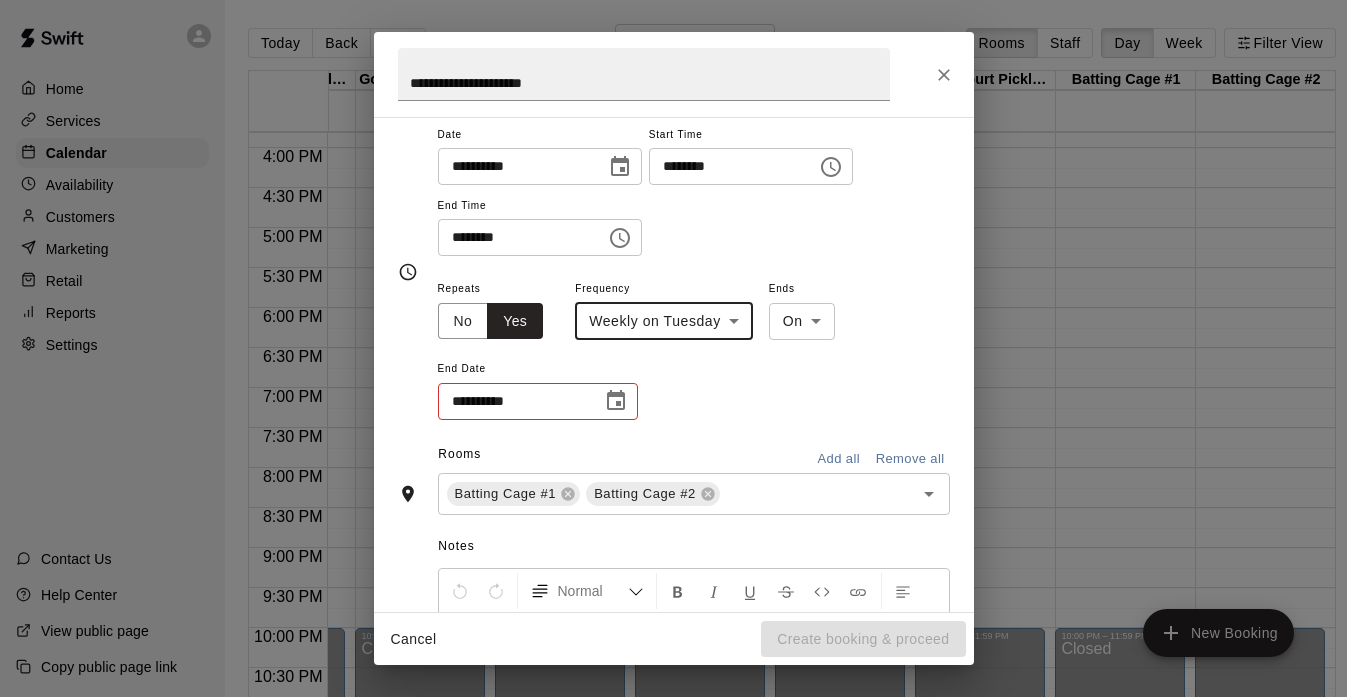 click 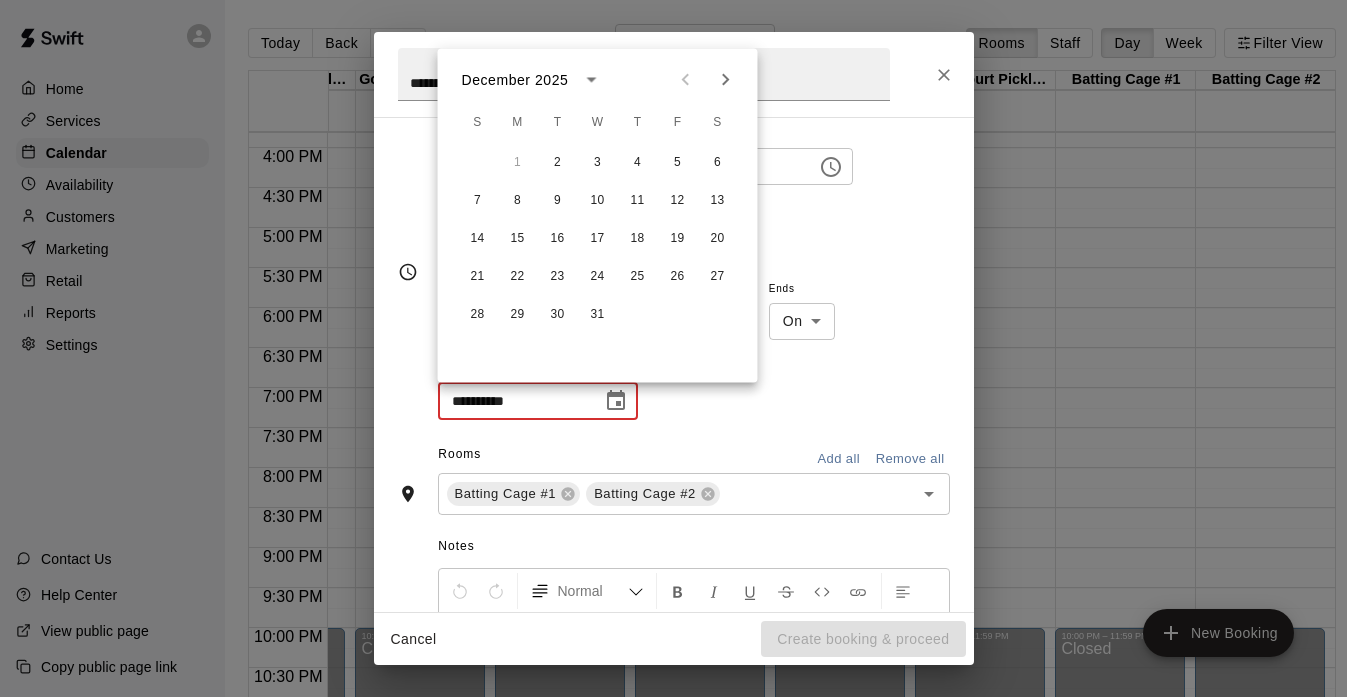 click 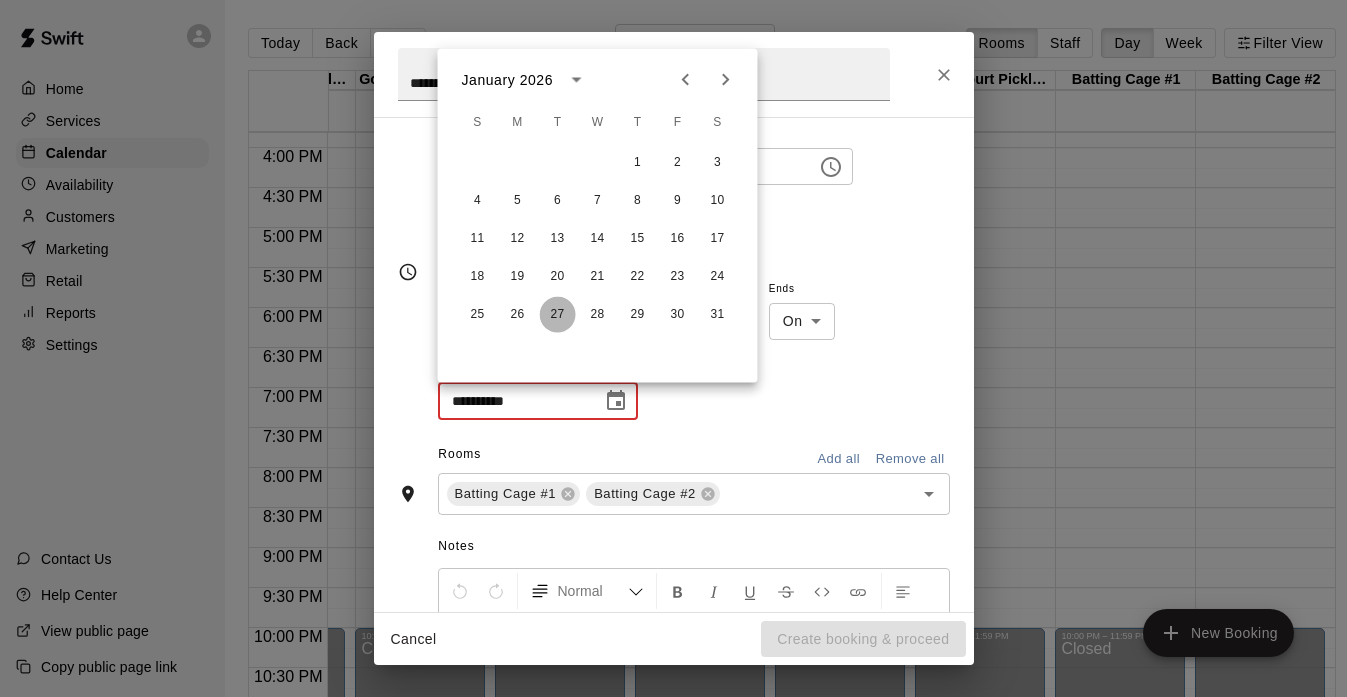click on "27" at bounding box center [558, 315] 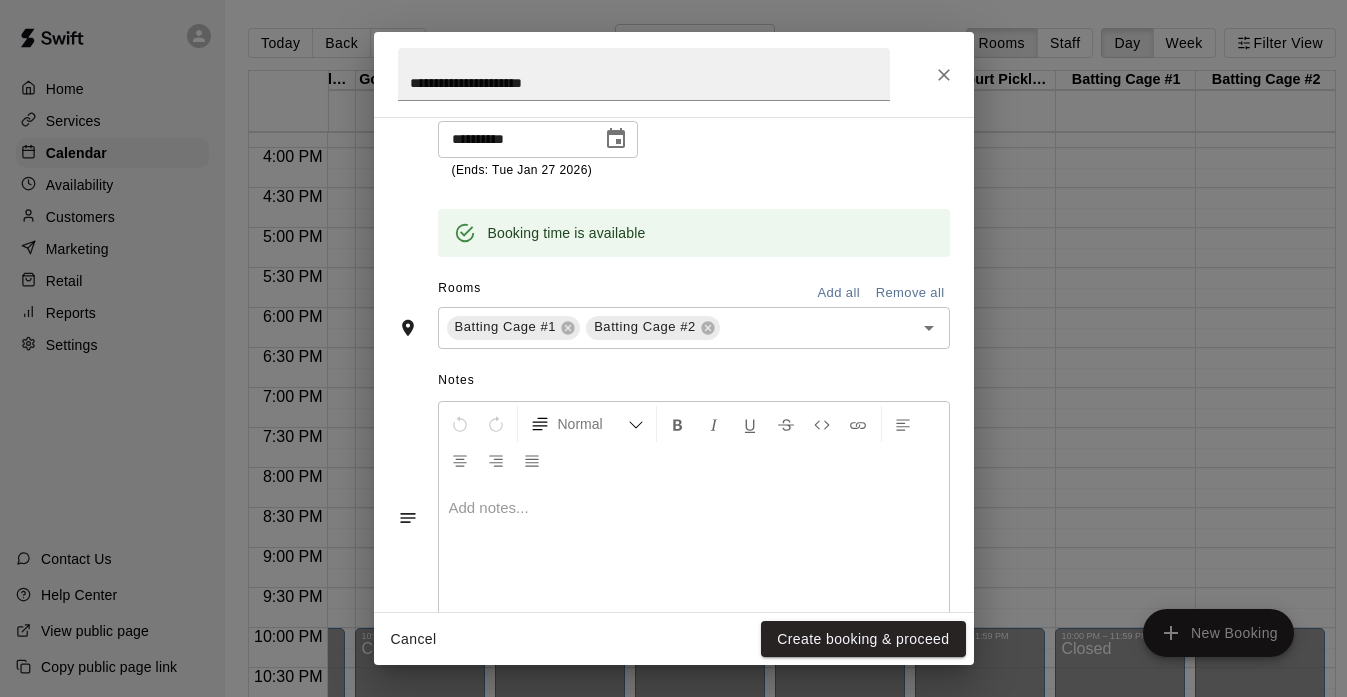 scroll, scrollTop: 455, scrollLeft: 0, axis: vertical 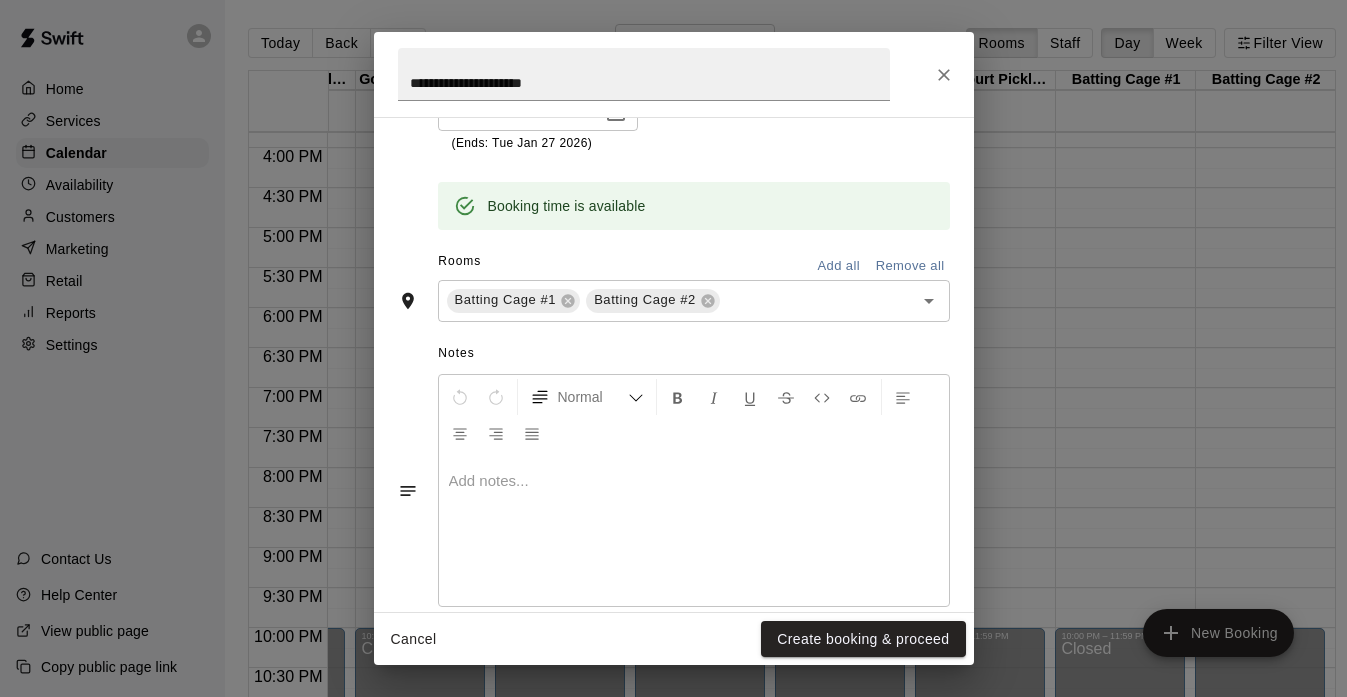 click at bounding box center [694, 531] 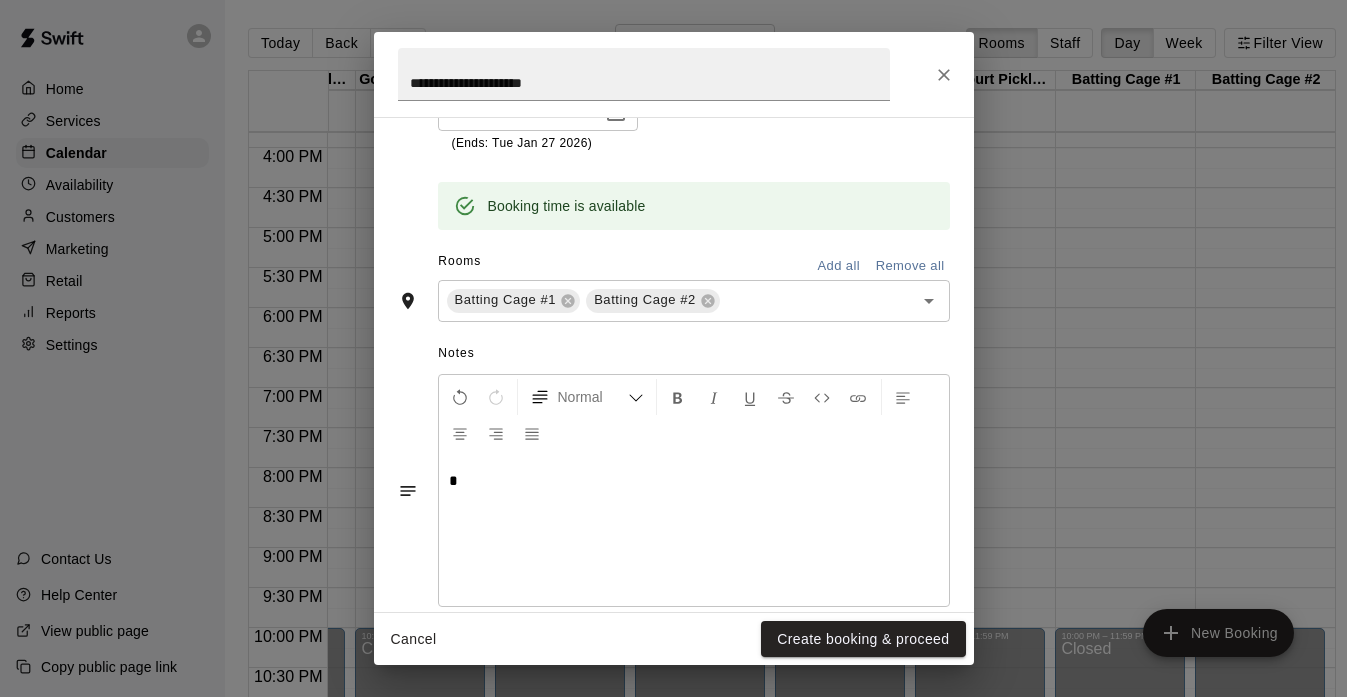 type 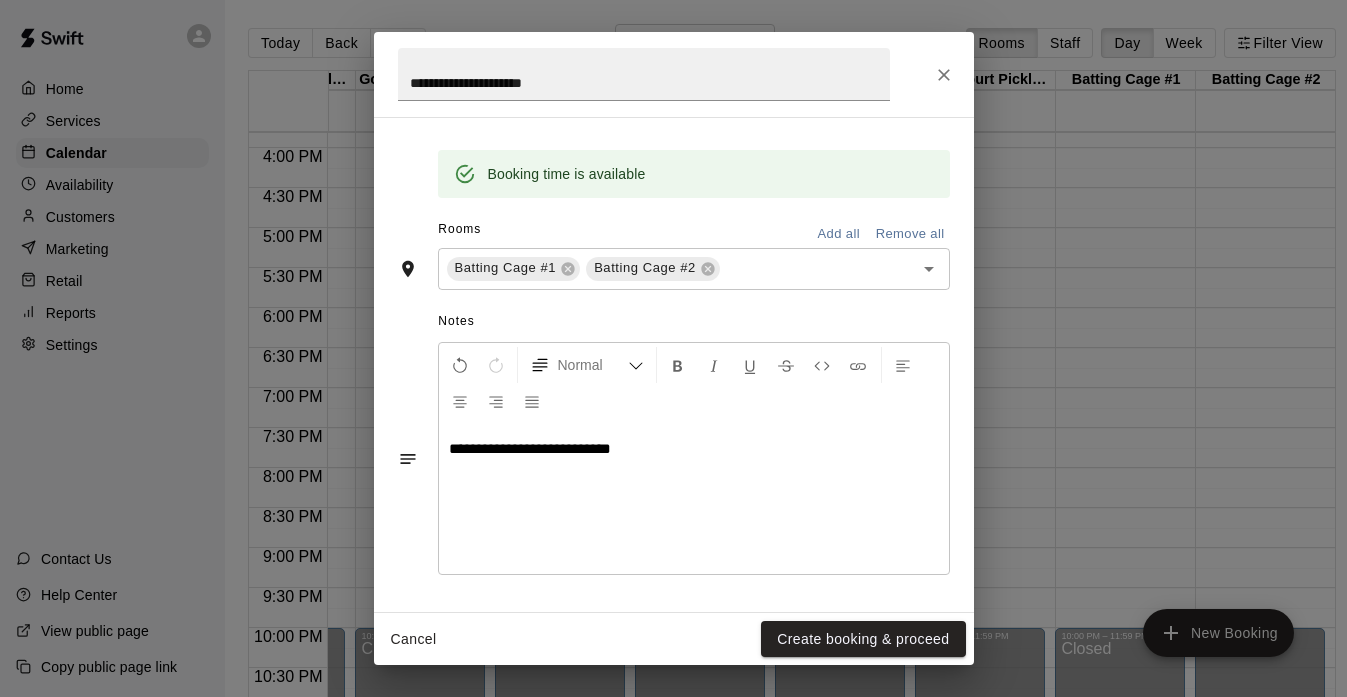 scroll, scrollTop: 488, scrollLeft: 0, axis: vertical 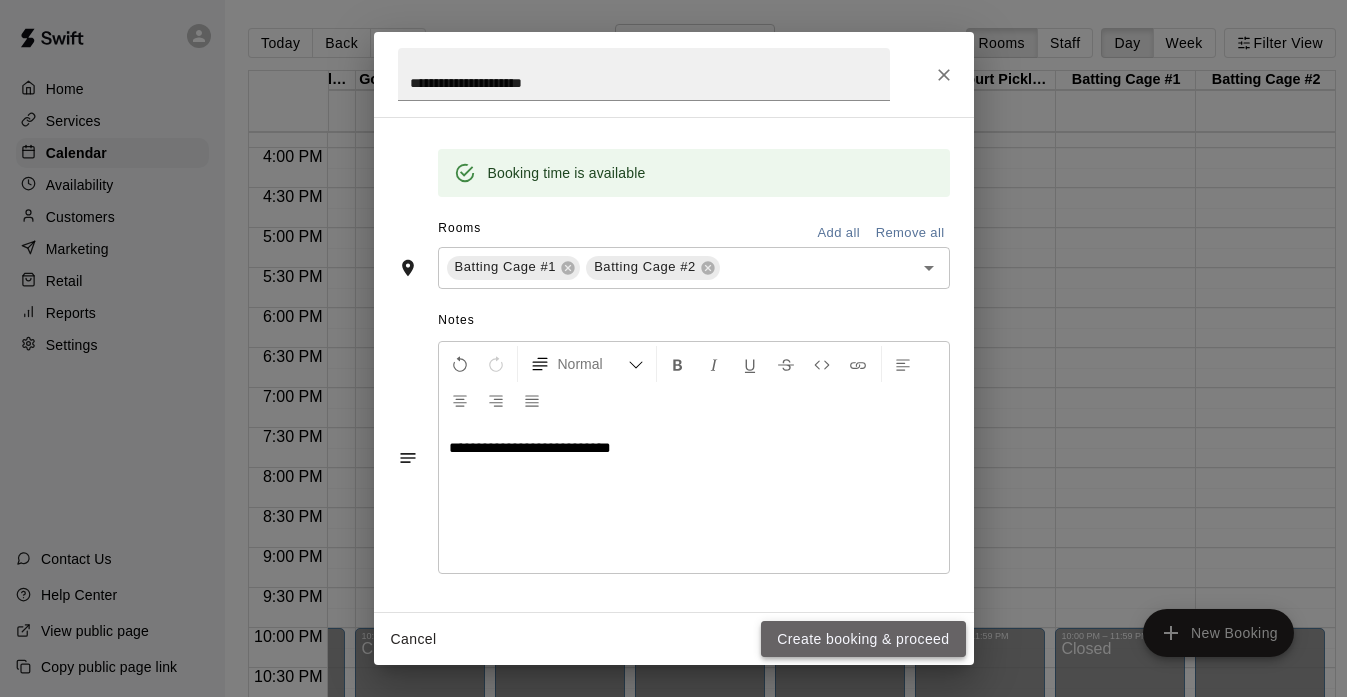 click on "Create booking & proceed" at bounding box center [863, 639] 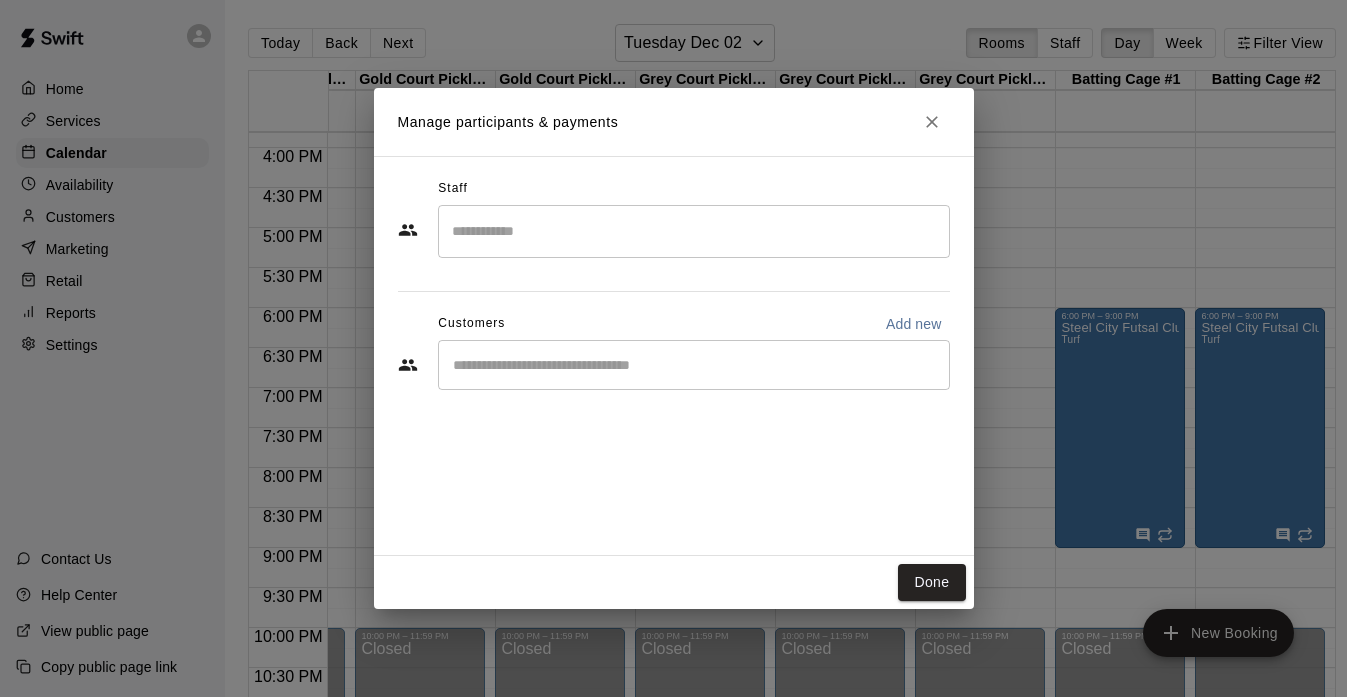 click on "​" at bounding box center [694, 231] 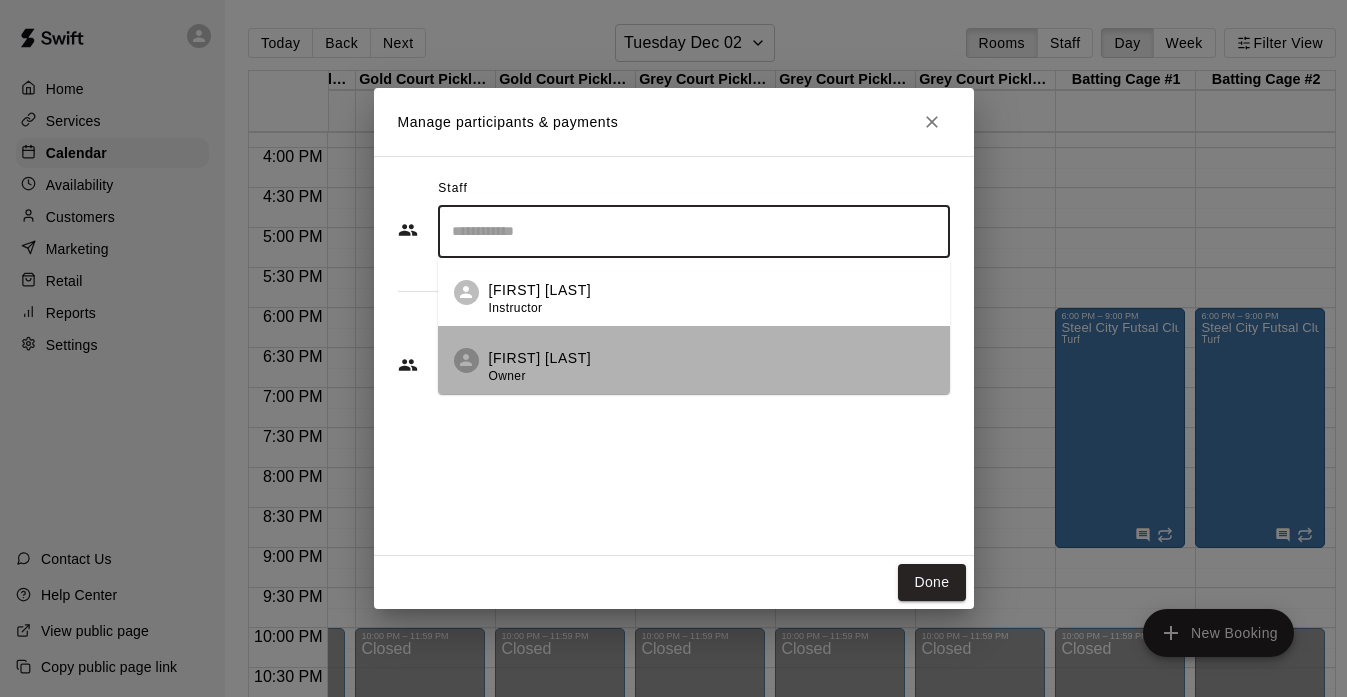 click on "[FIRST] [LAST]" at bounding box center [540, 358] 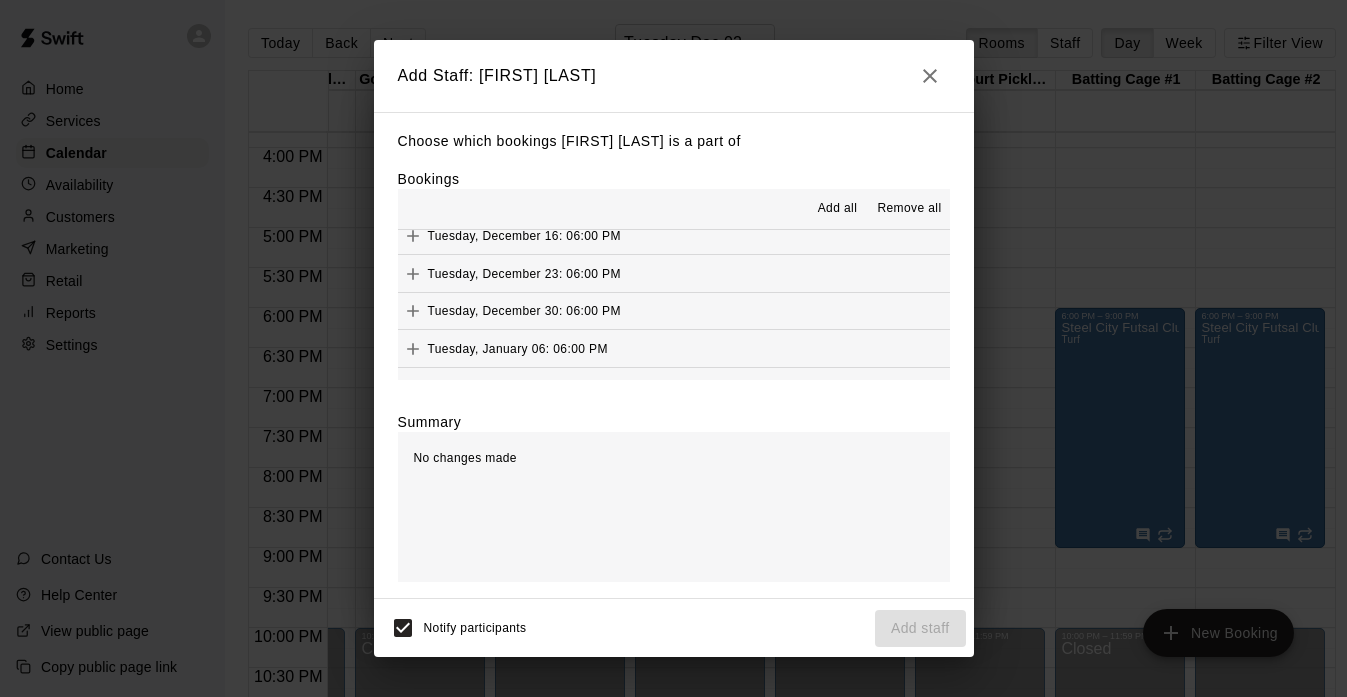 scroll, scrollTop: 90, scrollLeft: 0, axis: vertical 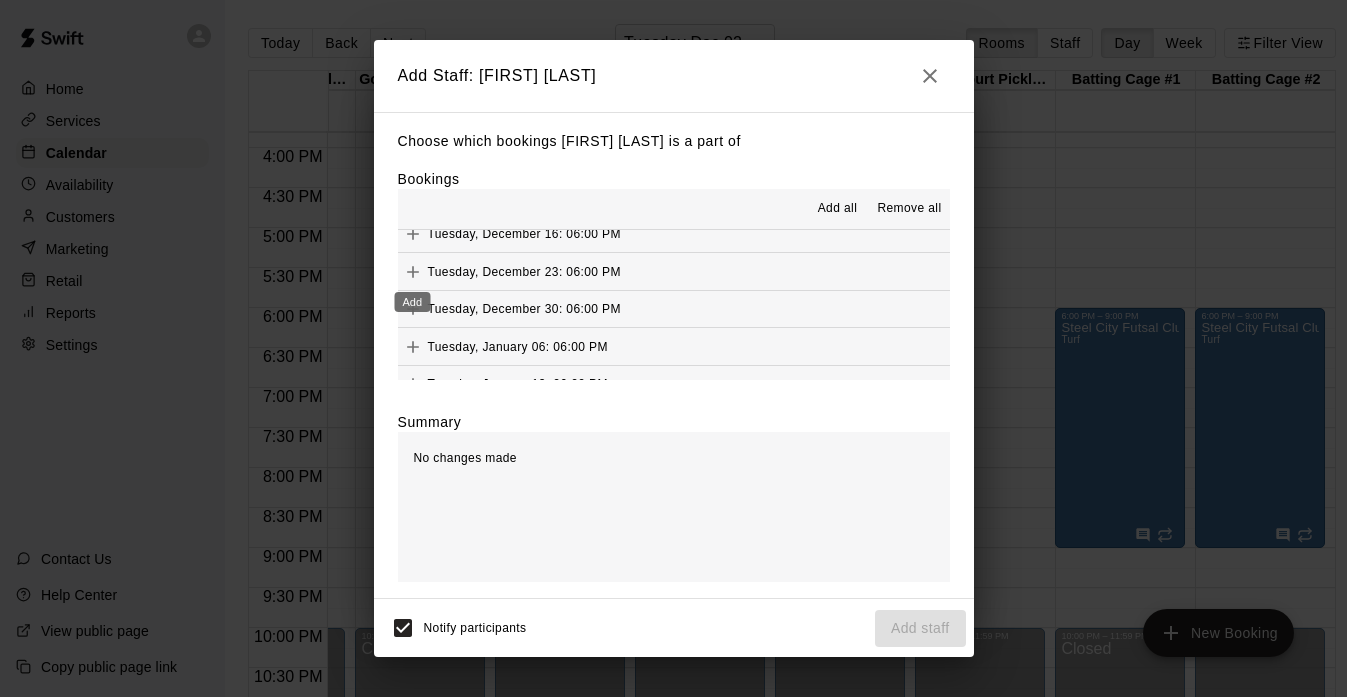 click 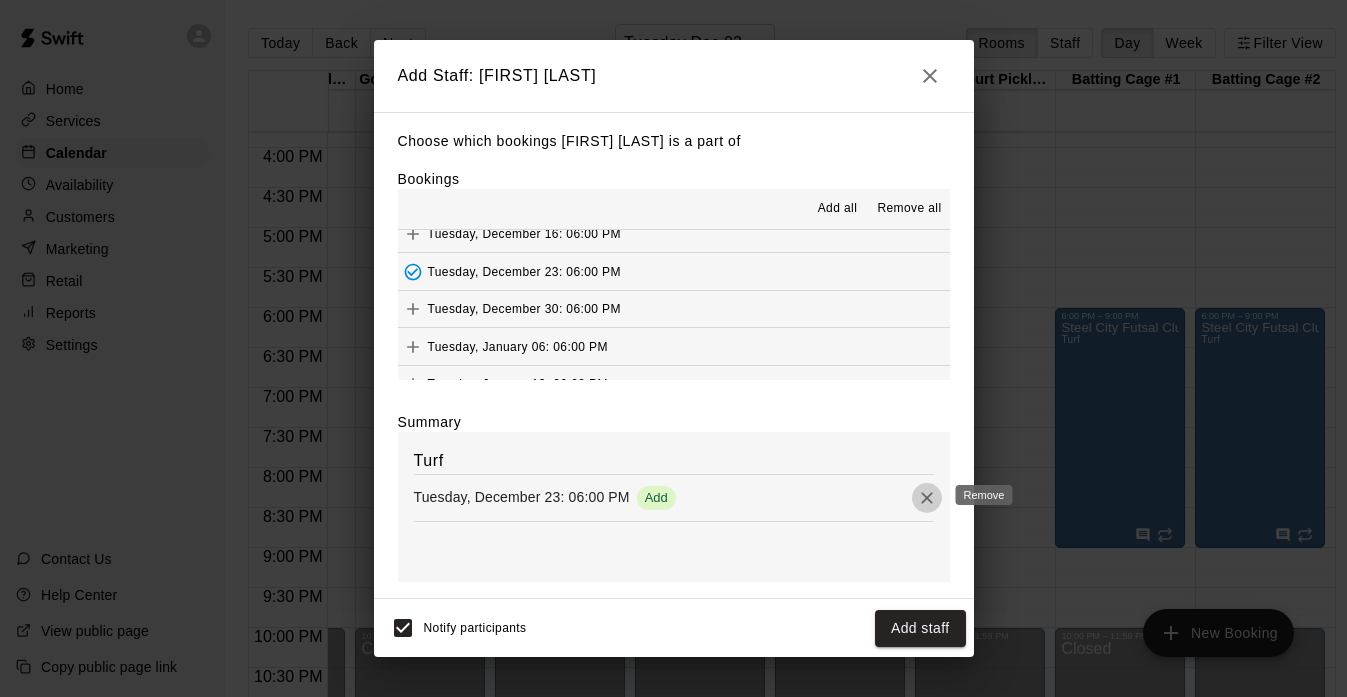 click 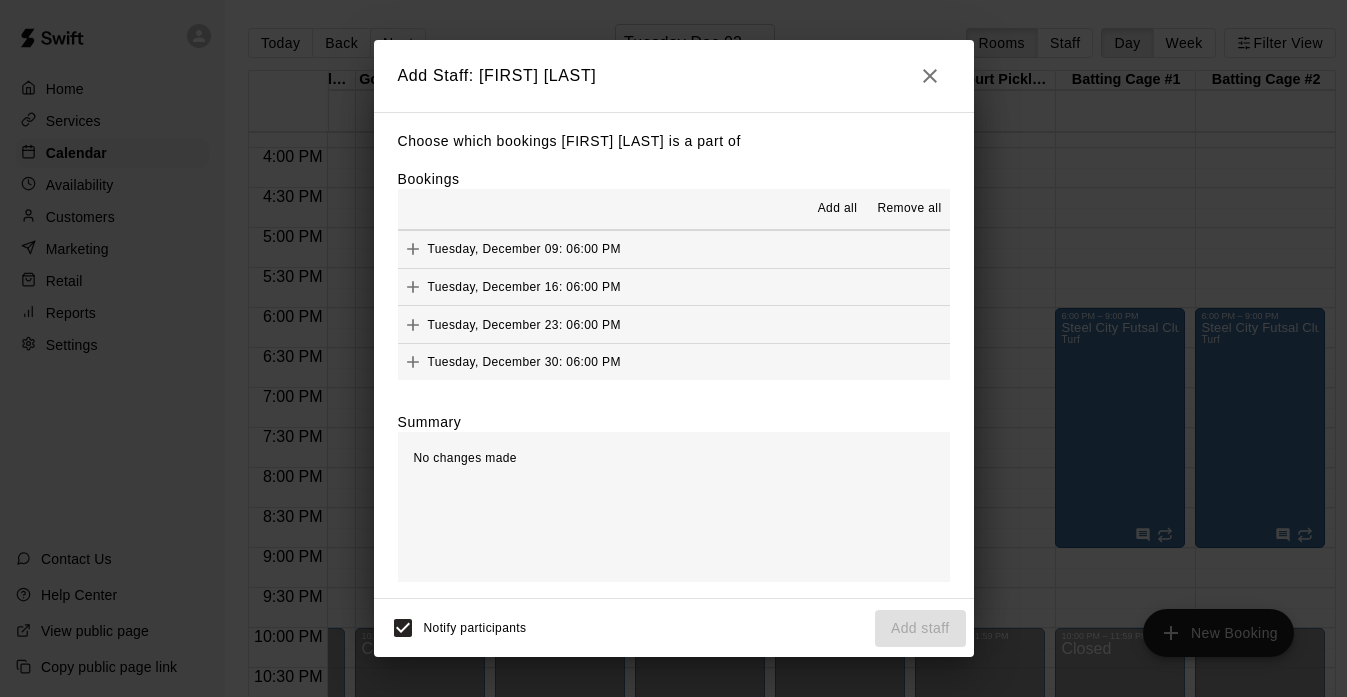 scroll, scrollTop: 39, scrollLeft: 0, axis: vertical 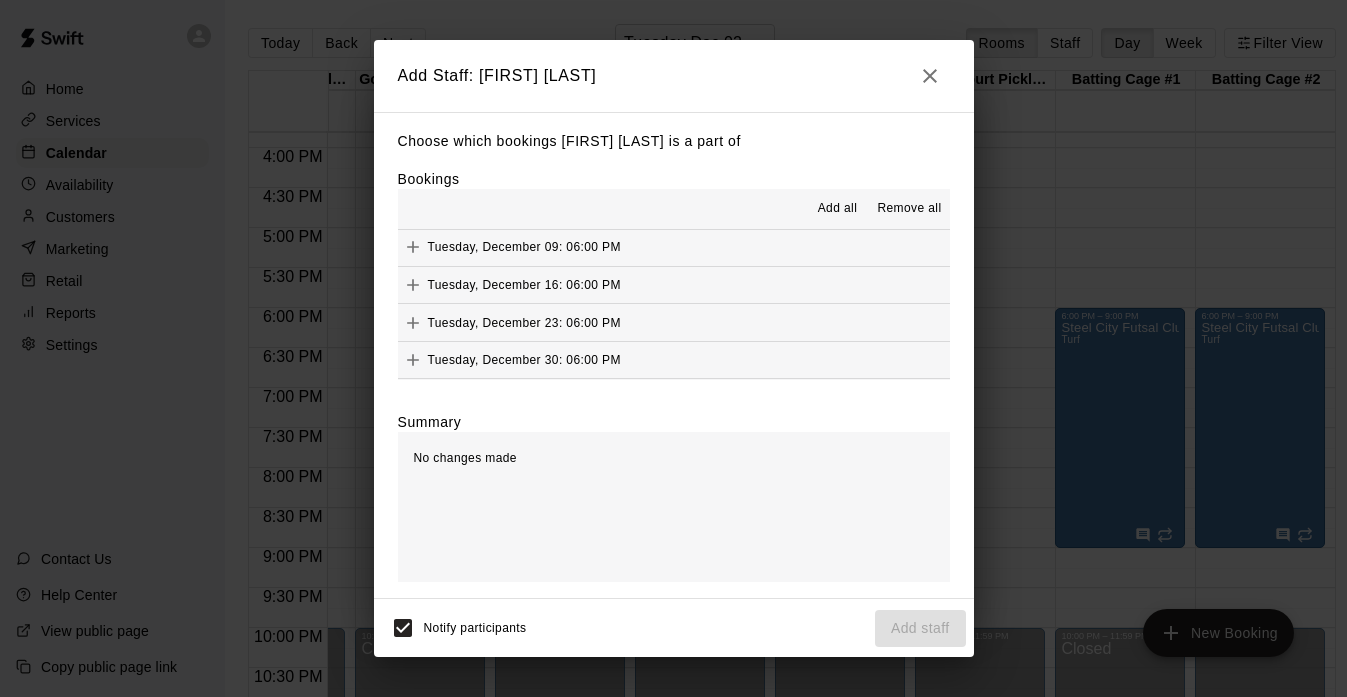 click on "Tuesday, December 23: 06:00 PM" at bounding box center [509, 323] 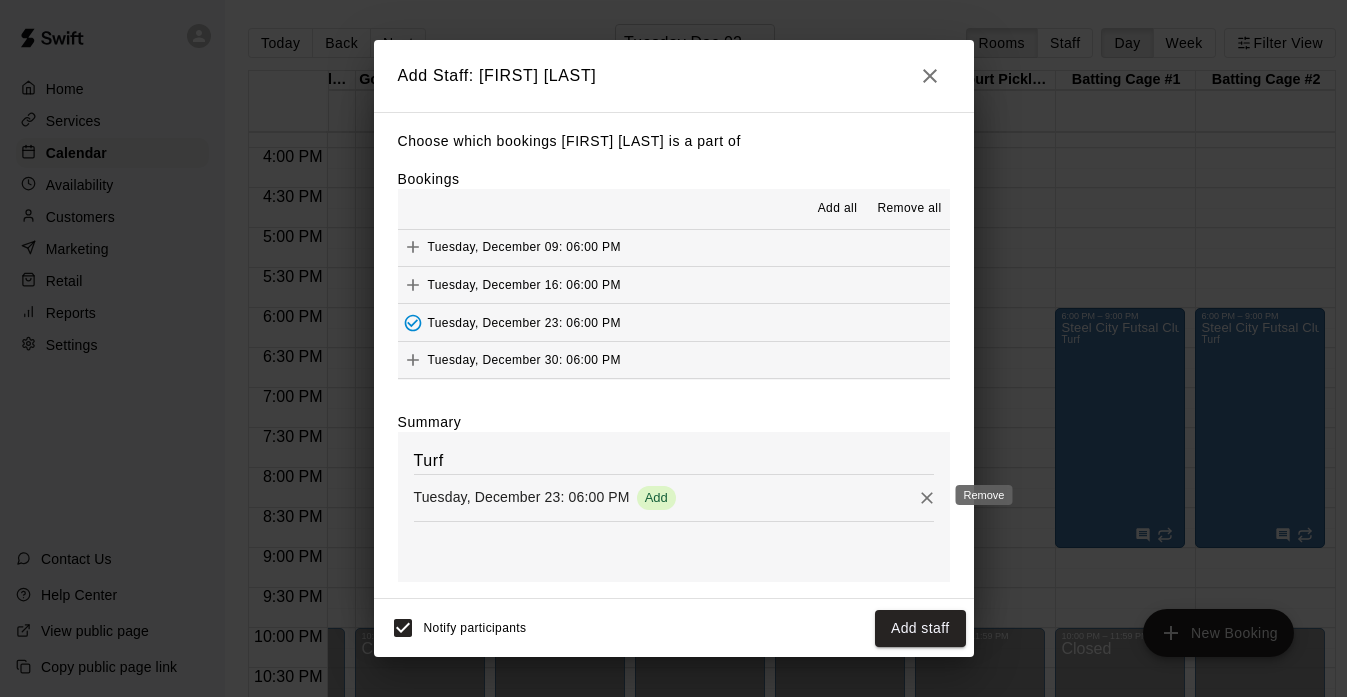 click 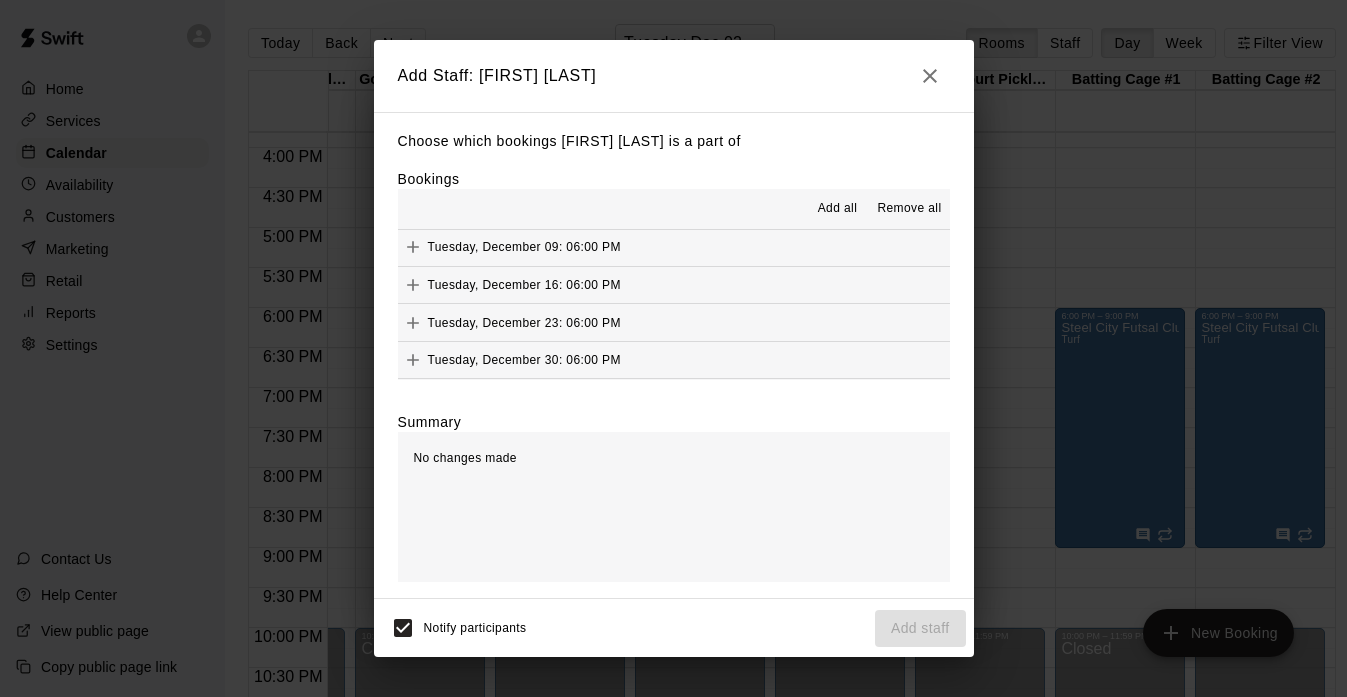 click on "Add all" at bounding box center [838, 209] 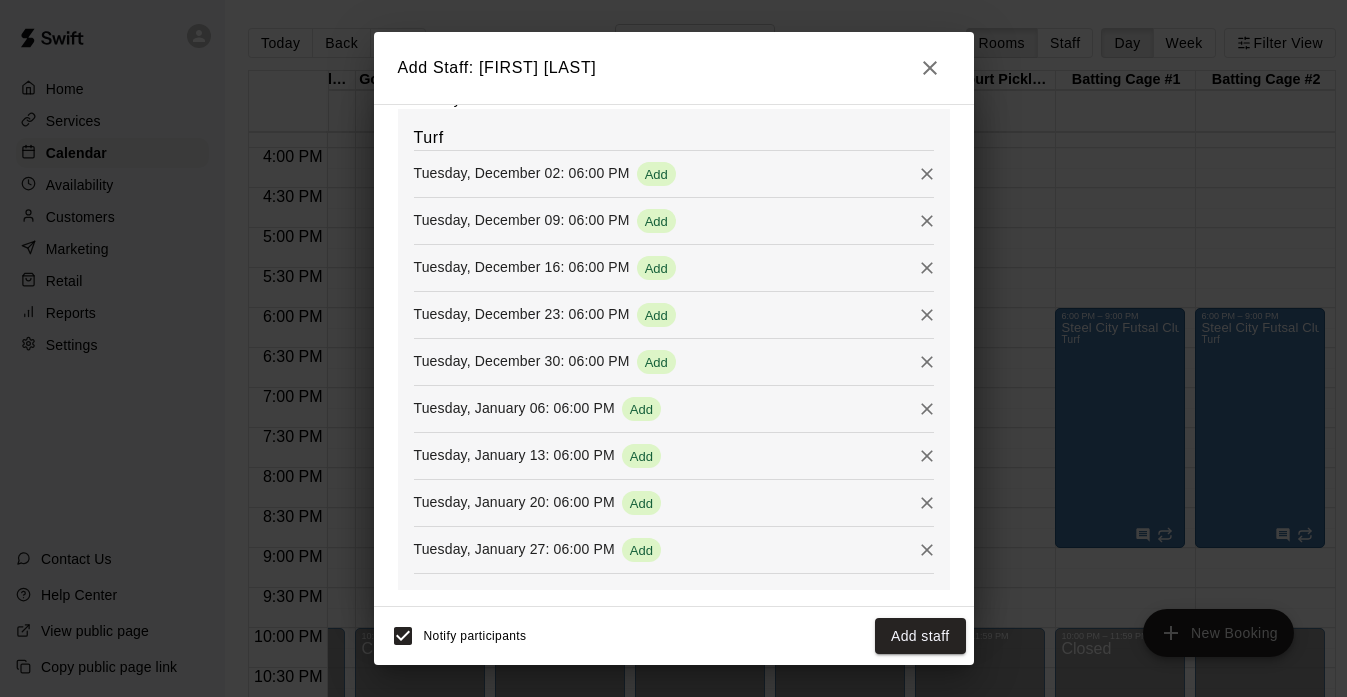 scroll, scrollTop: 315, scrollLeft: 0, axis: vertical 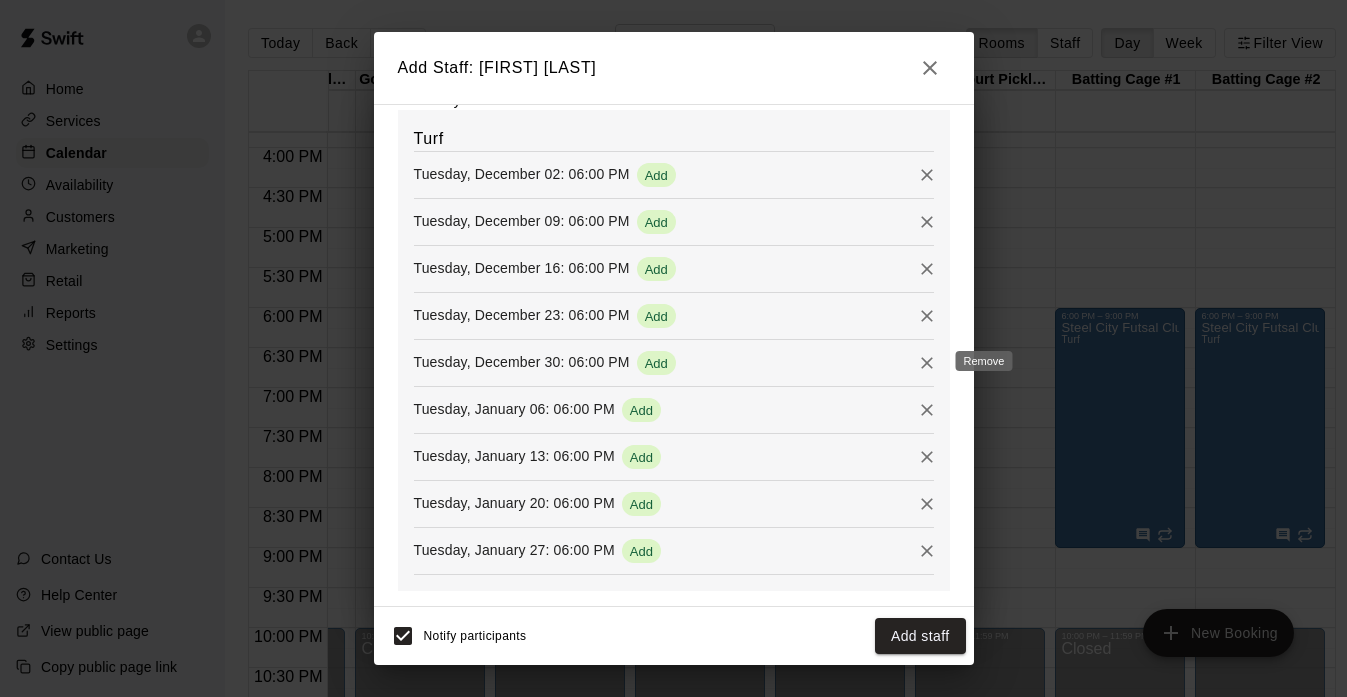 click 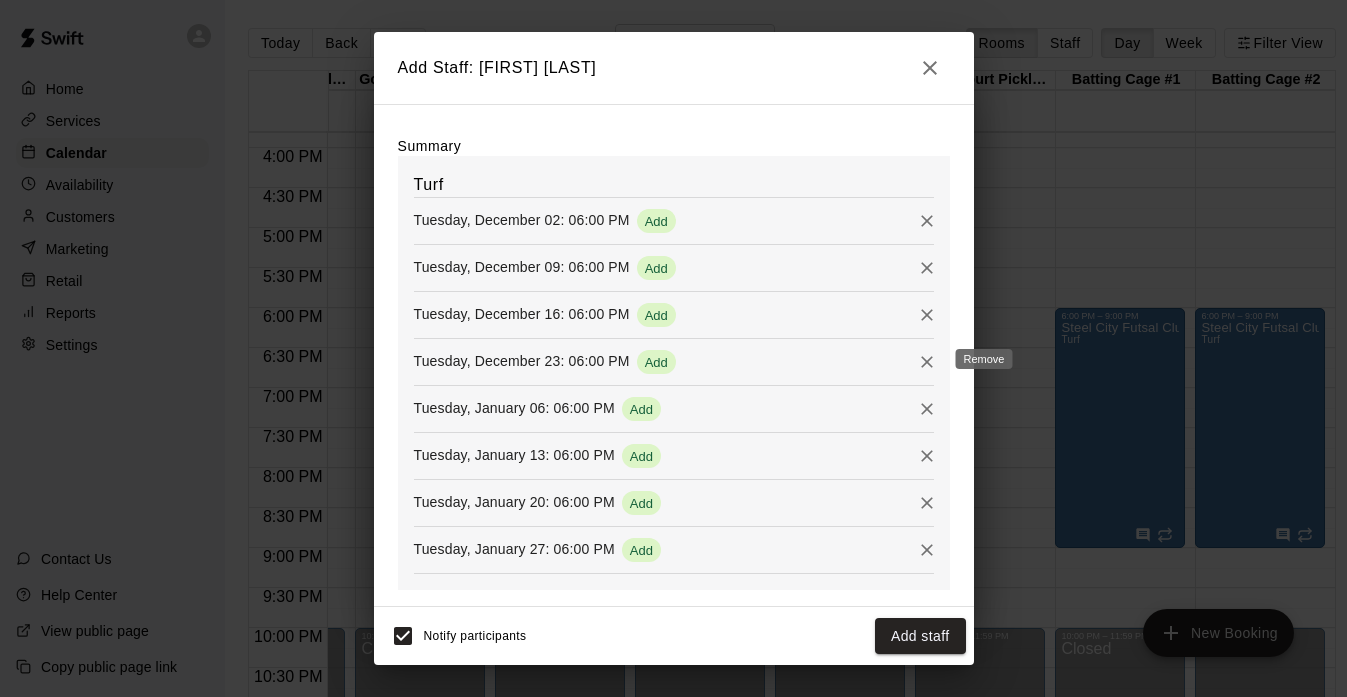 scroll, scrollTop: 270, scrollLeft: 0, axis: vertical 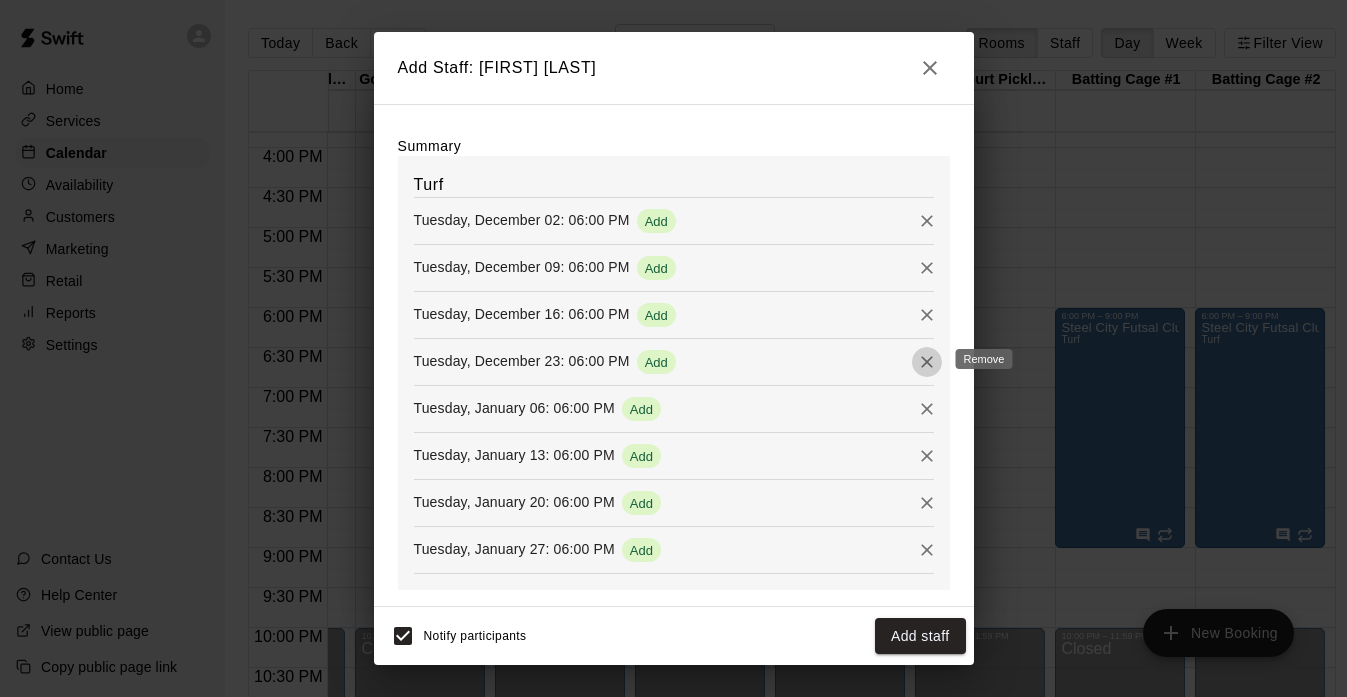 click 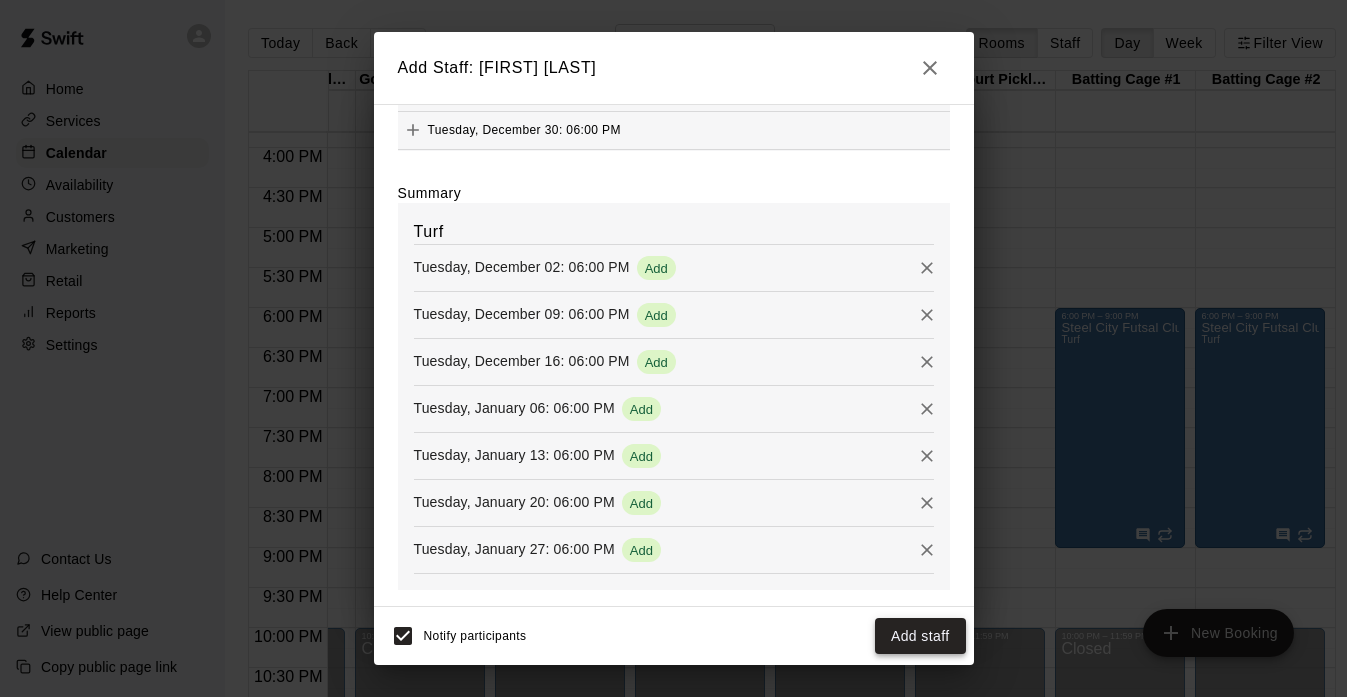 click on "Add staff" at bounding box center [920, 636] 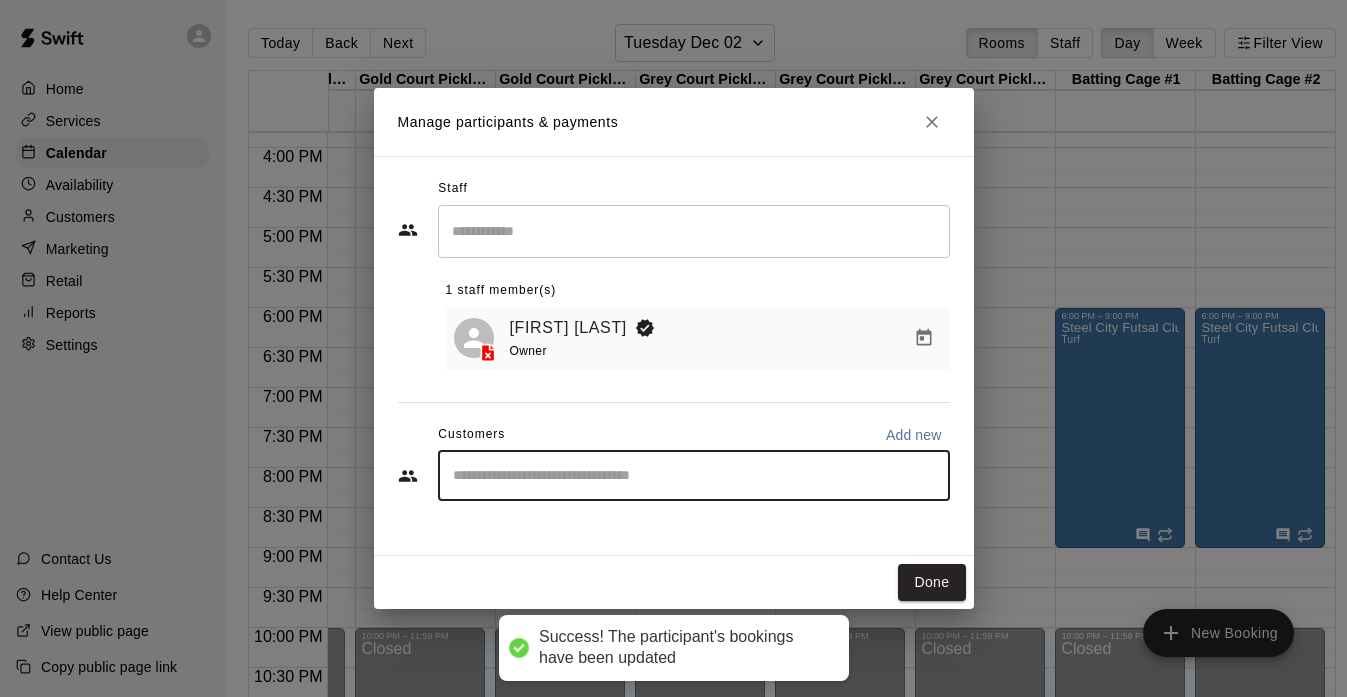 click at bounding box center (694, 476) 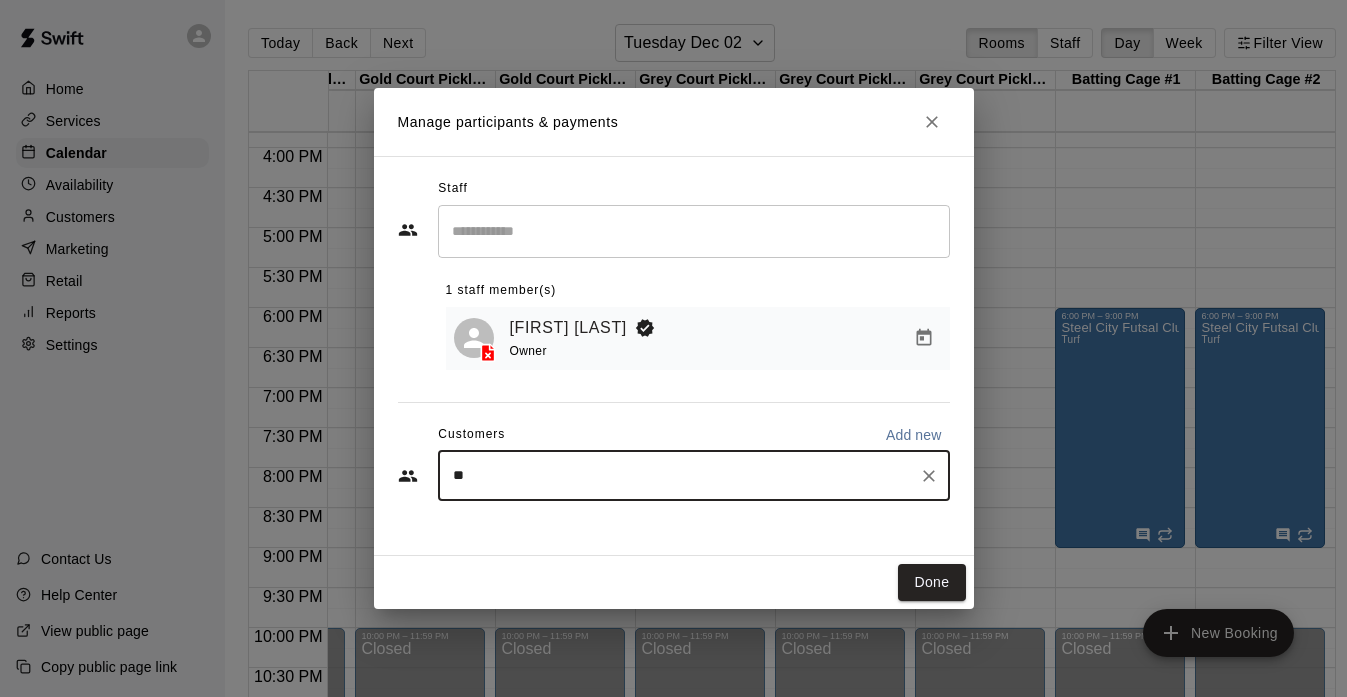 type on "*" 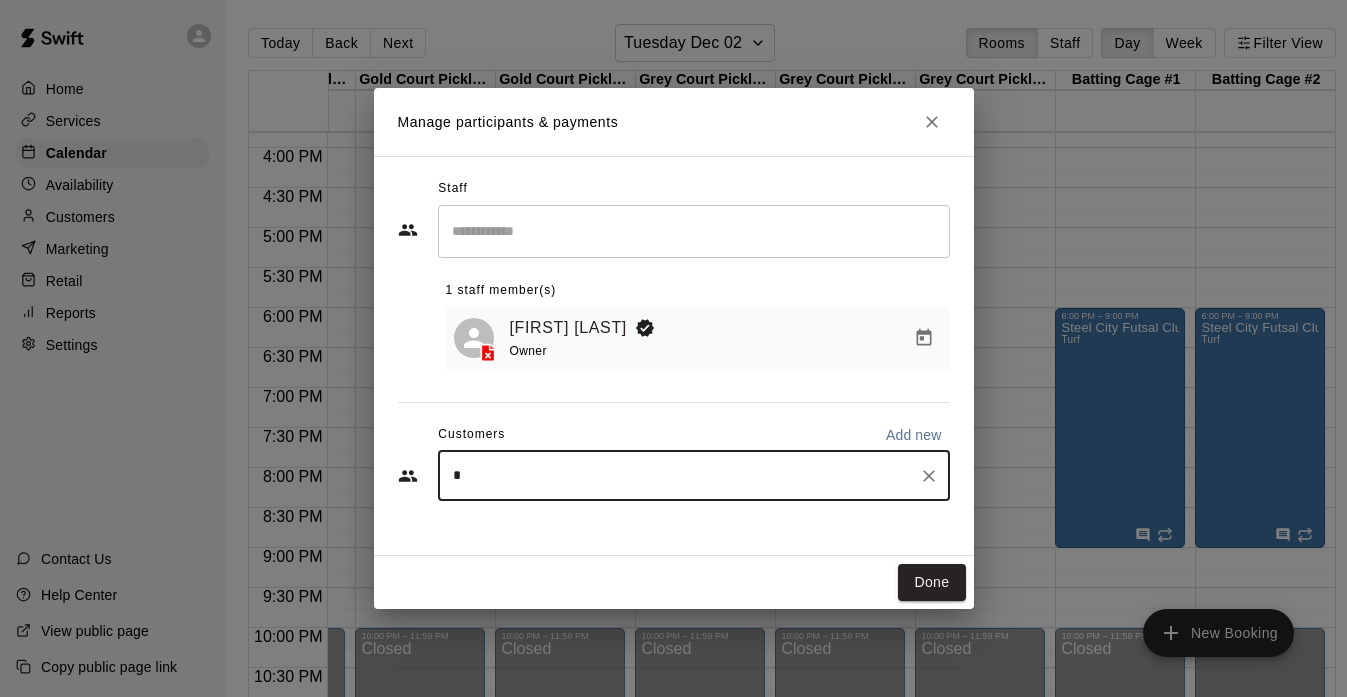 type 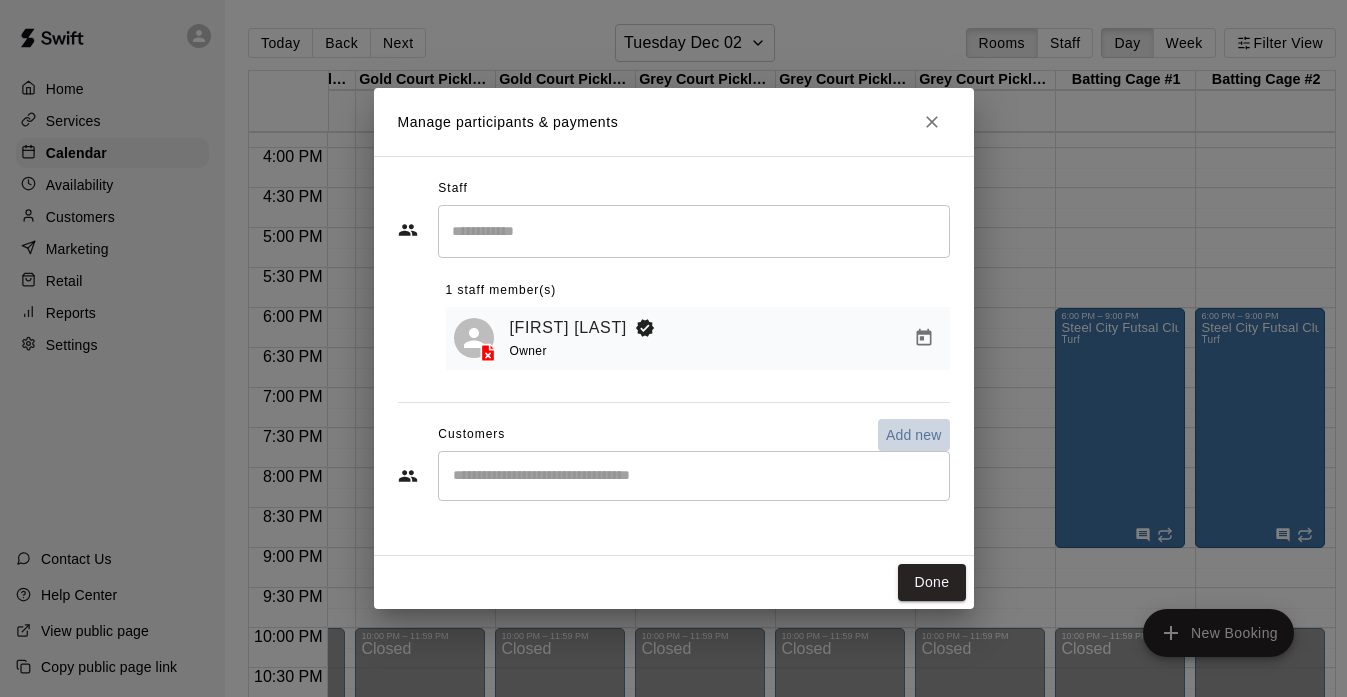 click on "Add new" at bounding box center [914, 435] 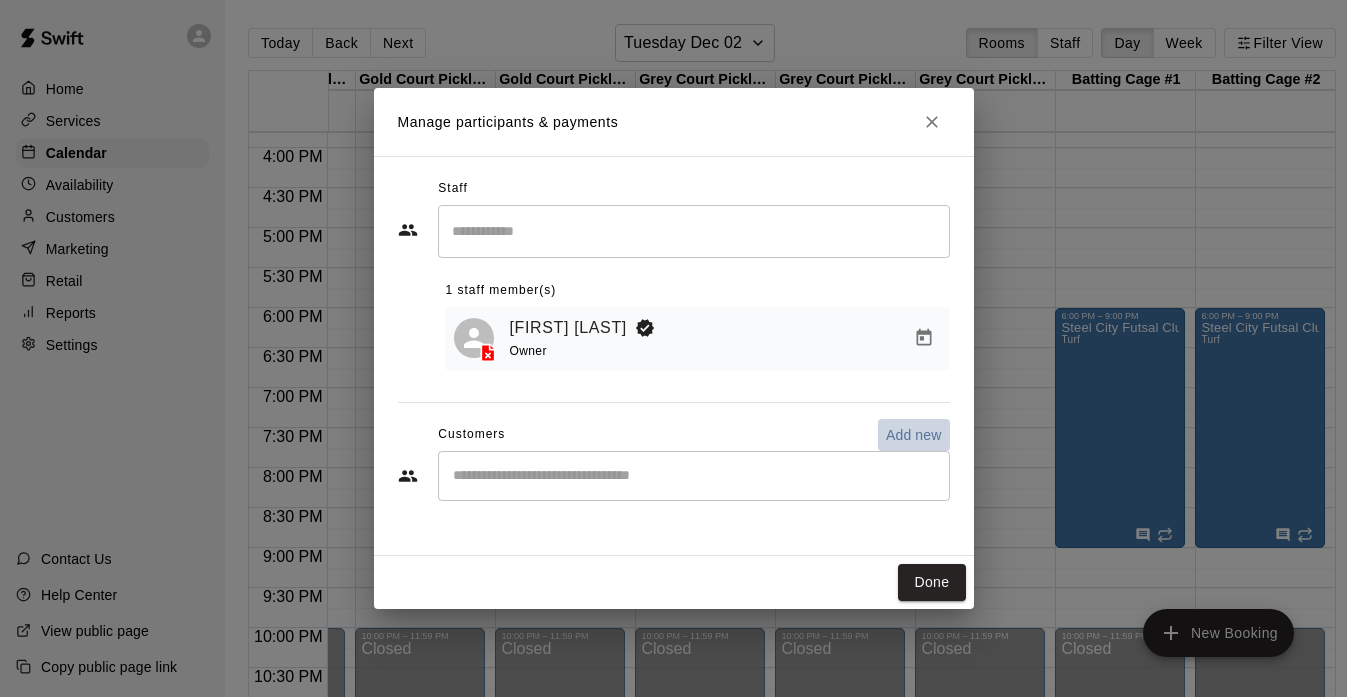 select on "**" 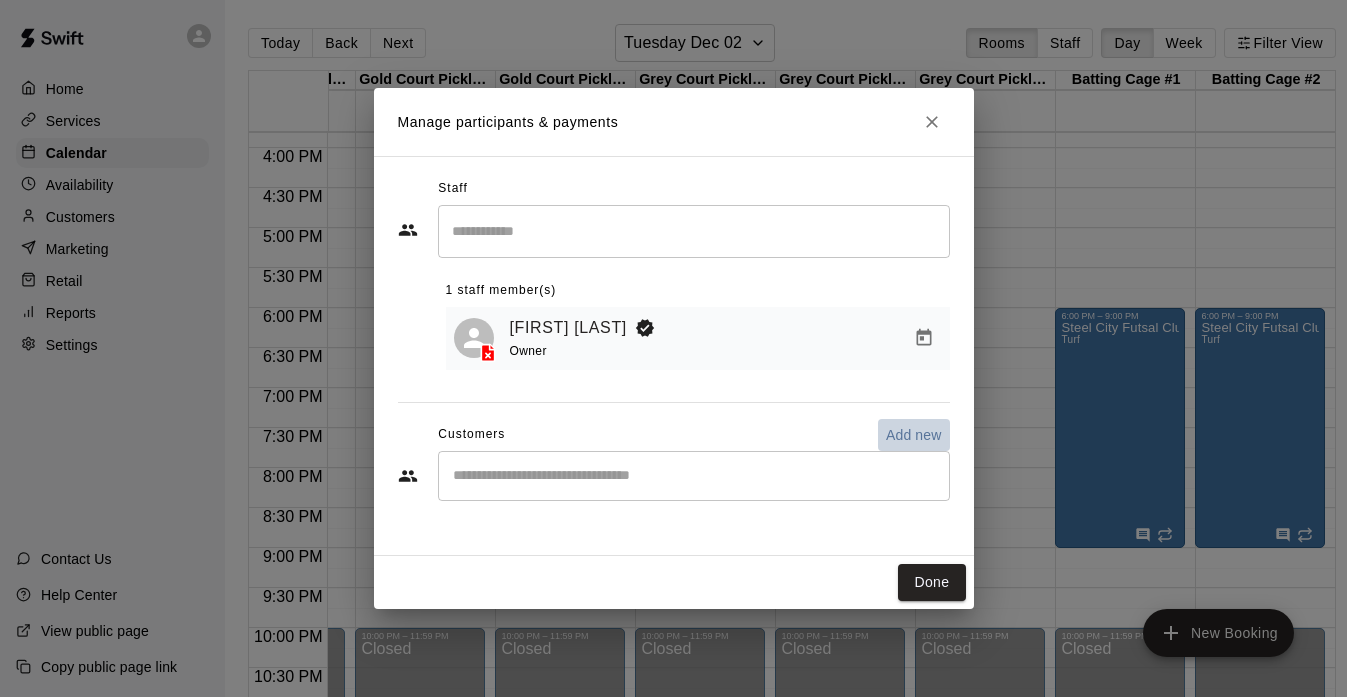 select on "**" 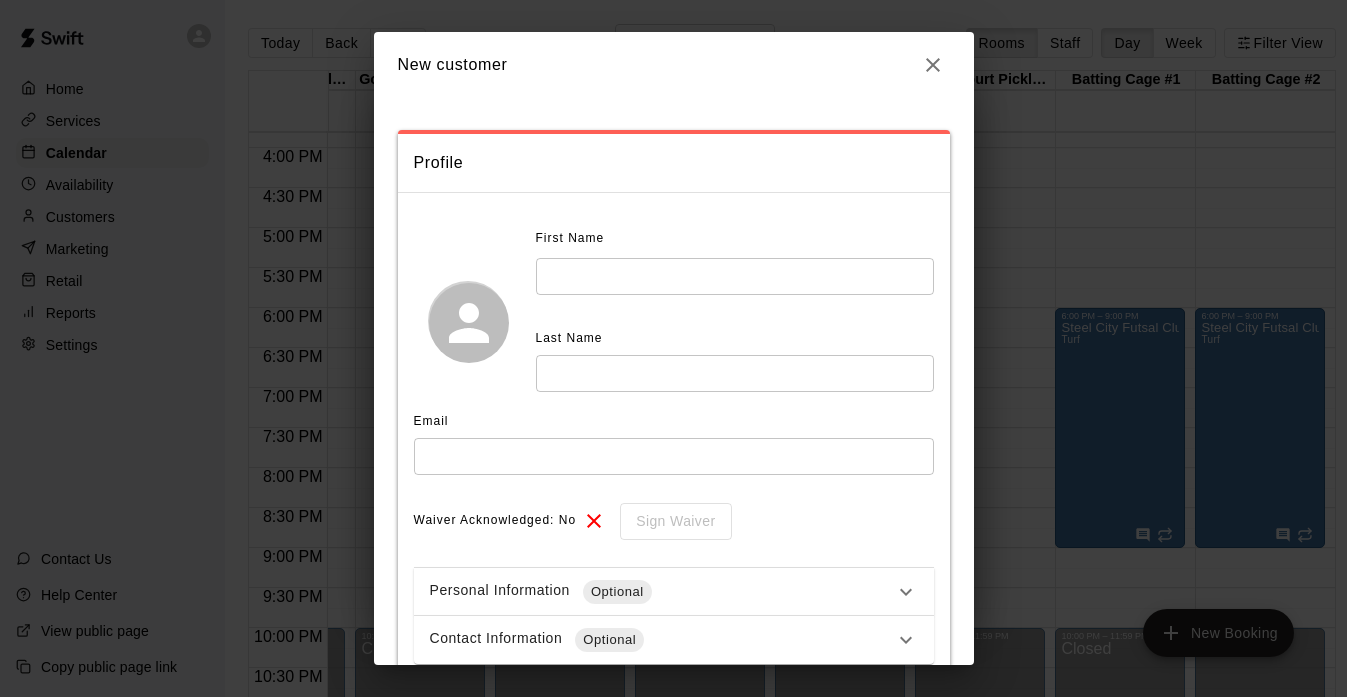 click at bounding box center (735, 276) 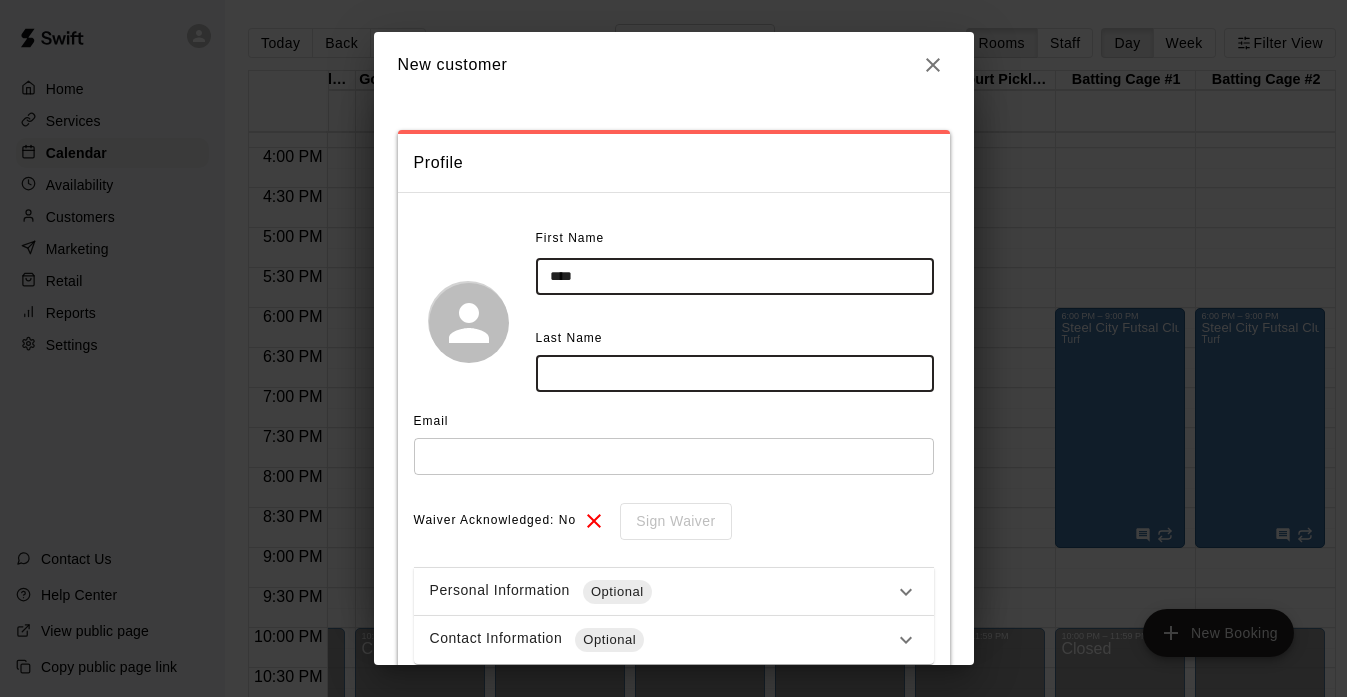 type on "***" 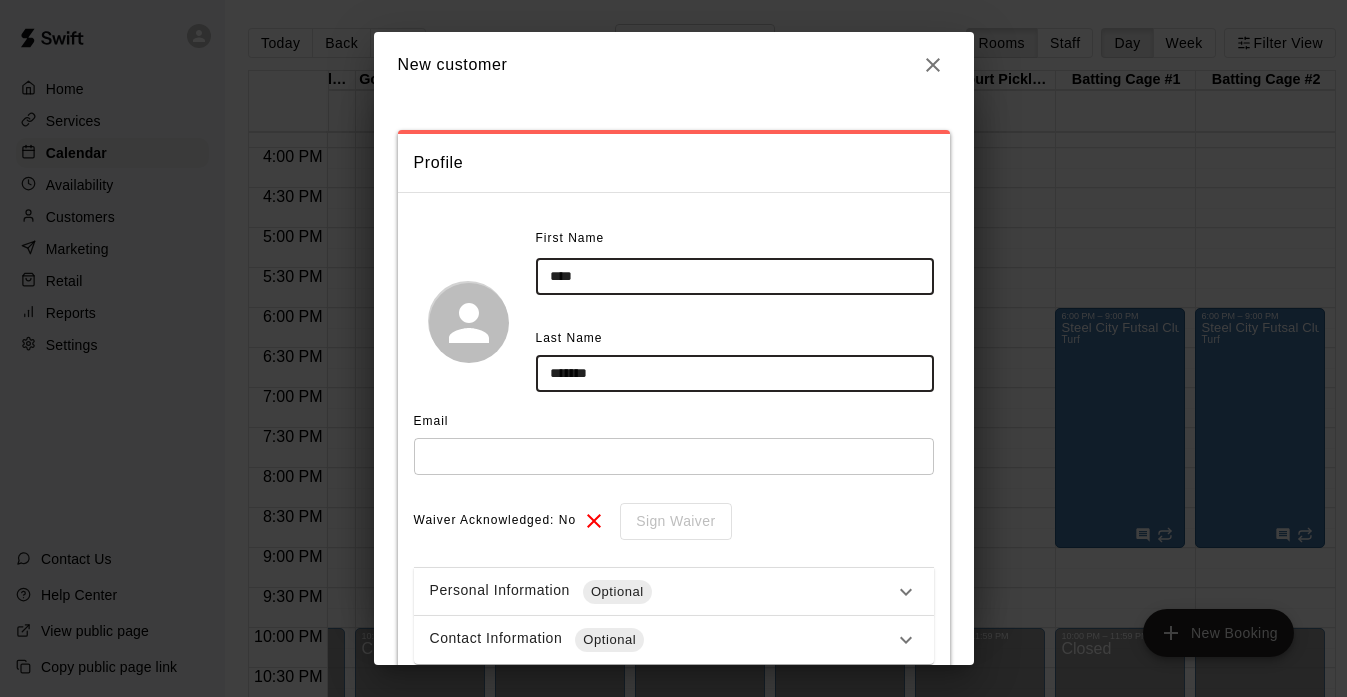 type on "*******" 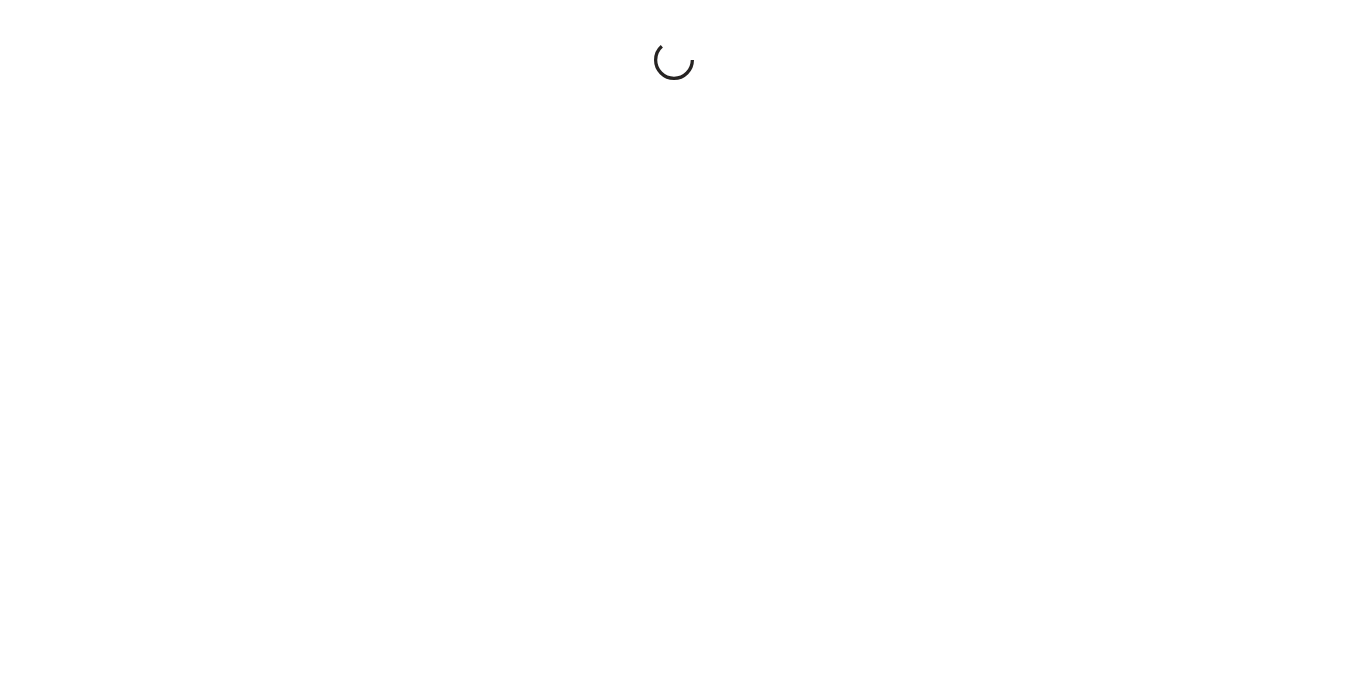 scroll, scrollTop: 0, scrollLeft: 0, axis: both 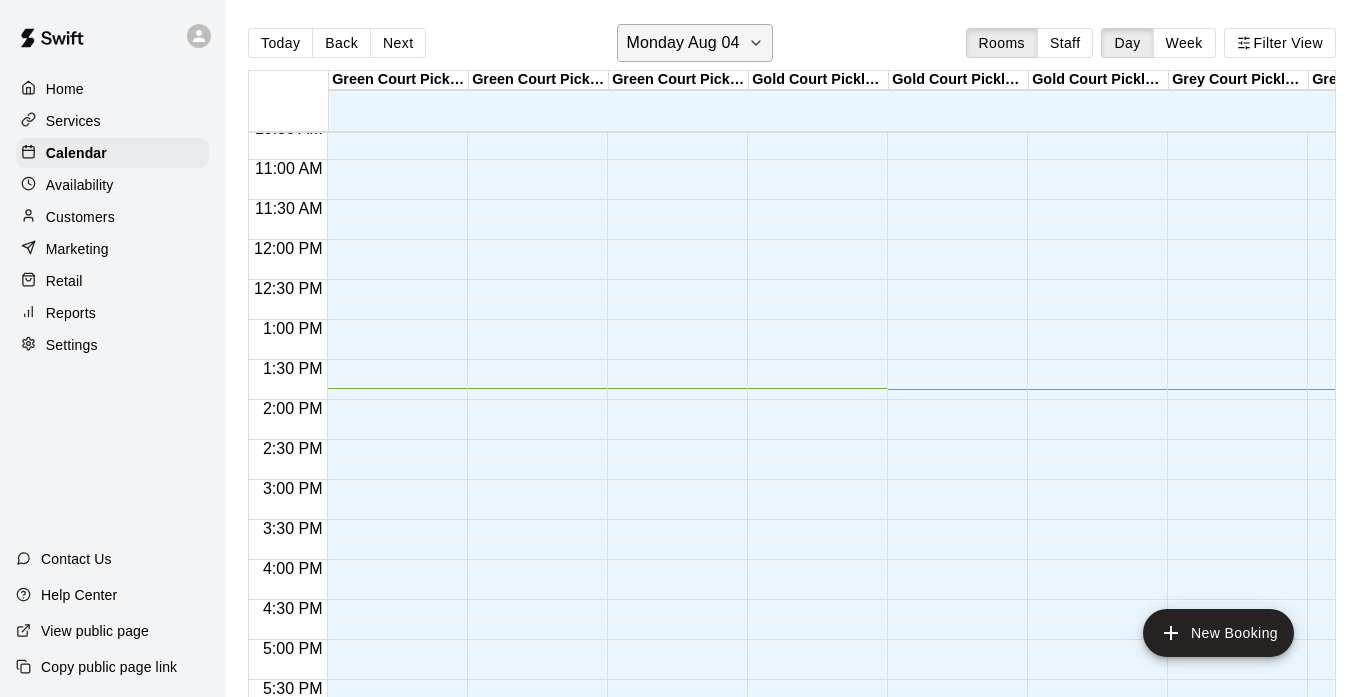 click on "Monday Aug 04" at bounding box center (682, 43) 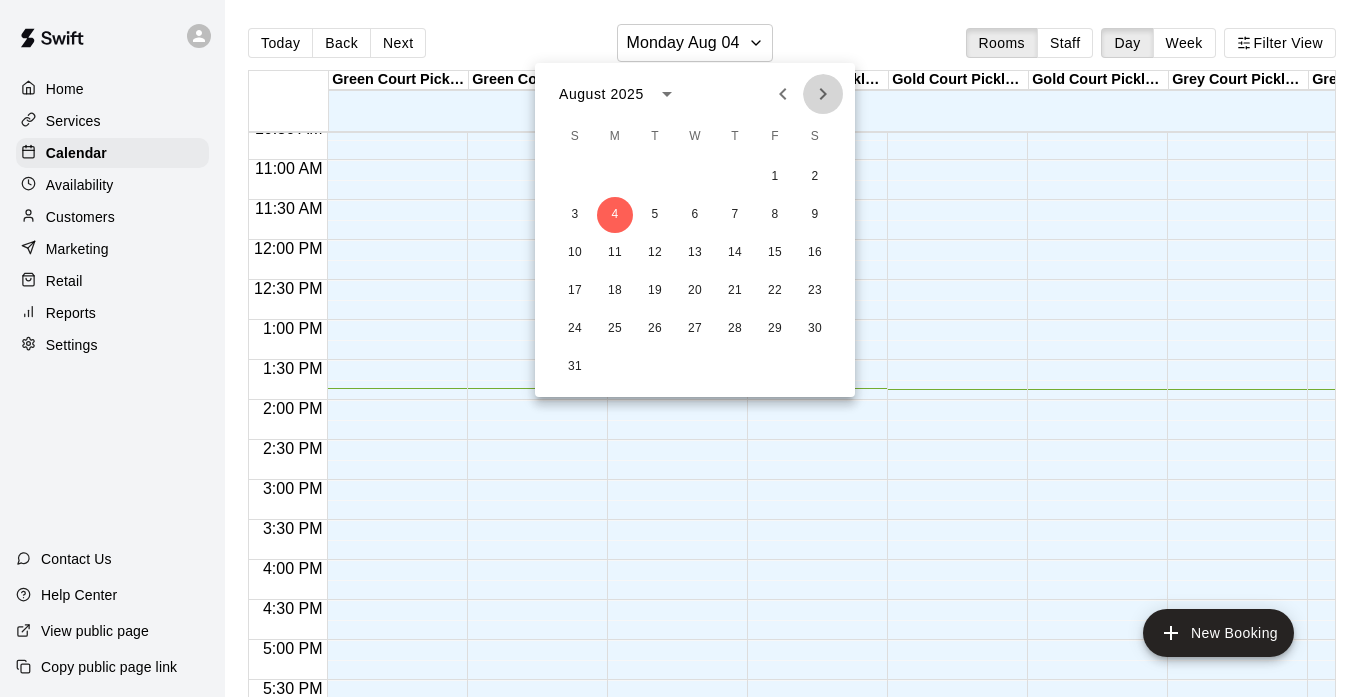 click 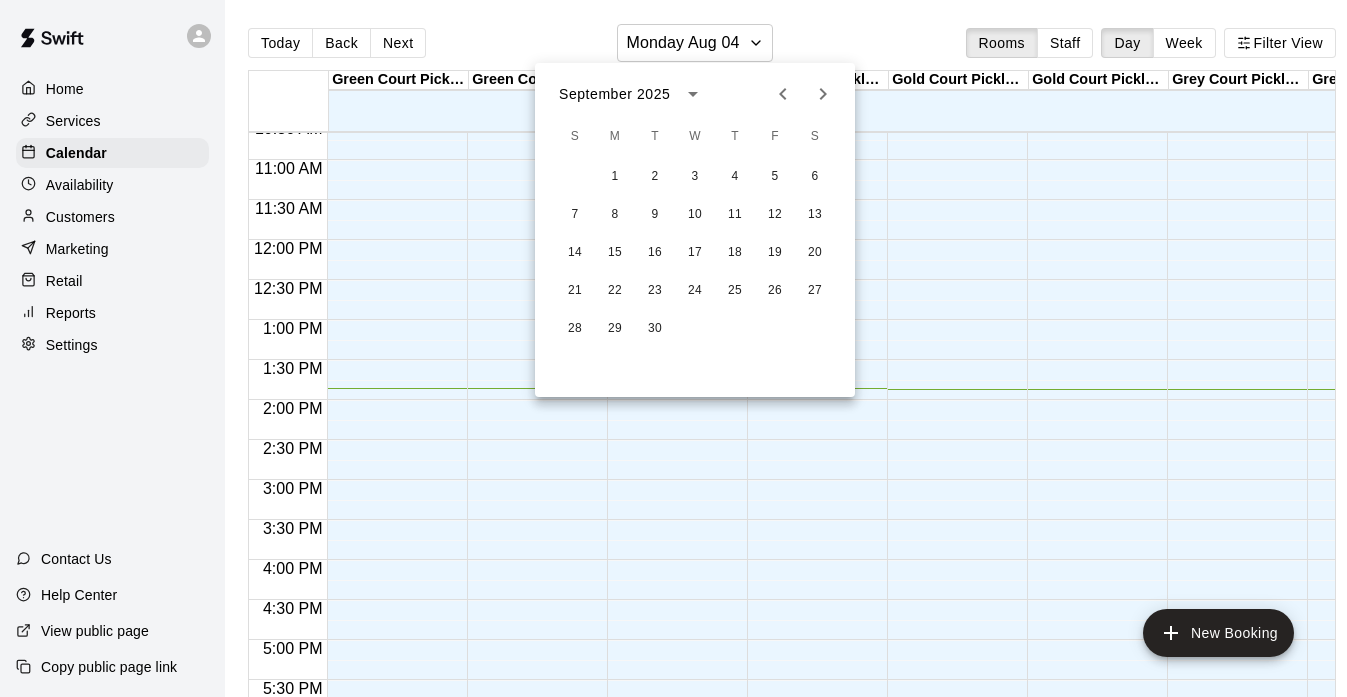 click 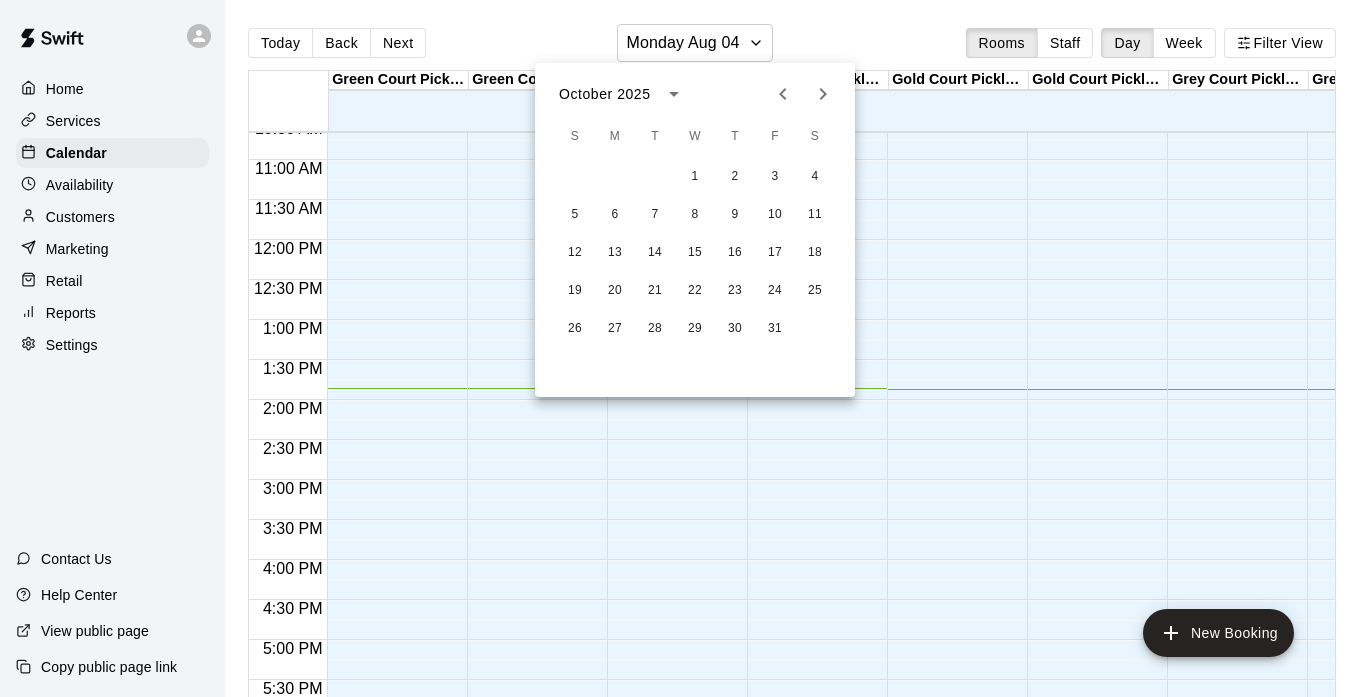click 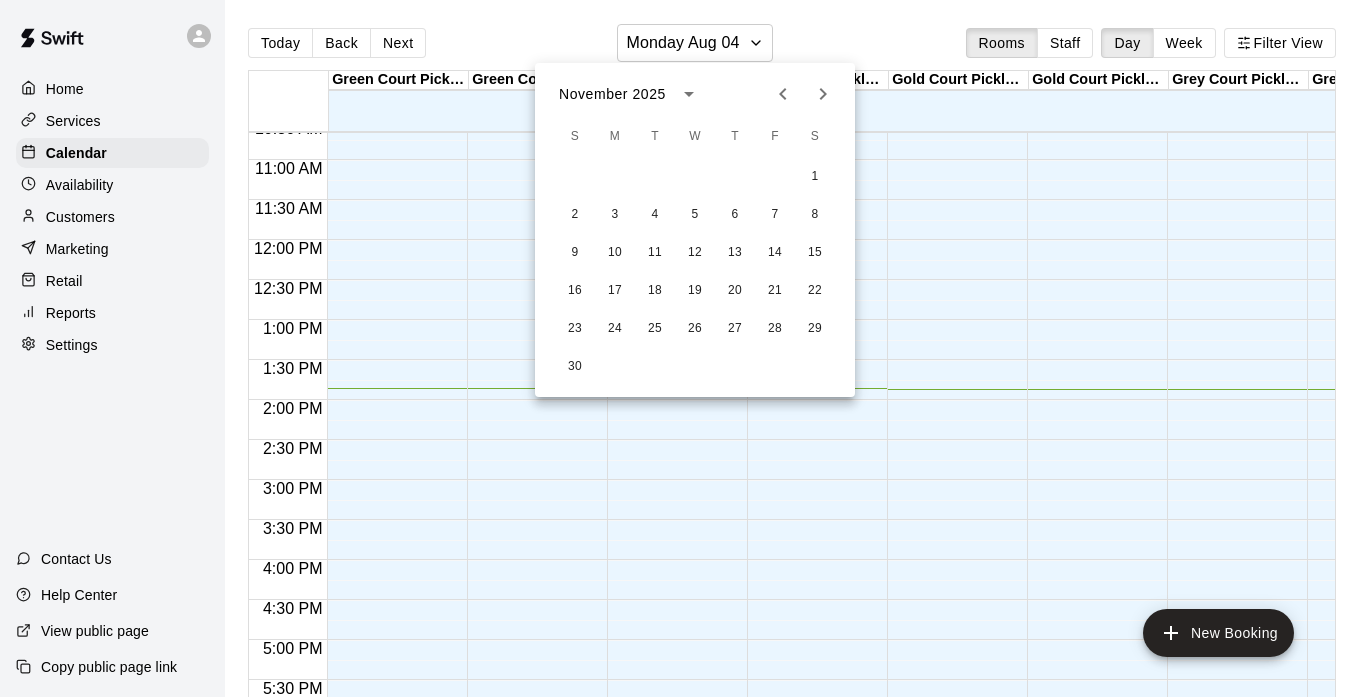 click 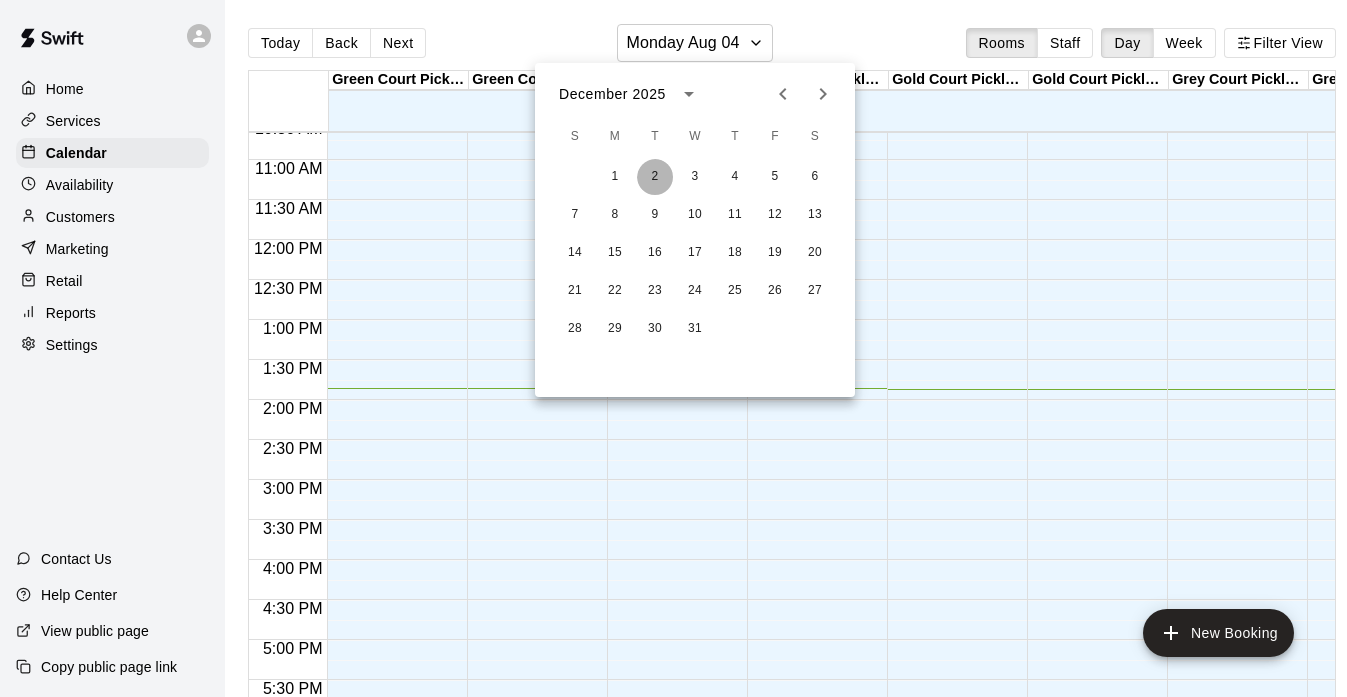 click on "2" at bounding box center [655, 177] 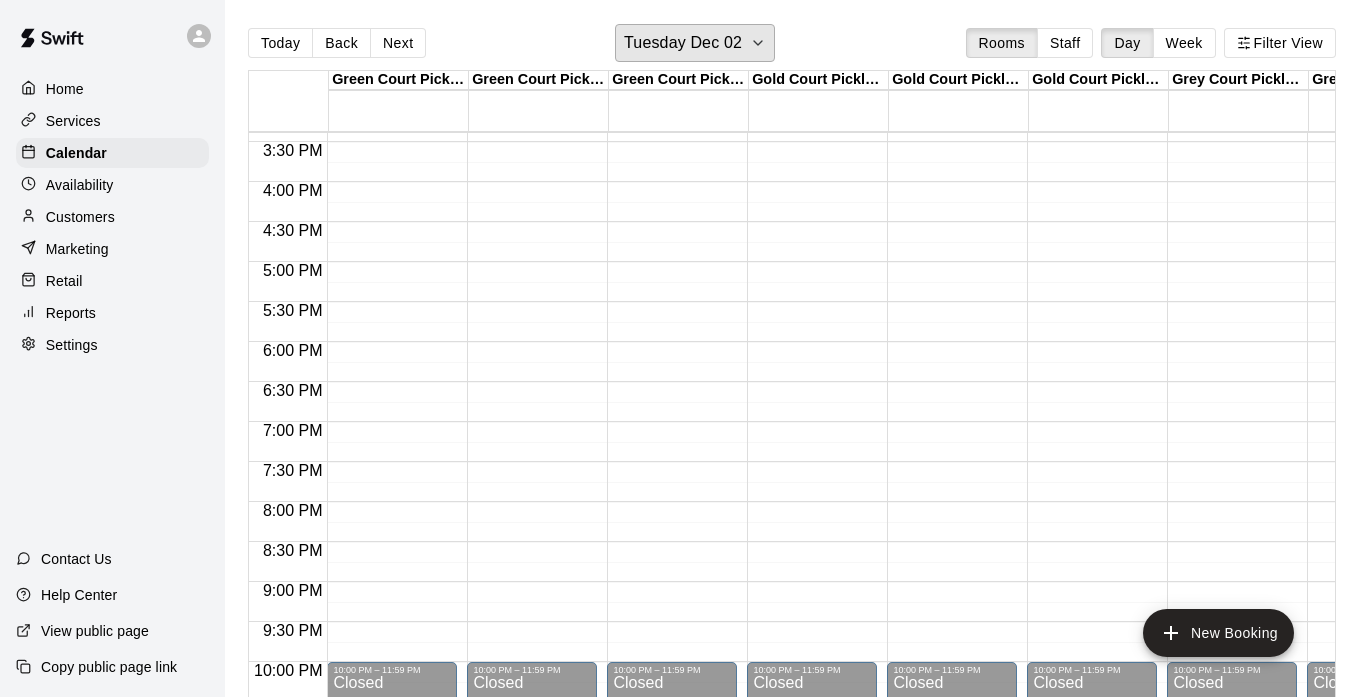 scroll, scrollTop: 1231, scrollLeft: 176, axis: both 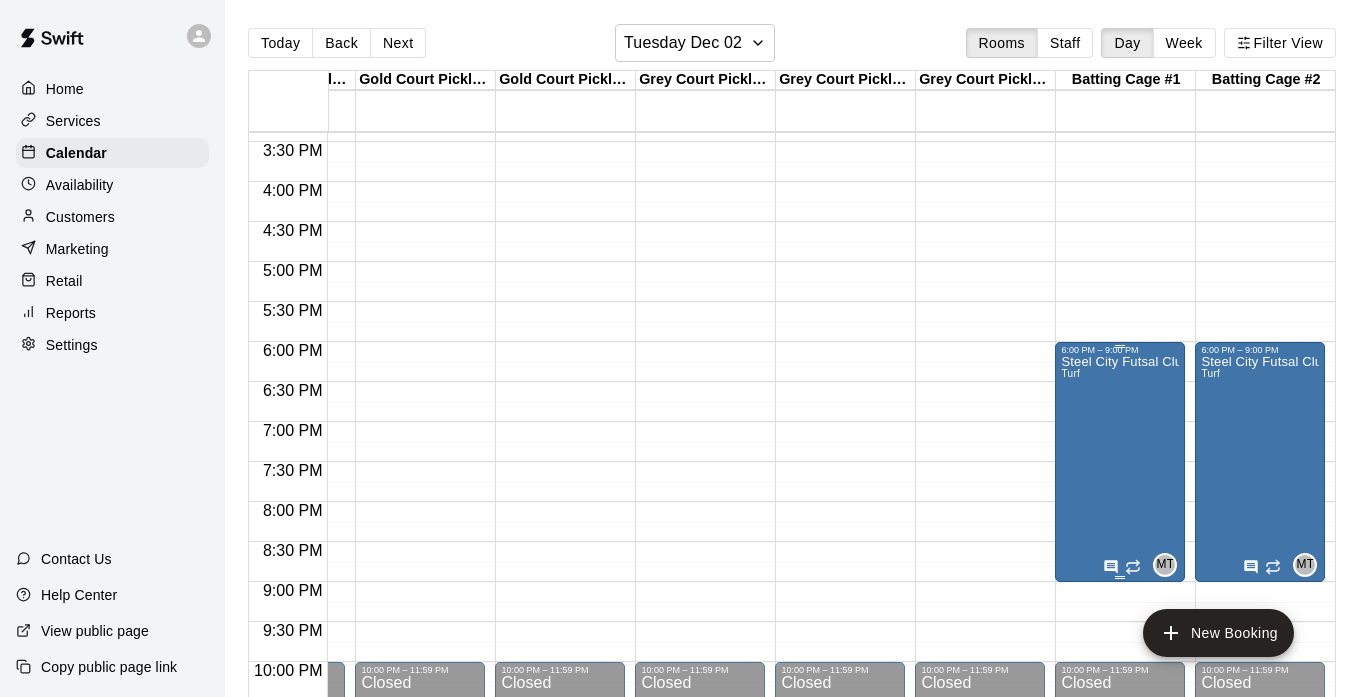 click on "Steel City Futsal Club Turf" at bounding box center (1120, 703) 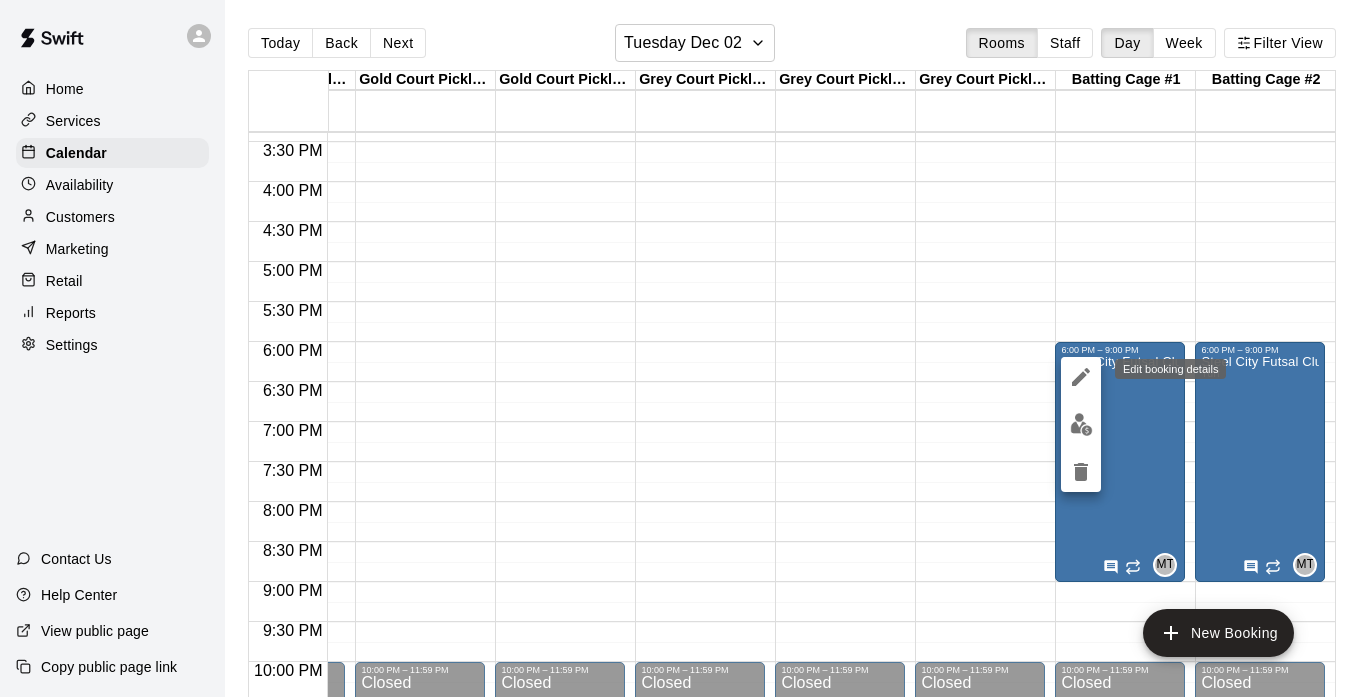 click 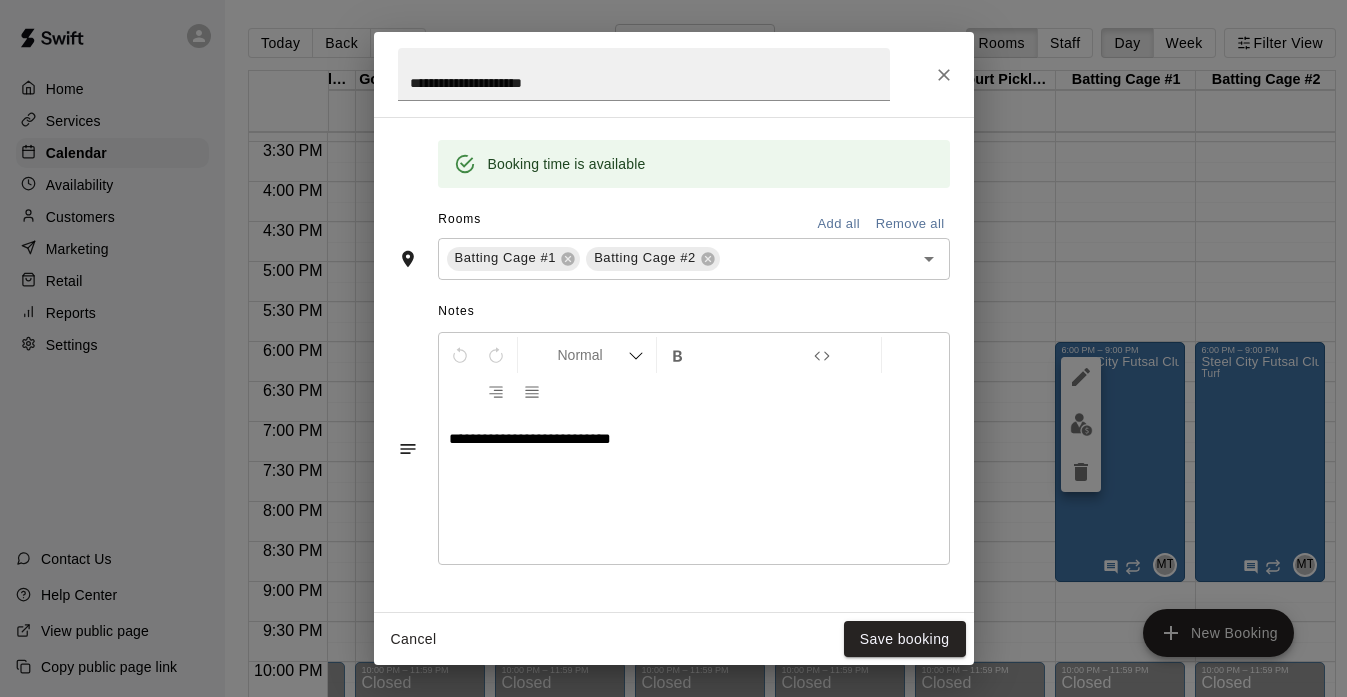 scroll, scrollTop: 675, scrollLeft: 0, axis: vertical 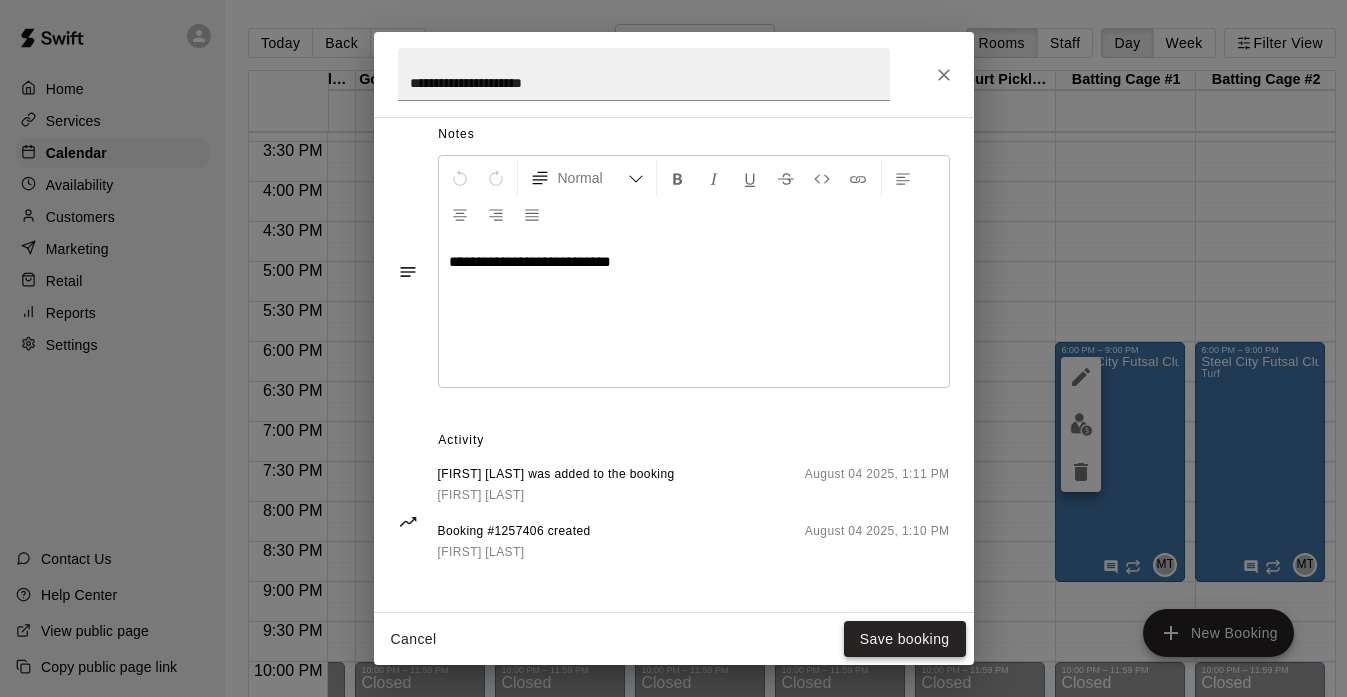 click on "Save booking" at bounding box center [905, 639] 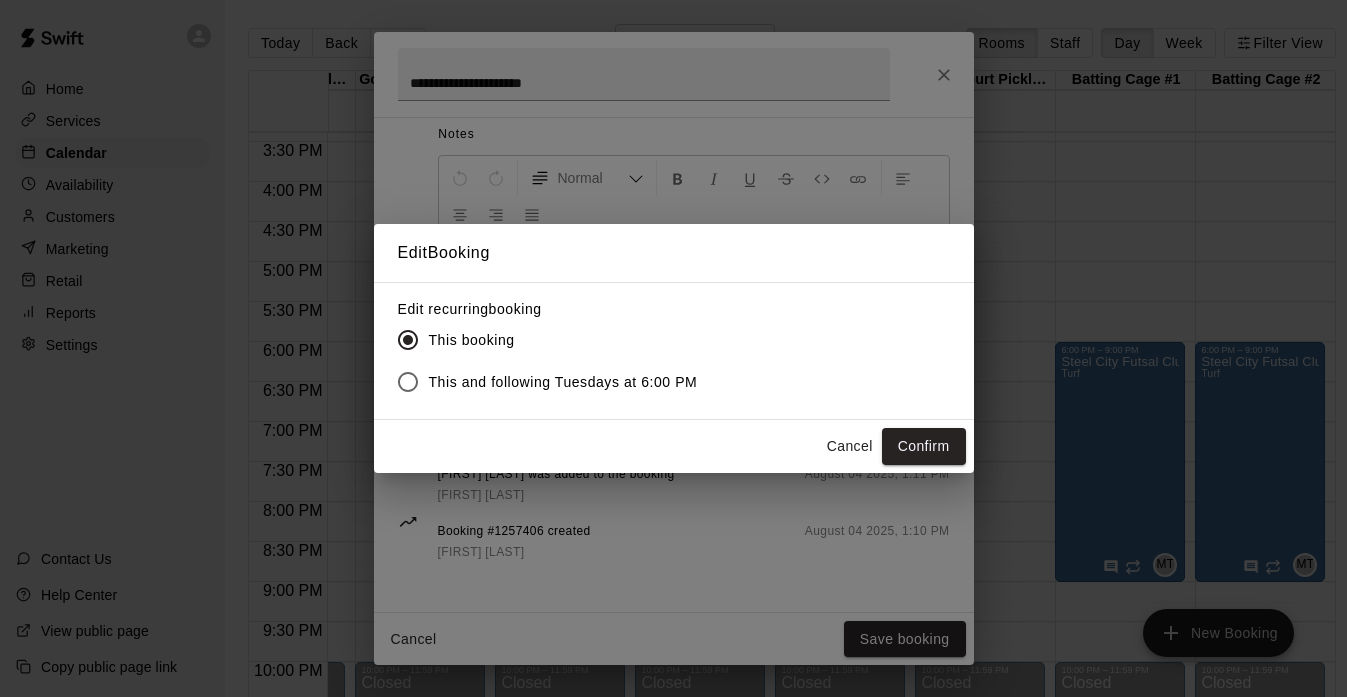 click on "Cancel" at bounding box center [850, 446] 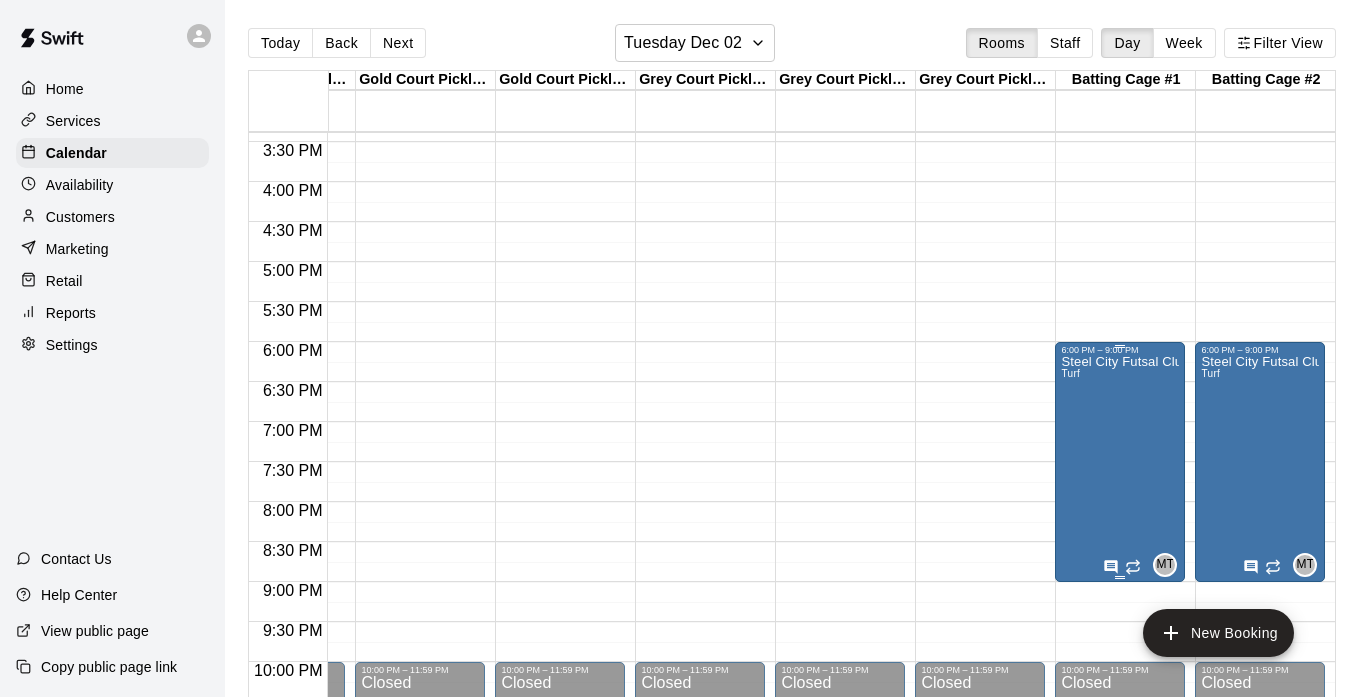 click on "Steel City Futsal Club Turf" at bounding box center [1120, 703] 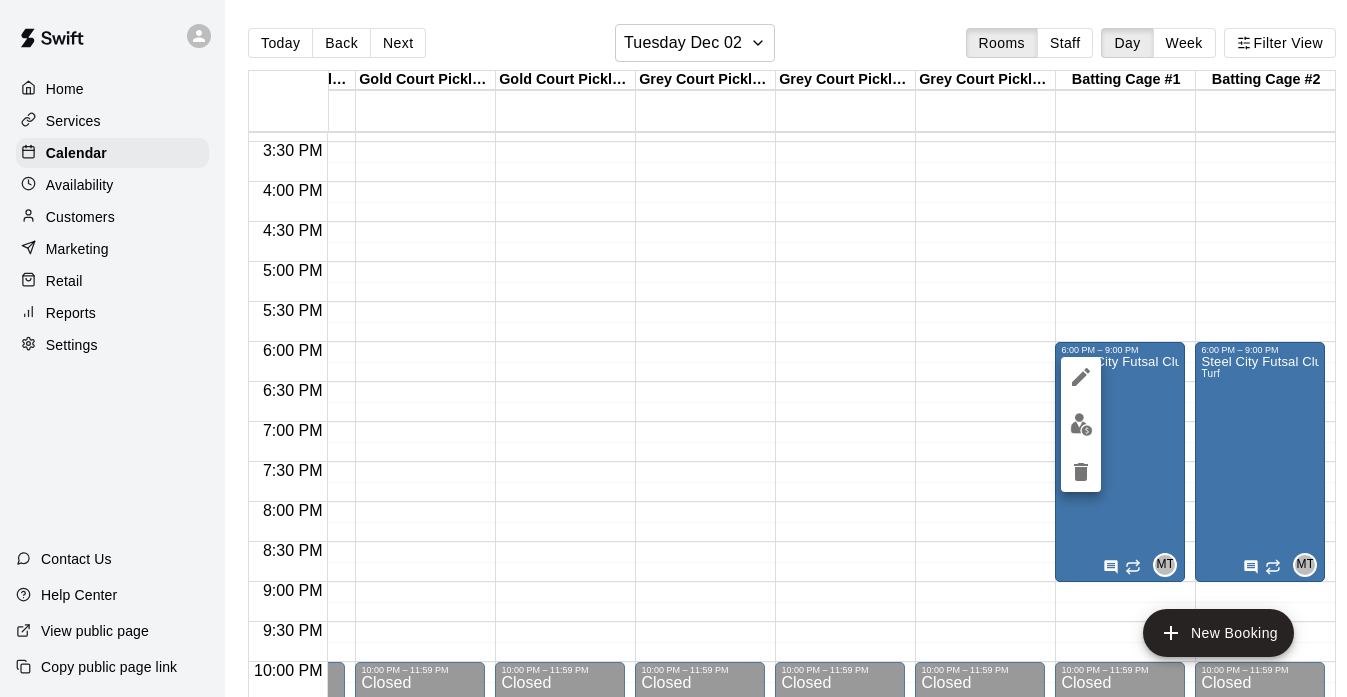 click at bounding box center [673, 348] 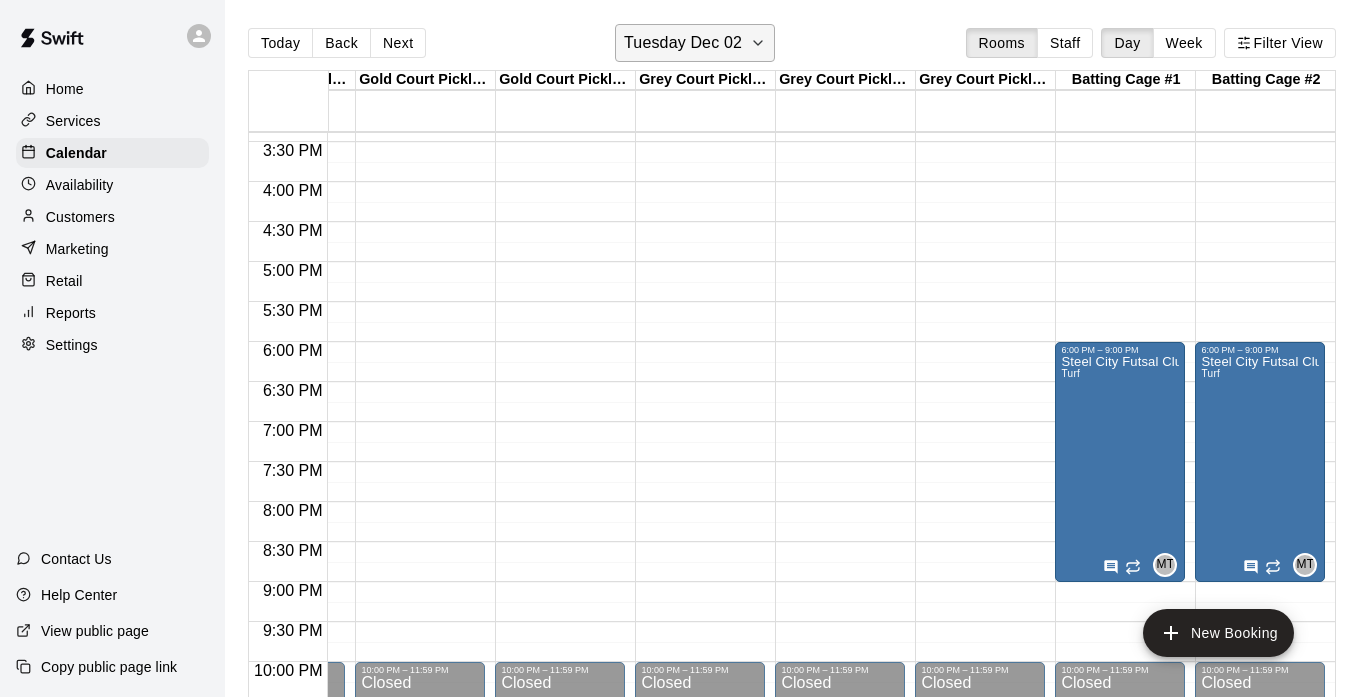 click on "Tuesday Dec 02" at bounding box center (683, 43) 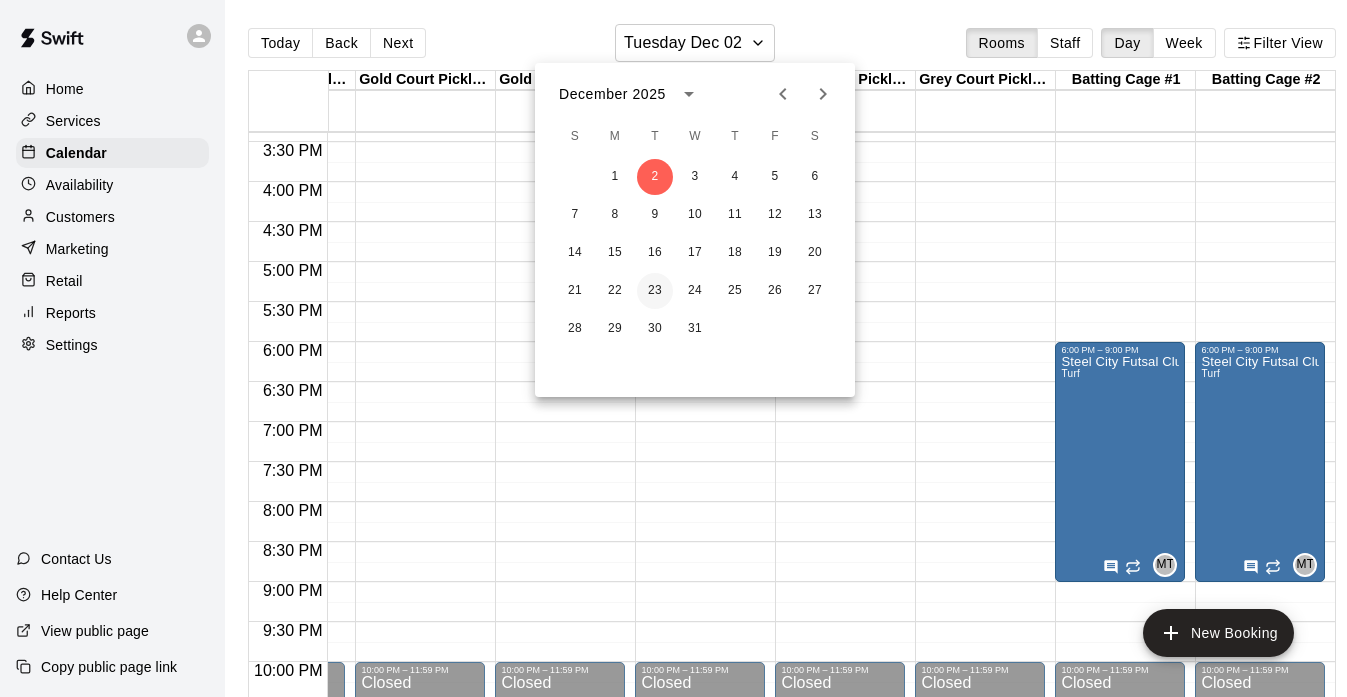 click on "23" at bounding box center (655, 291) 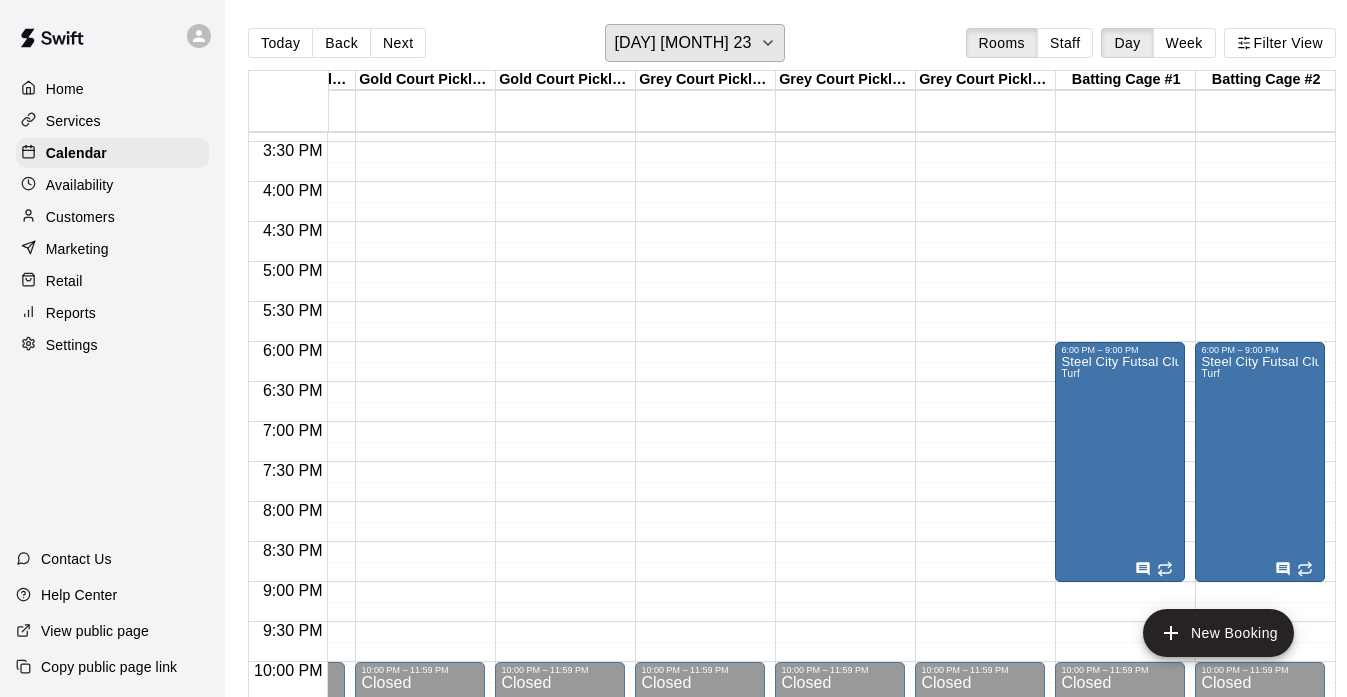 scroll, scrollTop: 0, scrollLeft: 12, axis: horizontal 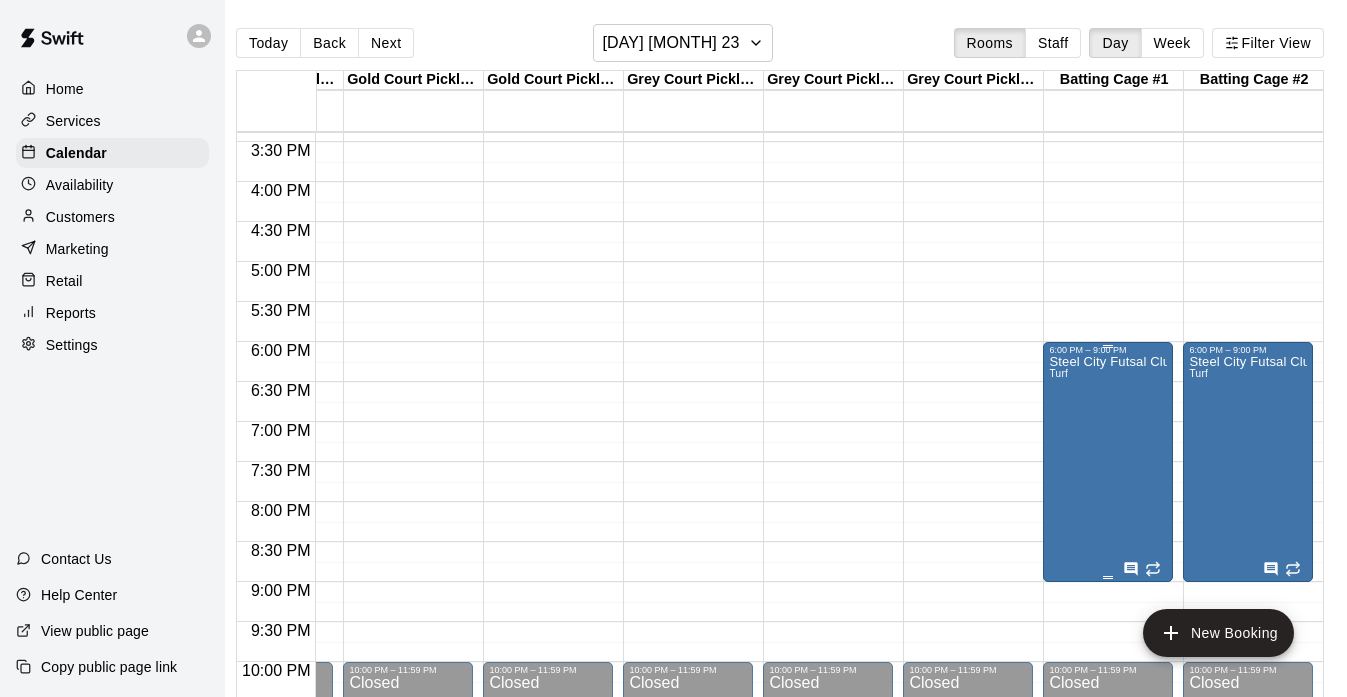 click on "Steel City Futsal Club Turf" at bounding box center (1108, 703) 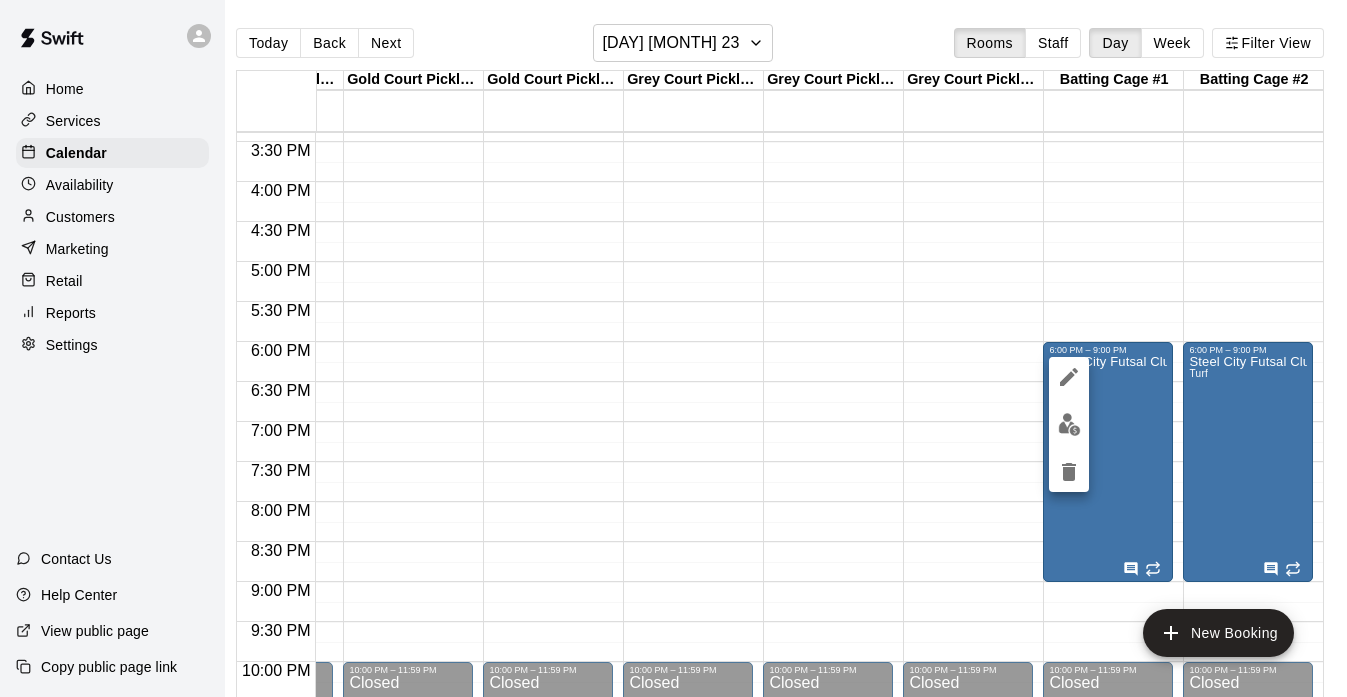 click 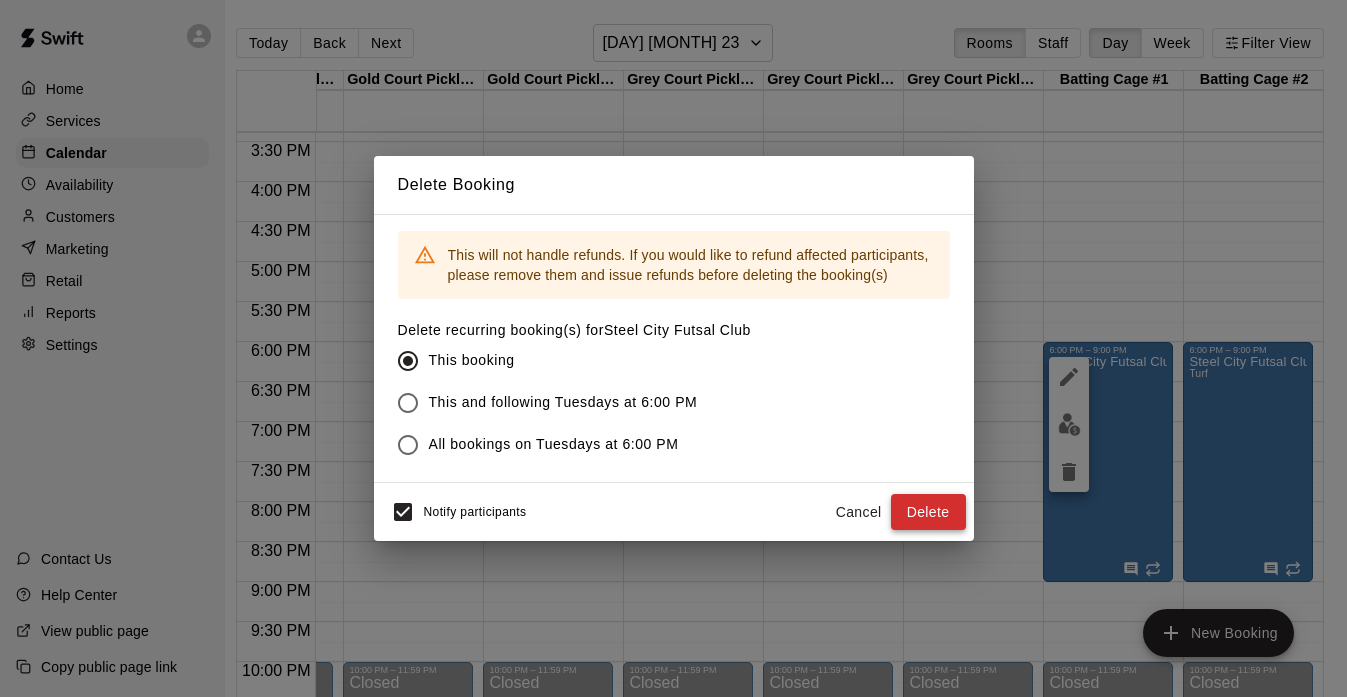 click on "Delete" at bounding box center (928, 512) 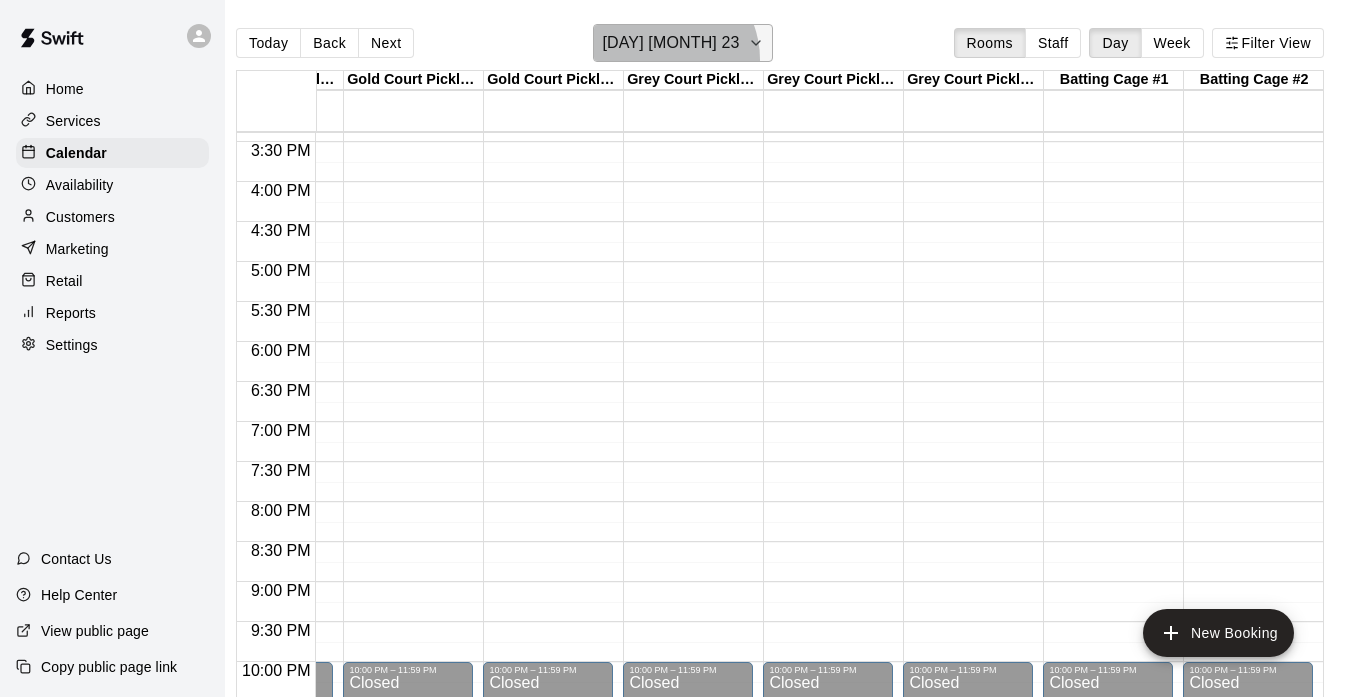 click on "[DAY] [MONTH] 23" at bounding box center (682, 43) 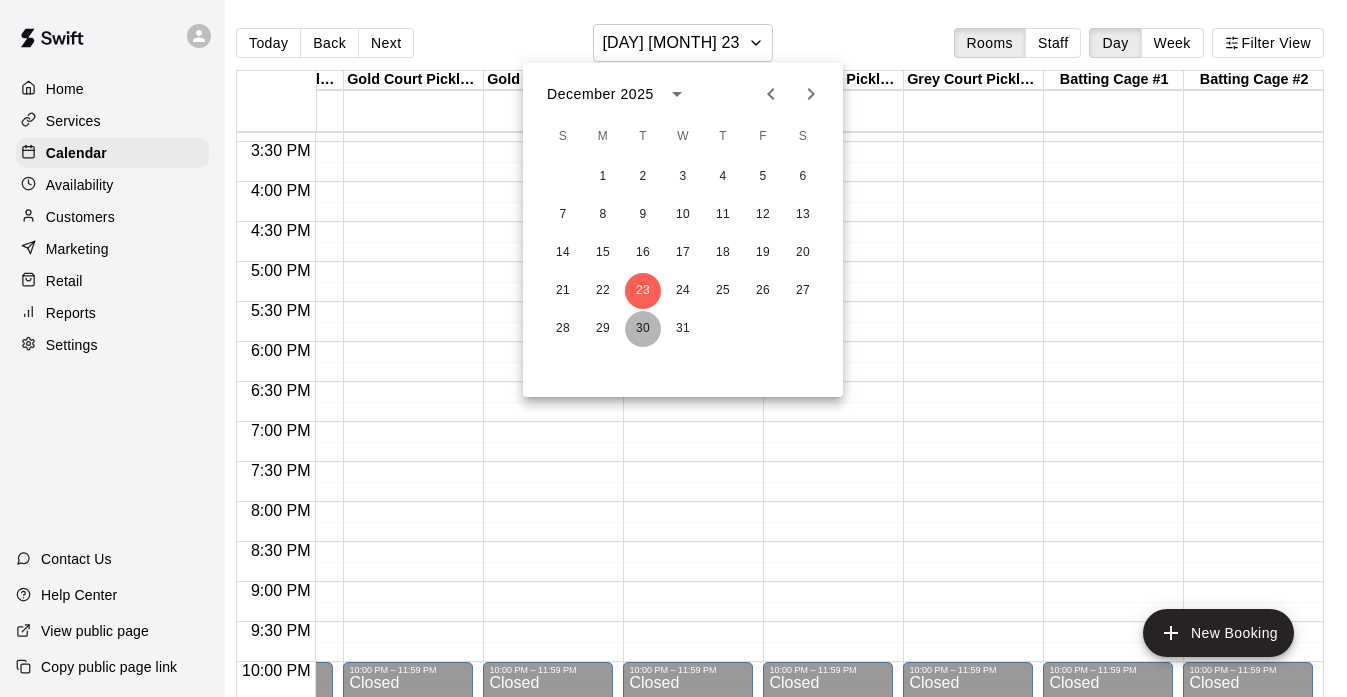 click on "30" at bounding box center (643, 329) 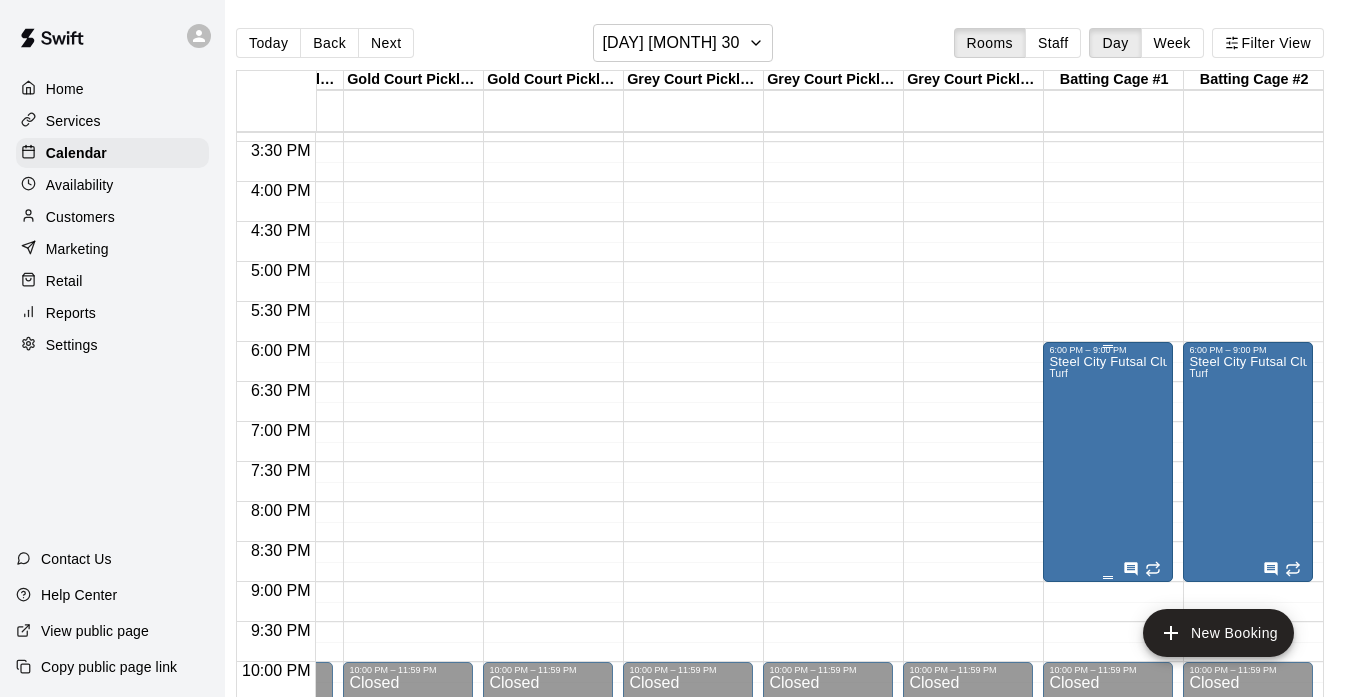 click on "Steel City Futsal Club Turf" at bounding box center (1108, 703) 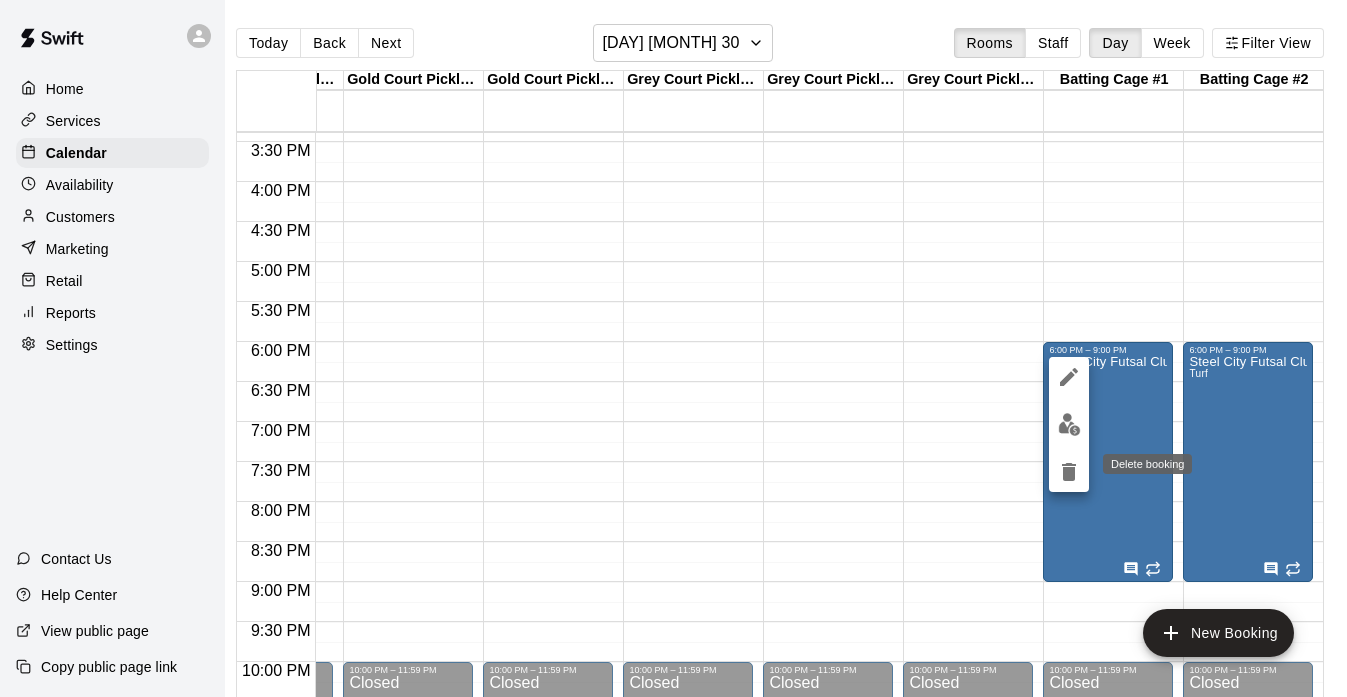 click 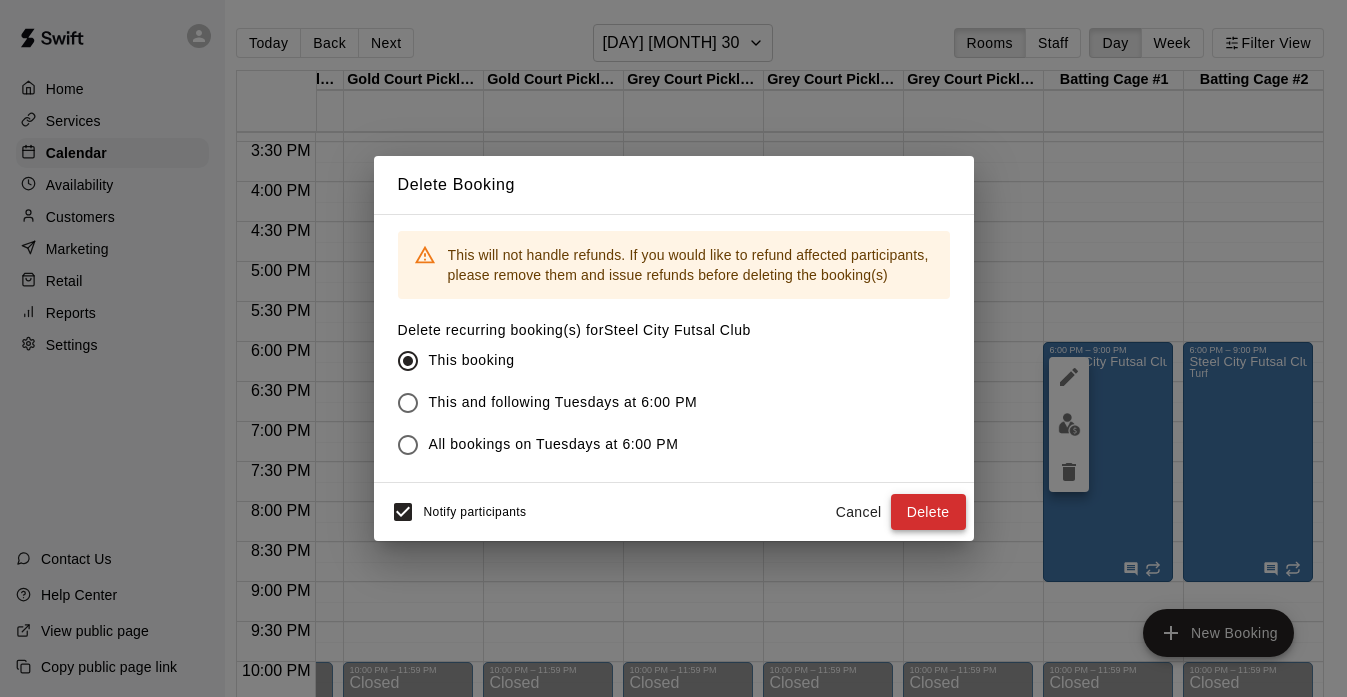 click on "Delete" at bounding box center (928, 512) 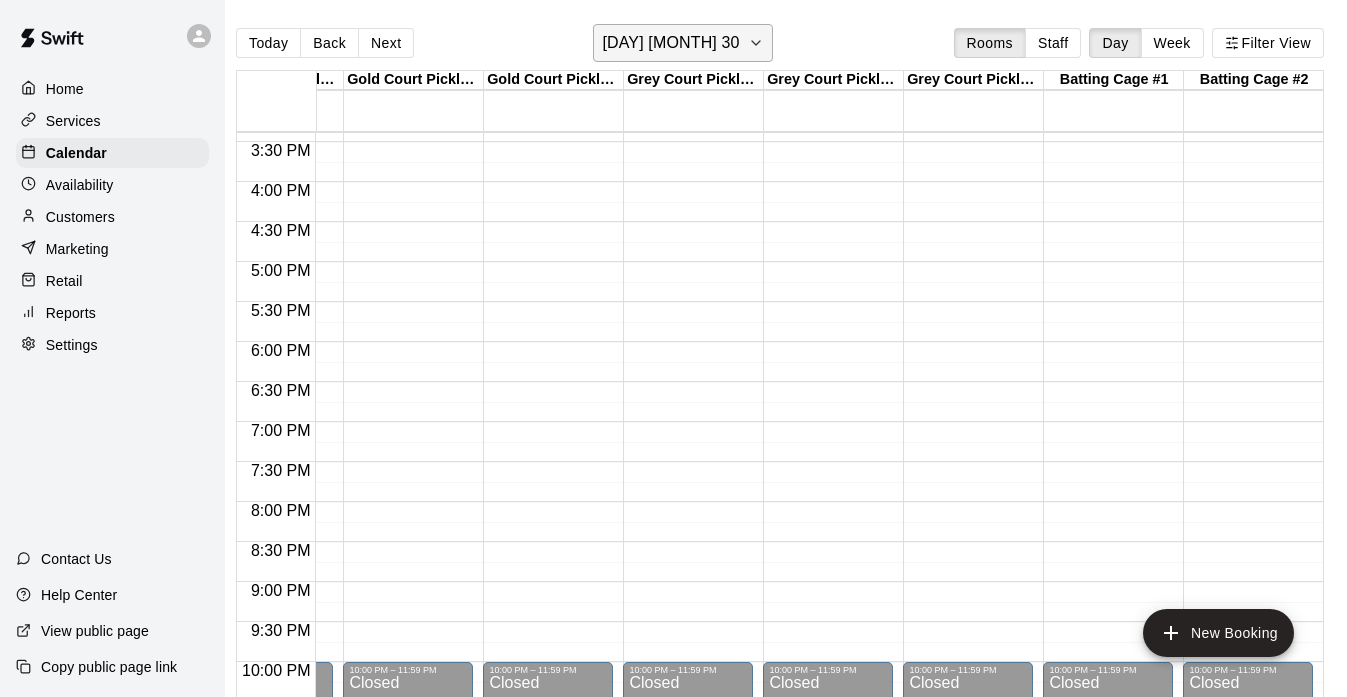 click on "[DAY] [MONTH] 30" at bounding box center [670, 43] 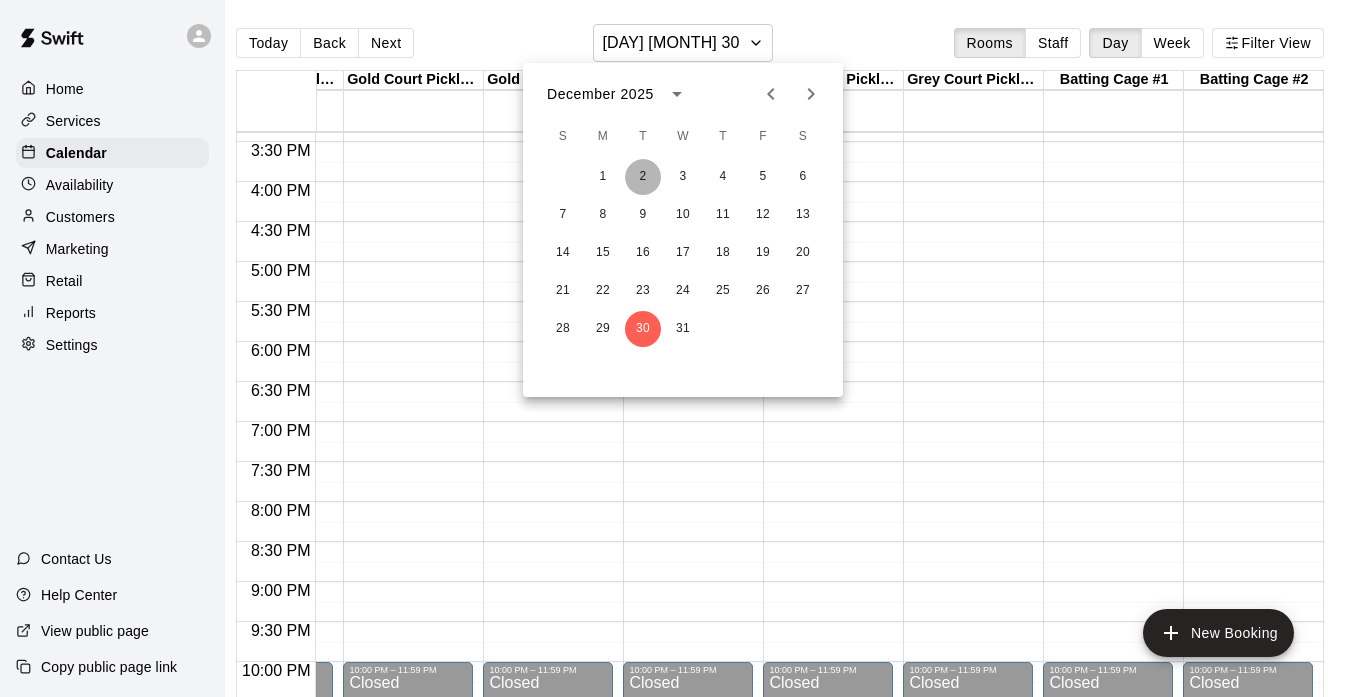 click on "2" at bounding box center [643, 177] 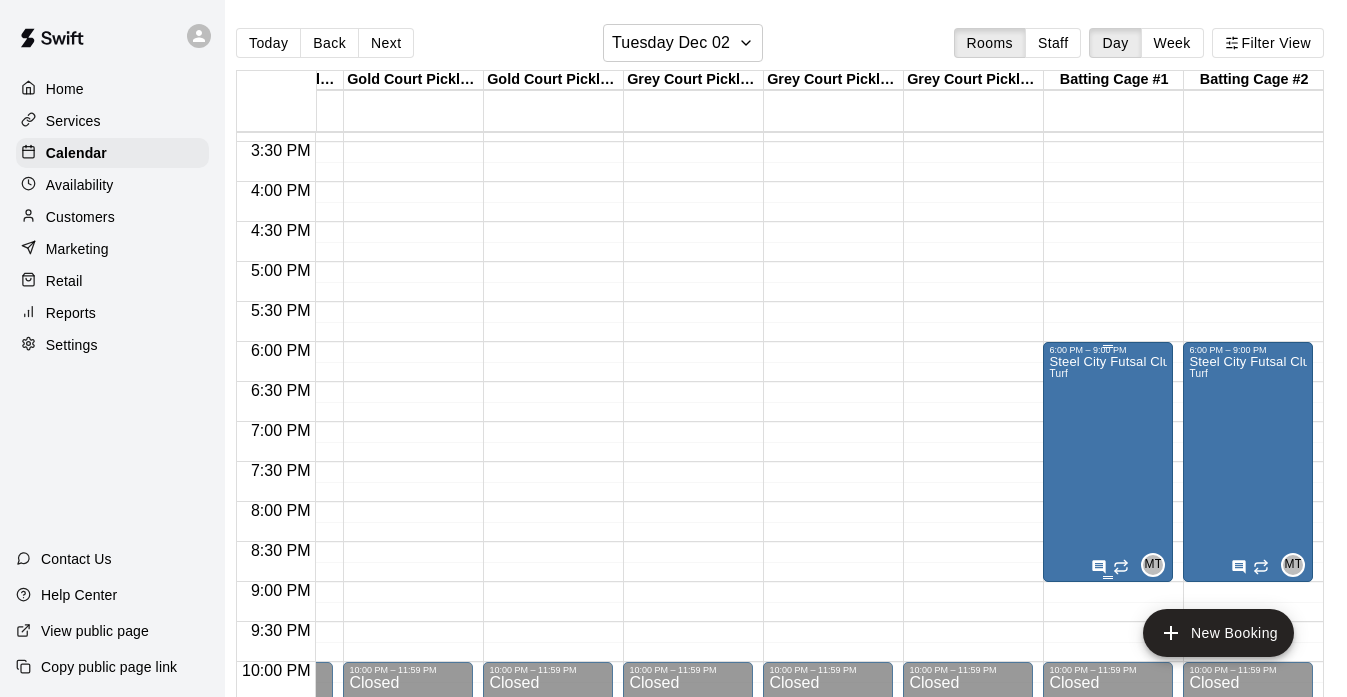click on "Steel City Futsal Club Turf" at bounding box center [1108, 703] 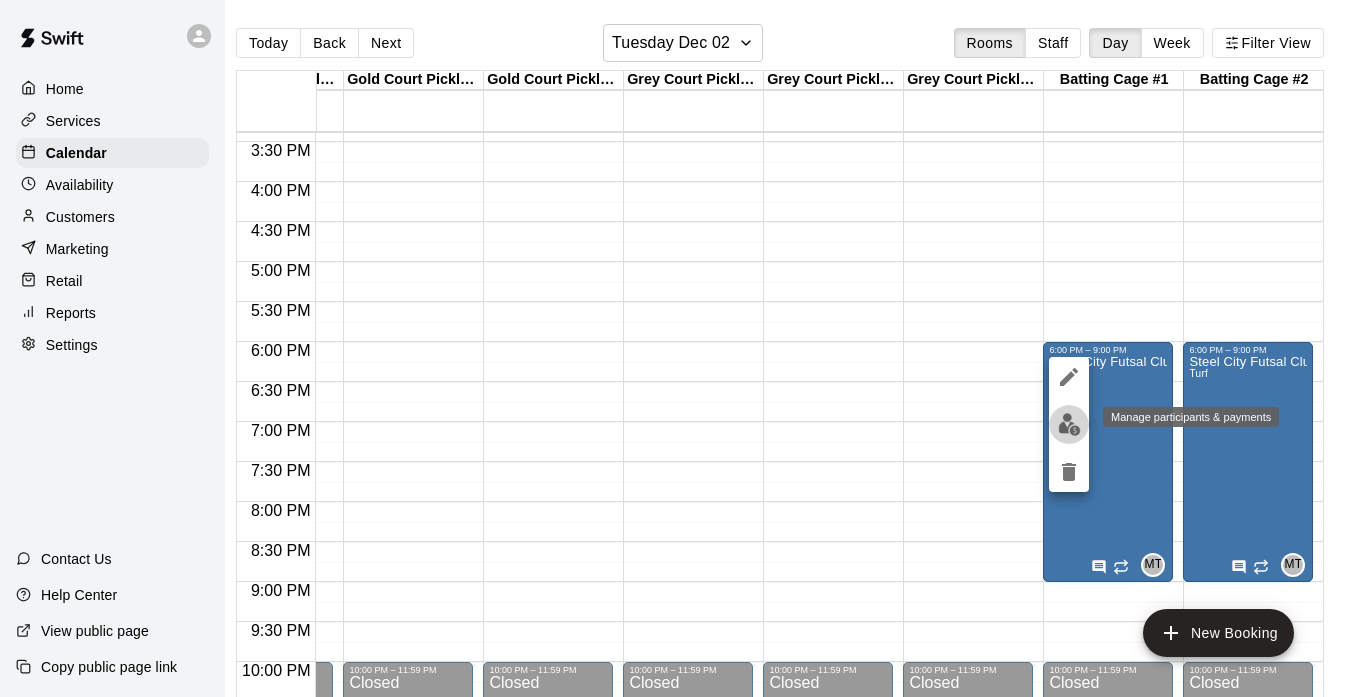 click at bounding box center [1069, 424] 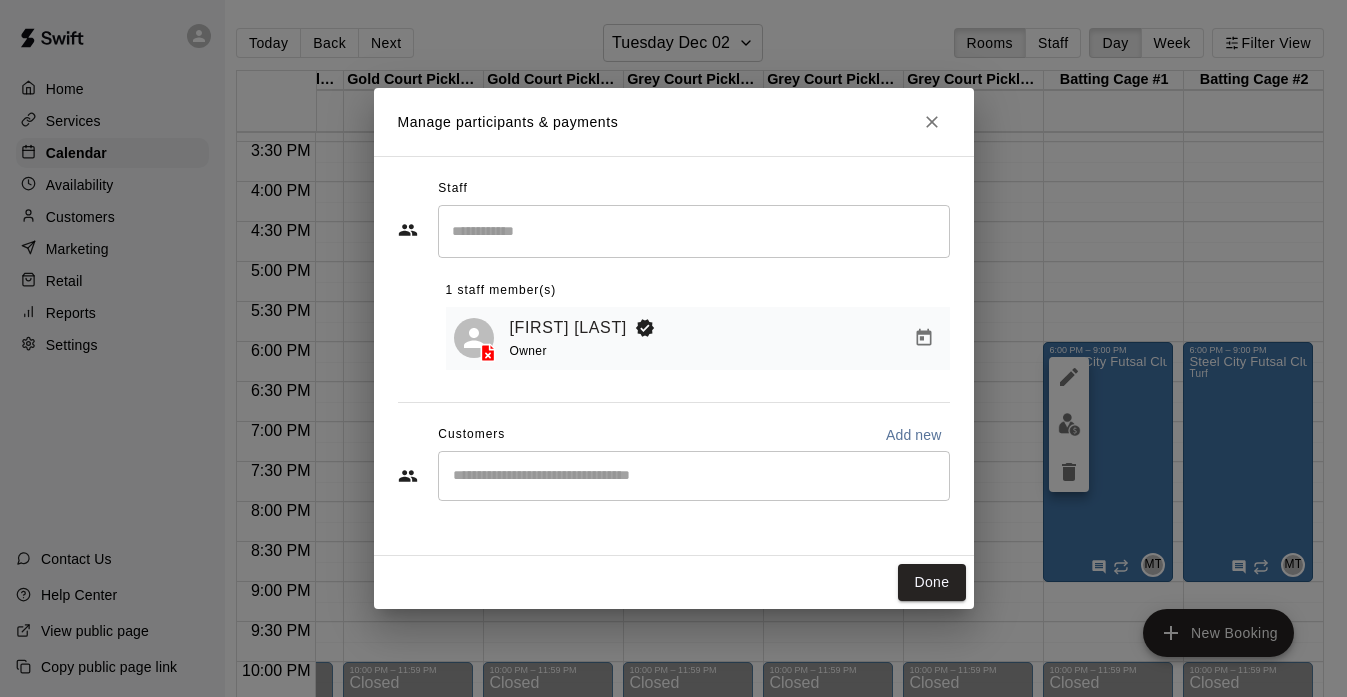 click on "Add new" at bounding box center (914, 435) 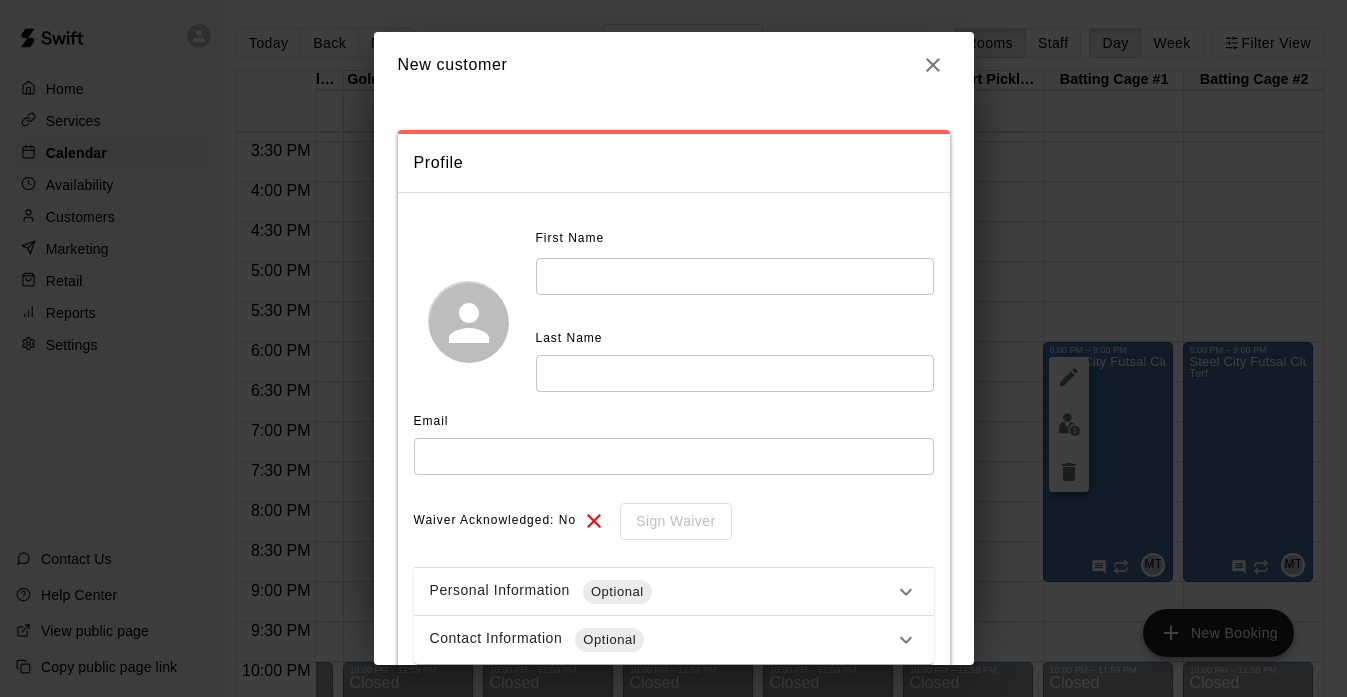 click at bounding box center (735, 276) 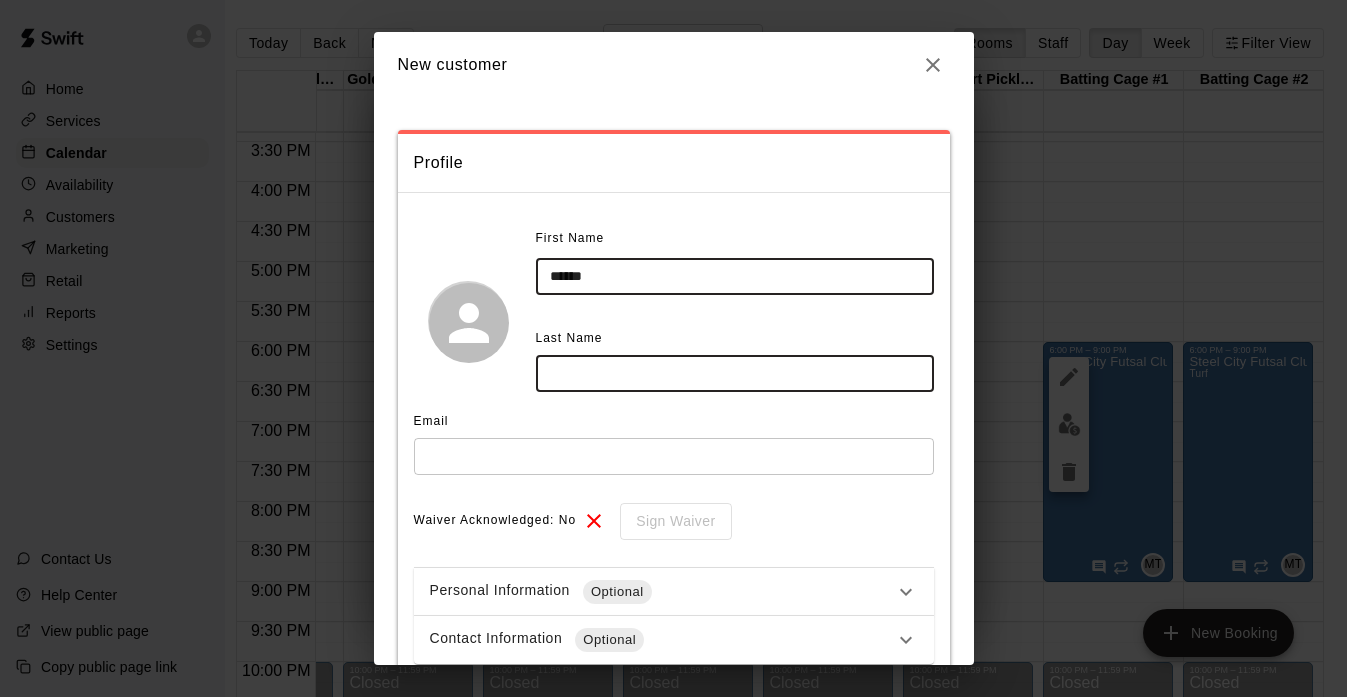 type on "*****" 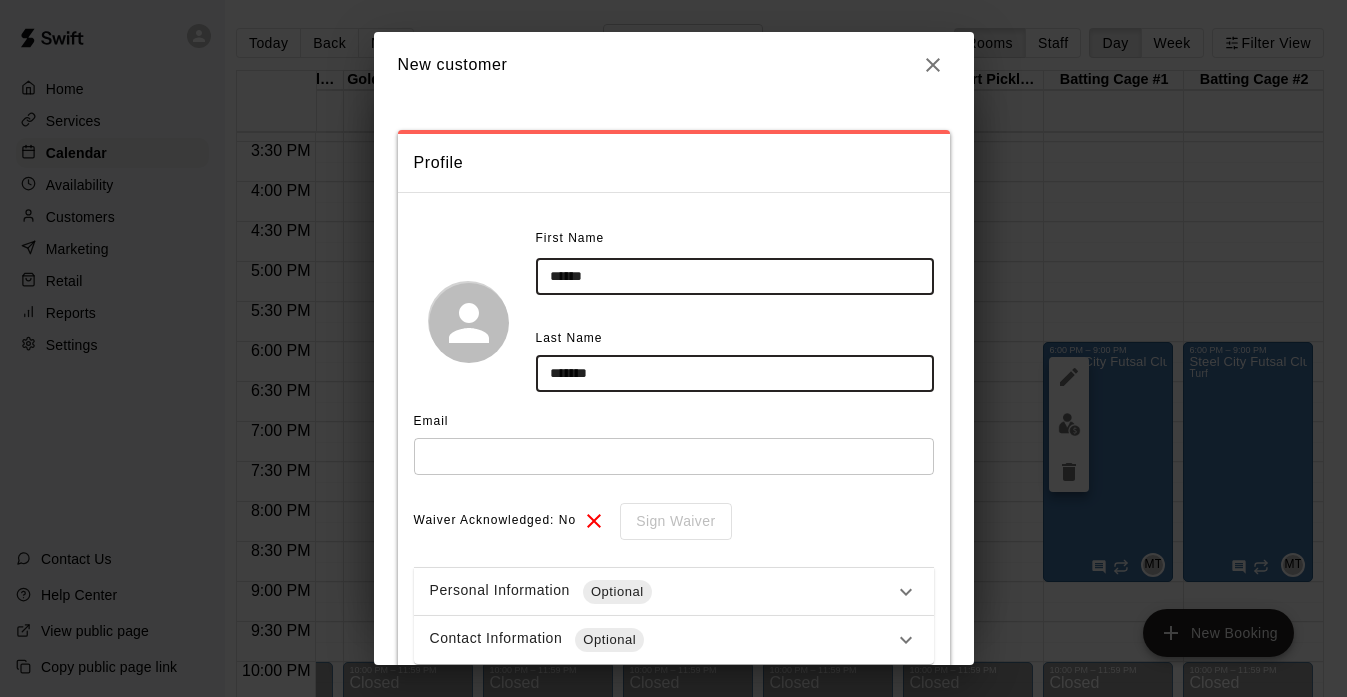 type on "*******" 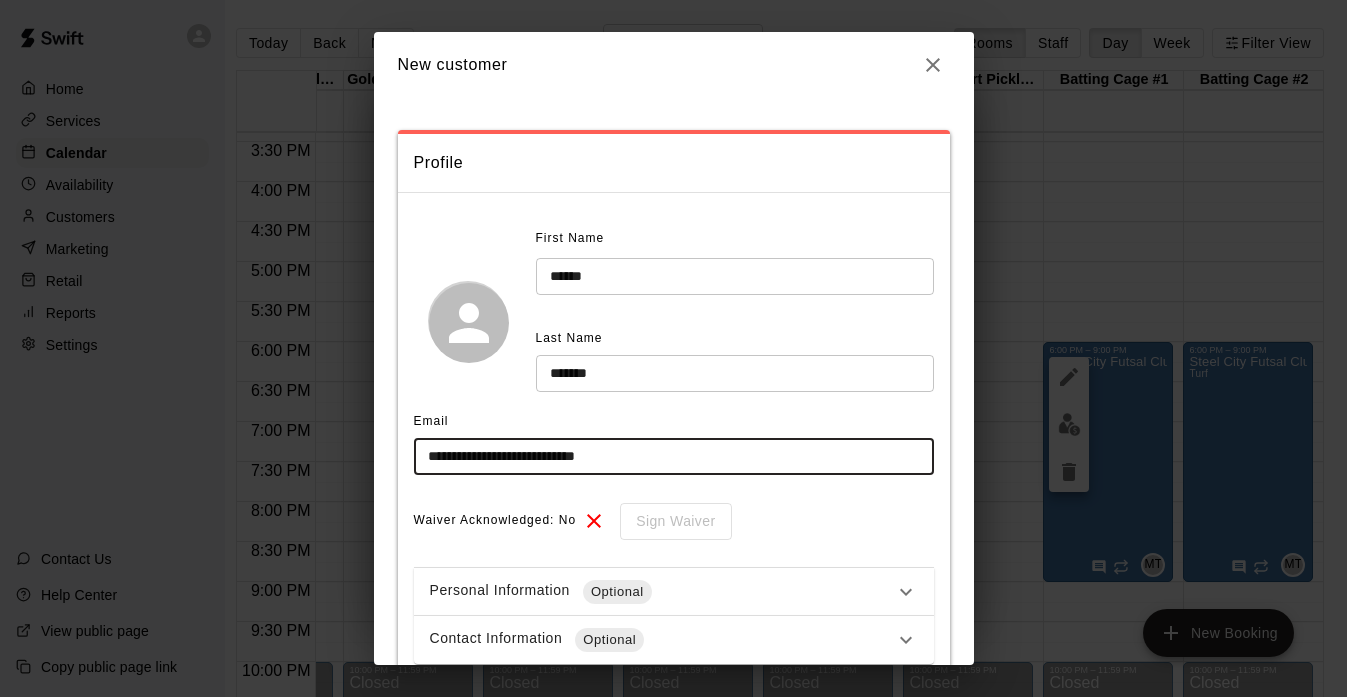 type on "**********" 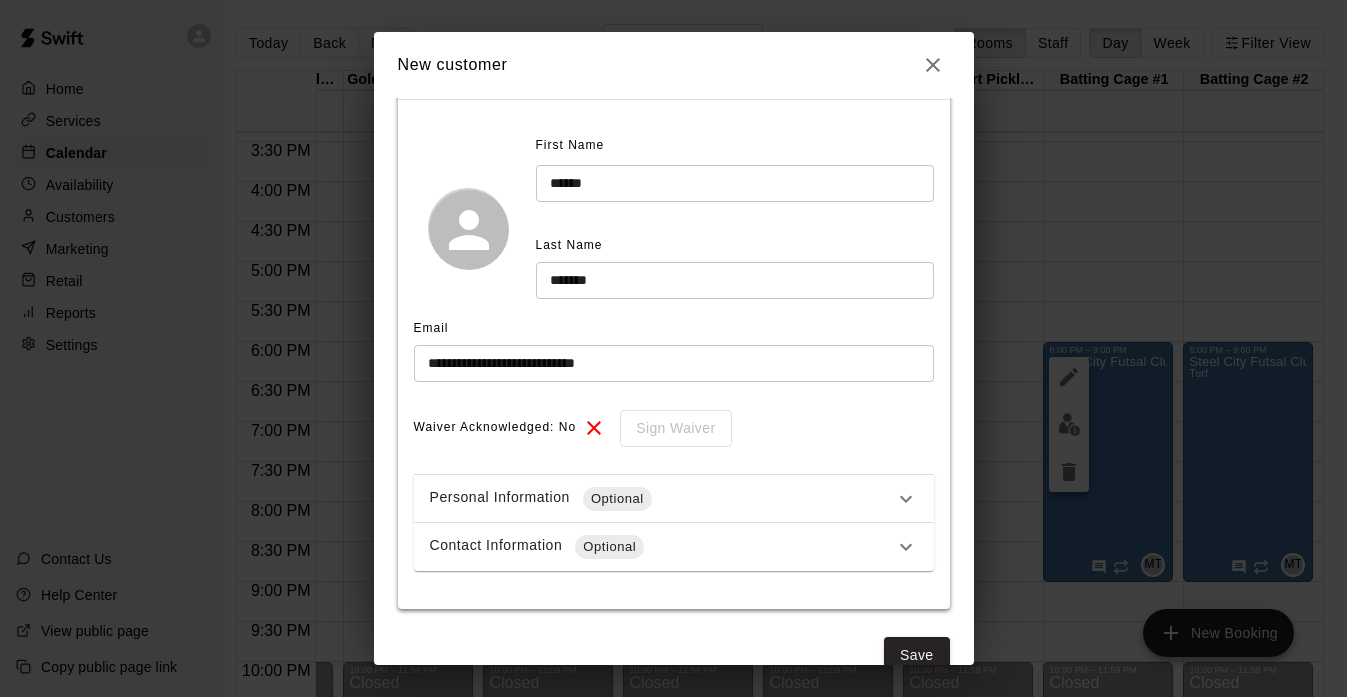 scroll, scrollTop: 96, scrollLeft: 0, axis: vertical 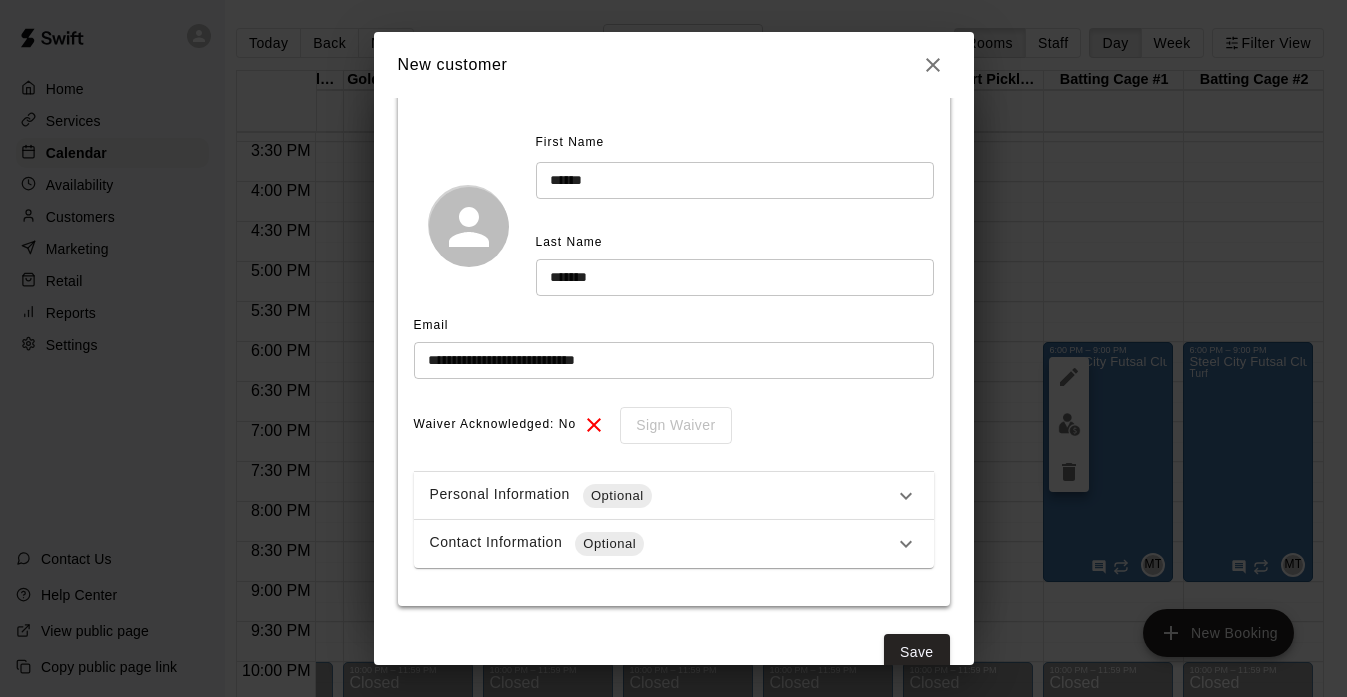 click on "Contact Information Optional" at bounding box center (662, 544) 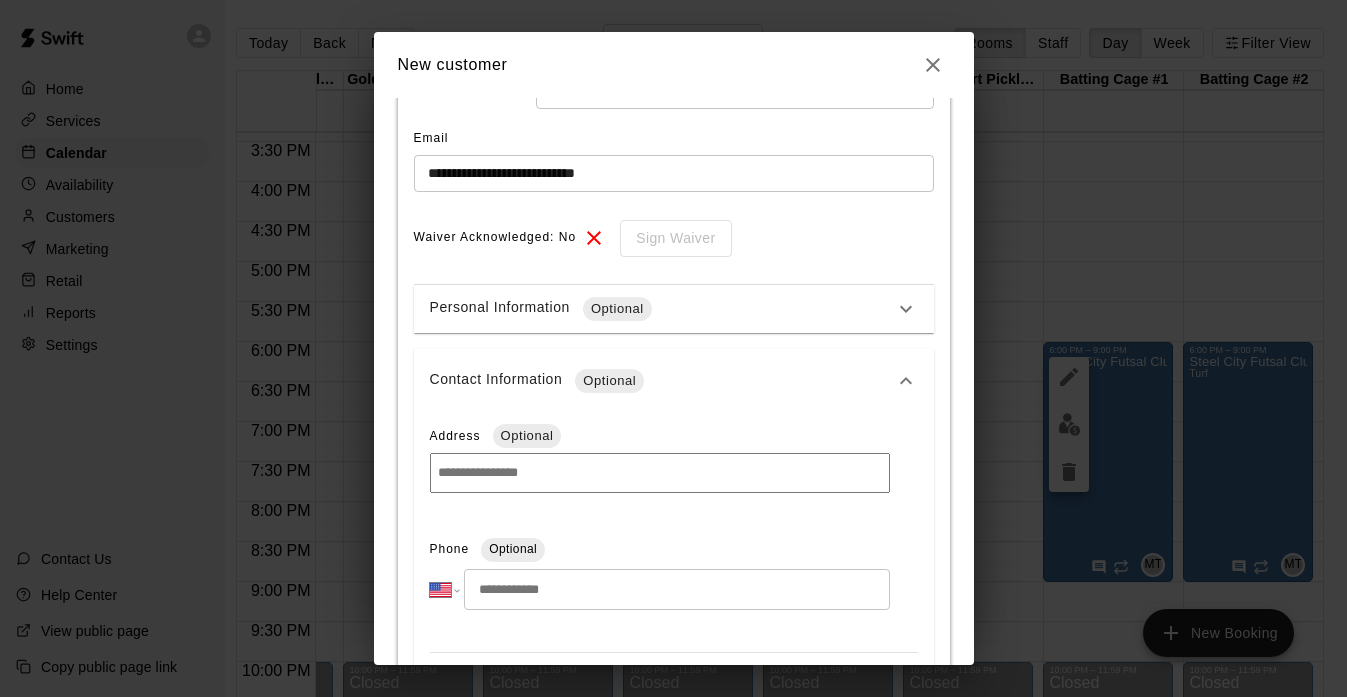 scroll, scrollTop: 311, scrollLeft: 0, axis: vertical 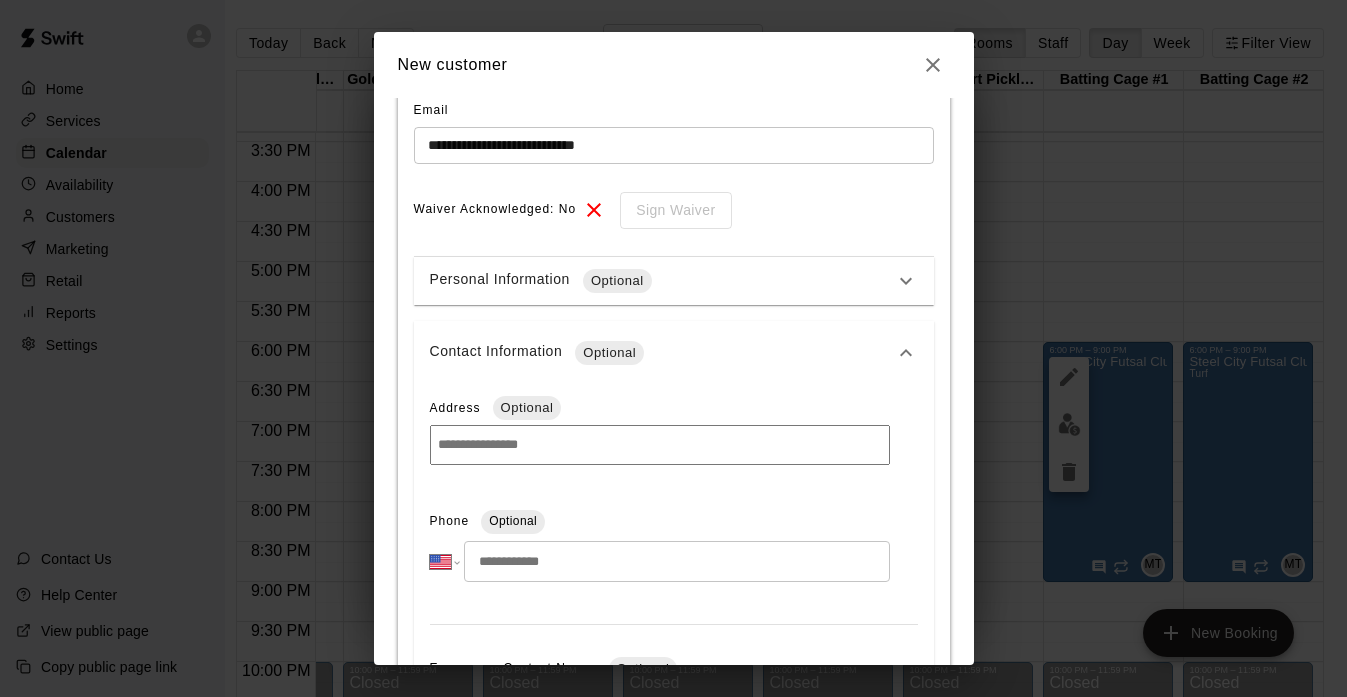 click at bounding box center [676, 561] 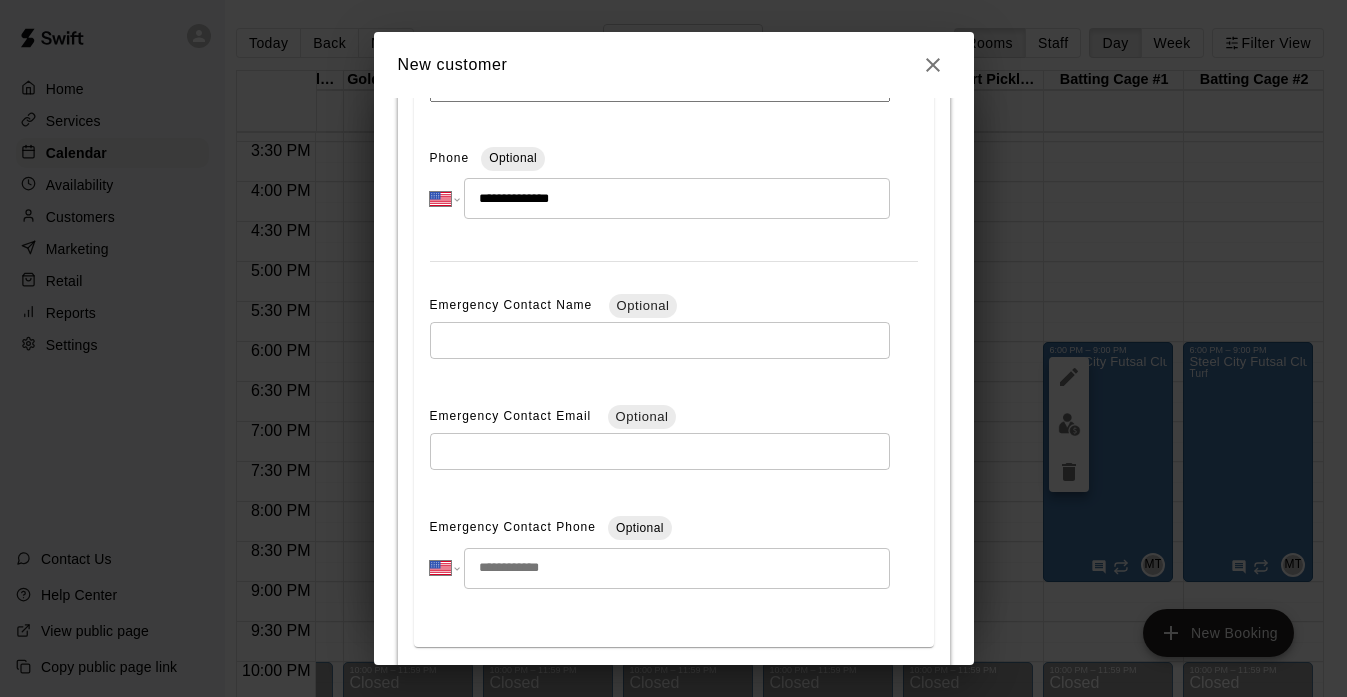 scroll, scrollTop: 775, scrollLeft: 0, axis: vertical 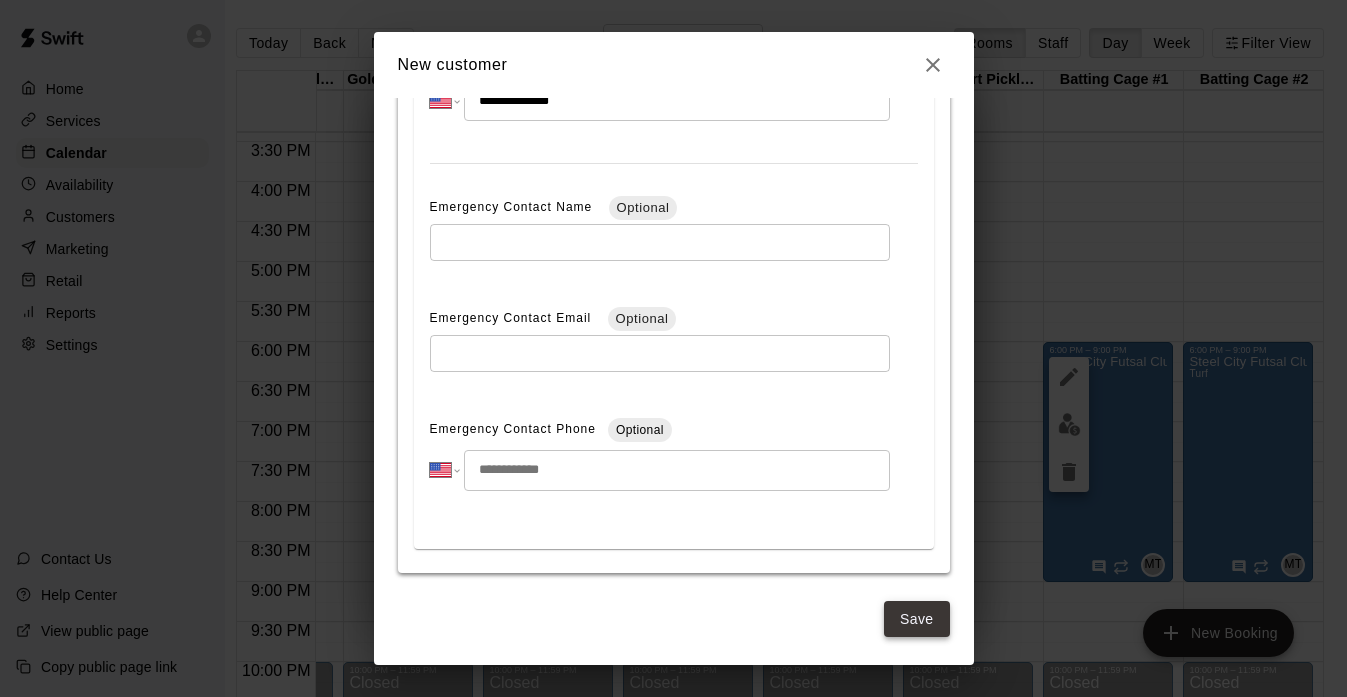 type on "**********" 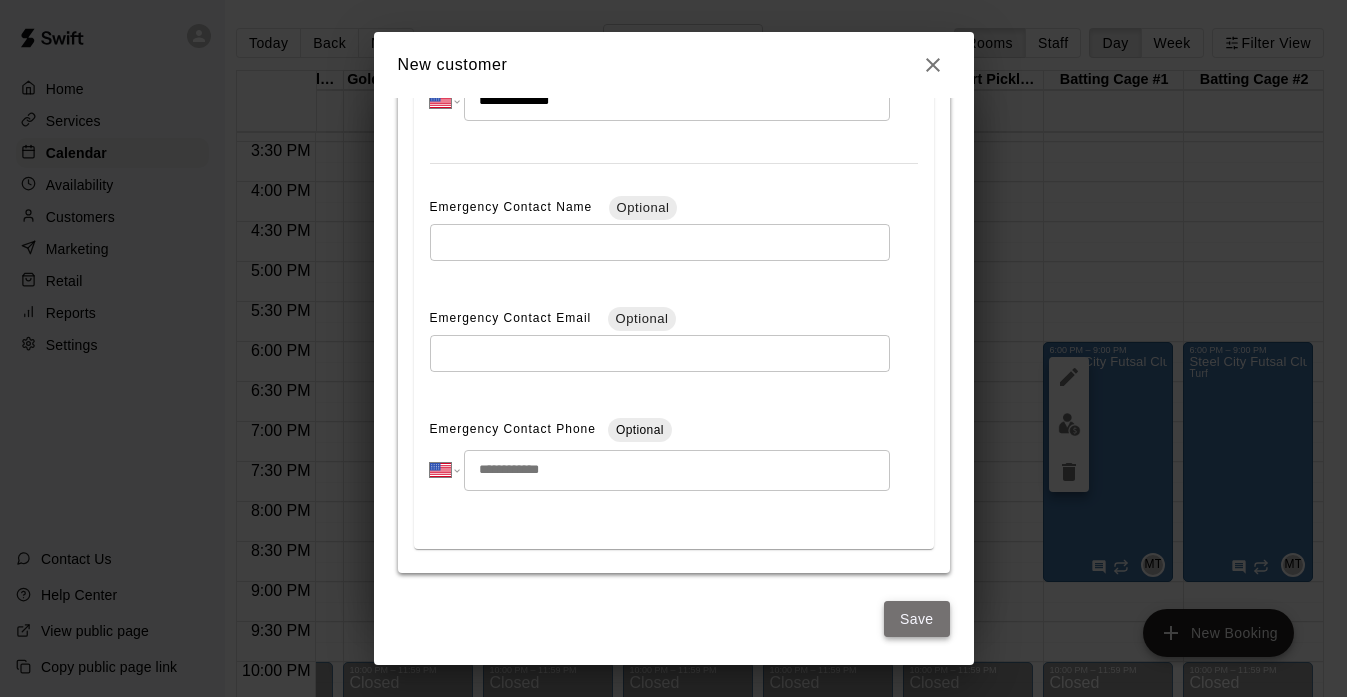 click on "Save" at bounding box center (917, 619) 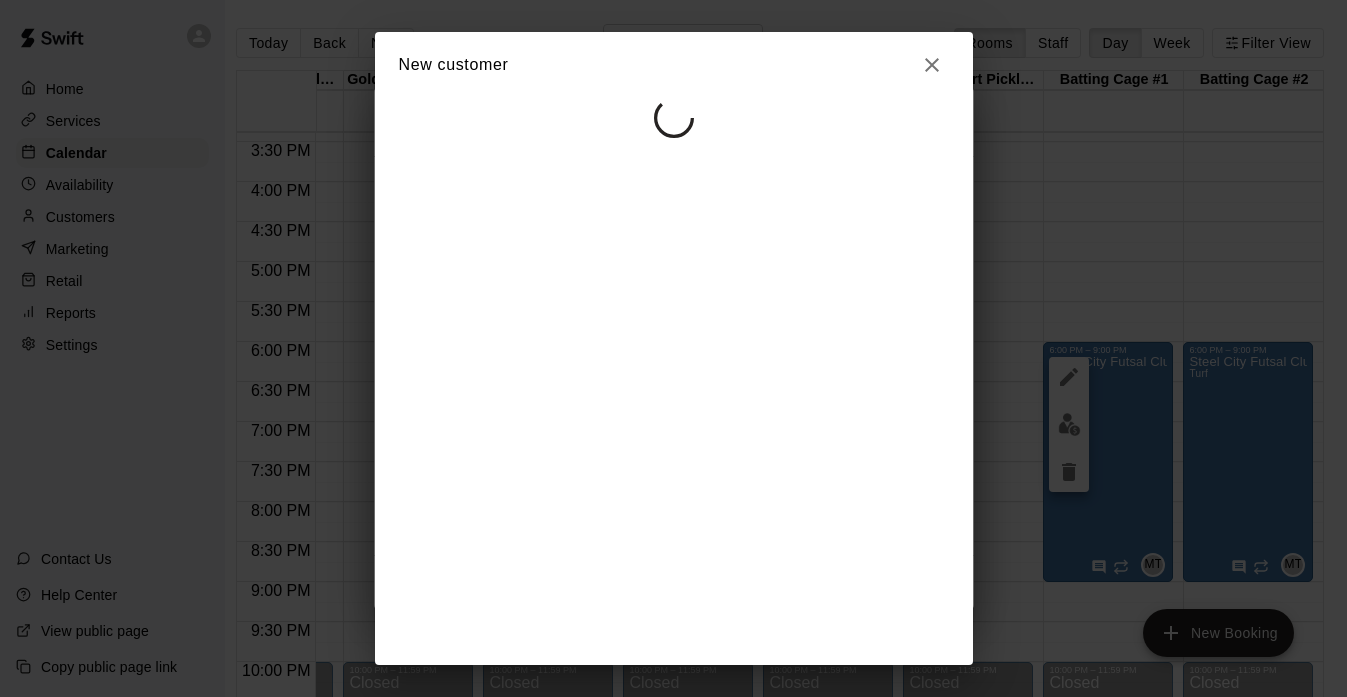 select on "**" 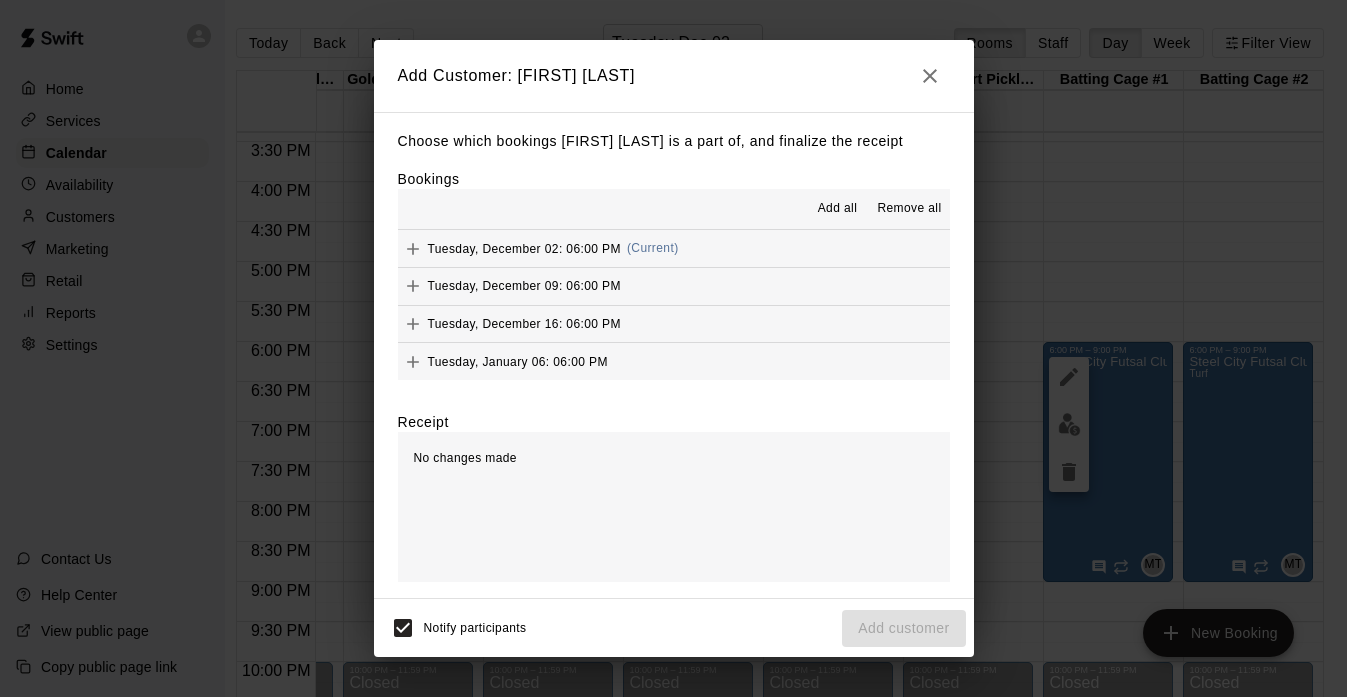 click on "Add all" at bounding box center [838, 209] 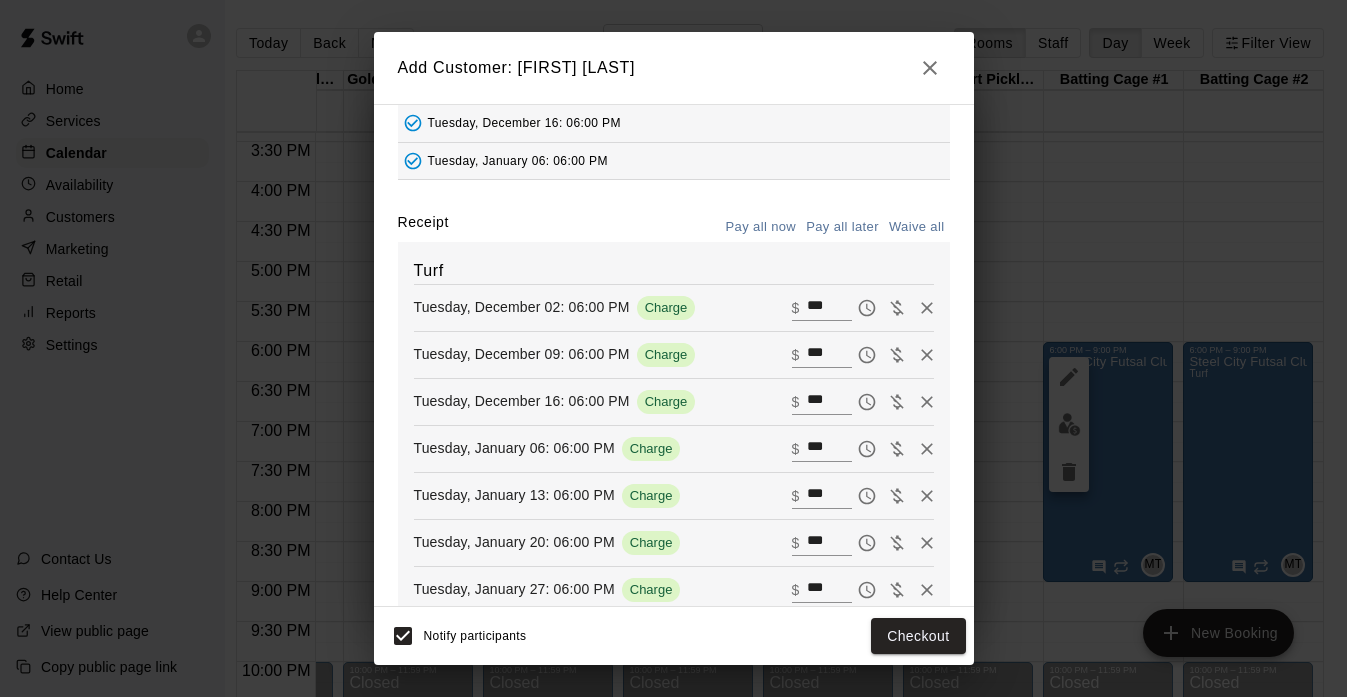 scroll, scrollTop: 292, scrollLeft: 0, axis: vertical 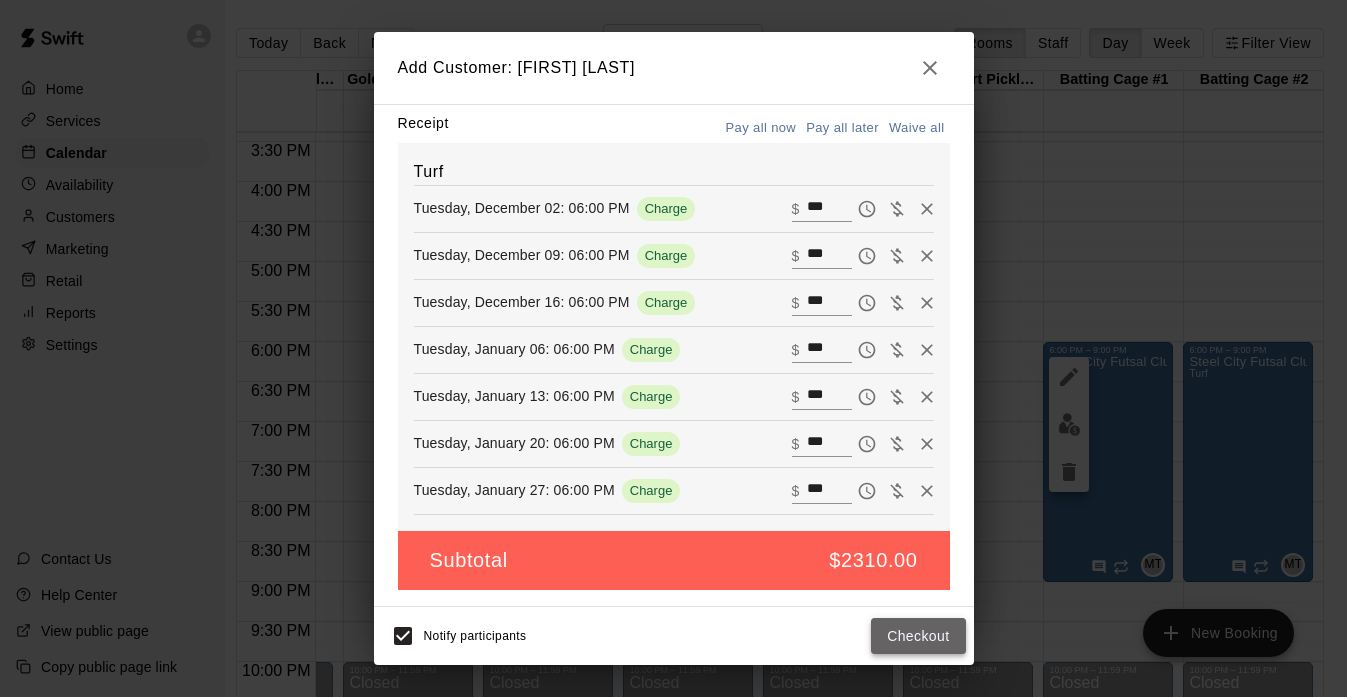 click on "Checkout" at bounding box center (918, 636) 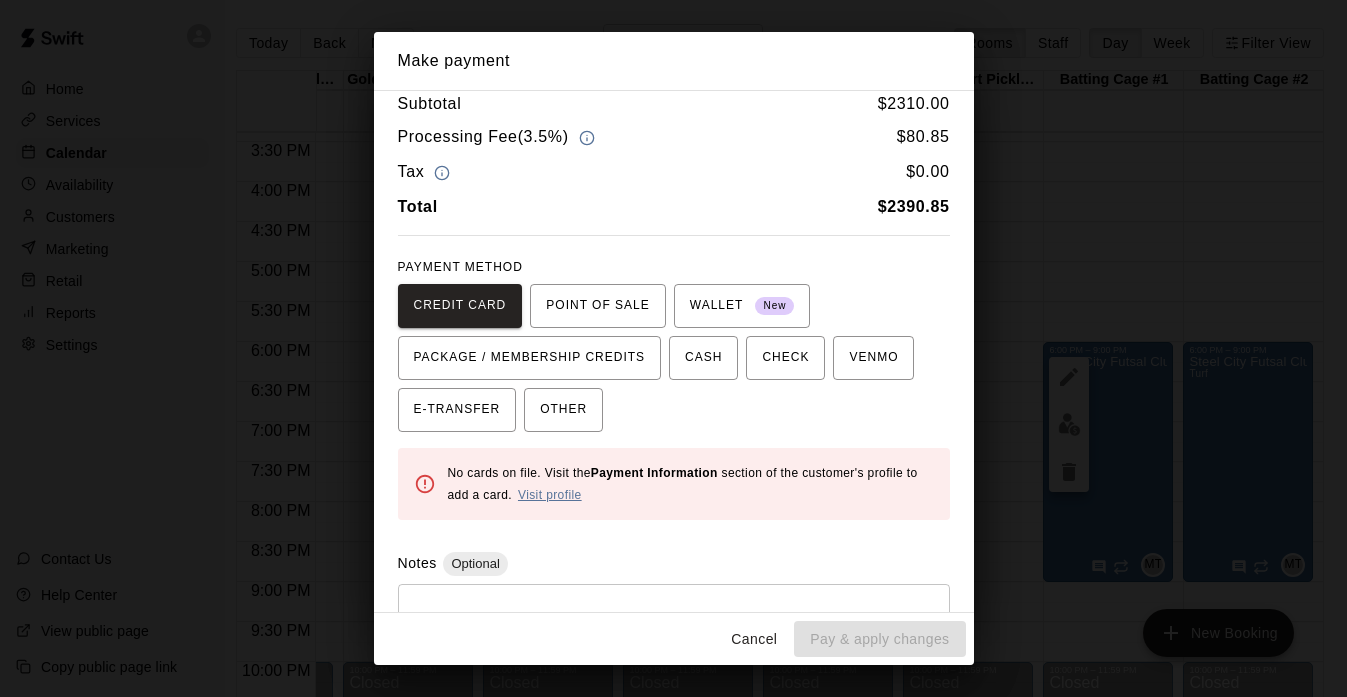 scroll, scrollTop: 0, scrollLeft: 0, axis: both 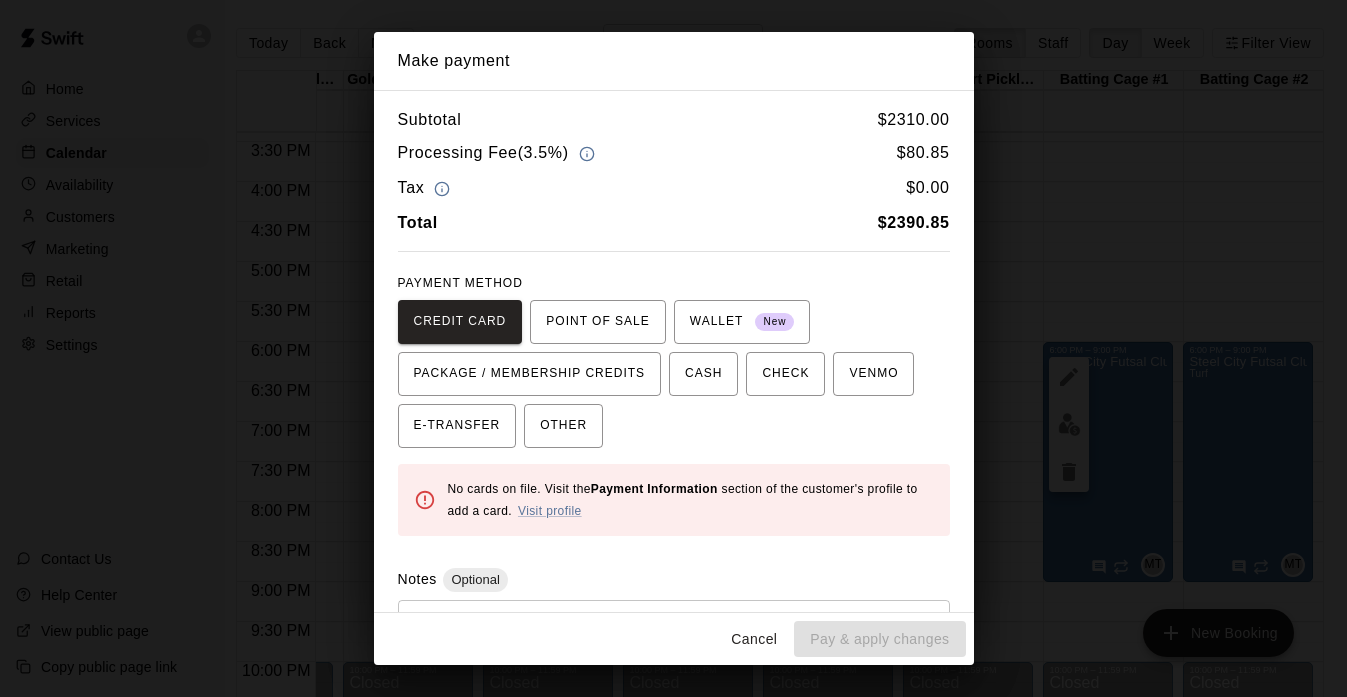 click on "Cancel" at bounding box center (754, 639) 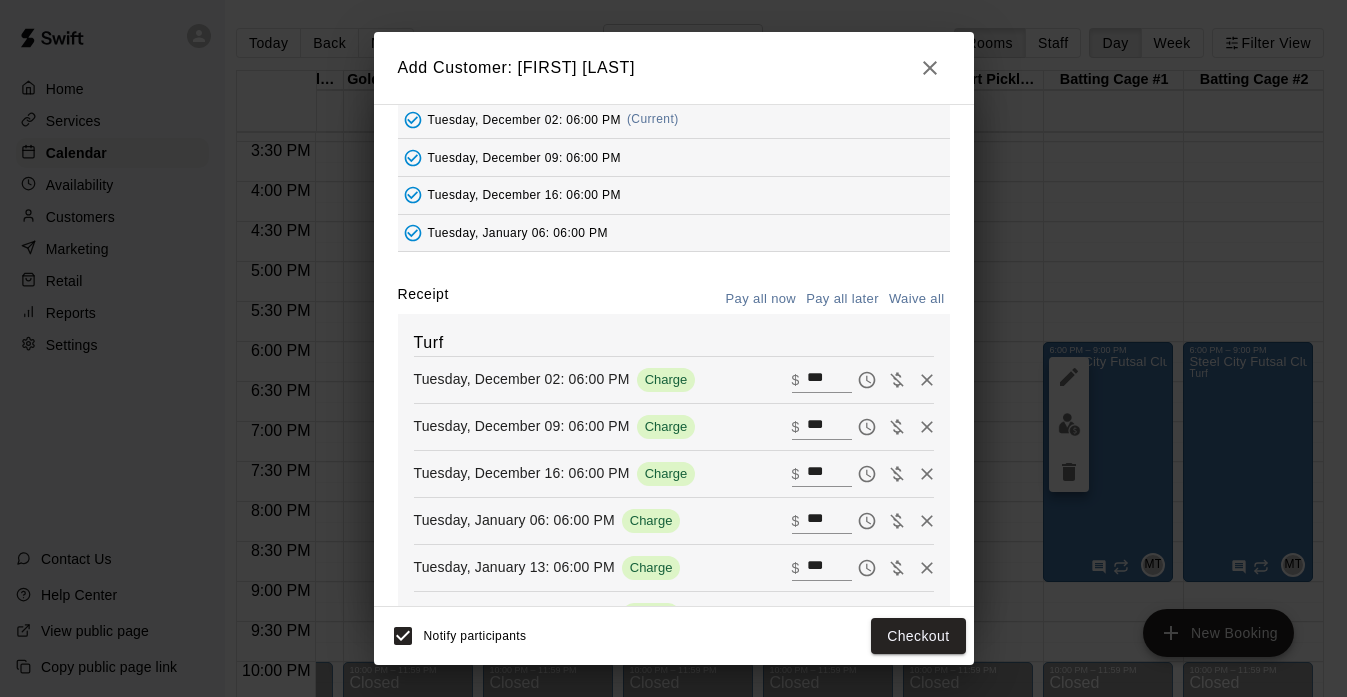 scroll, scrollTop: 0, scrollLeft: 0, axis: both 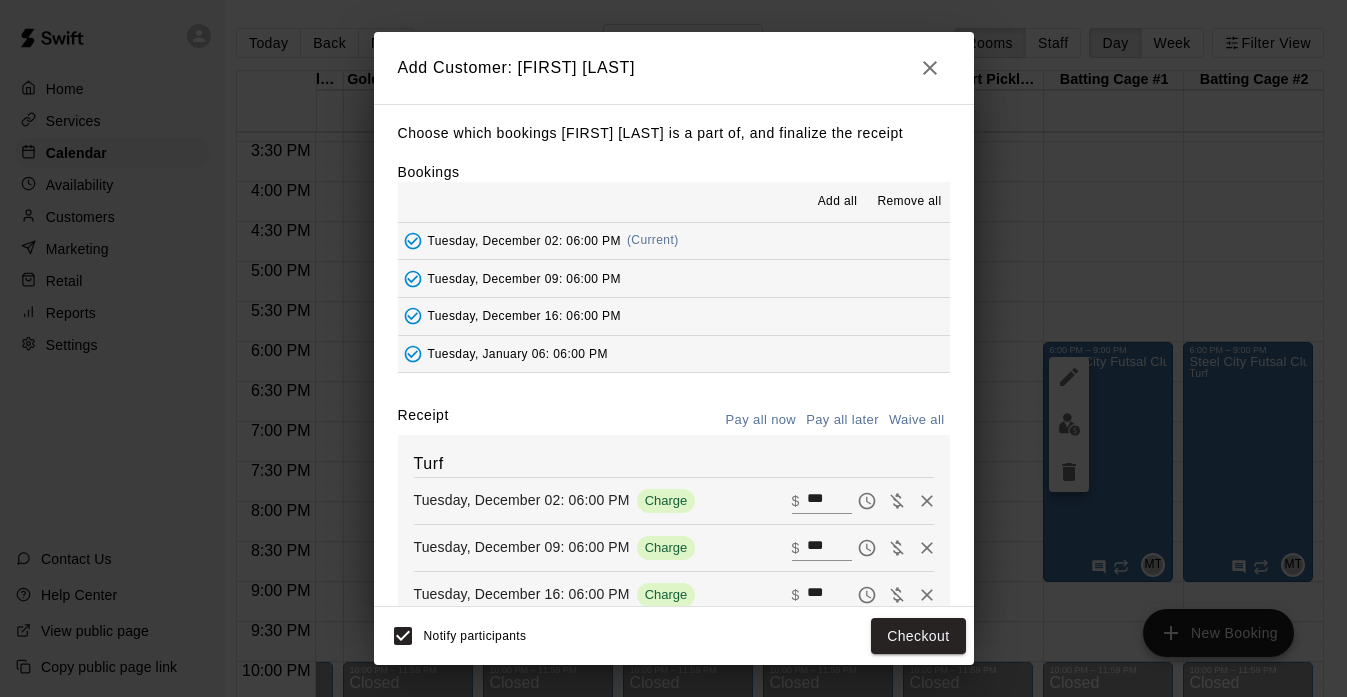 click 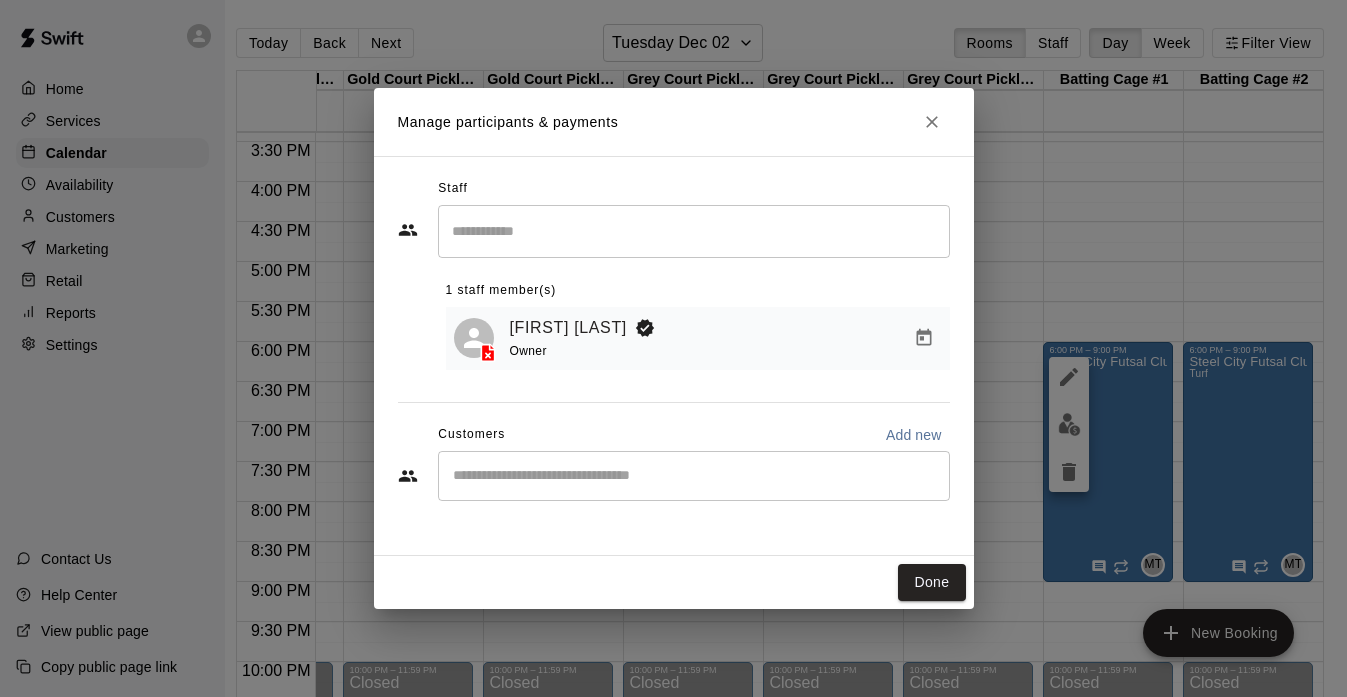 click on "​" at bounding box center [694, 476] 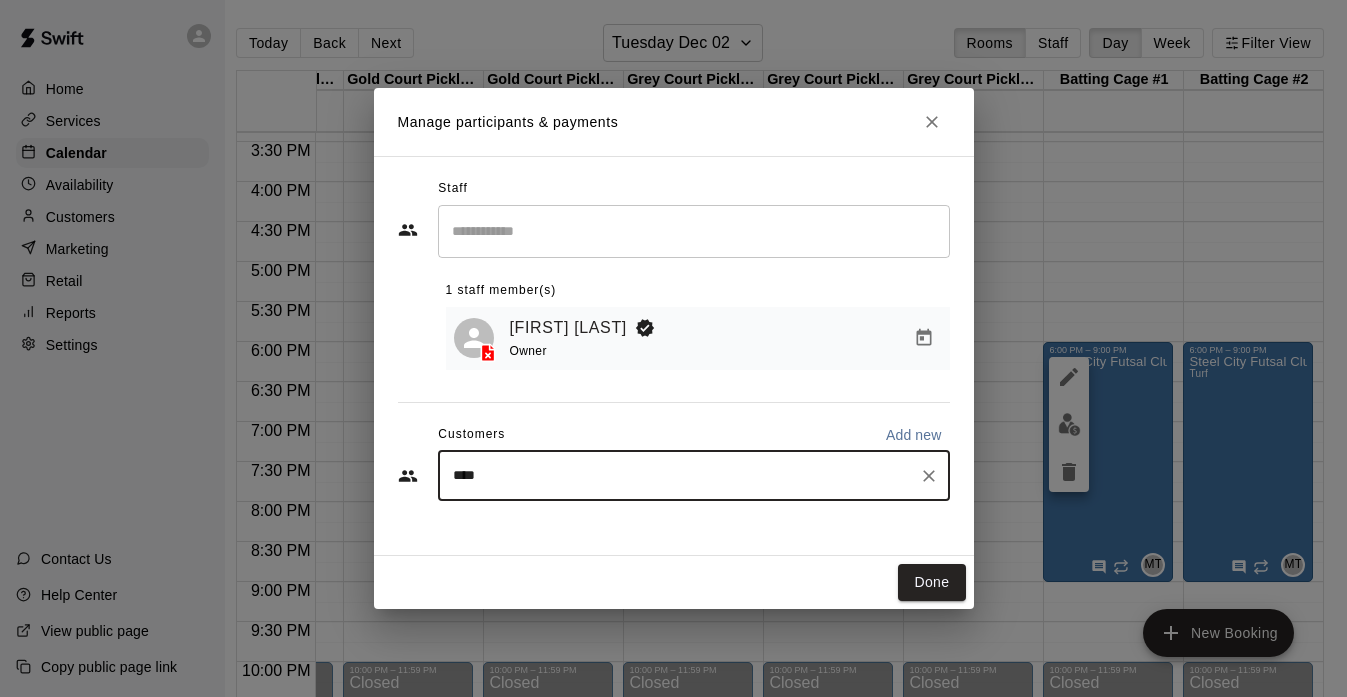 type on "*****" 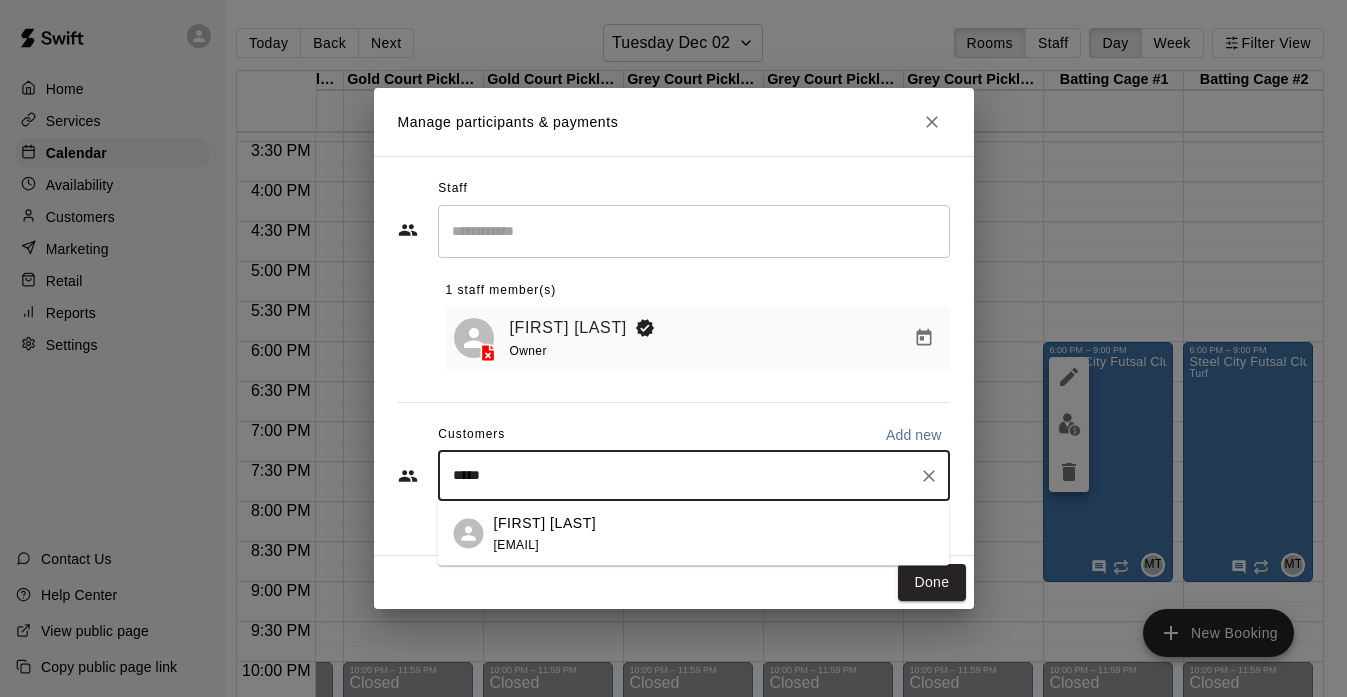 click on "[FIRST] [LAST] [EMAIL]" at bounding box center [714, 533] 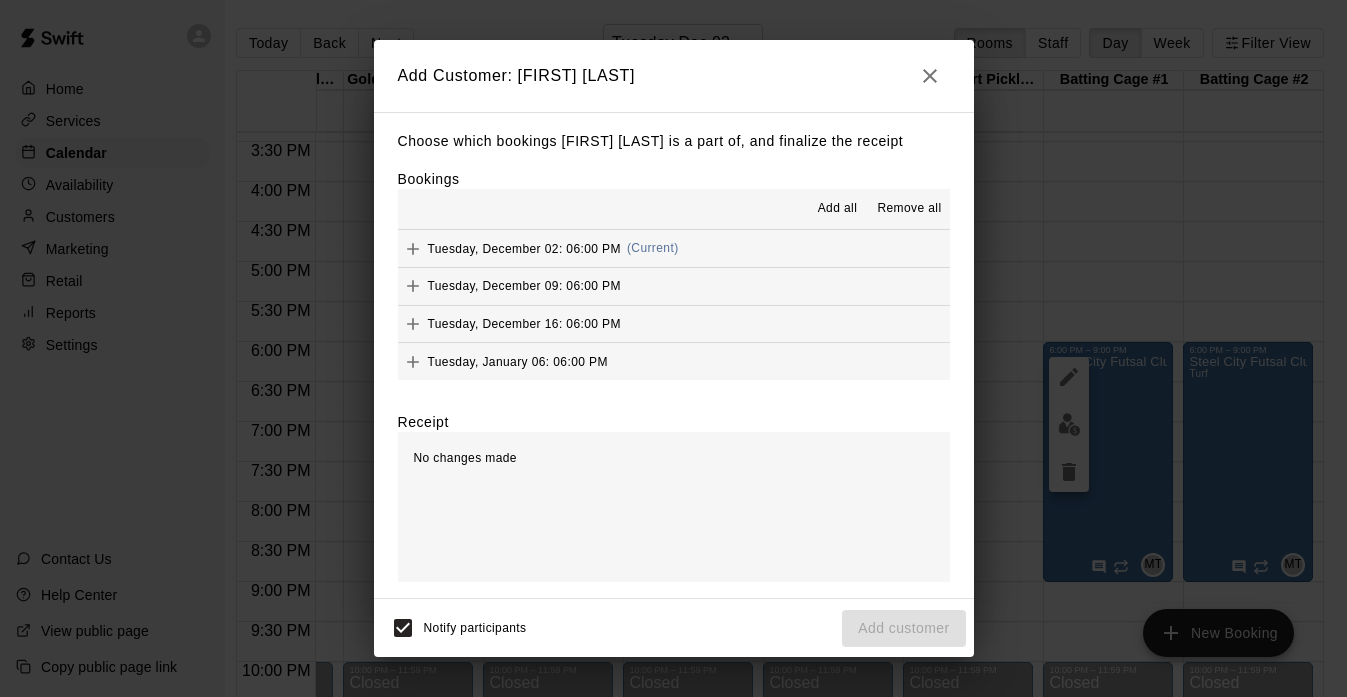 click on "Add all" at bounding box center [838, 209] 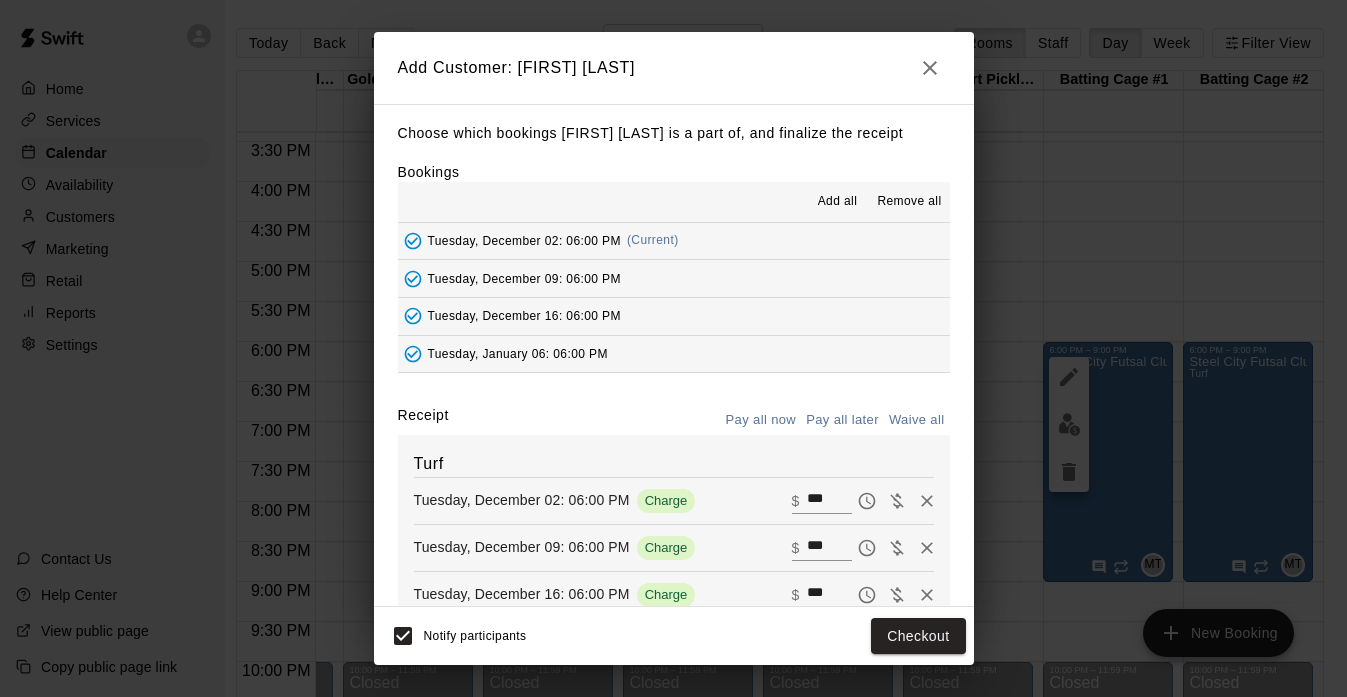 click on "Pay all later" at bounding box center [842, 420] 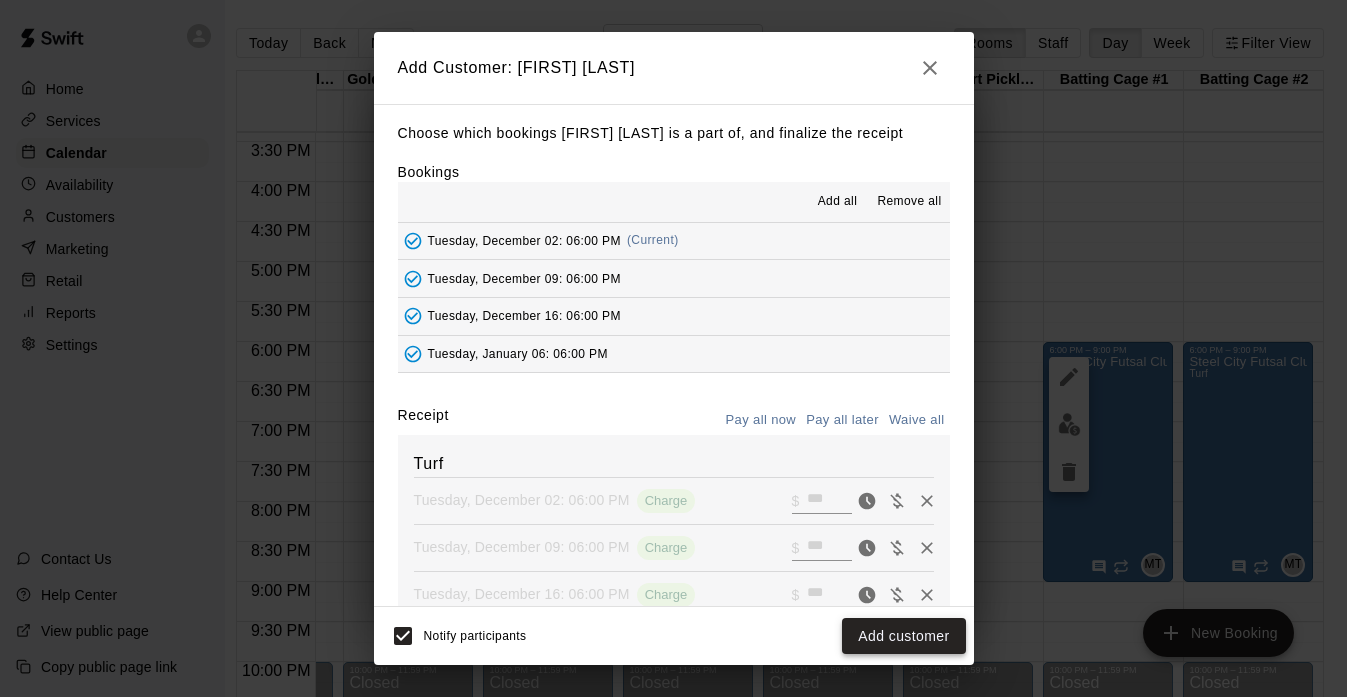 click on "Add customer" at bounding box center [903, 636] 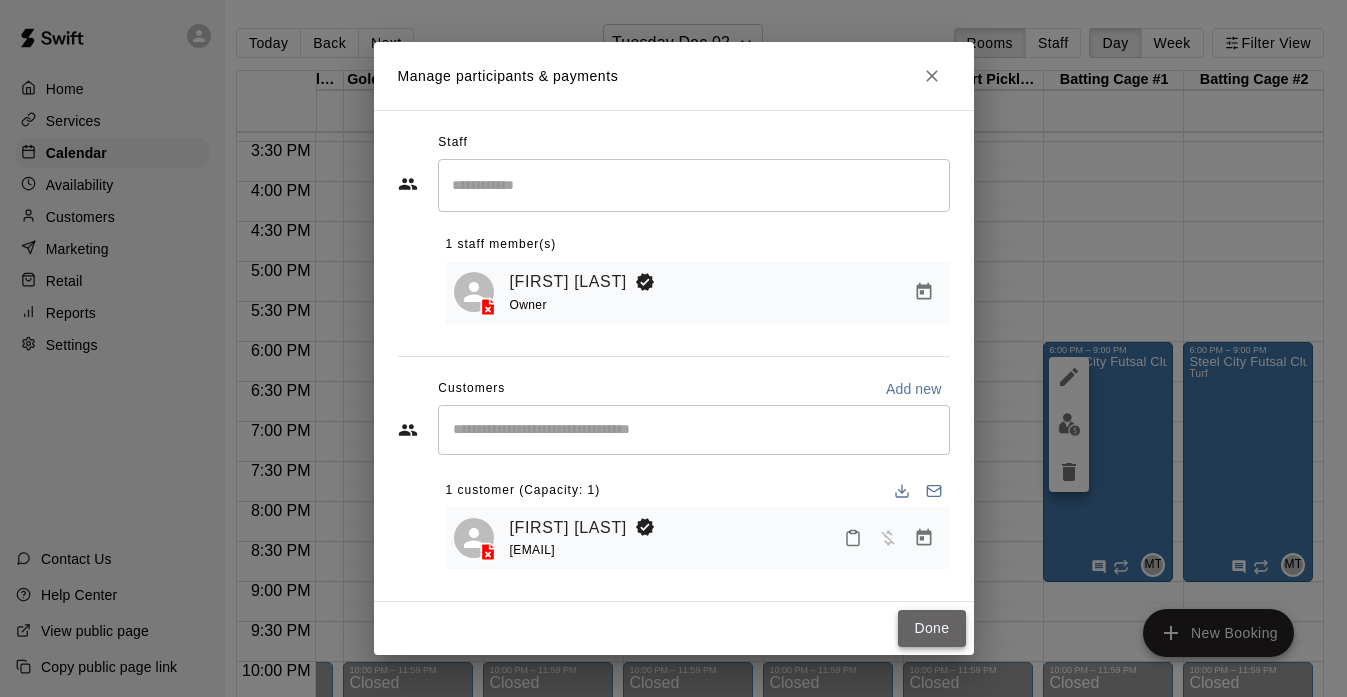 click on "Done" at bounding box center (931, 628) 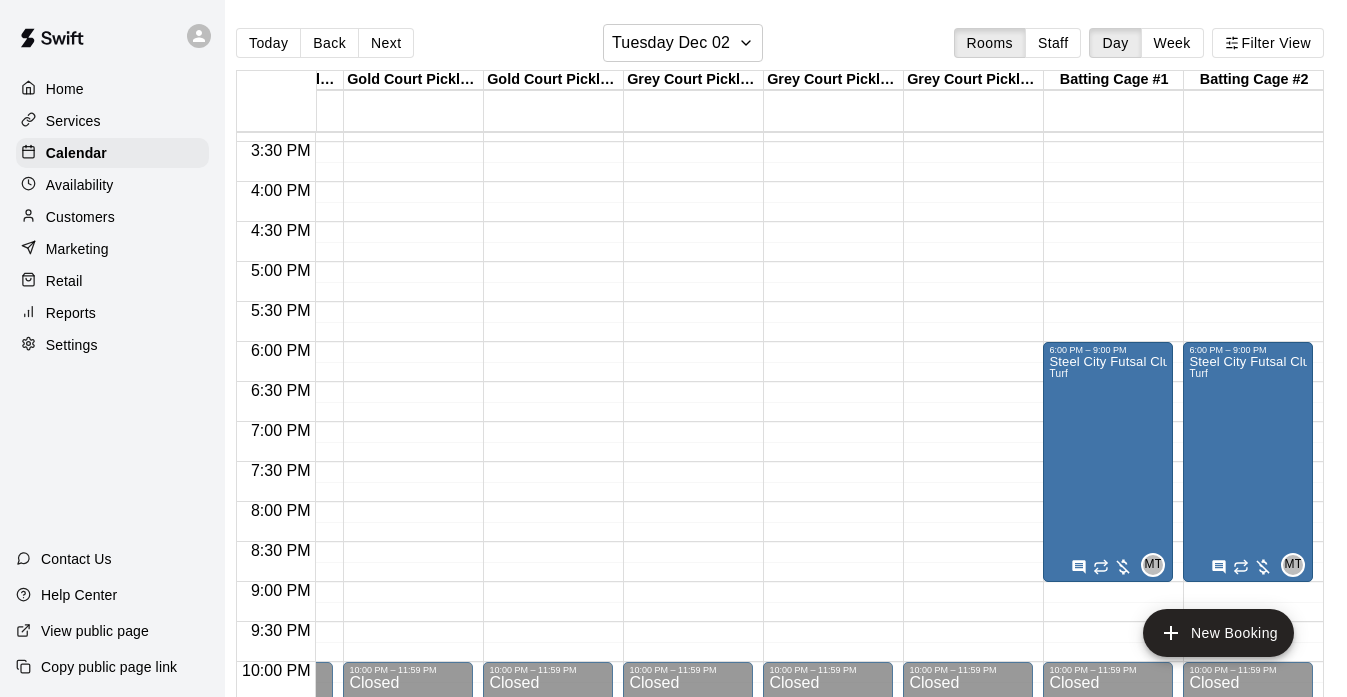 click on "12:00 AM – 8:00 AM Closed 10:00 PM – 11:59 PM Closed" at bounding box center [408, -138] 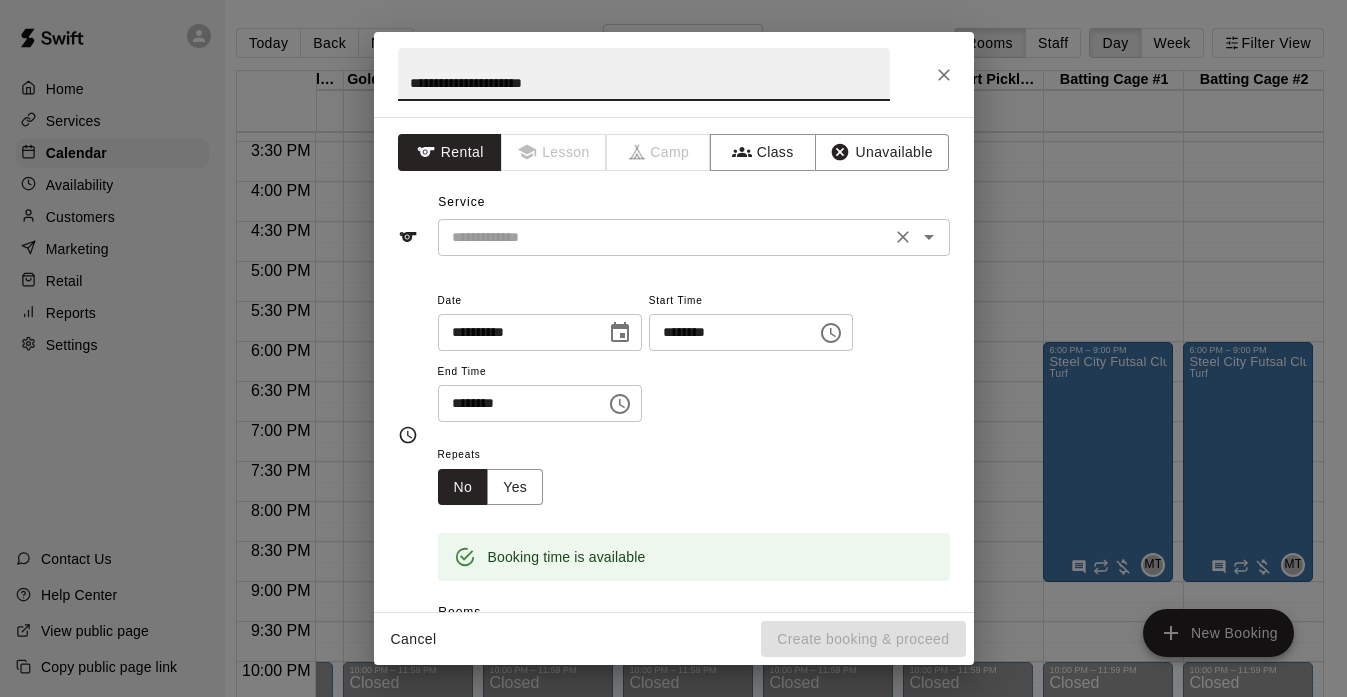 type on "**********" 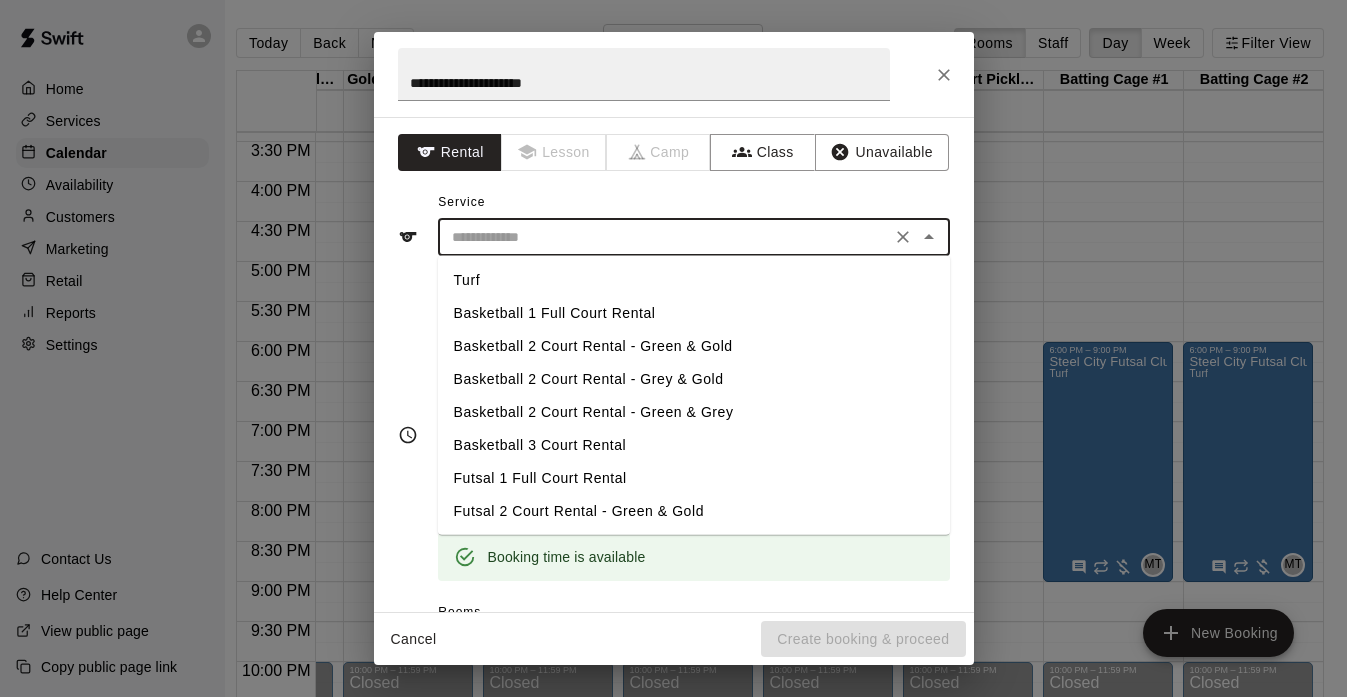 click on "Basketball 2 Court Rental - Green & Gold" at bounding box center [694, 346] 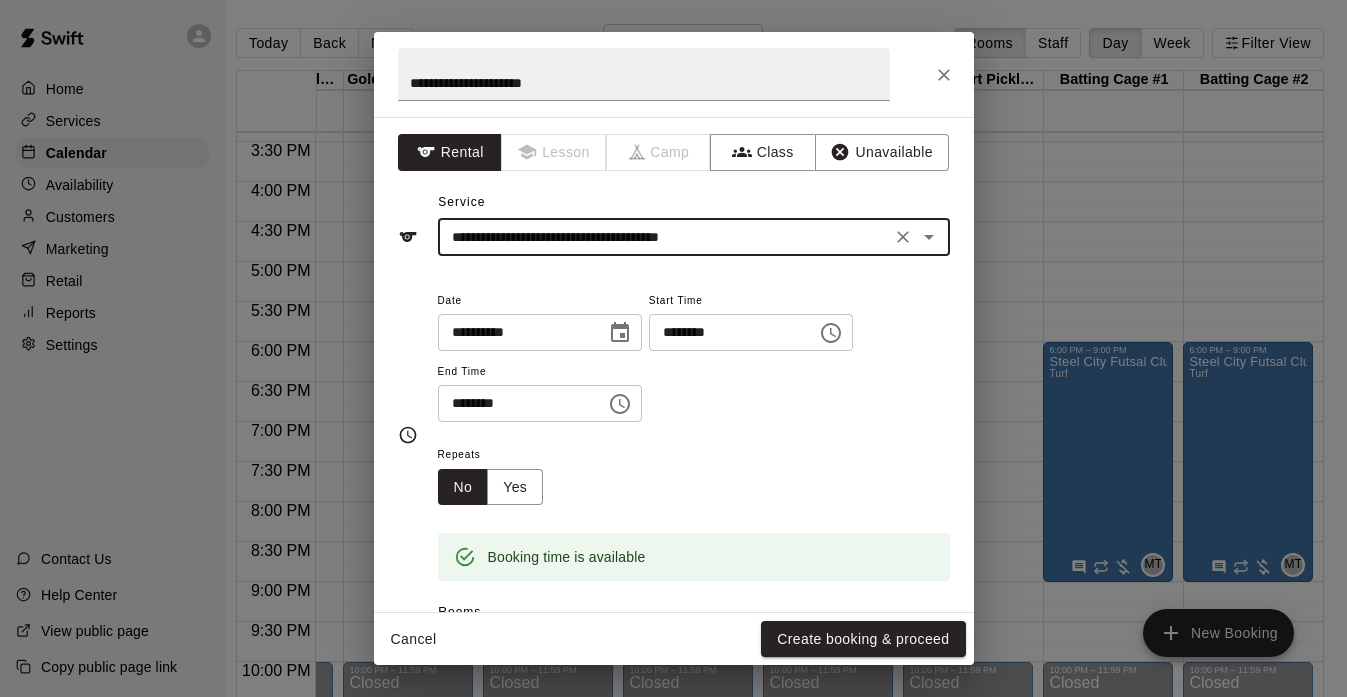 click on "********" at bounding box center [515, 403] 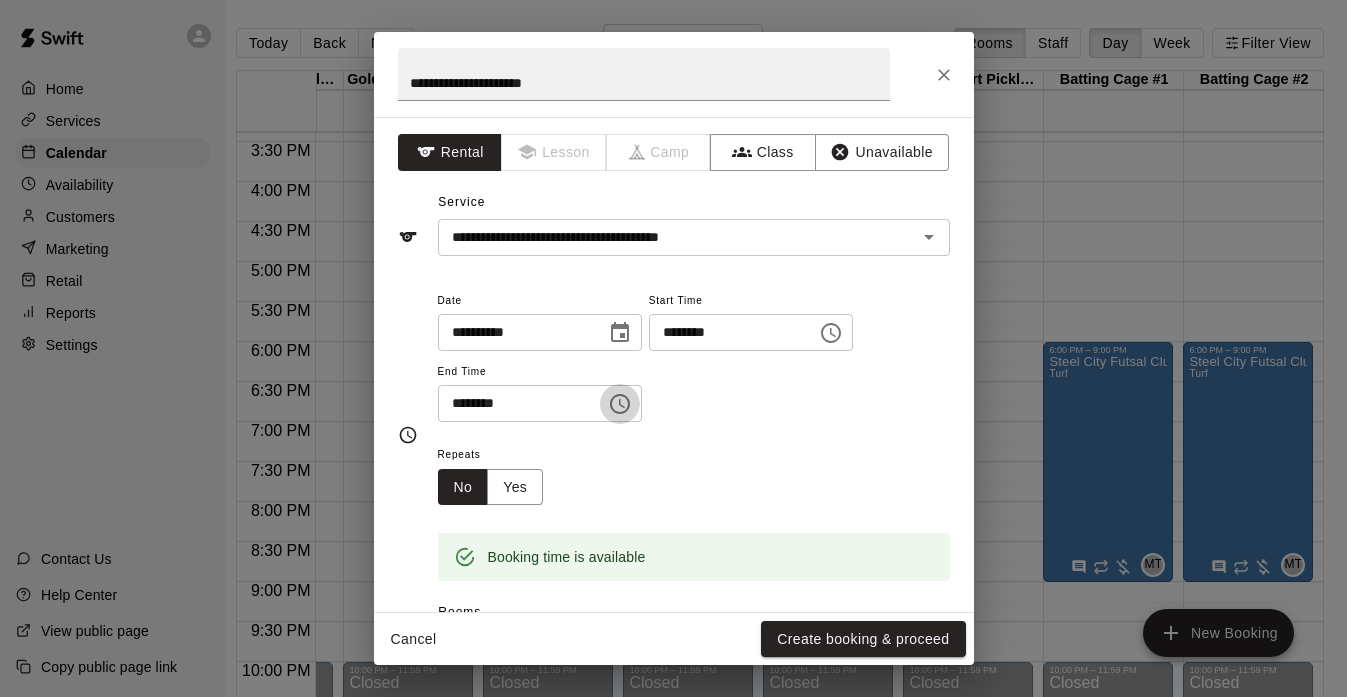 click 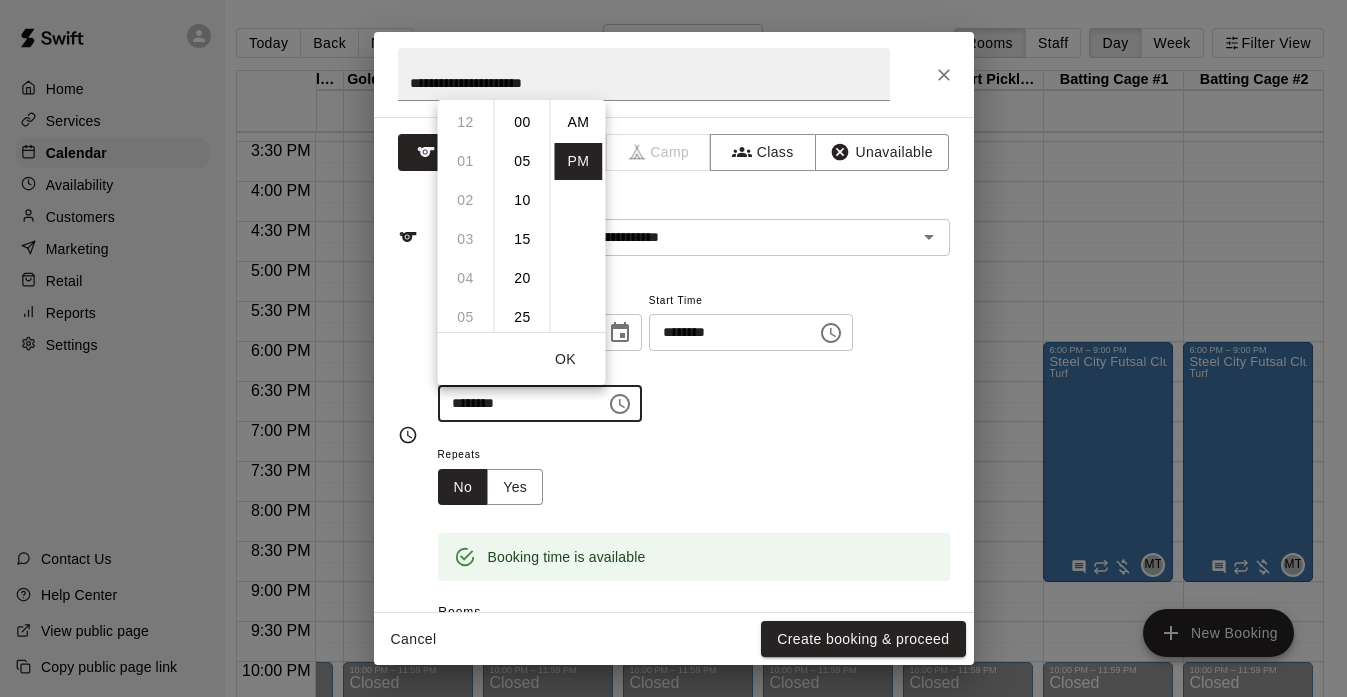 scroll, scrollTop: 273, scrollLeft: 0, axis: vertical 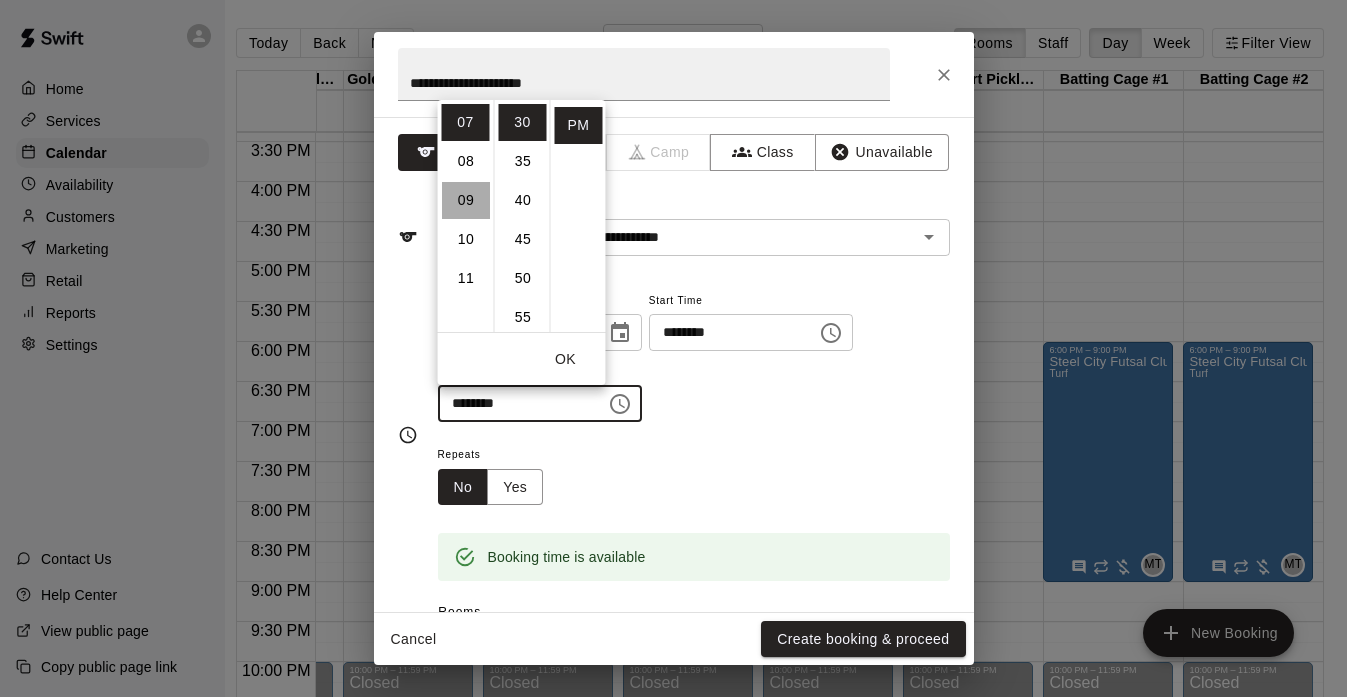 click on "09" at bounding box center (466, 200) 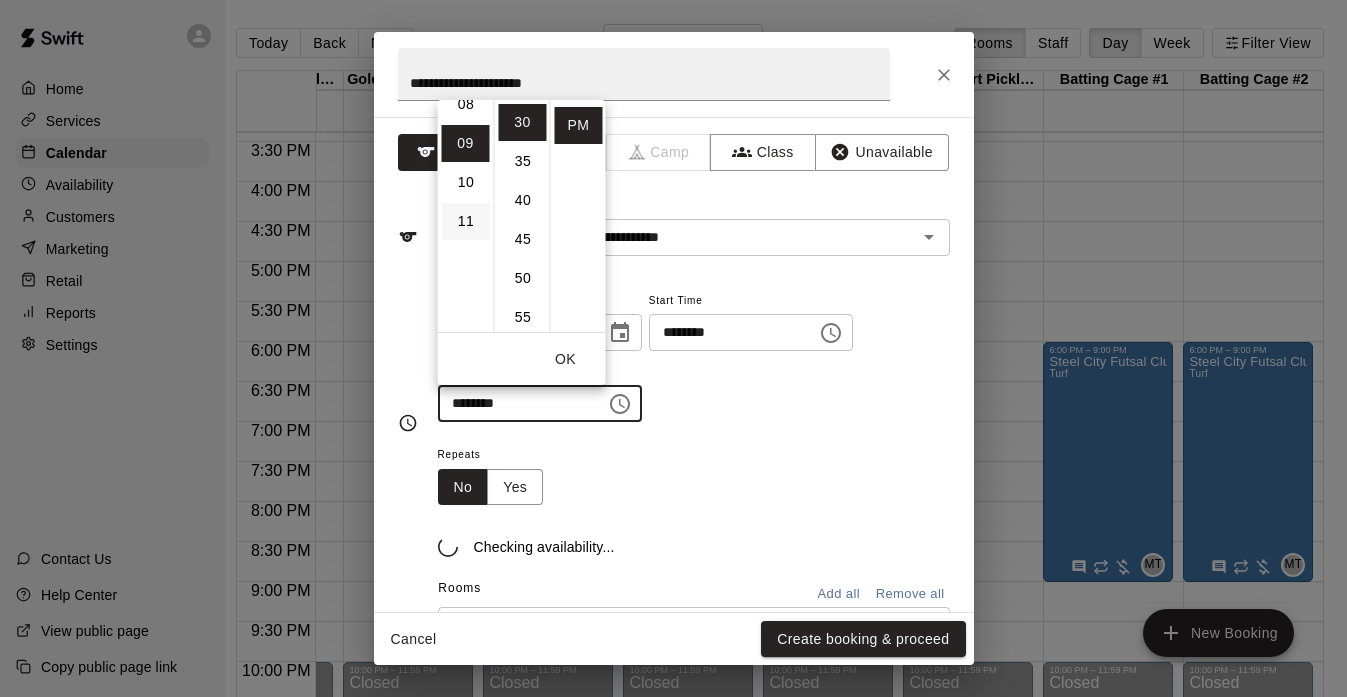 scroll, scrollTop: 351, scrollLeft: 0, axis: vertical 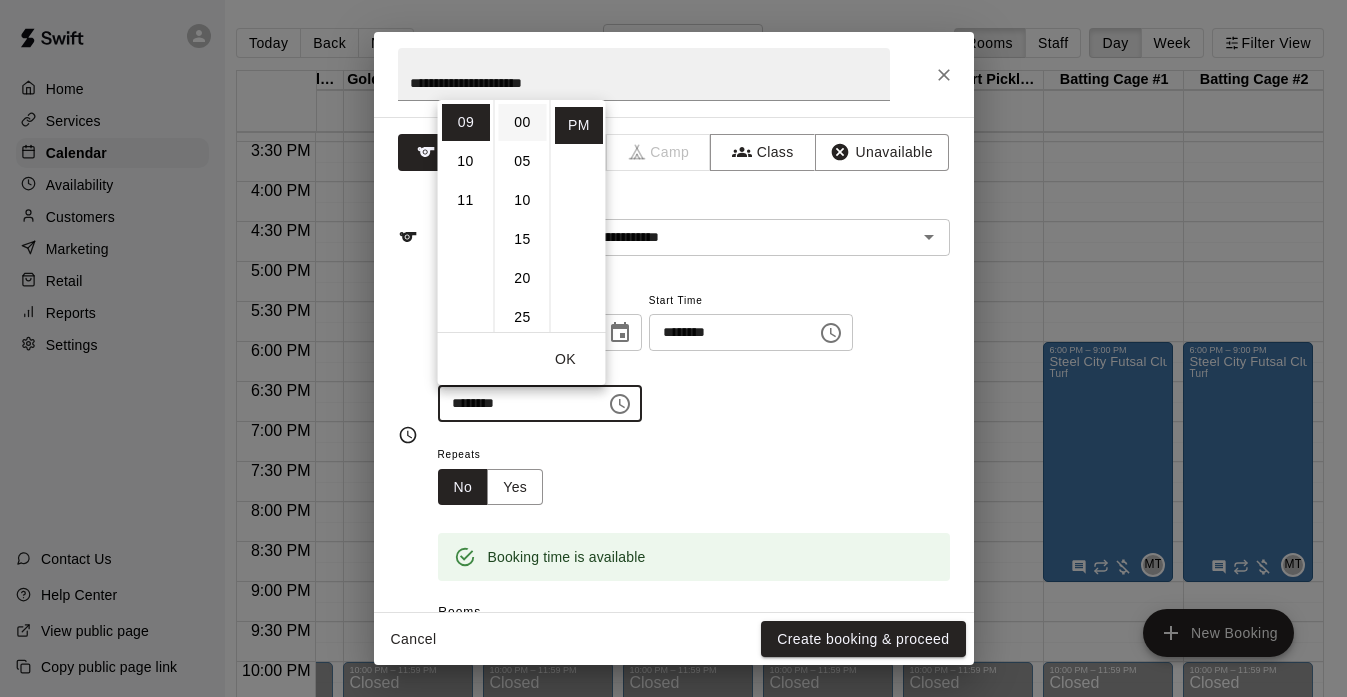 click on "00" at bounding box center [523, 122] 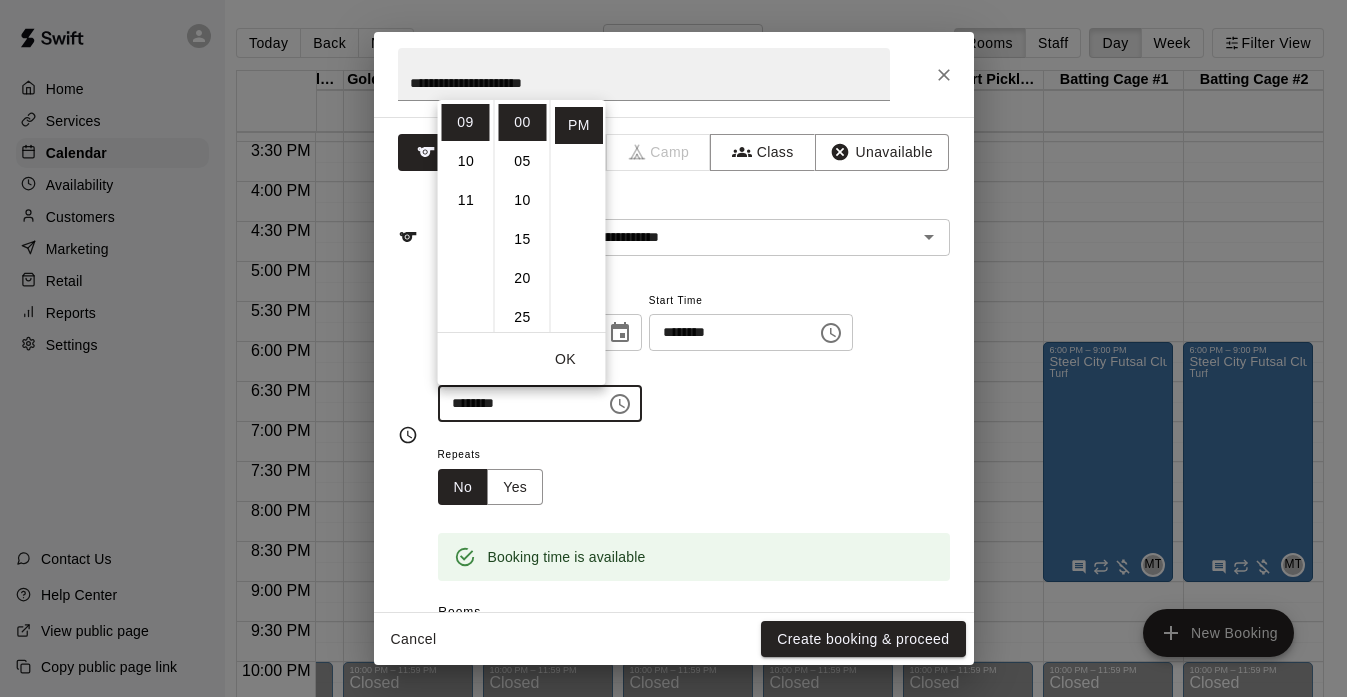click on "Repeats No Yes" at bounding box center (694, 473) 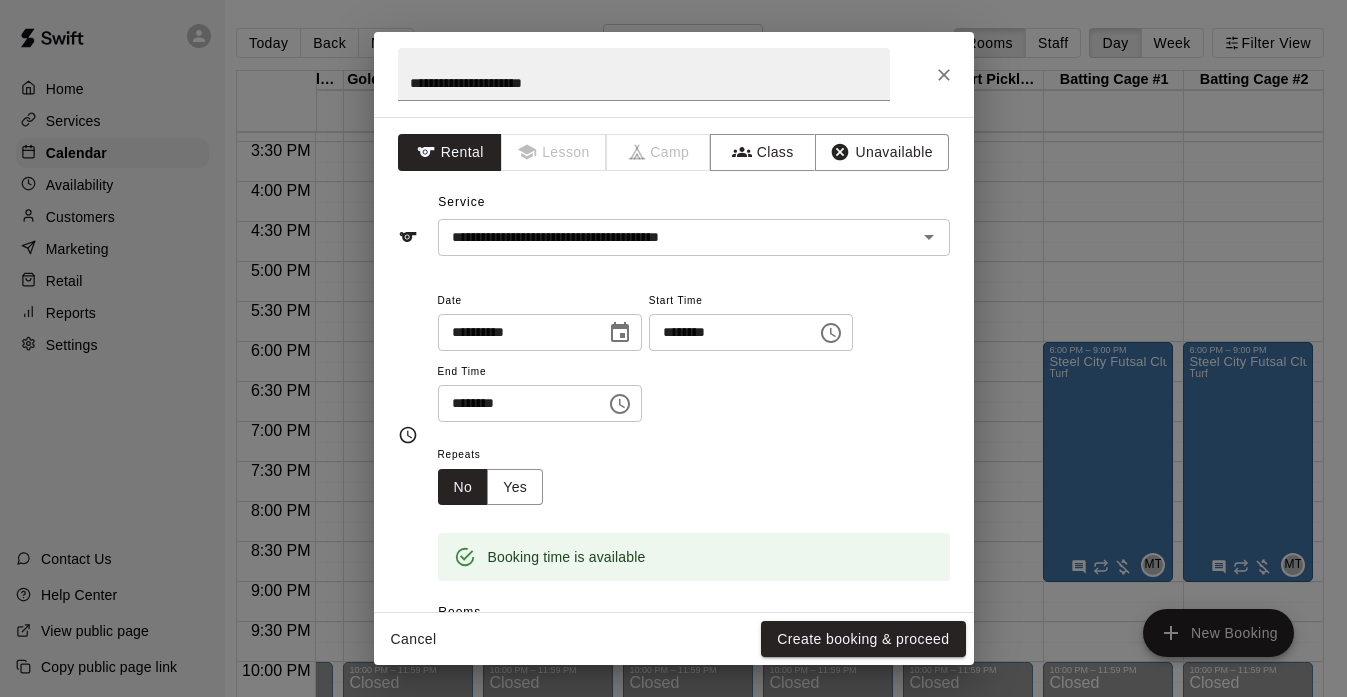 scroll, scrollTop: 4, scrollLeft: 0, axis: vertical 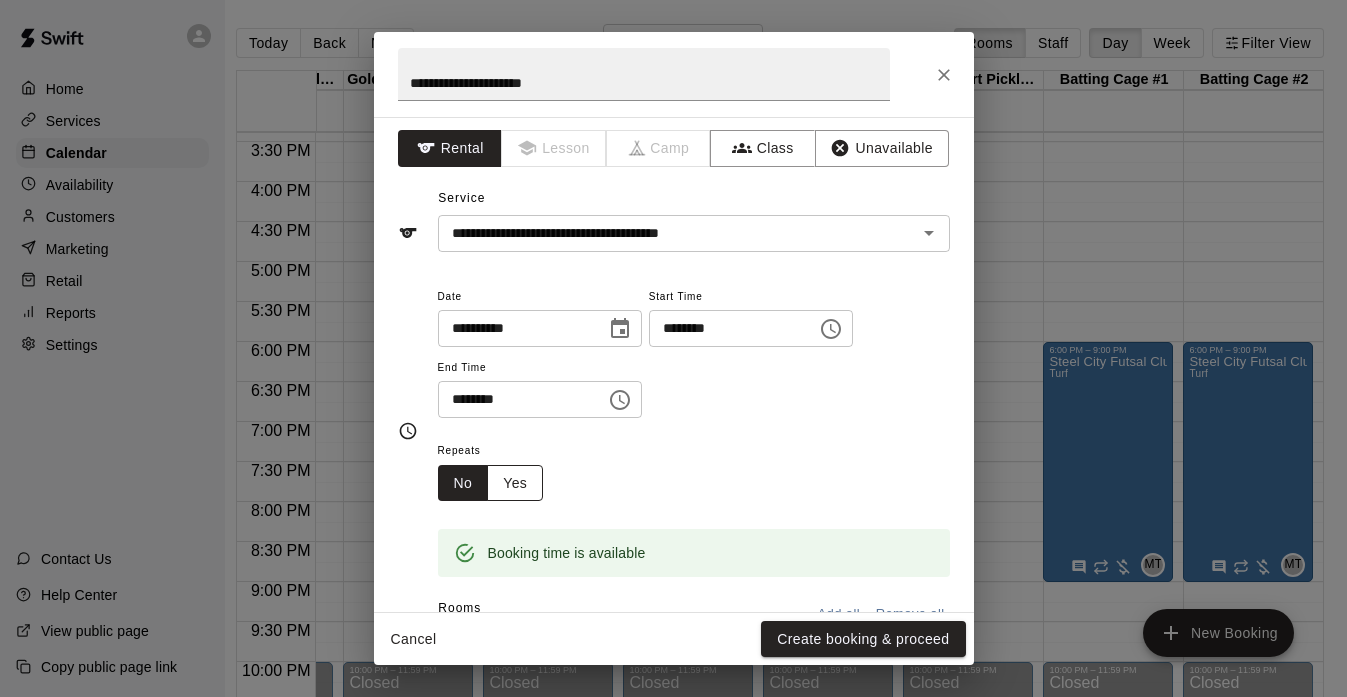 click on "Yes" at bounding box center (515, 483) 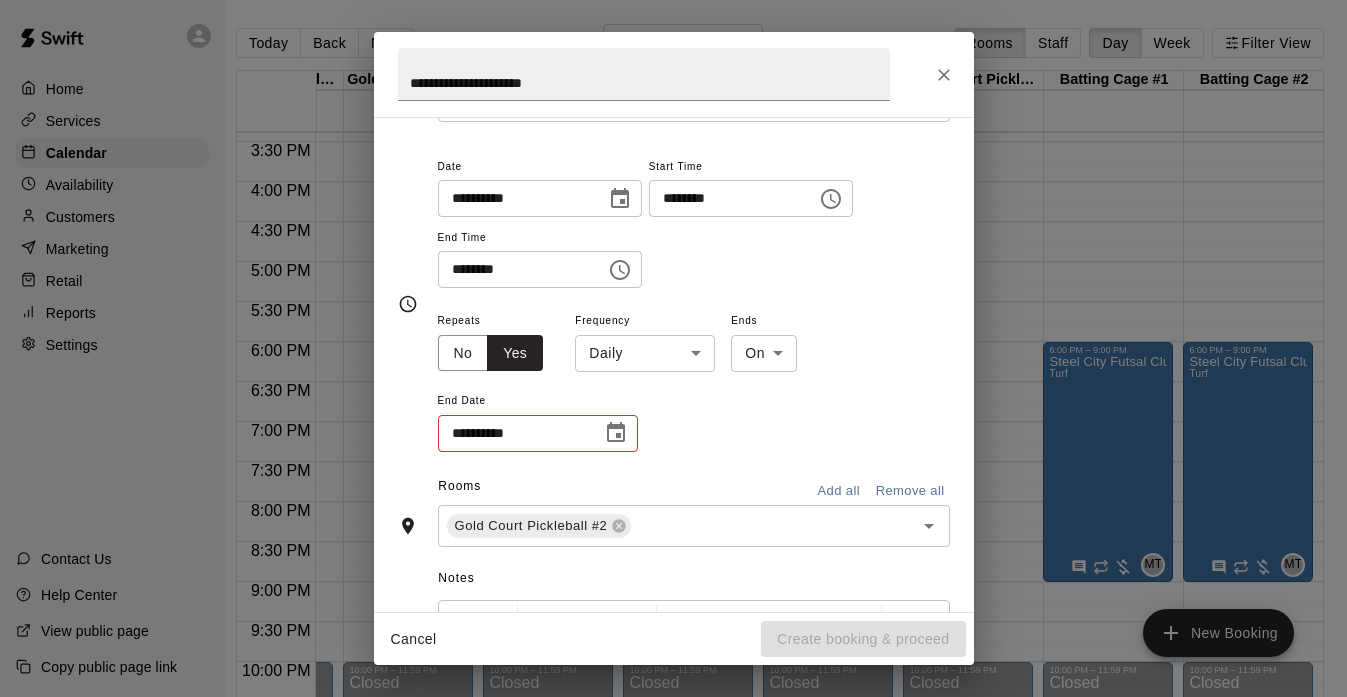 scroll, scrollTop: 146, scrollLeft: 0, axis: vertical 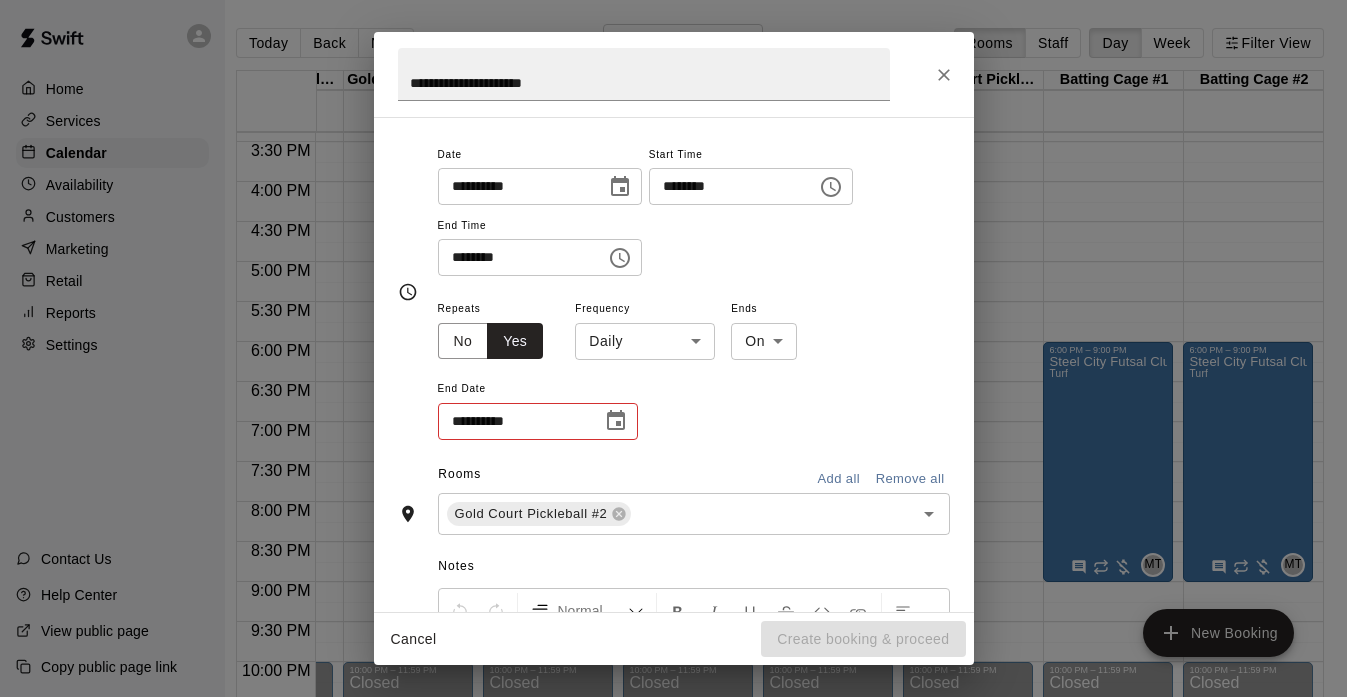 click on "Home Services Calendar Availability Customers Marketing Retail Reports Settings Contact Us Help Center View public page Copy public page link Today Back Next Tuesday Dec 02 Rooms Staff Day Week Filter View Green Court Pickleball #1 02 Tue Green Court Pickleball #2 02 Tue Green Court Pickleball #3 02 Tue Gold Court Pickleball #1 02 Tue Gold Court Pickleball #2 02 Tue Gold Court Pickleball #3 02 Tue Grey Court Pickleball #1 02 Tue Grey Court Pickleball #2 02 Tue Grey Court Pickleball #3 02 Tue Batting Cage #1 02 Tue Batting Cage #2 02 Tue 12:00 AM 12:30 AM 1:00 AM 1:30 AM 2:00 AM 2:30 AM 3:00 AM 3:30 AM 4:00 AM 4:30 AM 5:00 AM 5:30 AM 6:00 AM 6:30 AM 7:00 AM 7:30 AM 8:00 AM 8:30 AM 9:00 AM 9:30 AM 10:00 AM 10:30 AM 11:00 AM 11:30 AM 12:00 PM 12:30 PM 1:00 PM 1:30 PM 2:00 PM 2:30 PM 3:00 PM 3:30 PM 4:00 PM 4:30 PM 5:00 PM 5:30 PM 6:00 PM 6:30 PM 7:00 PM 7:30 PM 8:00 PM 8:30 PM 9:00 PM 9:30 PM 10:00 PM 10:30 PM 11:00 PM 11:30 PM 12:00 AM – 8:00 AM Closed 10:00 PM – 11:59 PM Closed 12:00 AM – 8:00 AM Closed" at bounding box center (661, 364) 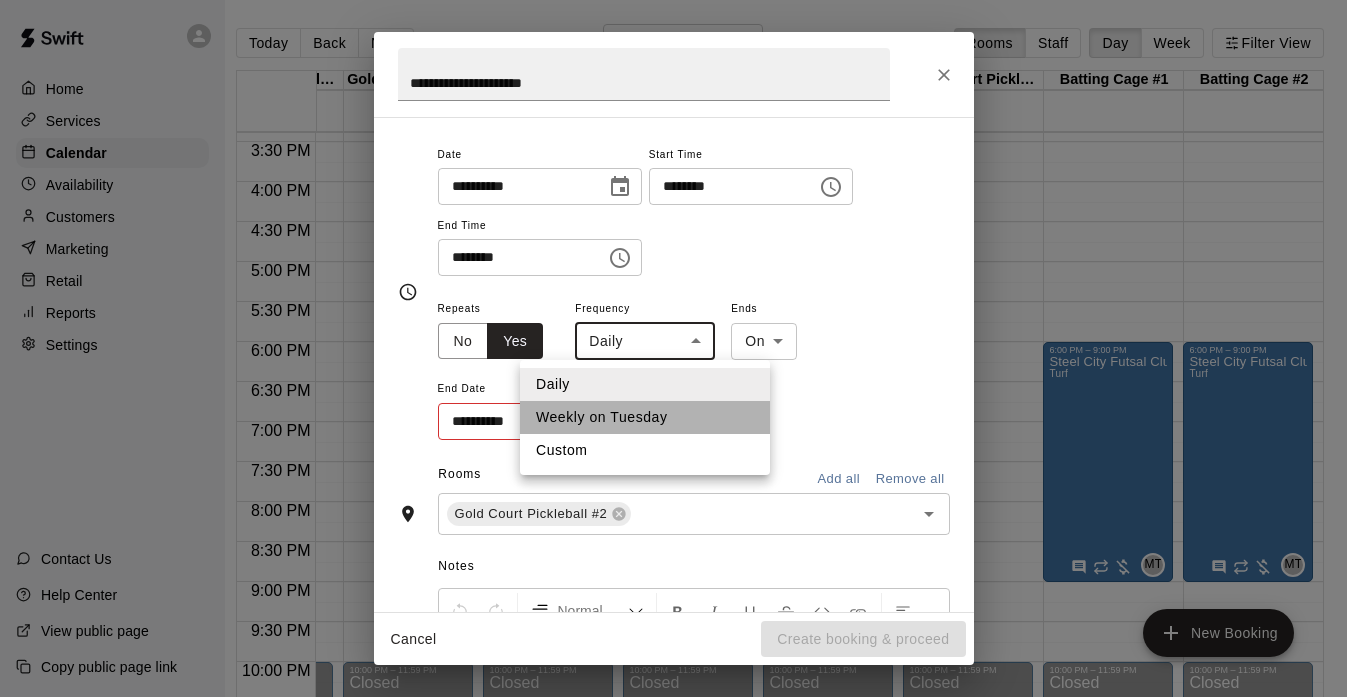 click on "Weekly on Tuesday" at bounding box center (645, 417) 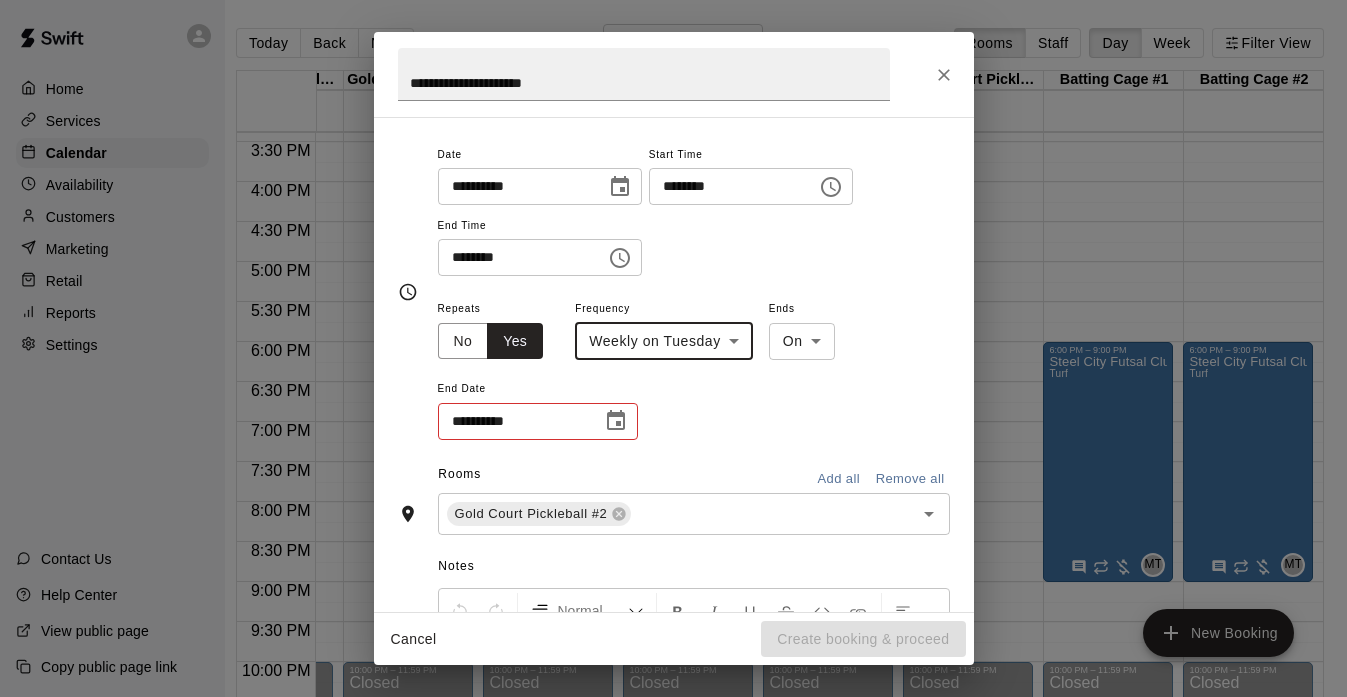 click 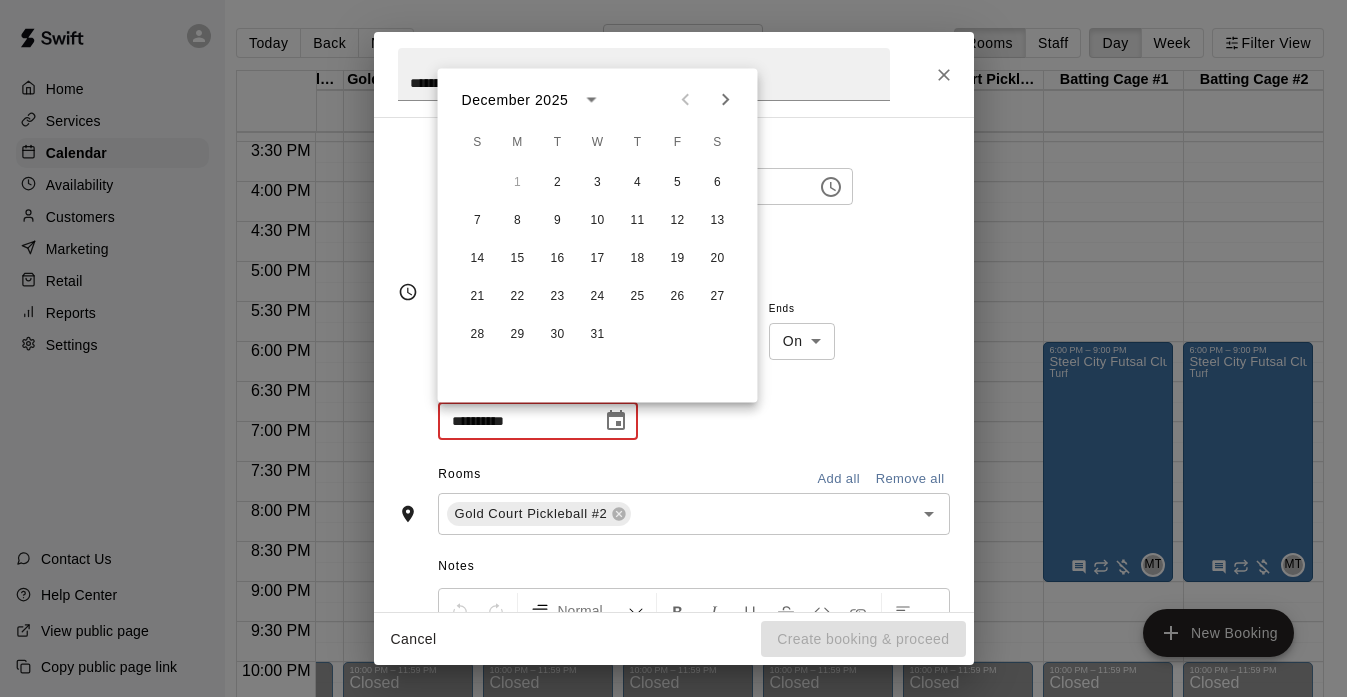 click at bounding box center (726, 100) 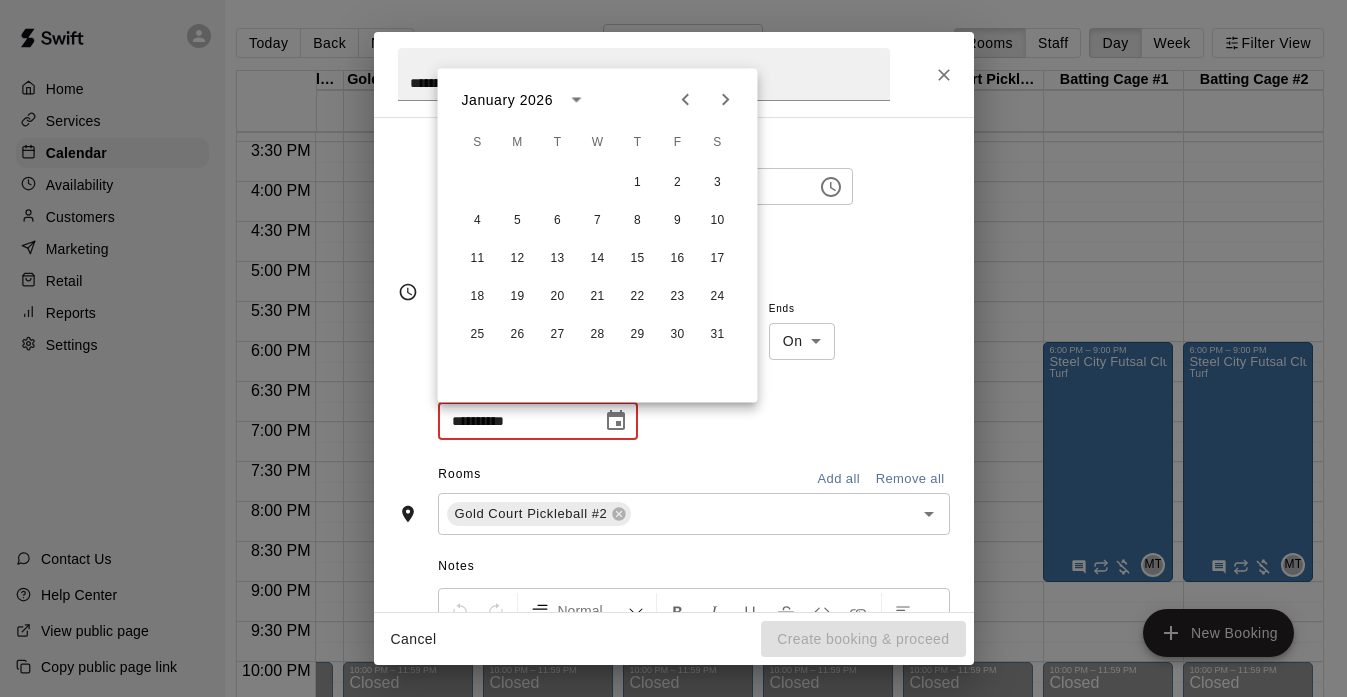 click at bounding box center [726, 100] 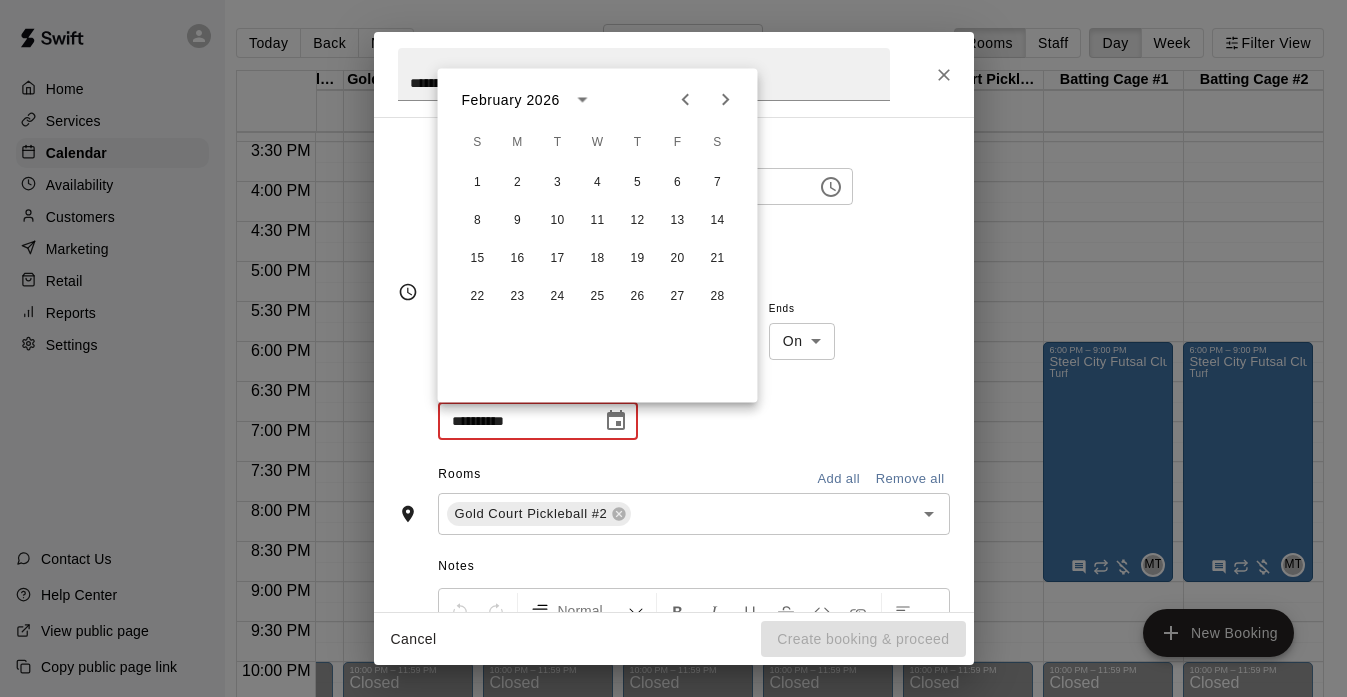 click at bounding box center [726, 100] 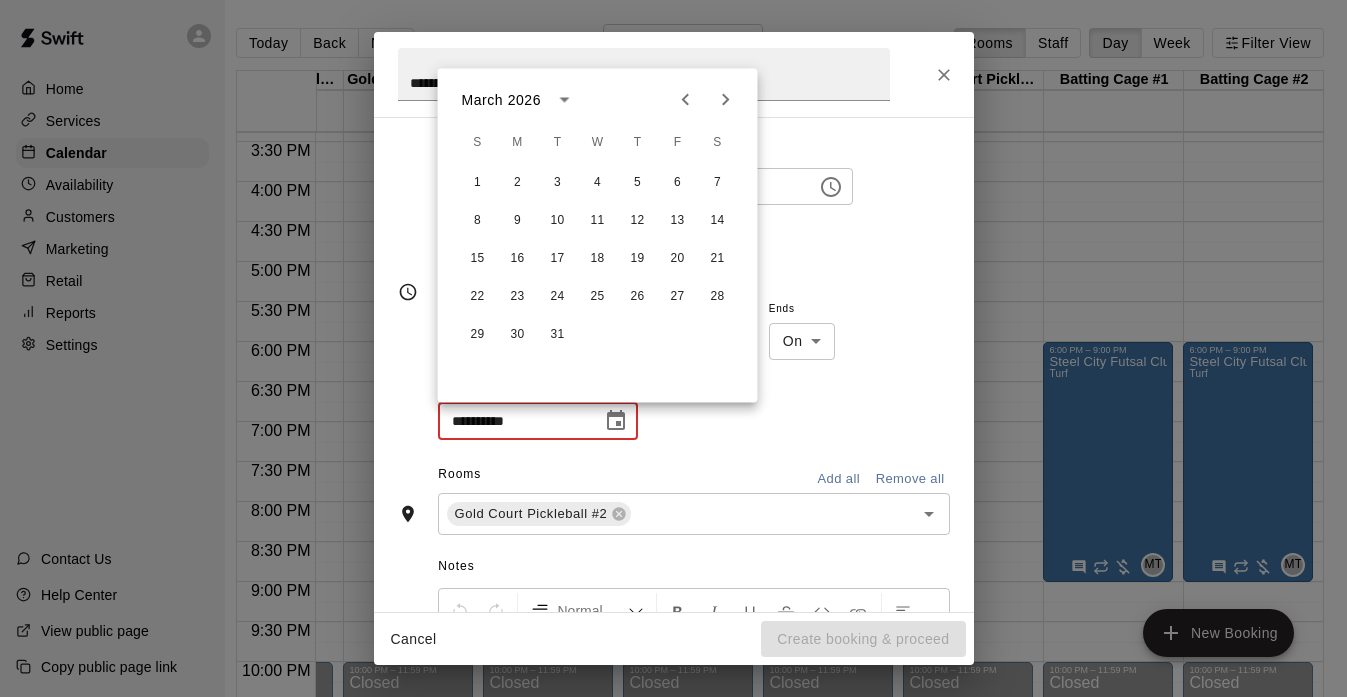 click at bounding box center [726, 100] 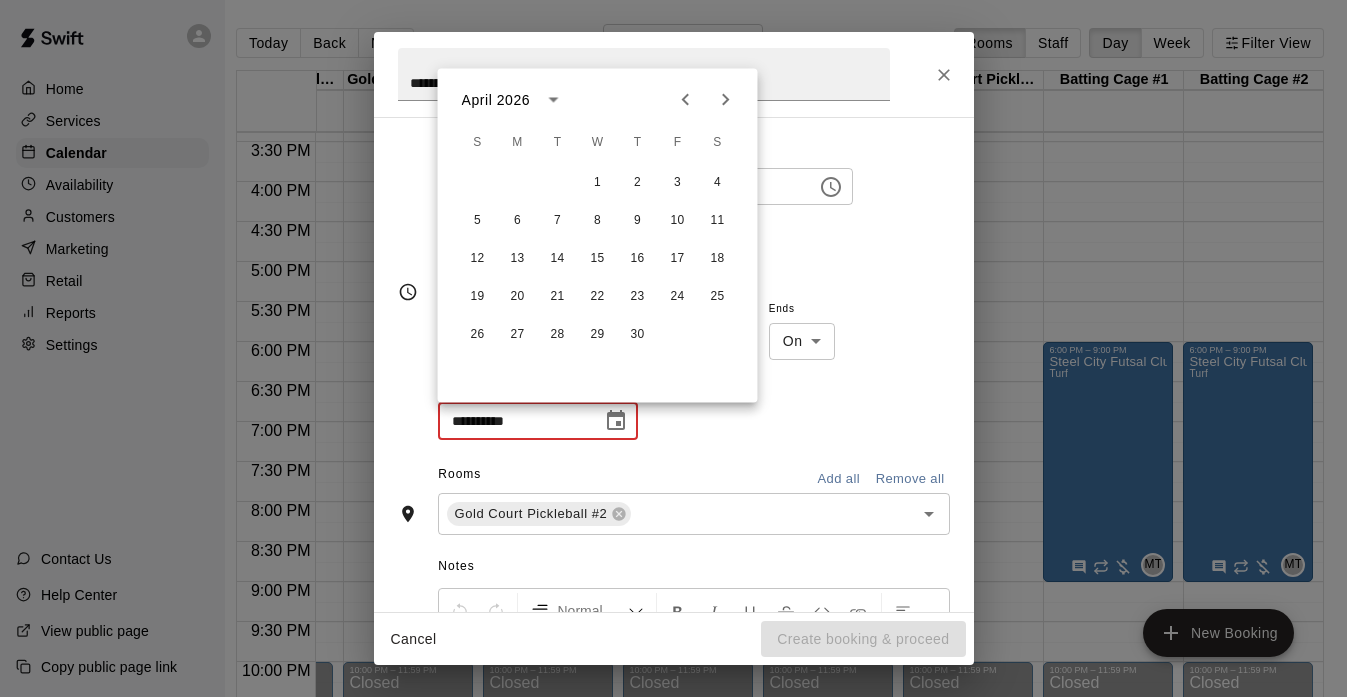 click at bounding box center [686, 100] 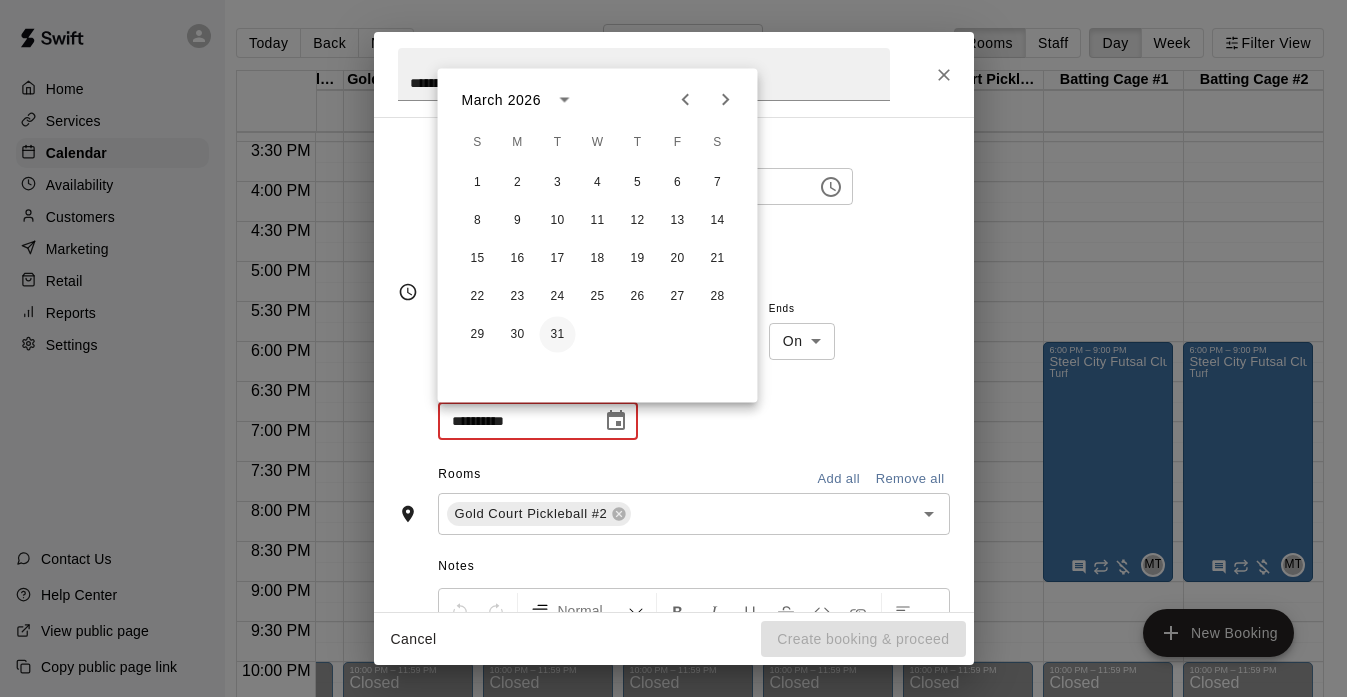 click on "31" at bounding box center (558, 335) 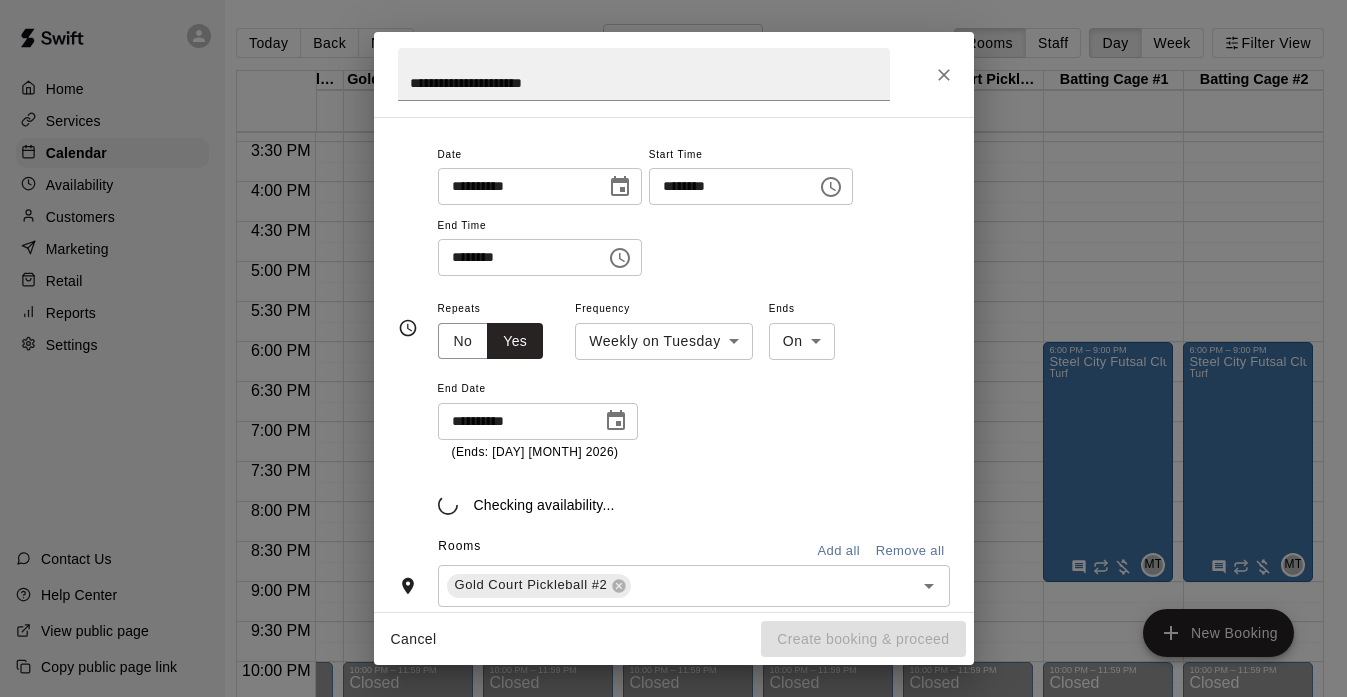 type on "**********" 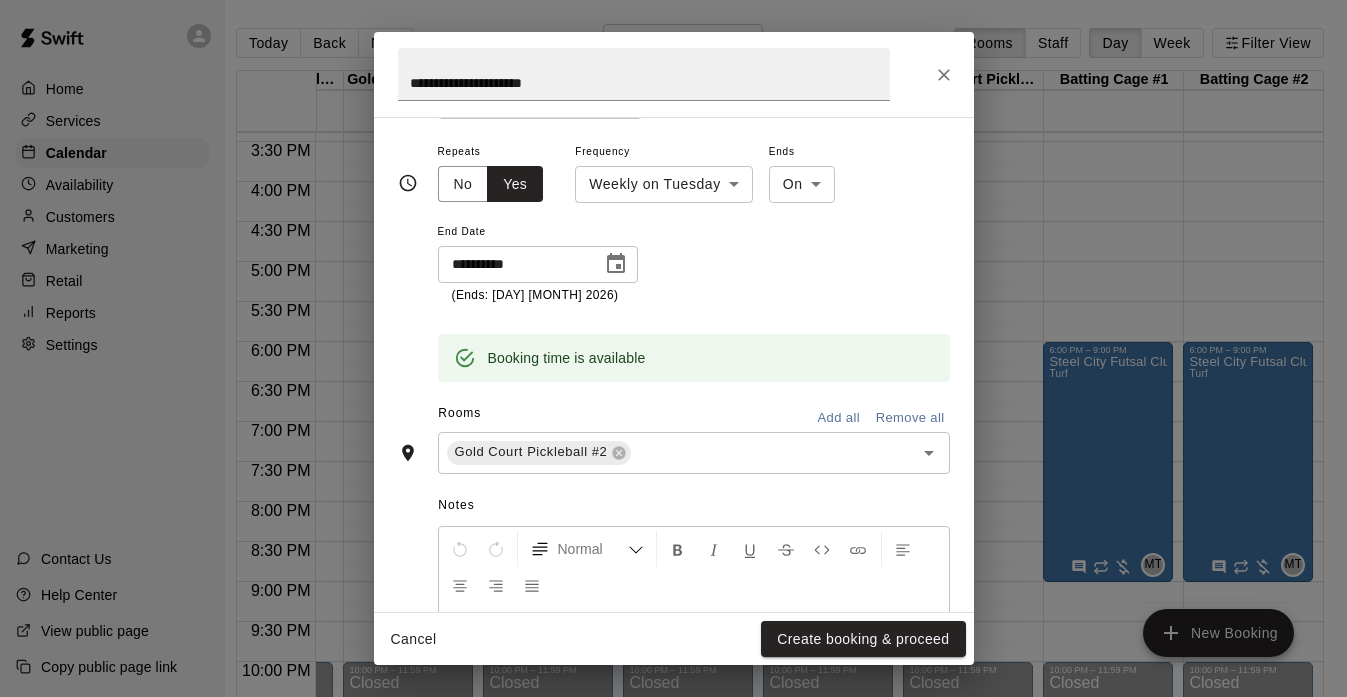 click on "Add all" at bounding box center [839, 418] 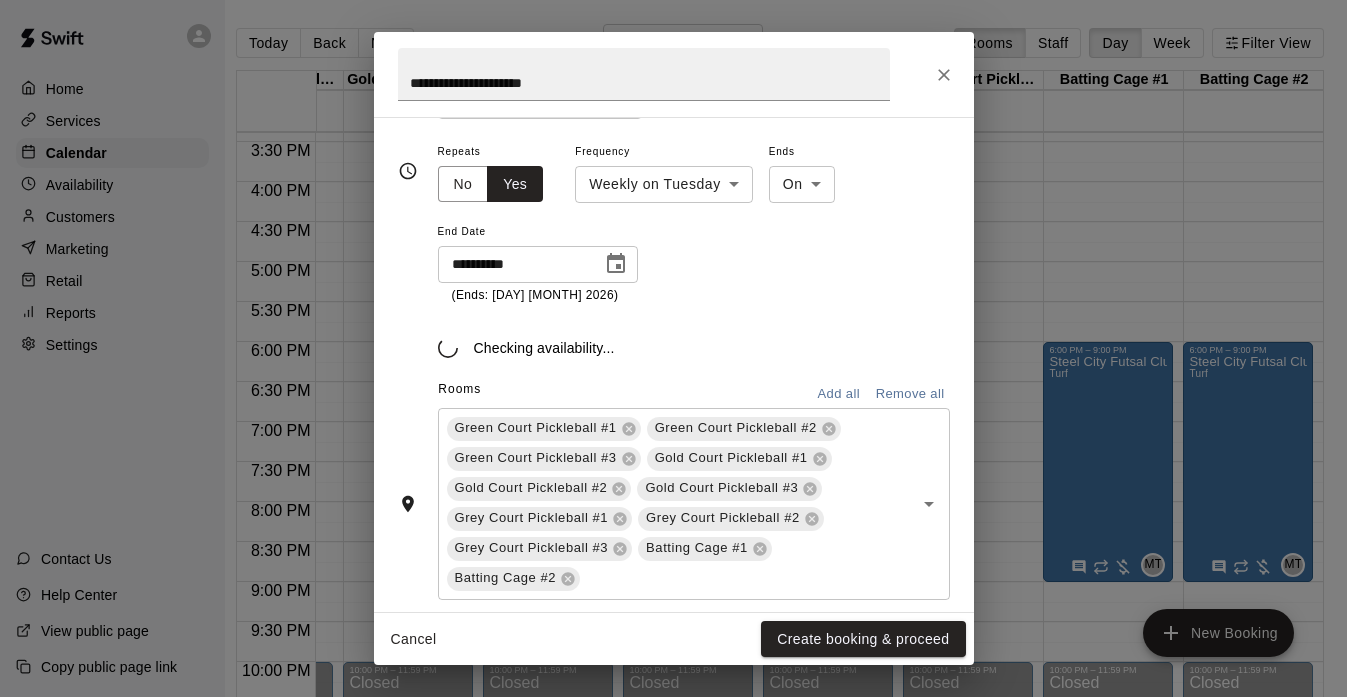 scroll, scrollTop: 291, scrollLeft: 0, axis: vertical 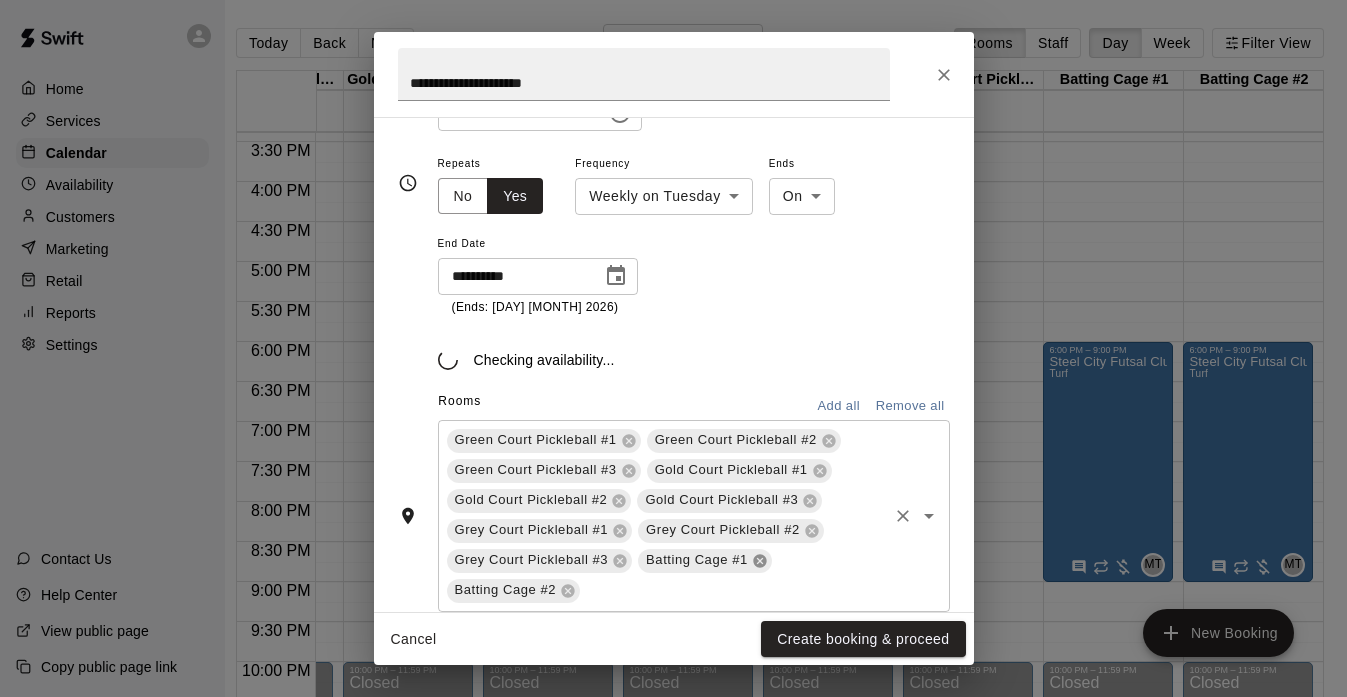 click 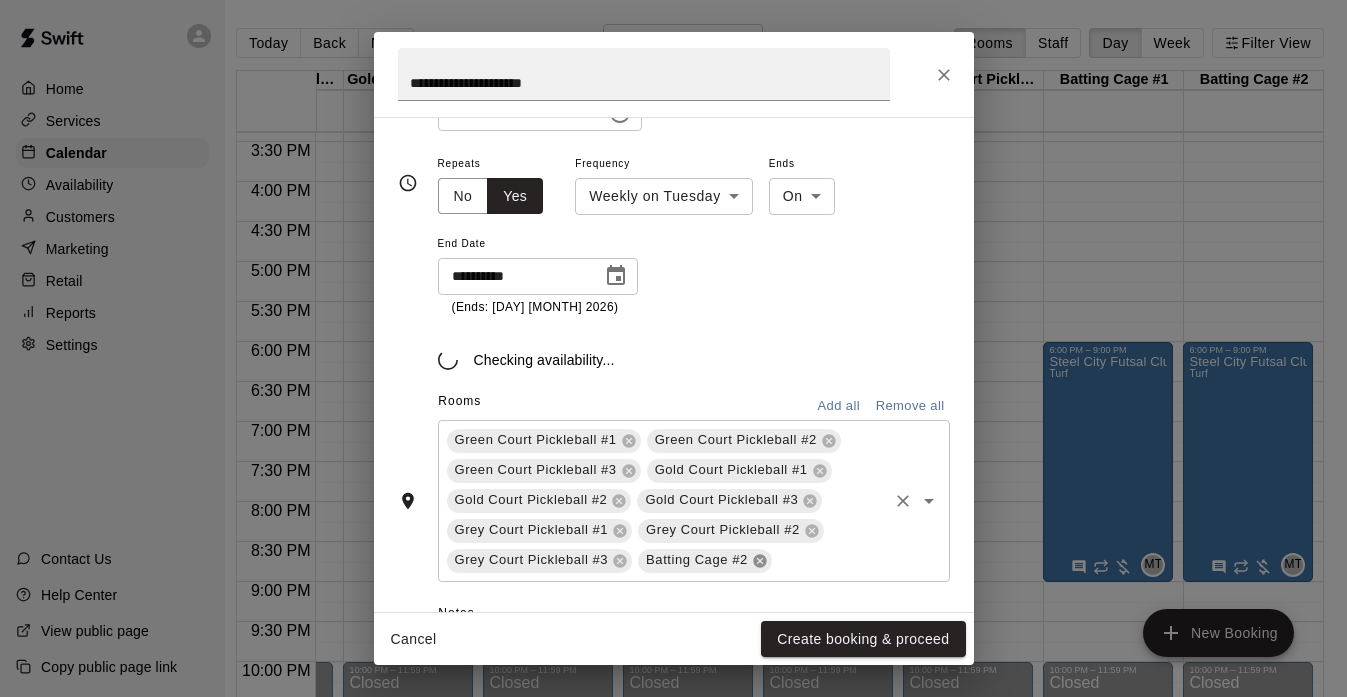 scroll, scrollTop: 303, scrollLeft: 0, axis: vertical 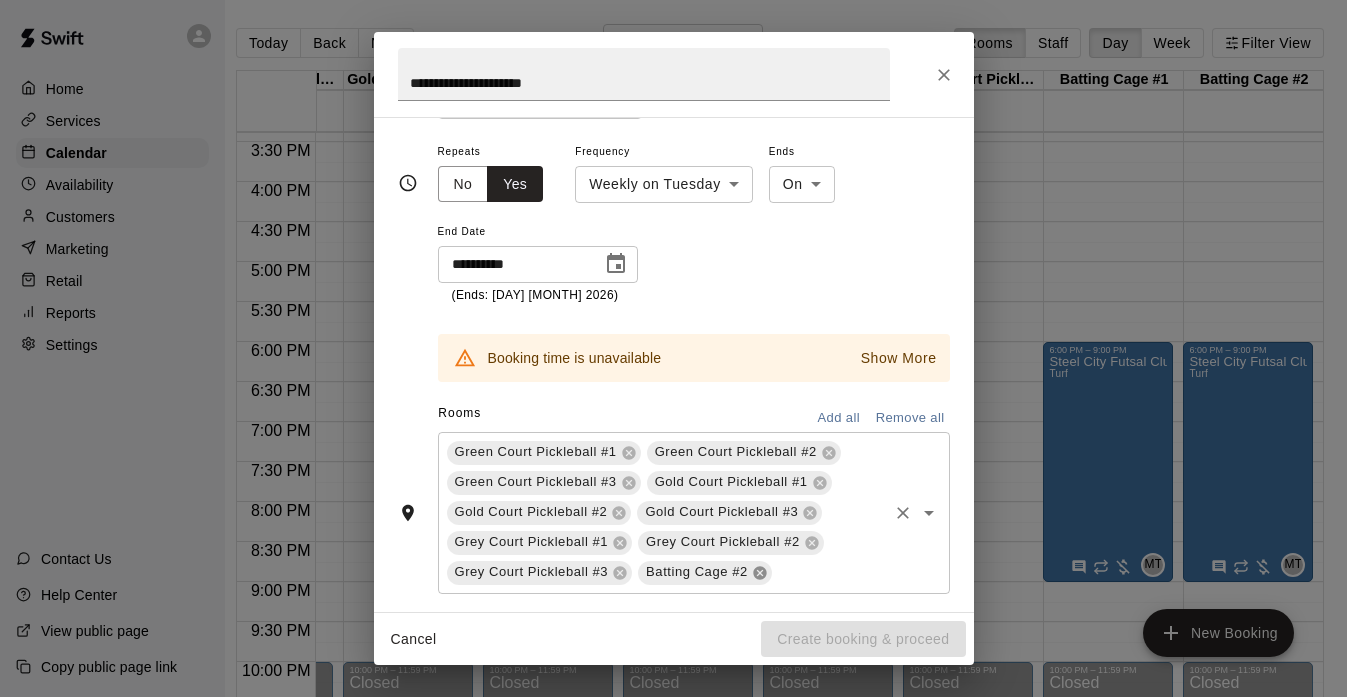 click 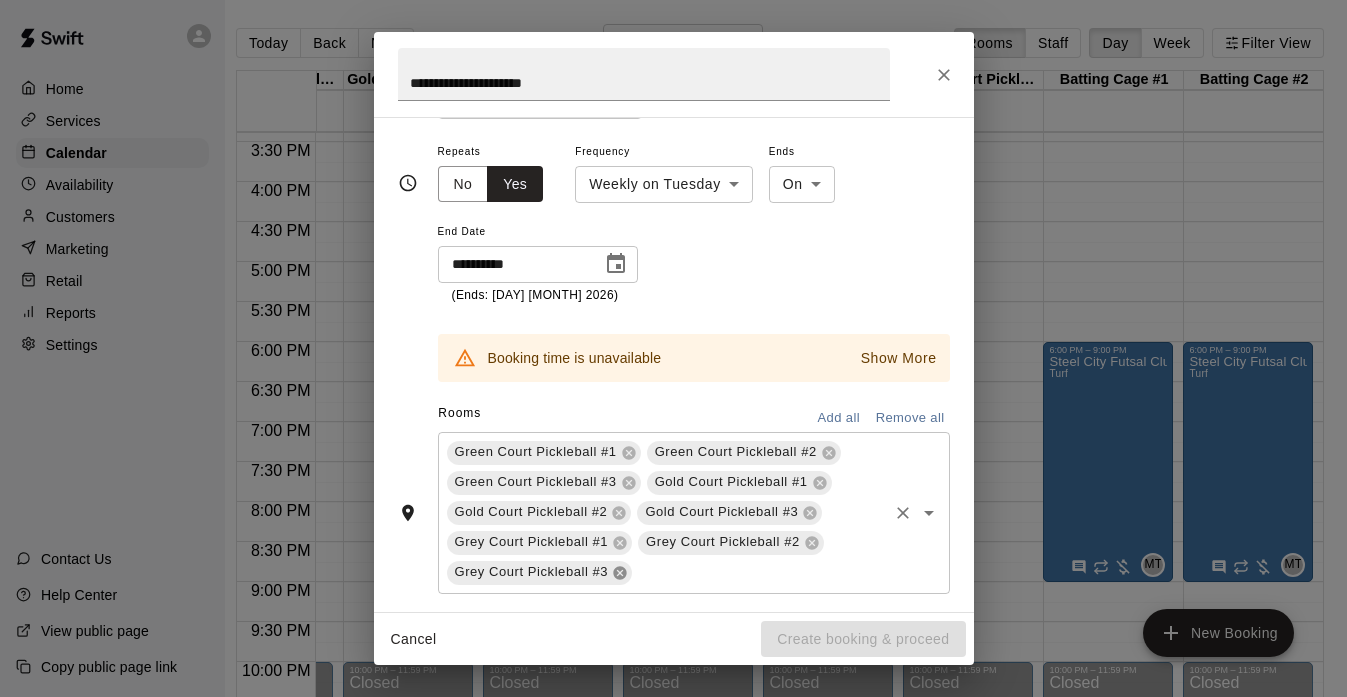 click 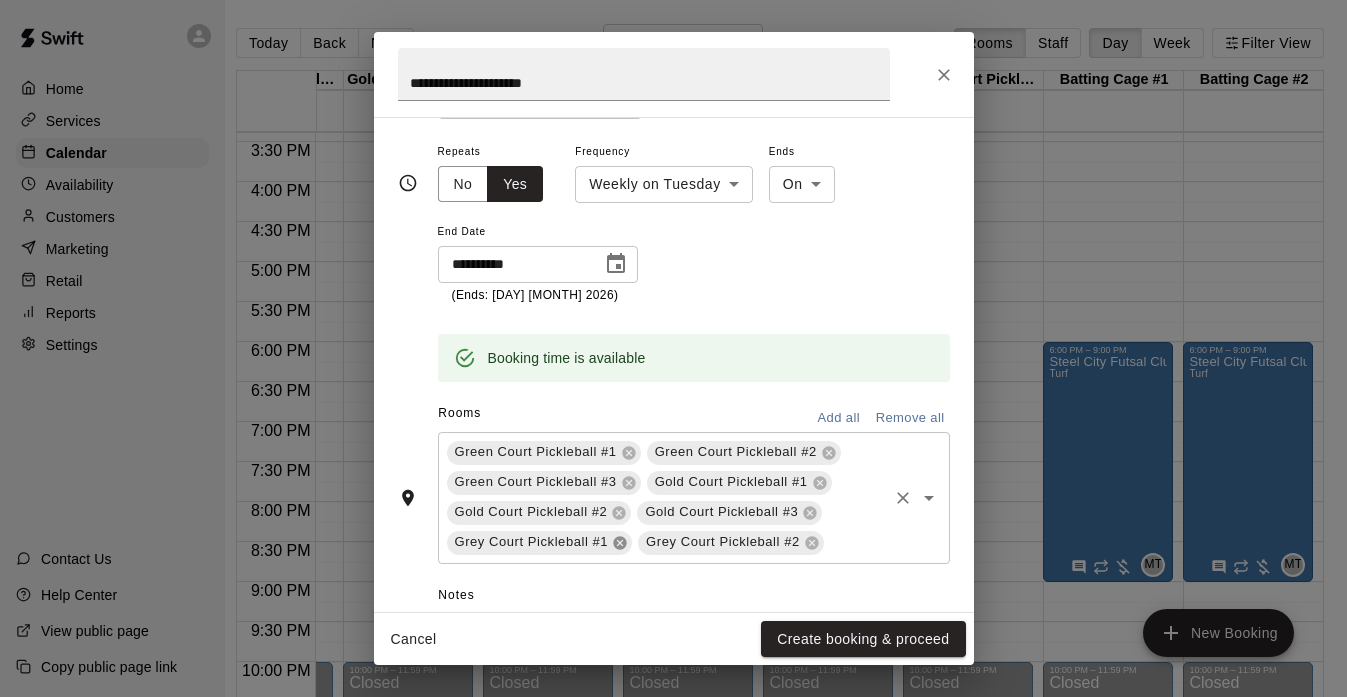 click 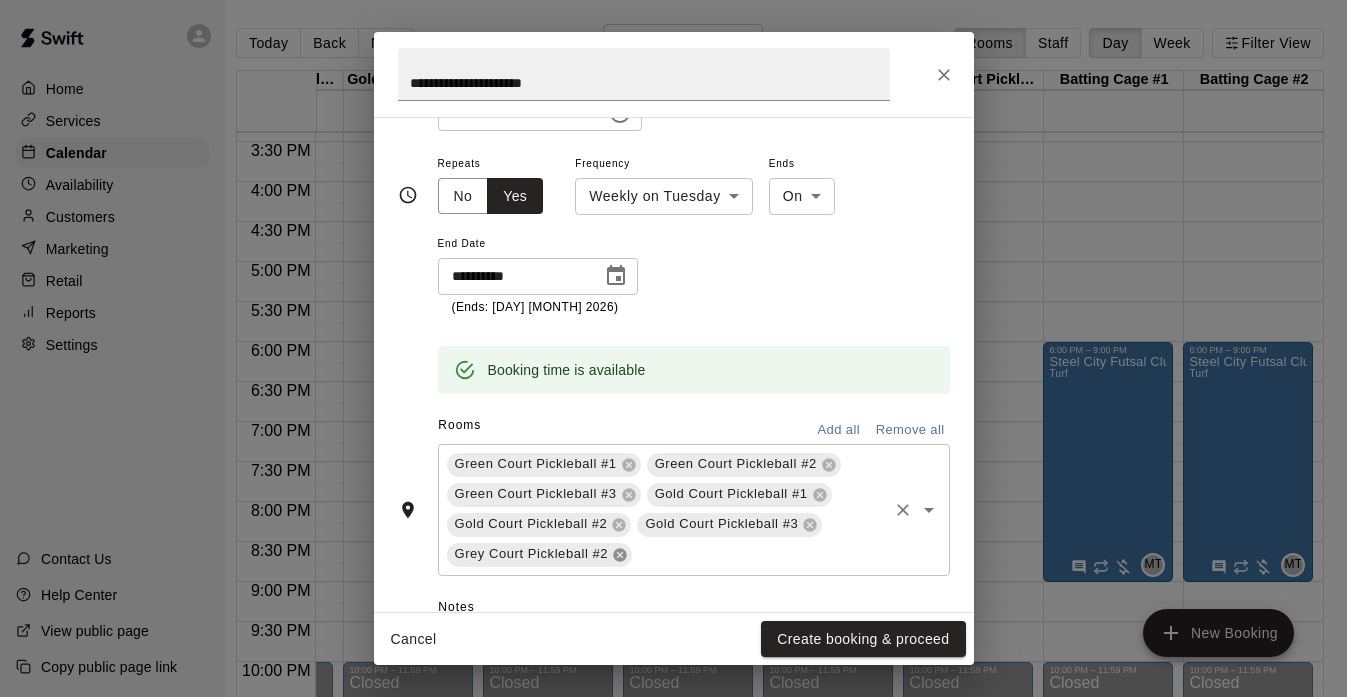 scroll, scrollTop: 303, scrollLeft: 0, axis: vertical 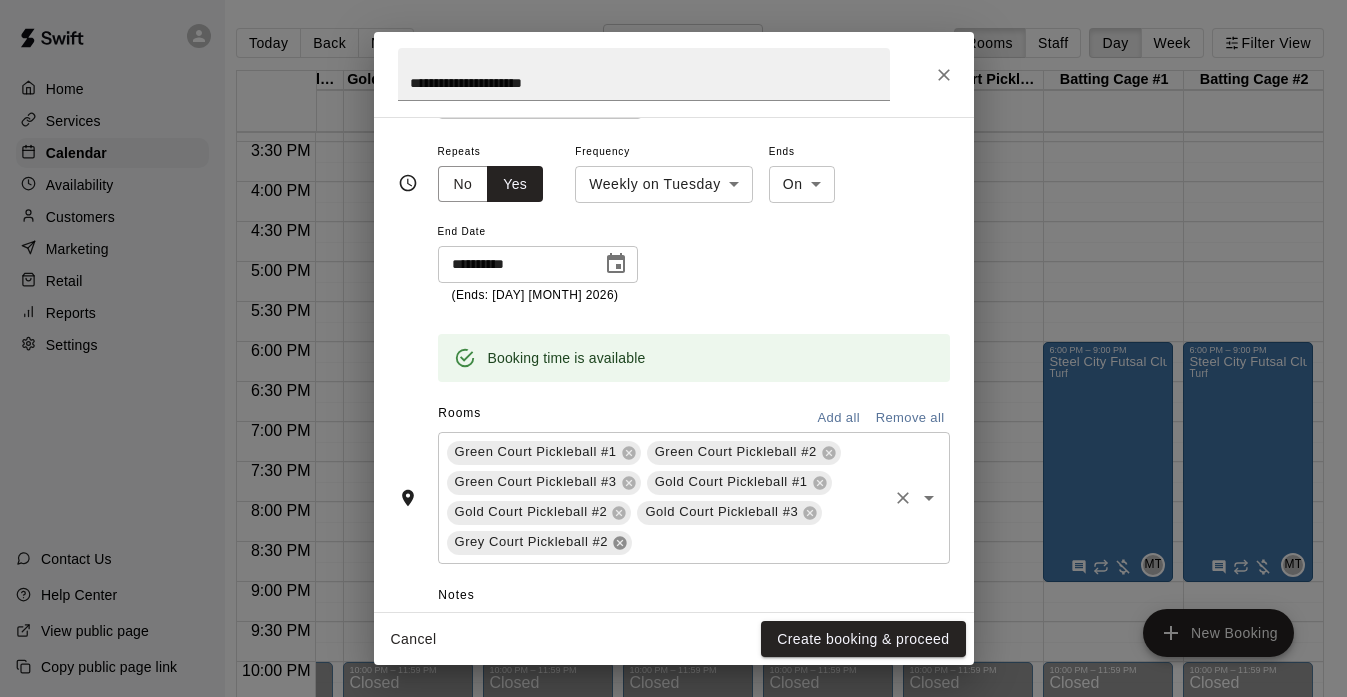 click 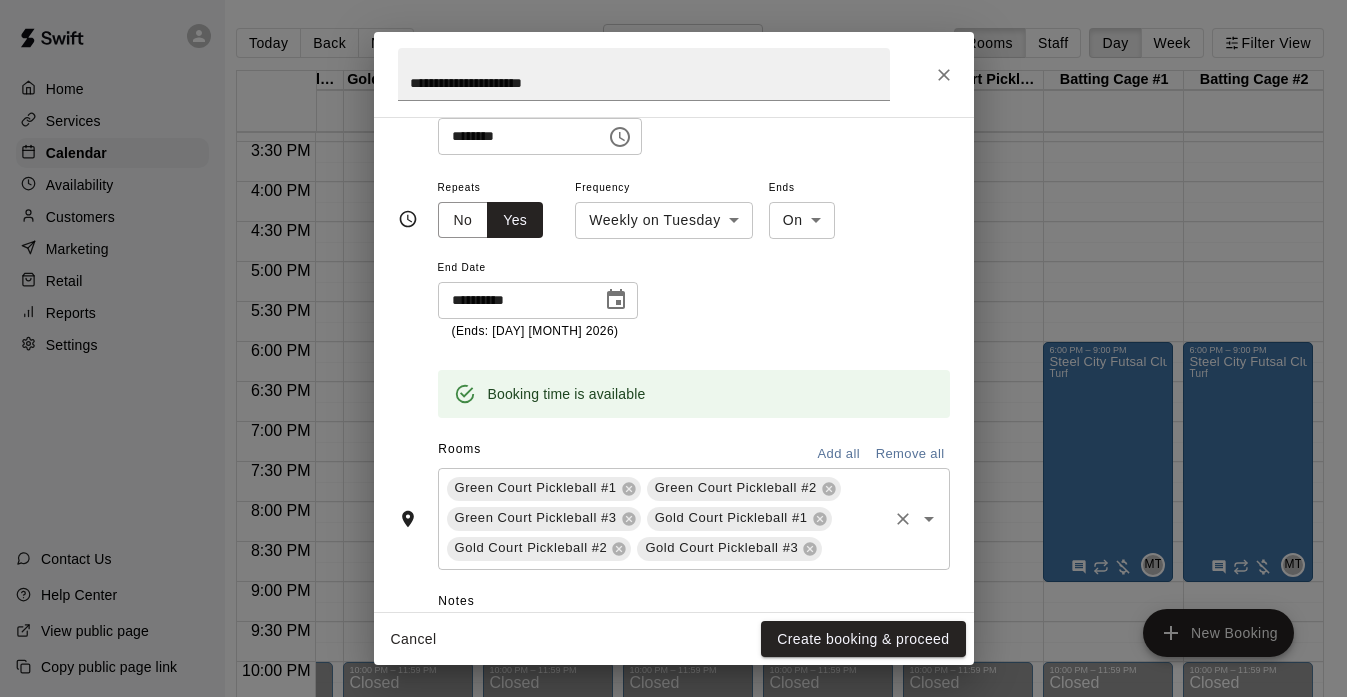 scroll, scrollTop: 313, scrollLeft: 0, axis: vertical 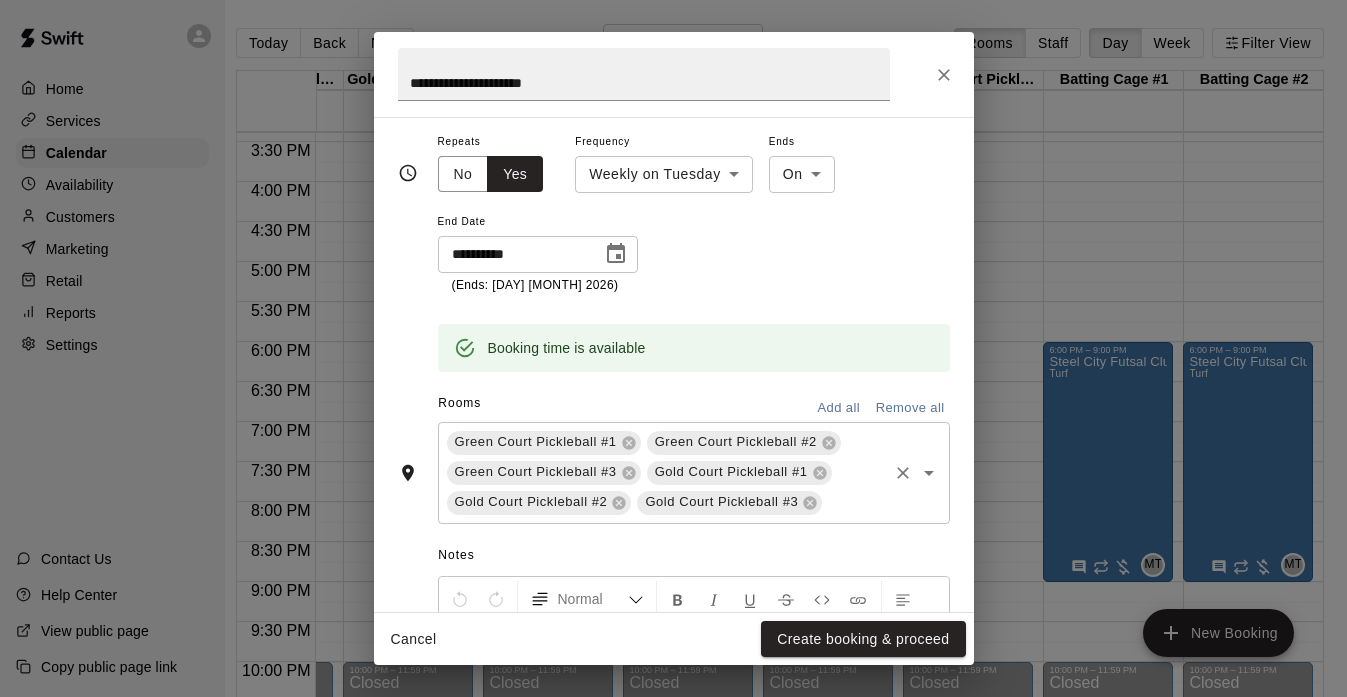 click on "Booking time is available" at bounding box center (567, 348) 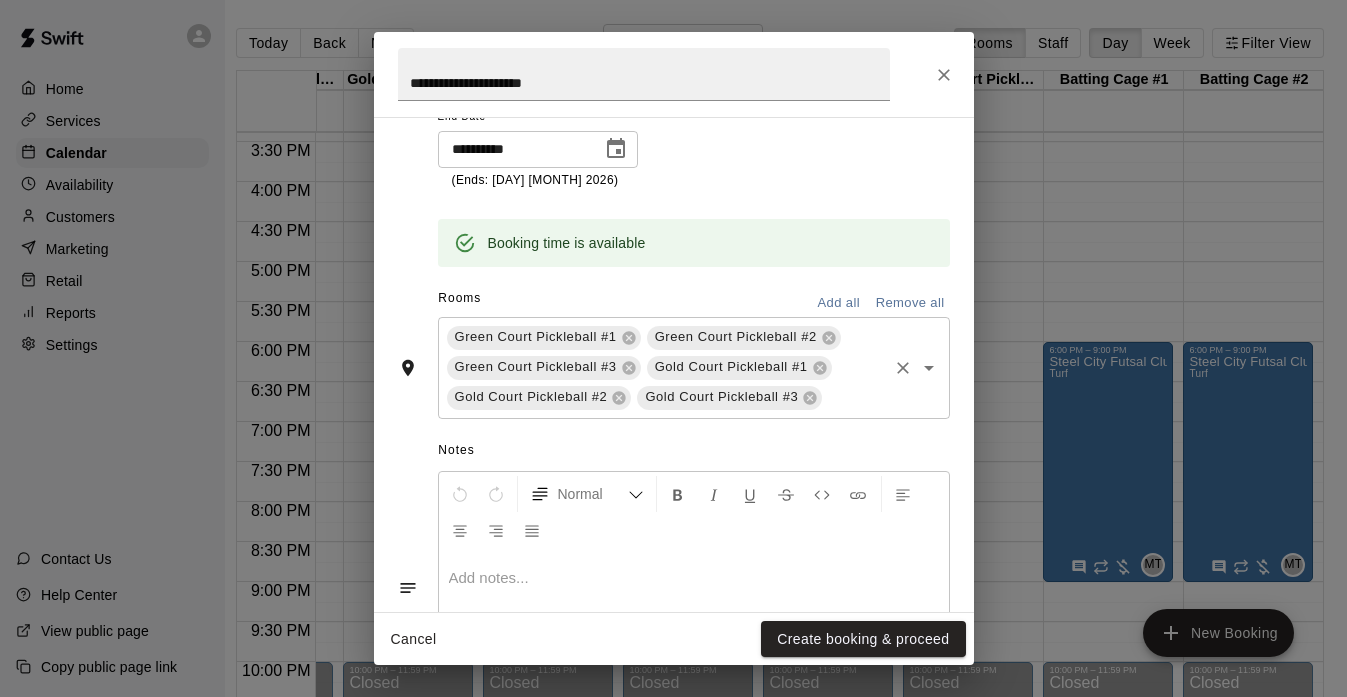 scroll, scrollTop: 548, scrollLeft: 0, axis: vertical 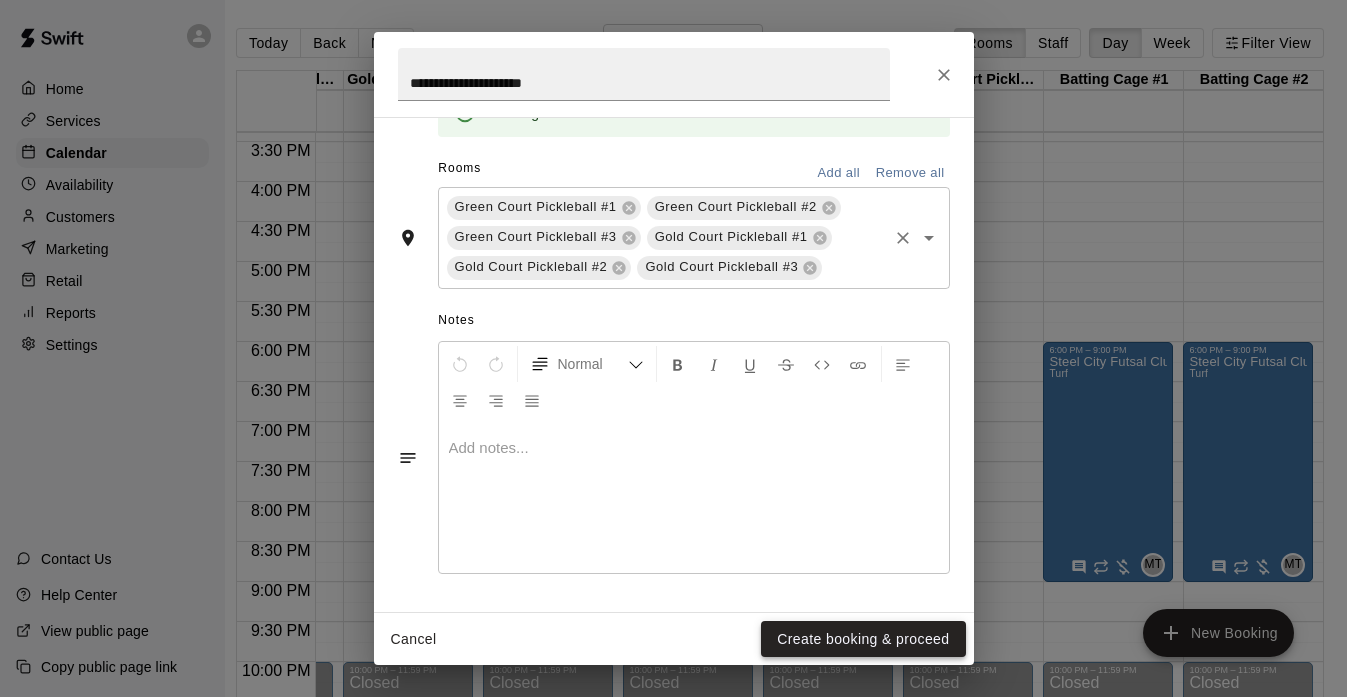 click on "Create booking & proceed" at bounding box center (863, 639) 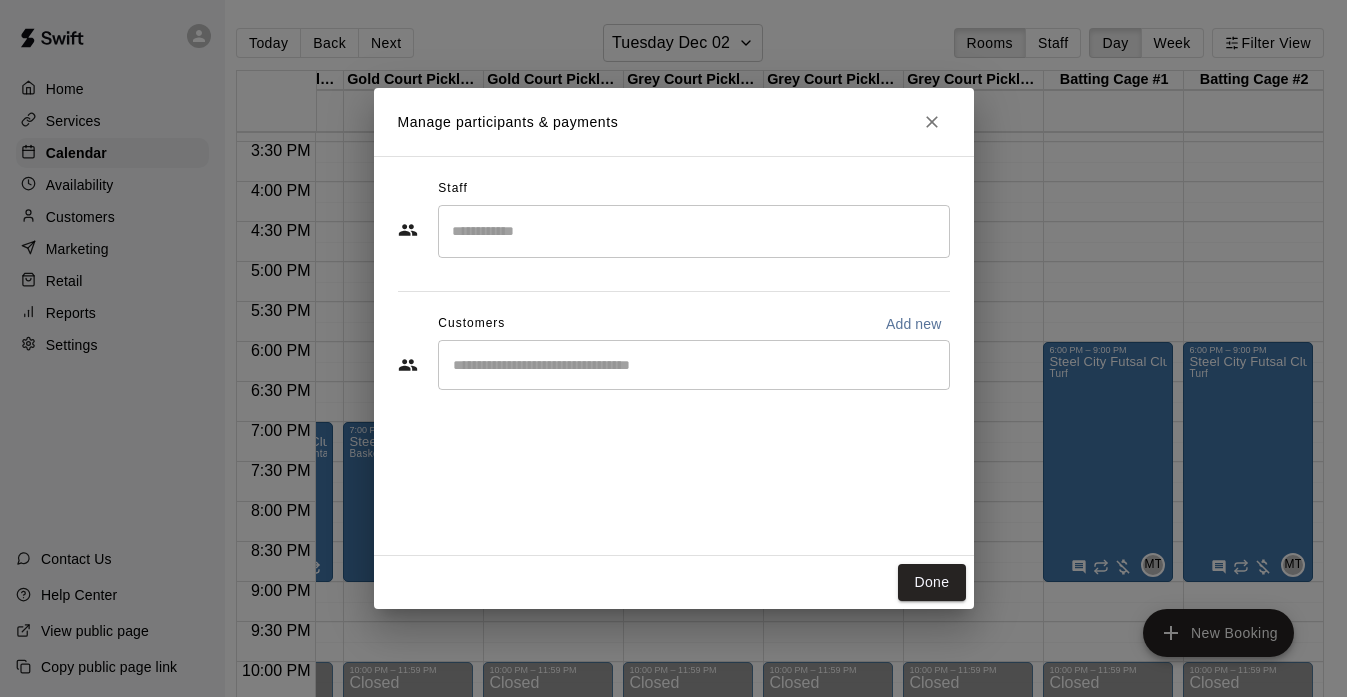 click on "​" at bounding box center [694, 231] 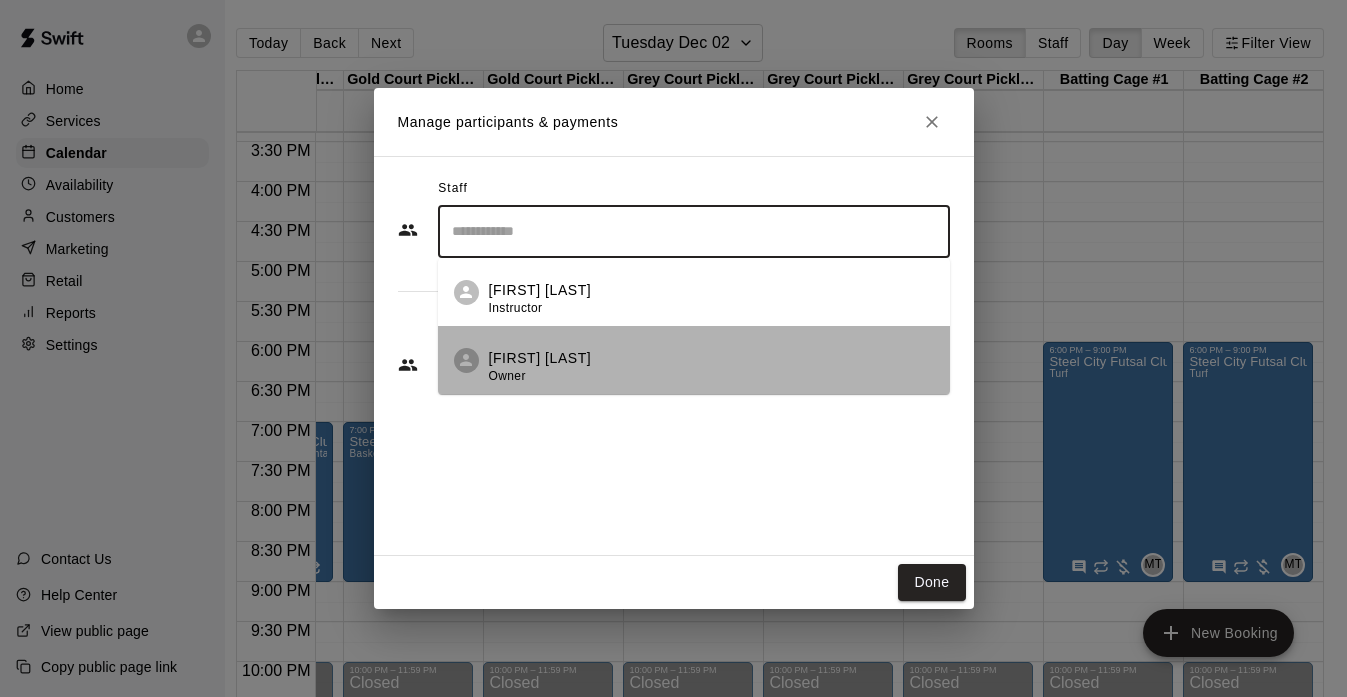 click on "[FIRST] [LAST]" at bounding box center [540, 358] 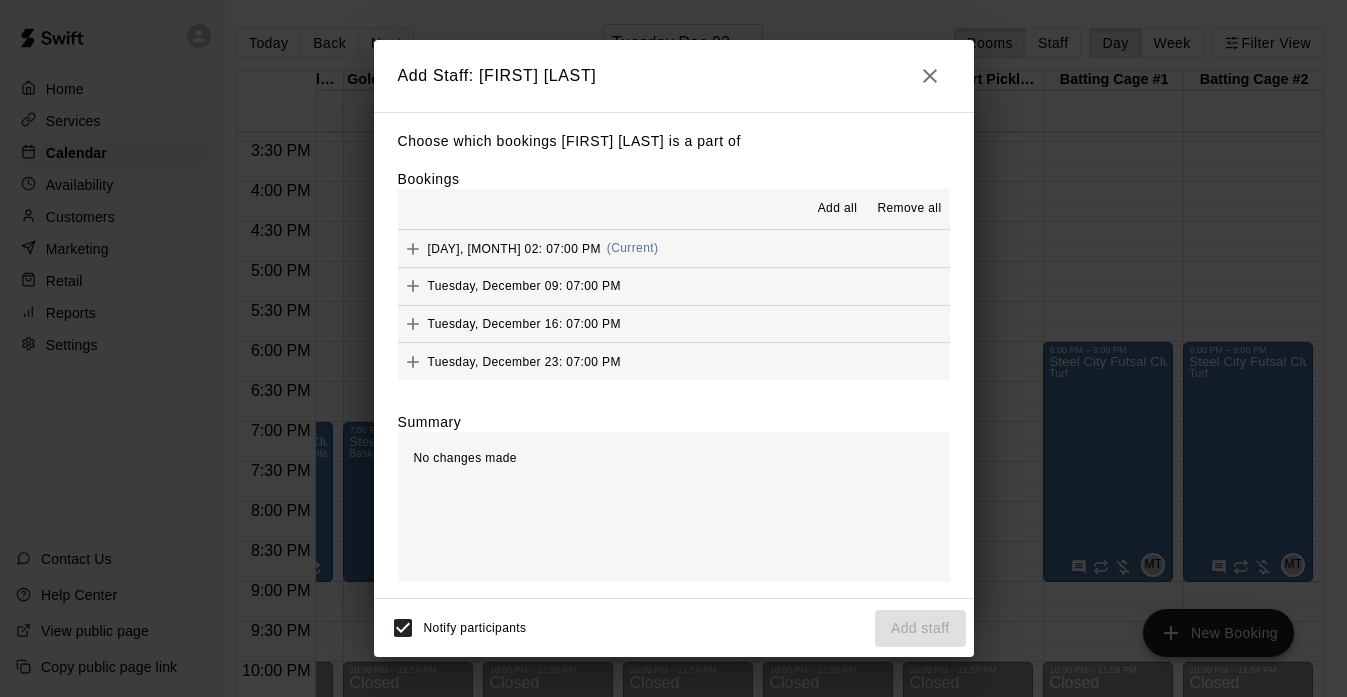 click on "Add all" at bounding box center [838, 209] 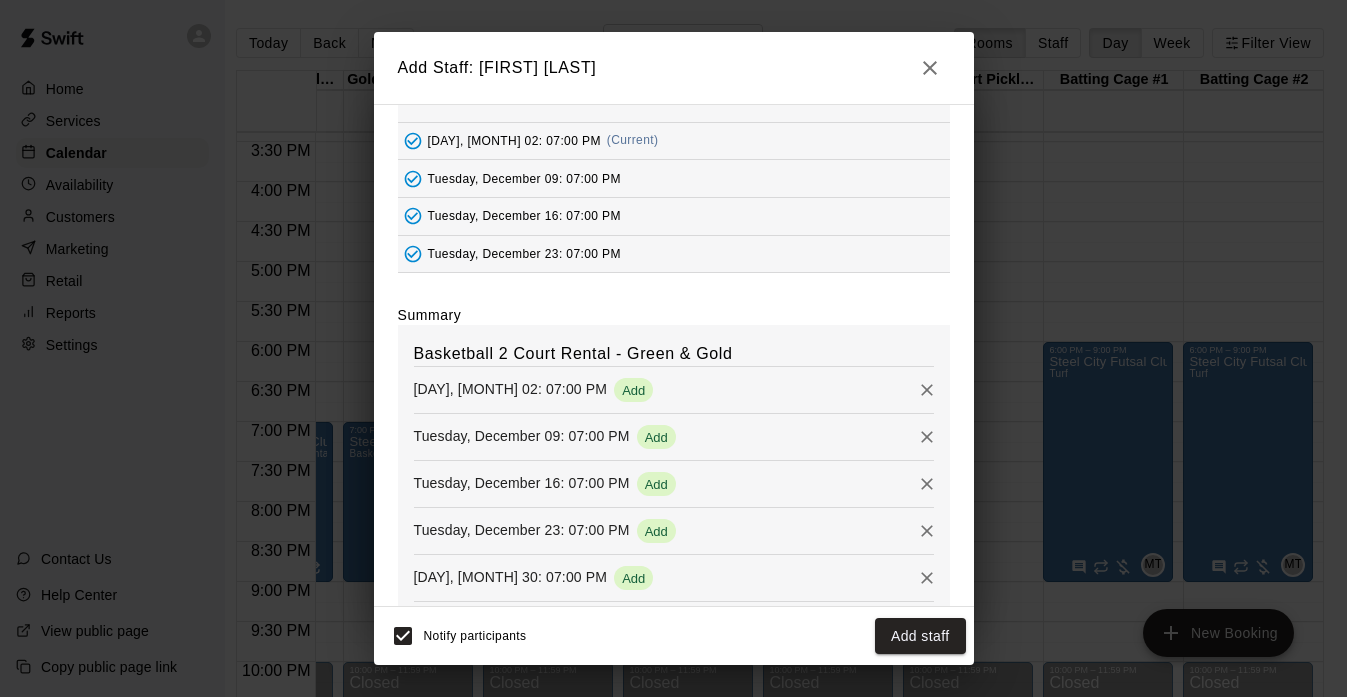 scroll, scrollTop: 103, scrollLeft: 0, axis: vertical 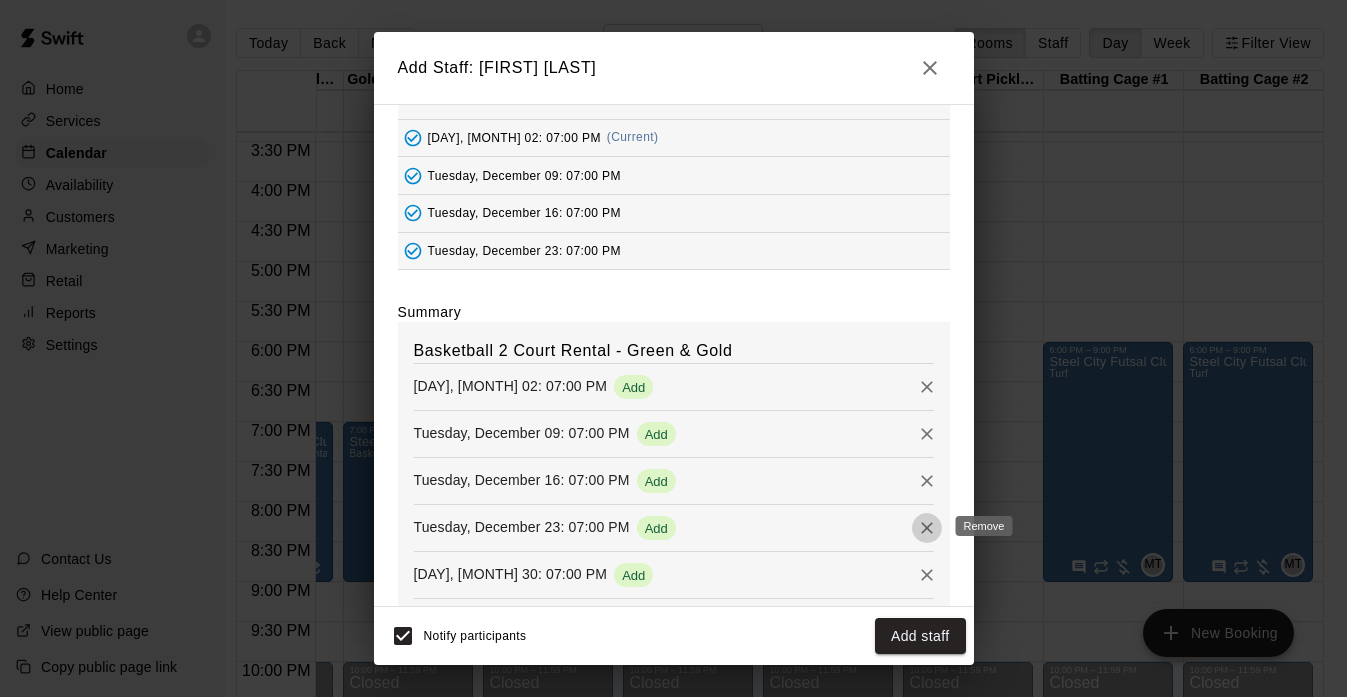 click 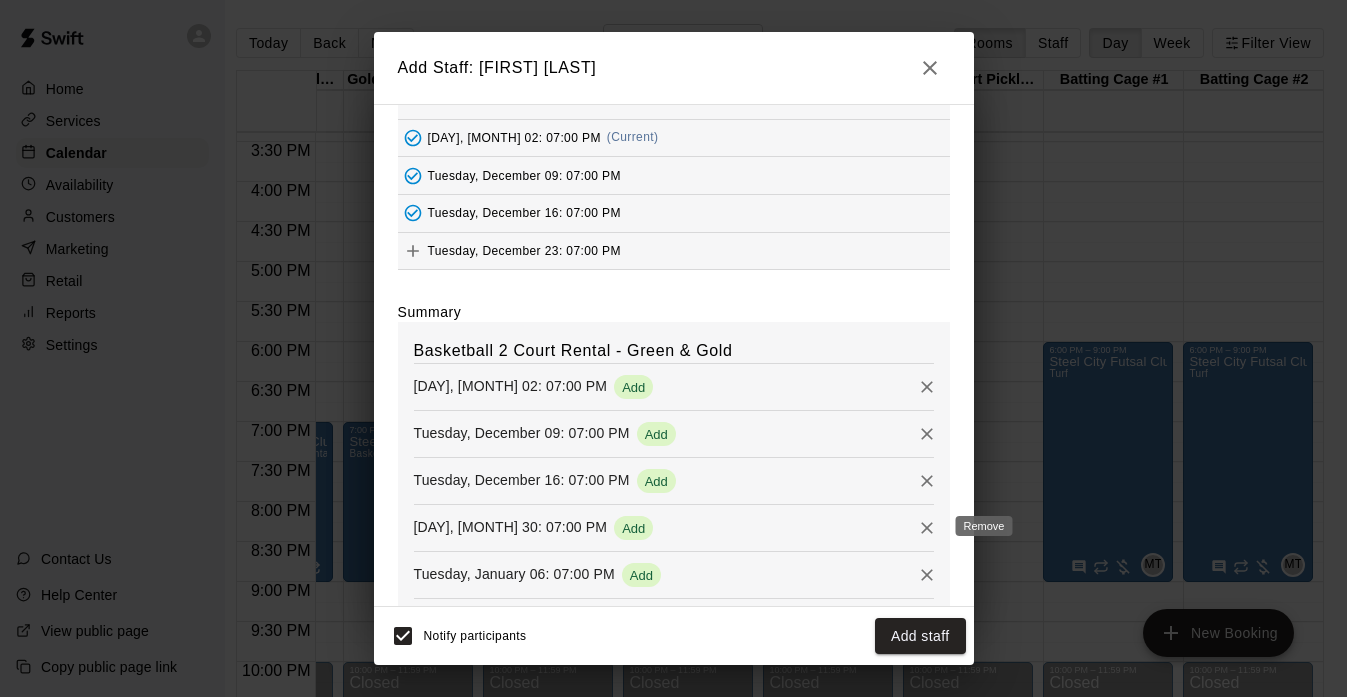 click 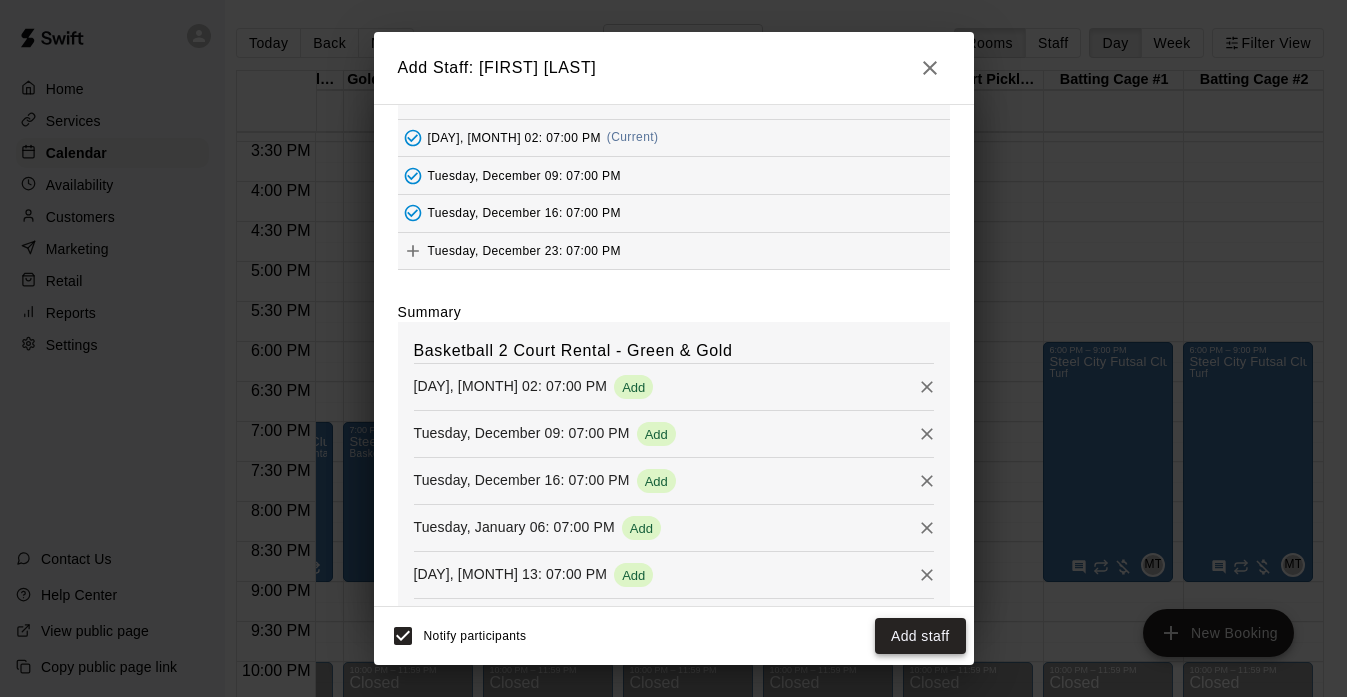 click on "Add staff" at bounding box center (920, 636) 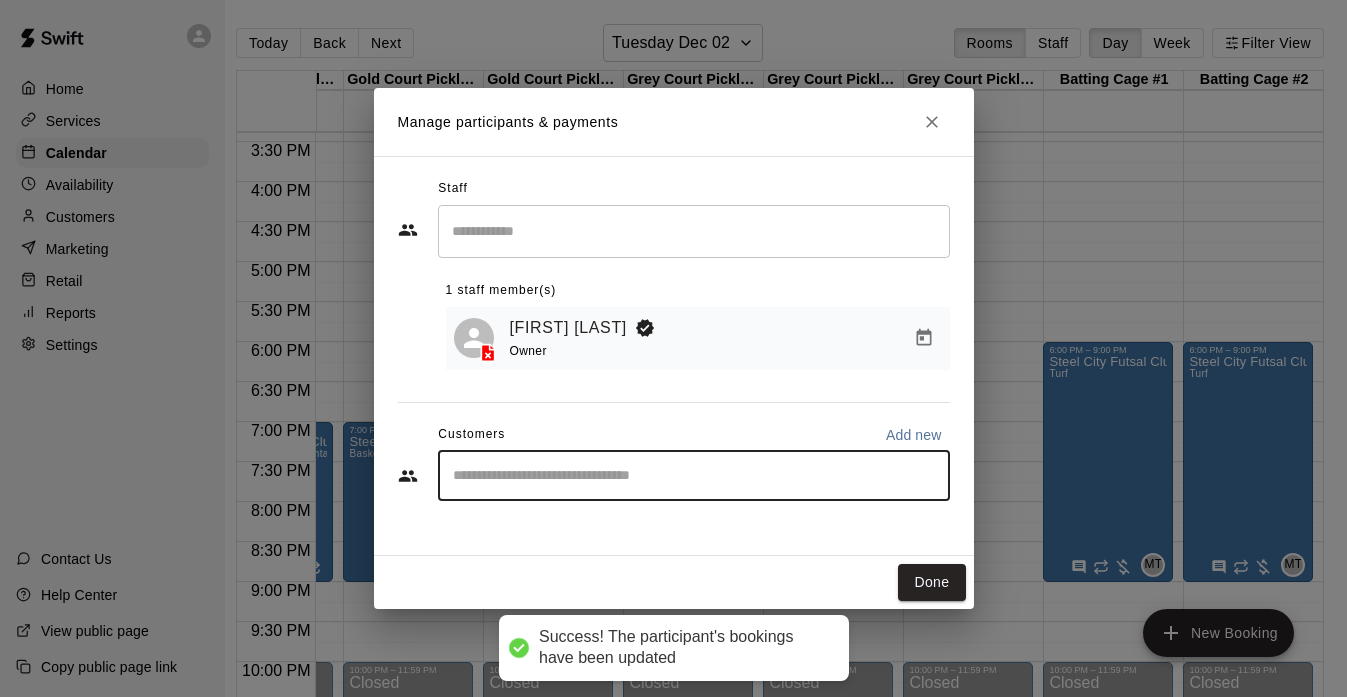 click at bounding box center [694, 476] 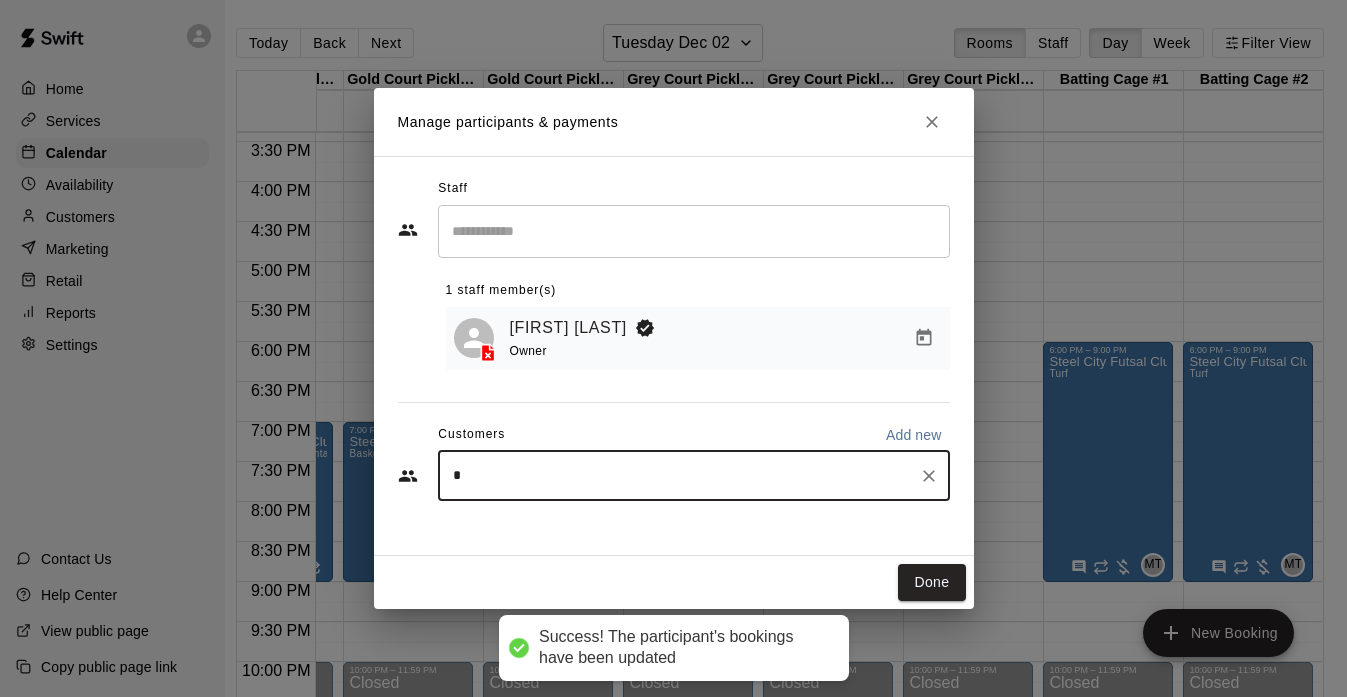 type on "**" 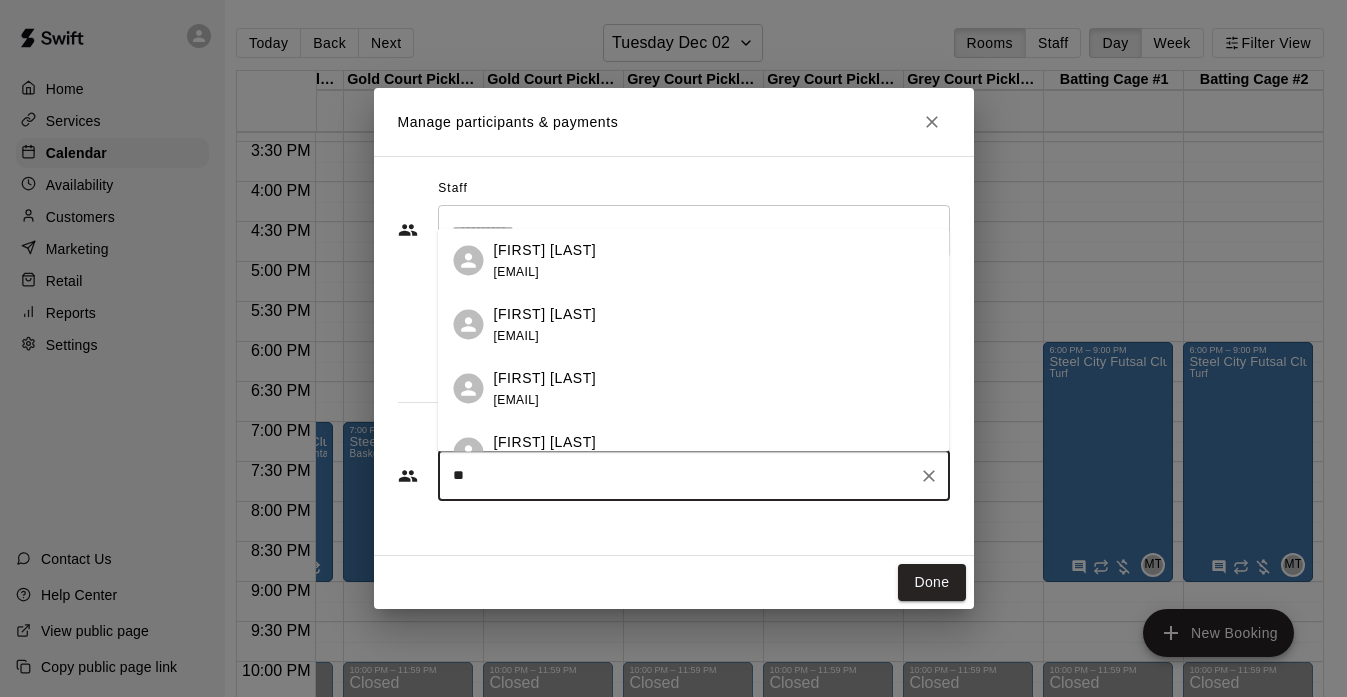 click on "[FIRST] [LAST] [EMAIL]" at bounding box center (545, 260) 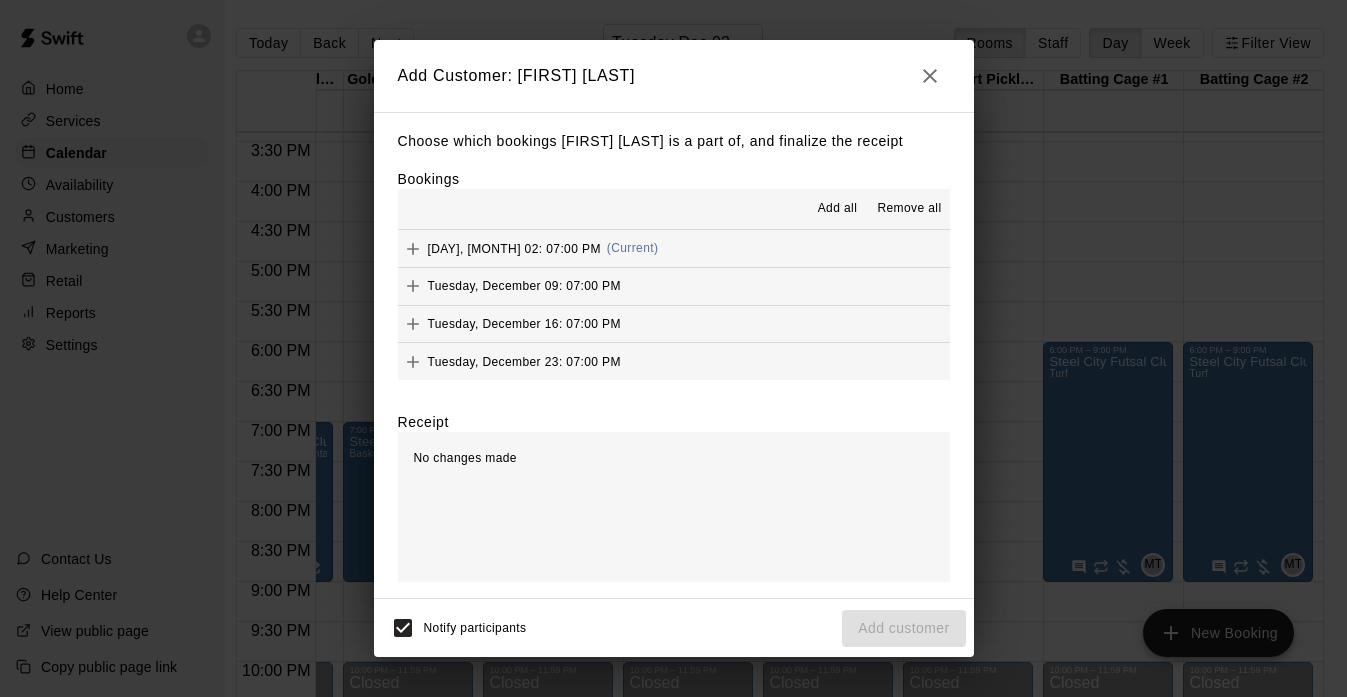 click on "Add all" at bounding box center [838, 209] 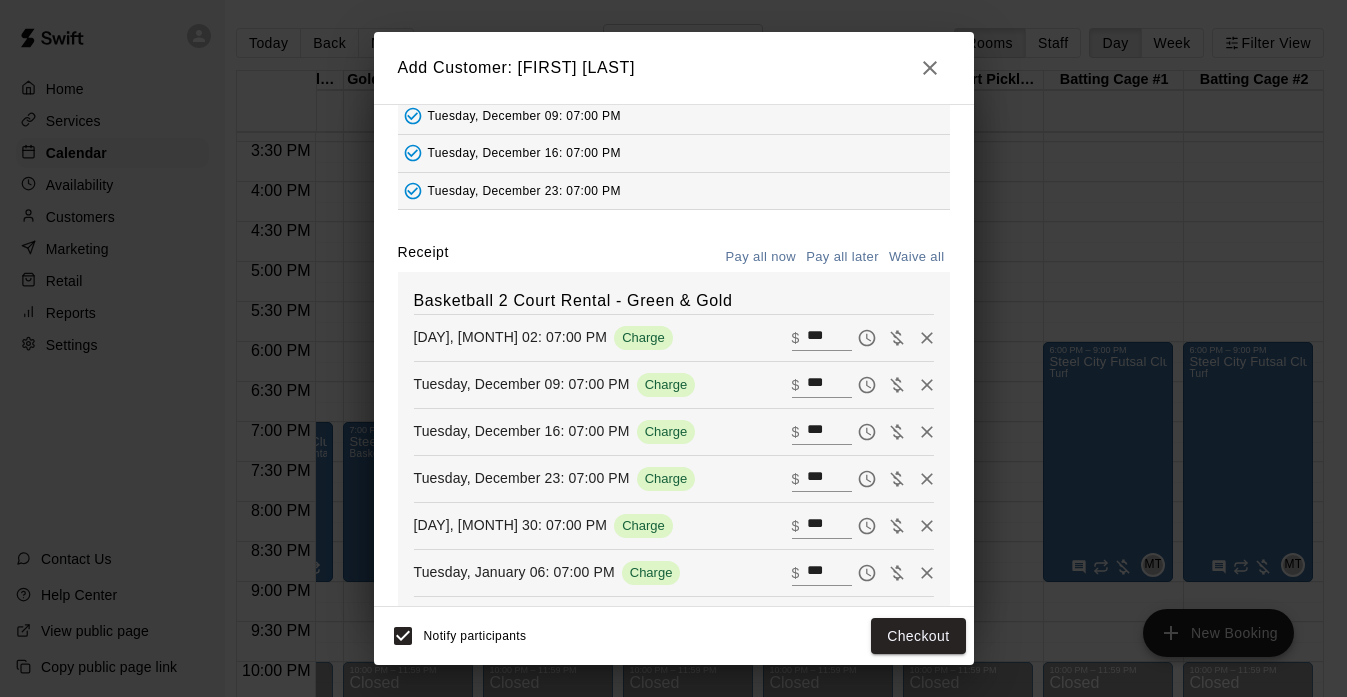 scroll, scrollTop: 169, scrollLeft: 0, axis: vertical 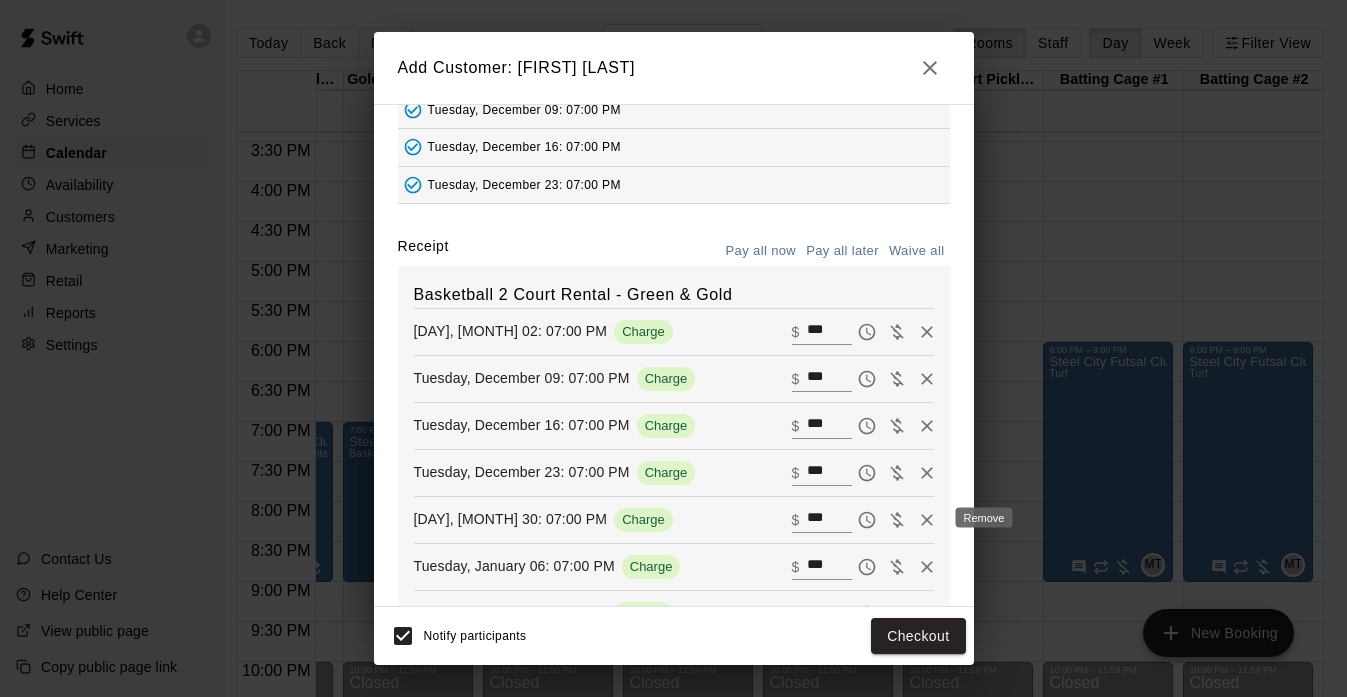 click 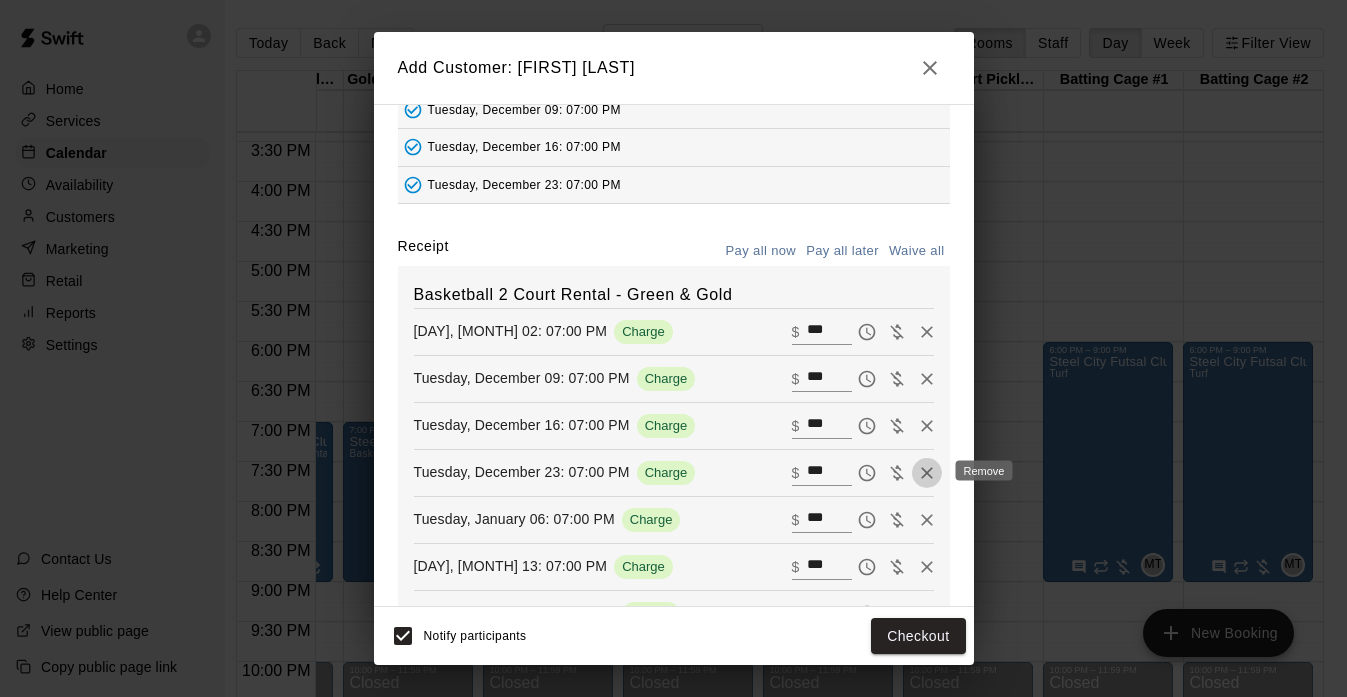 click 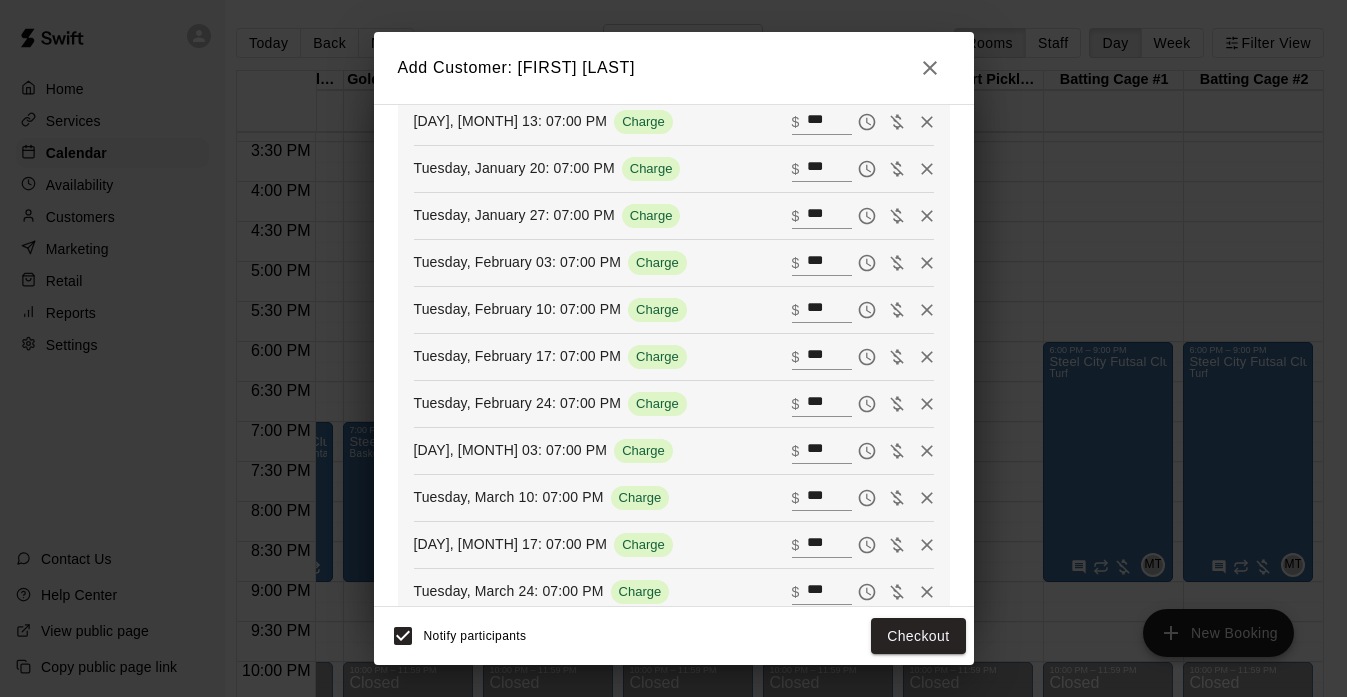 scroll, scrollTop: 564, scrollLeft: 0, axis: vertical 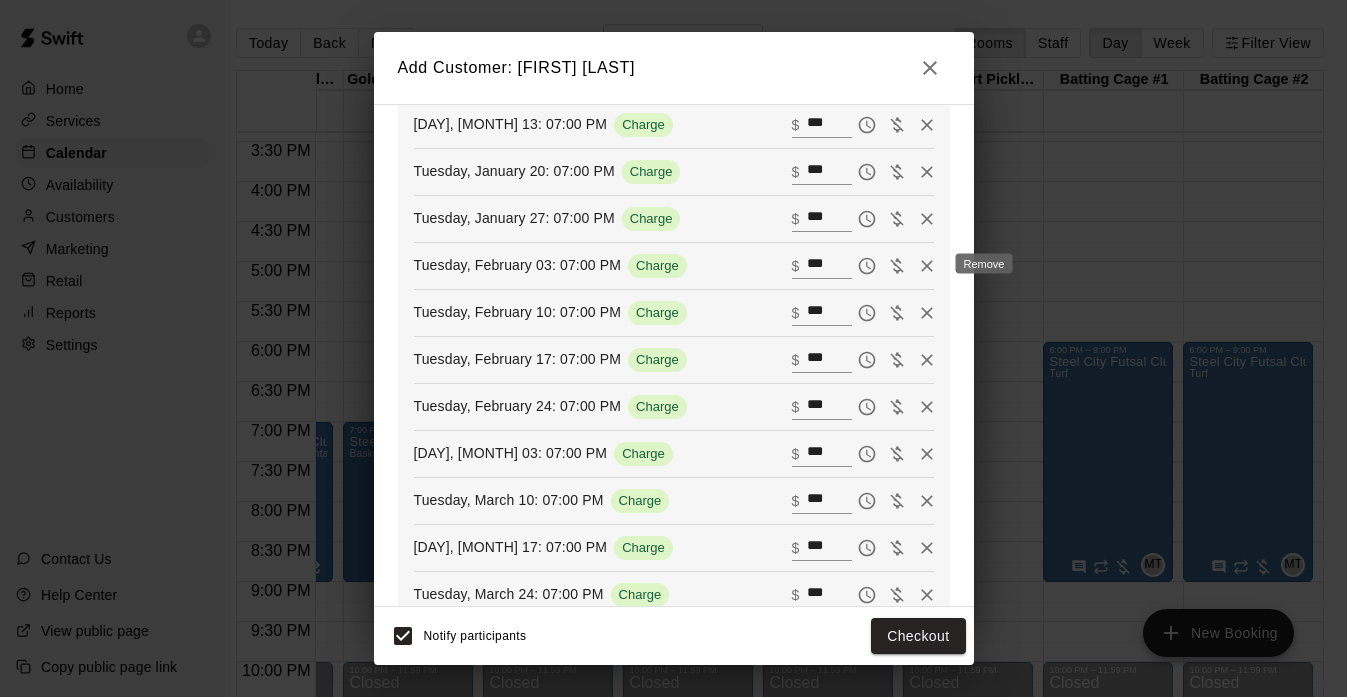 click 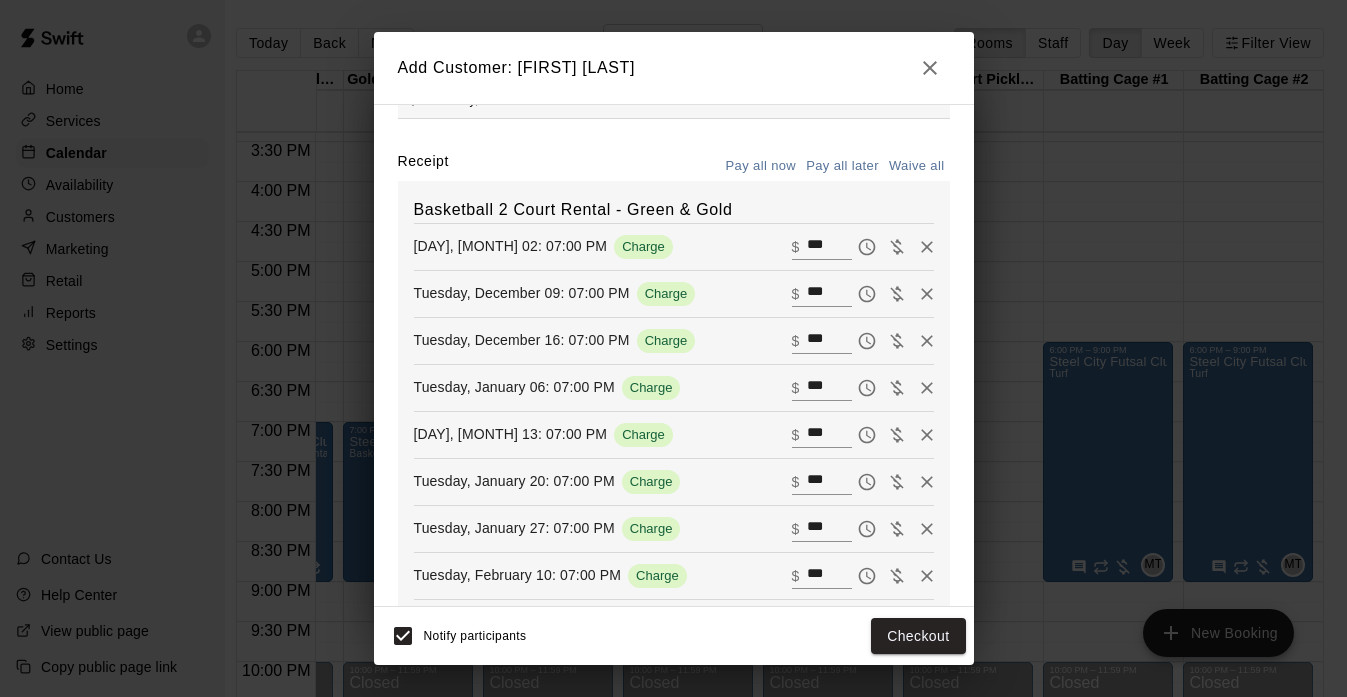 scroll, scrollTop: 253, scrollLeft: 0, axis: vertical 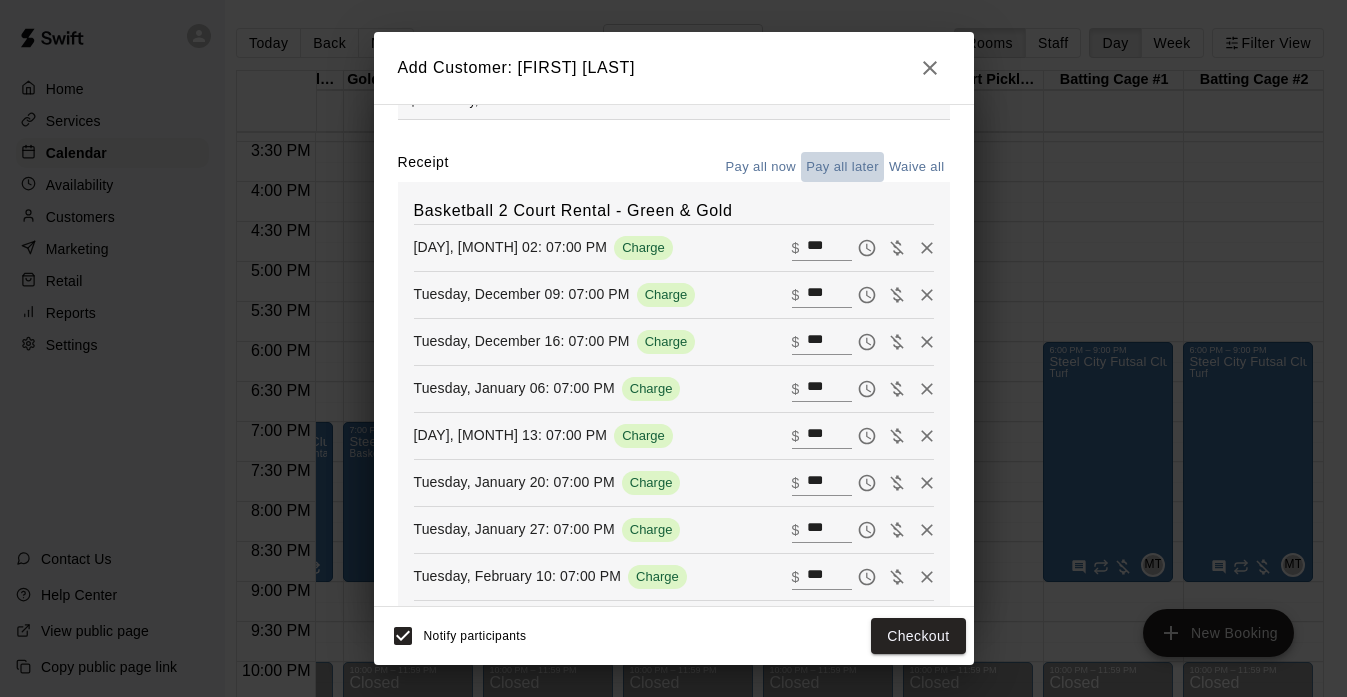 click on "Pay all later" at bounding box center (842, 167) 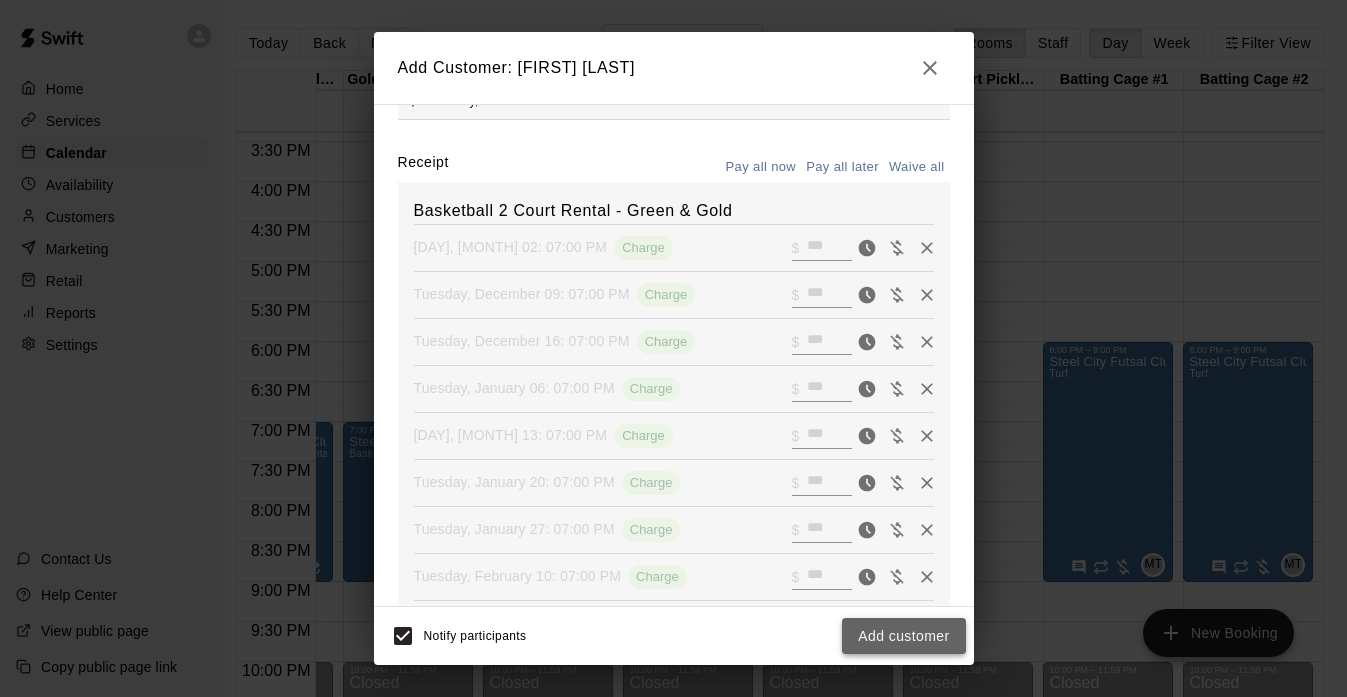 click on "Add customer" at bounding box center (903, 636) 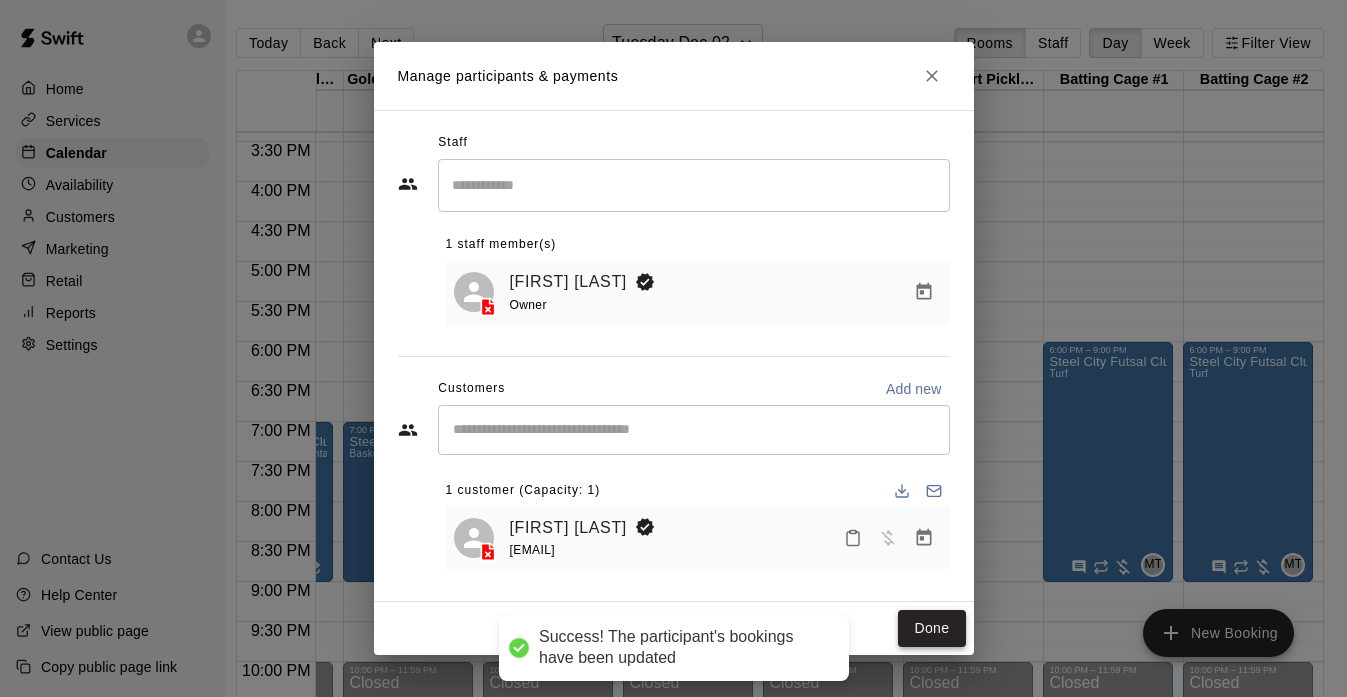 click on "Done" at bounding box center (931, 628) 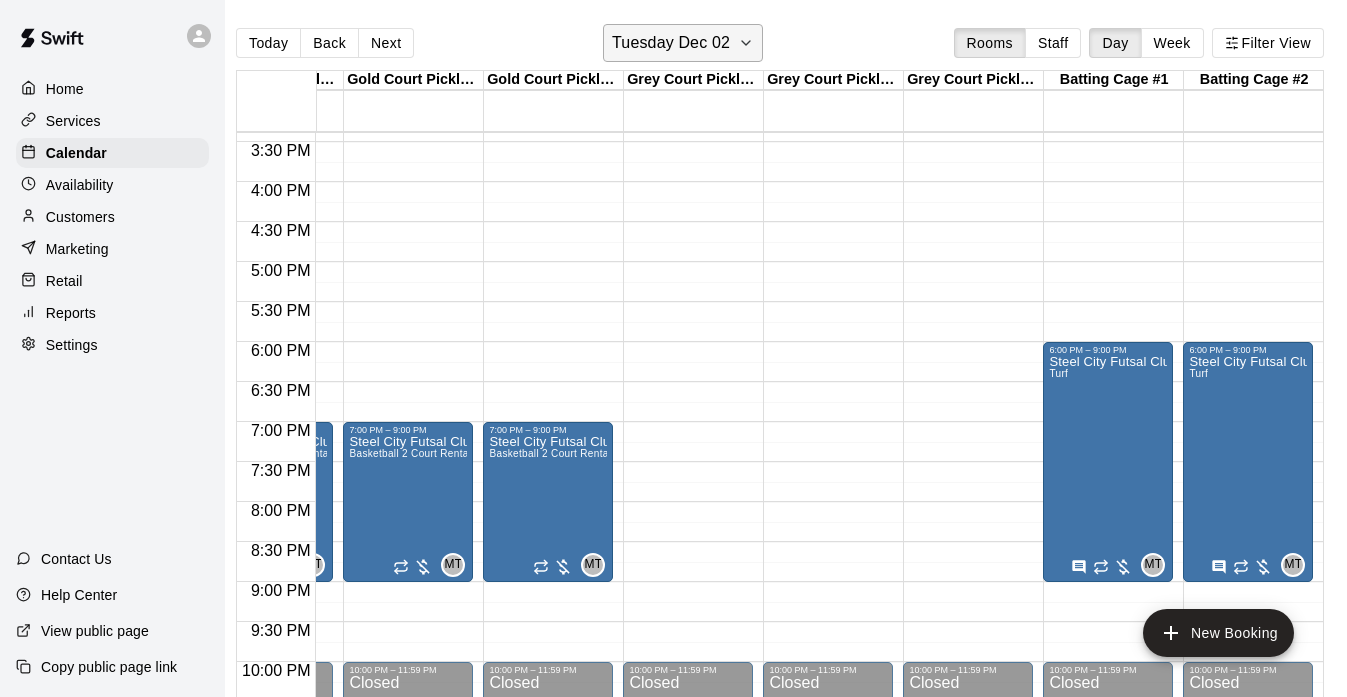 click on "Tuesday Dec 02" at bounding box center (671, 43) 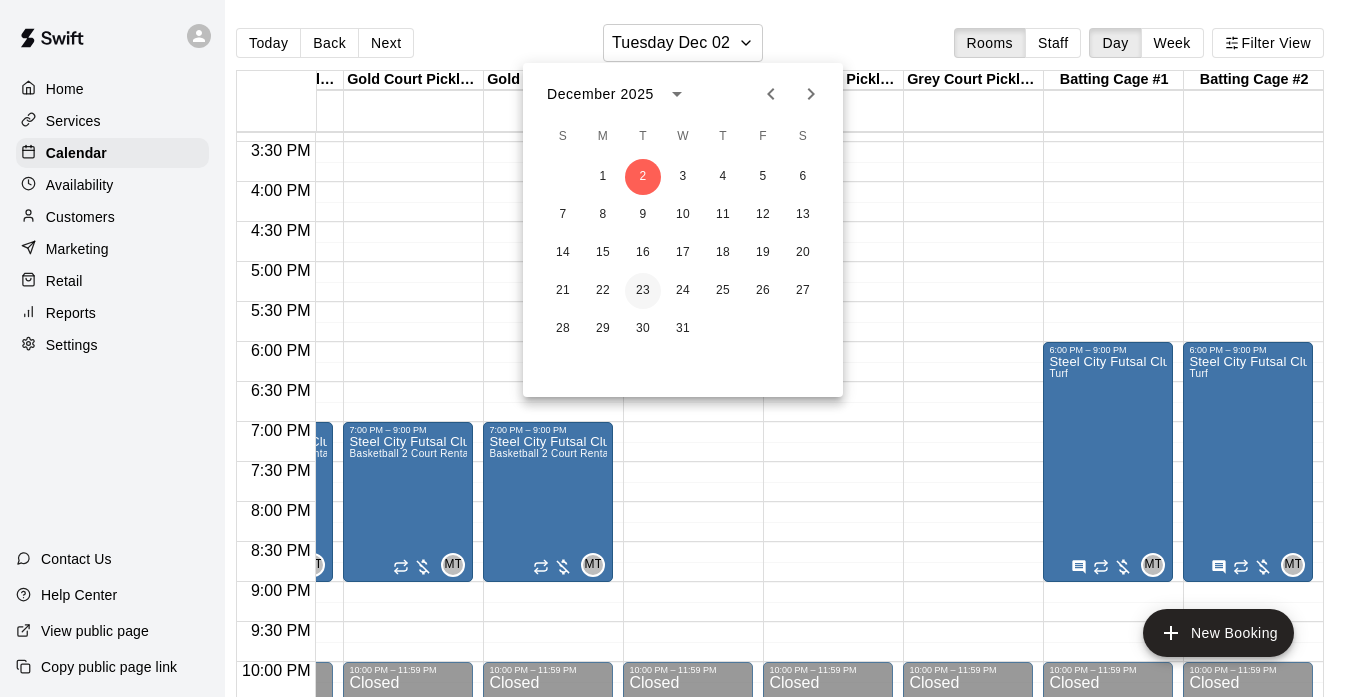 click on "23" at bounding box center [643, 291] 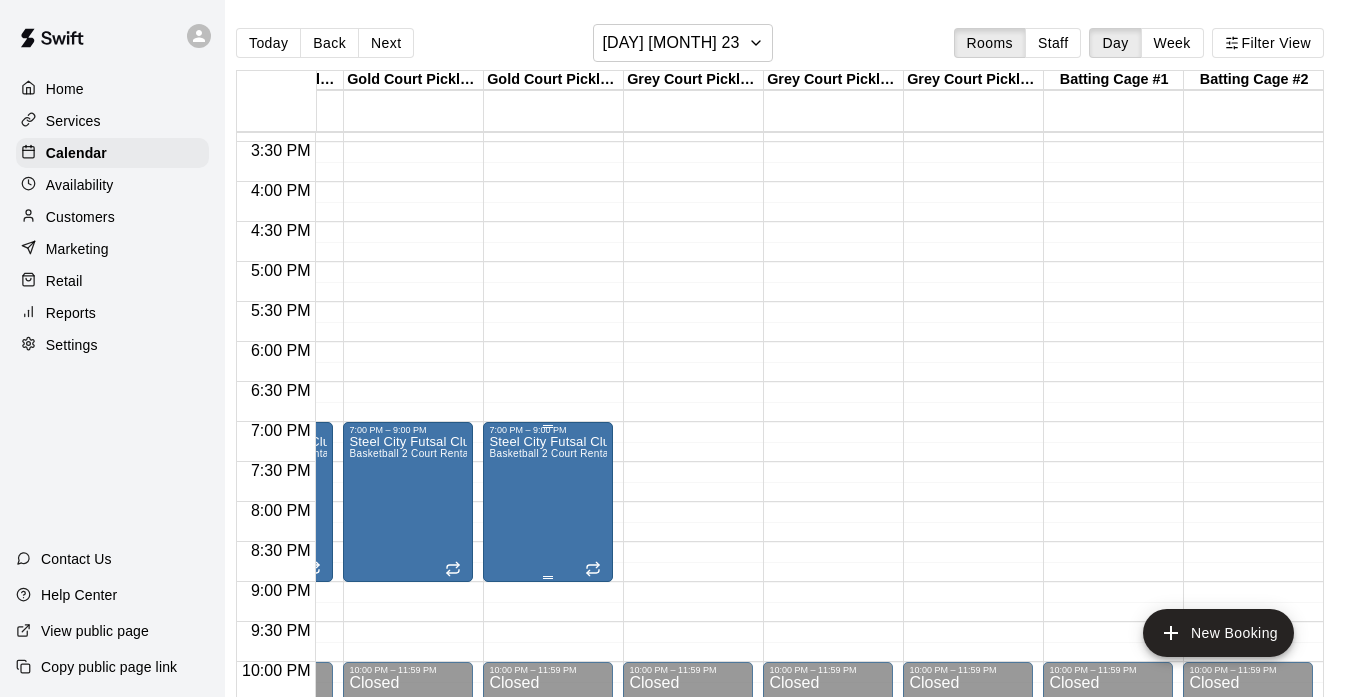 click on "Steel City Futsal Club Basketball 2 Court Rental - Green & Gold" at bounding box center (548, 783) 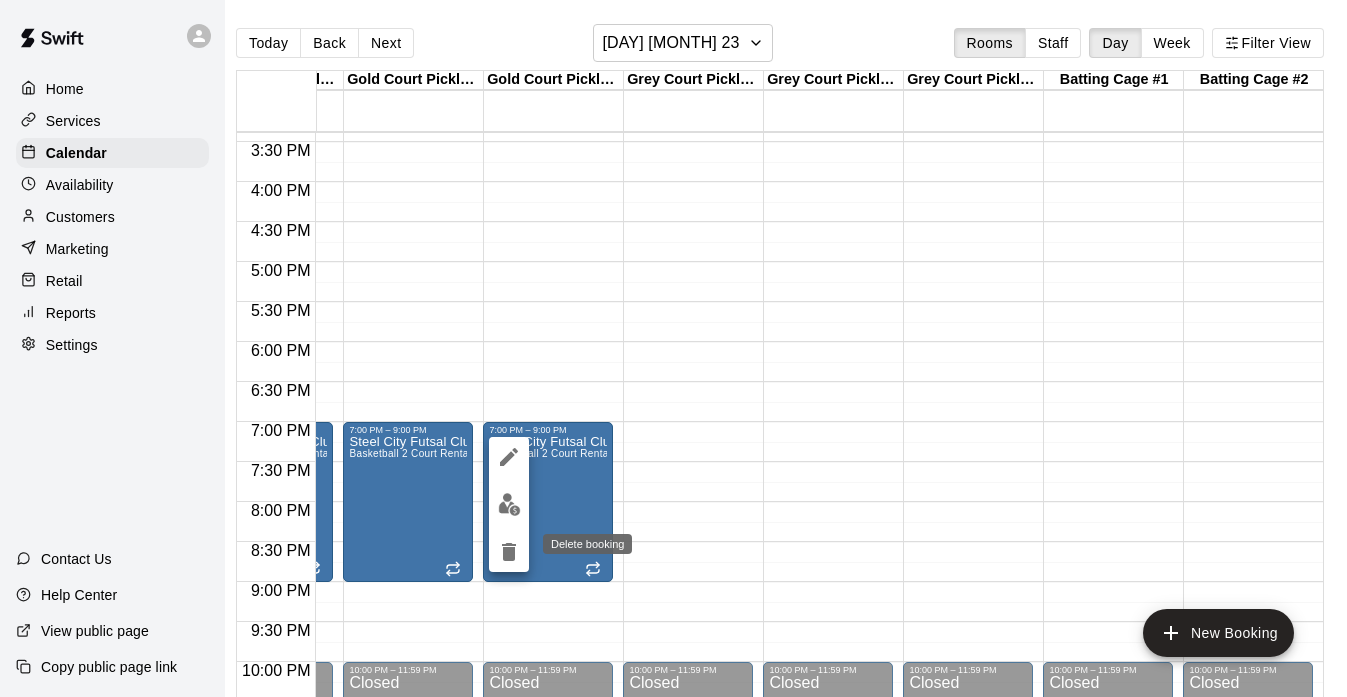click 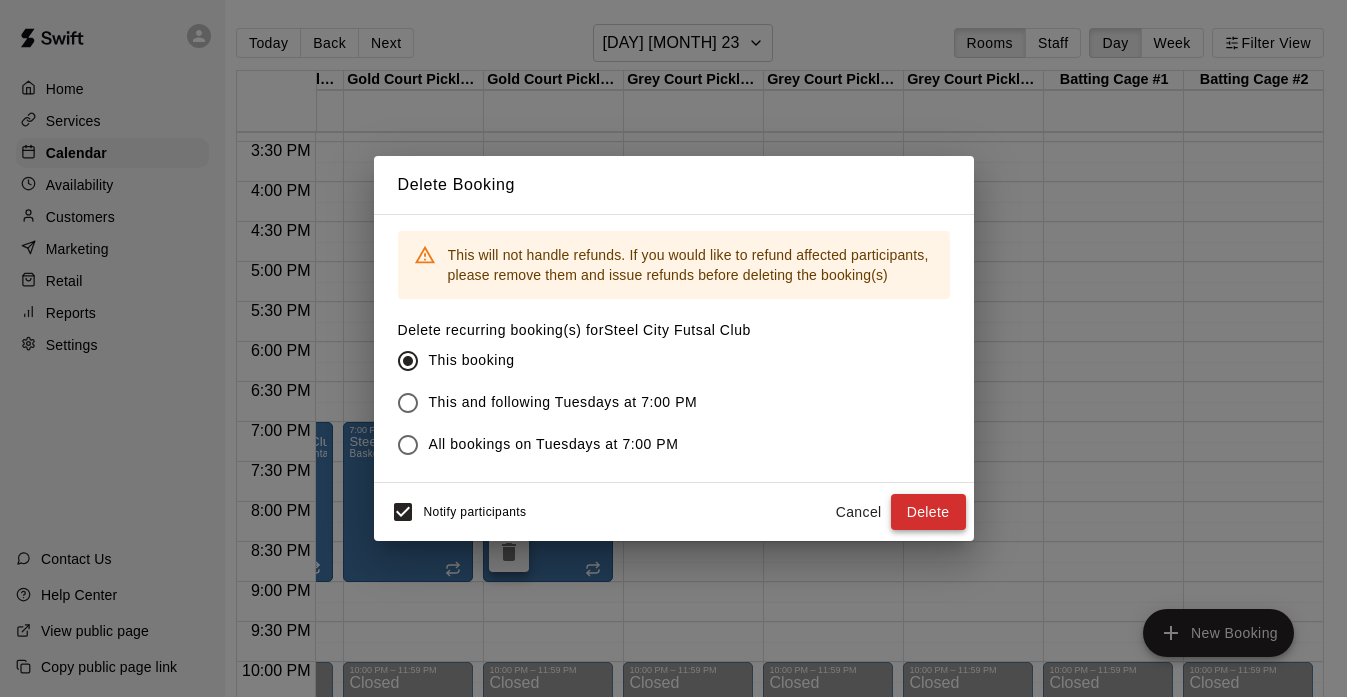 click on "Delete" at bounding box center [928, 512] 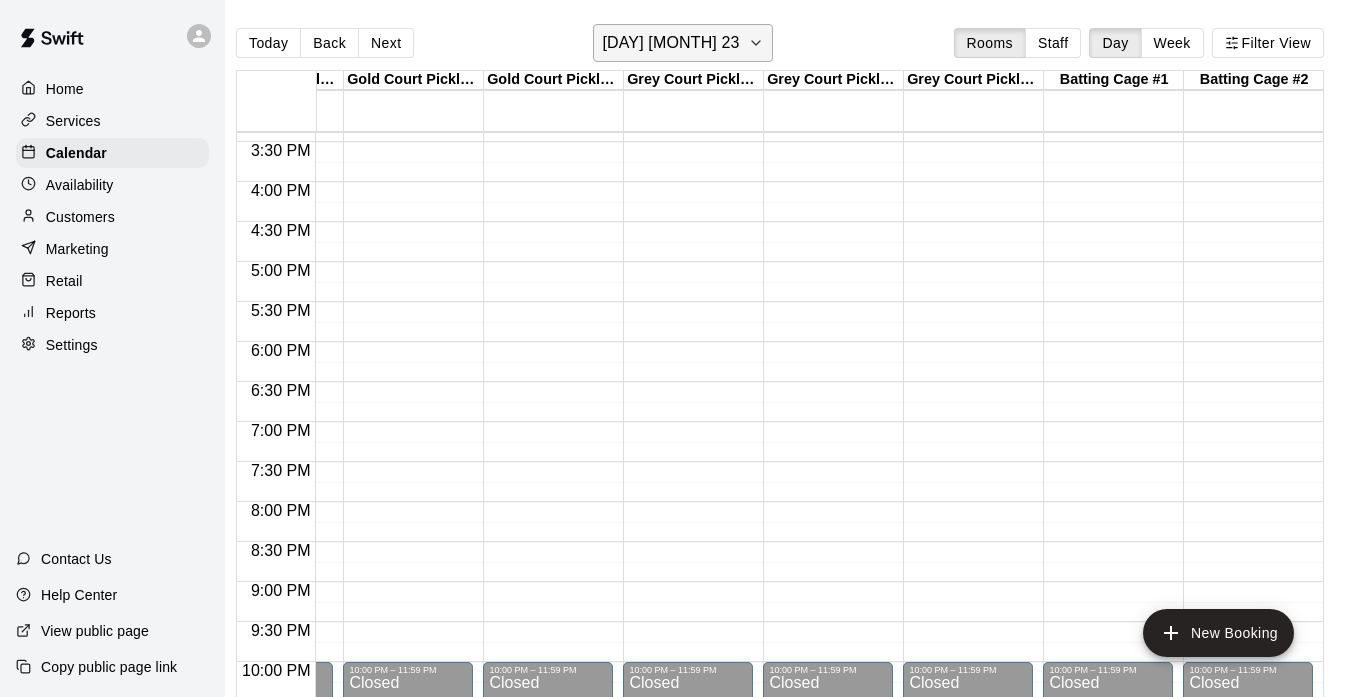 click on "[DAY] [MONTH] 23" at bounding box center (682, 43) 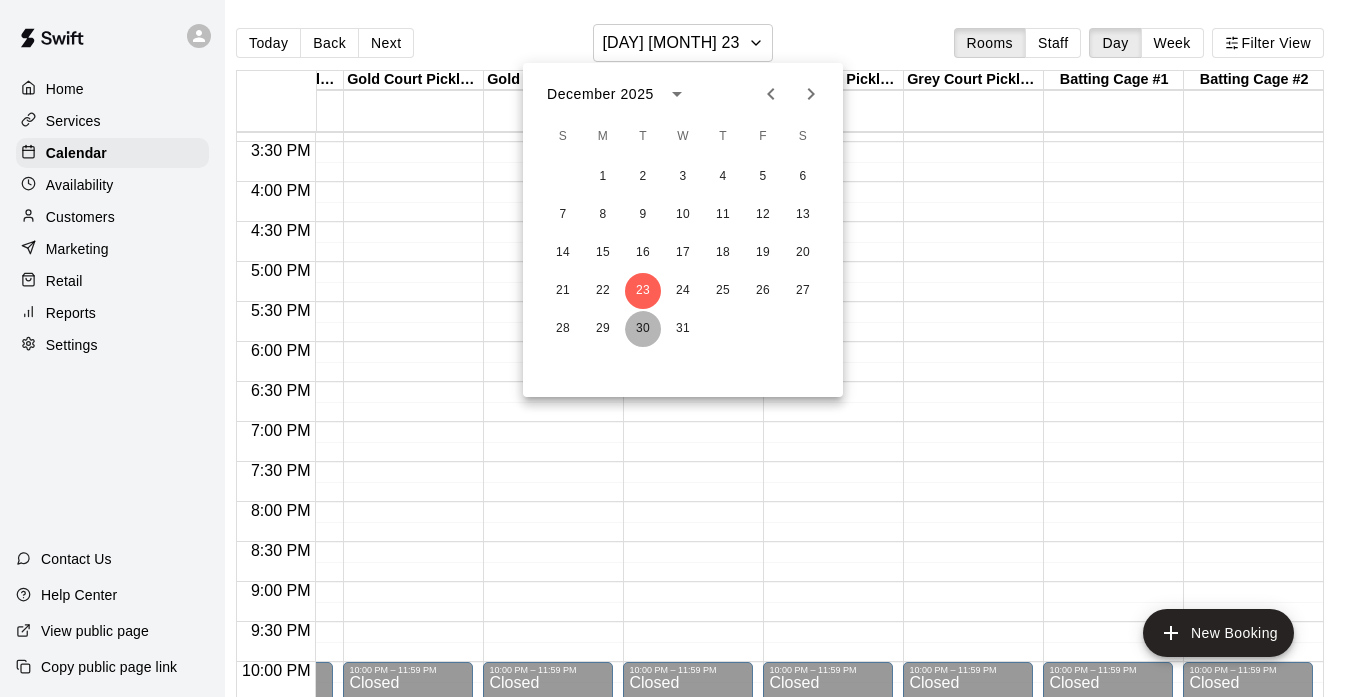 click on "30" at bounding box center [643, 329] 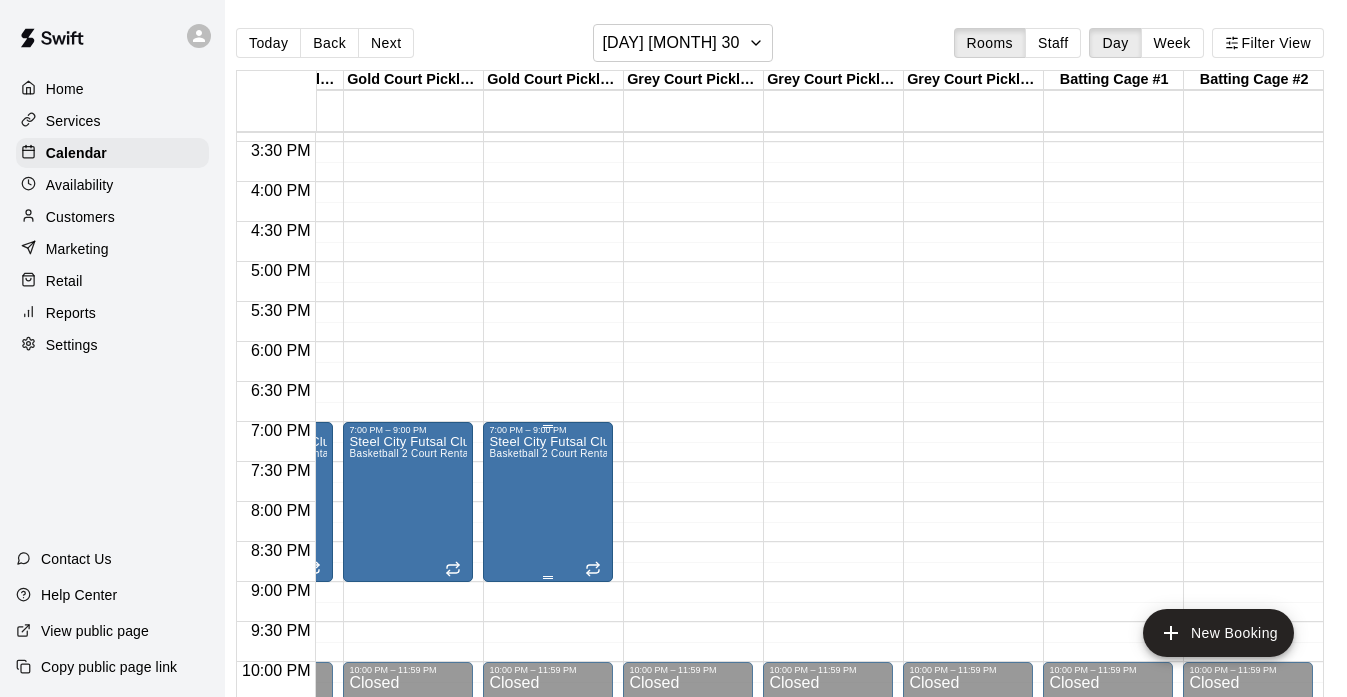 click on "Steel City Futsal Club Basketball 2 Court Rental - Green & Gold" at bounding box center (548, 783) 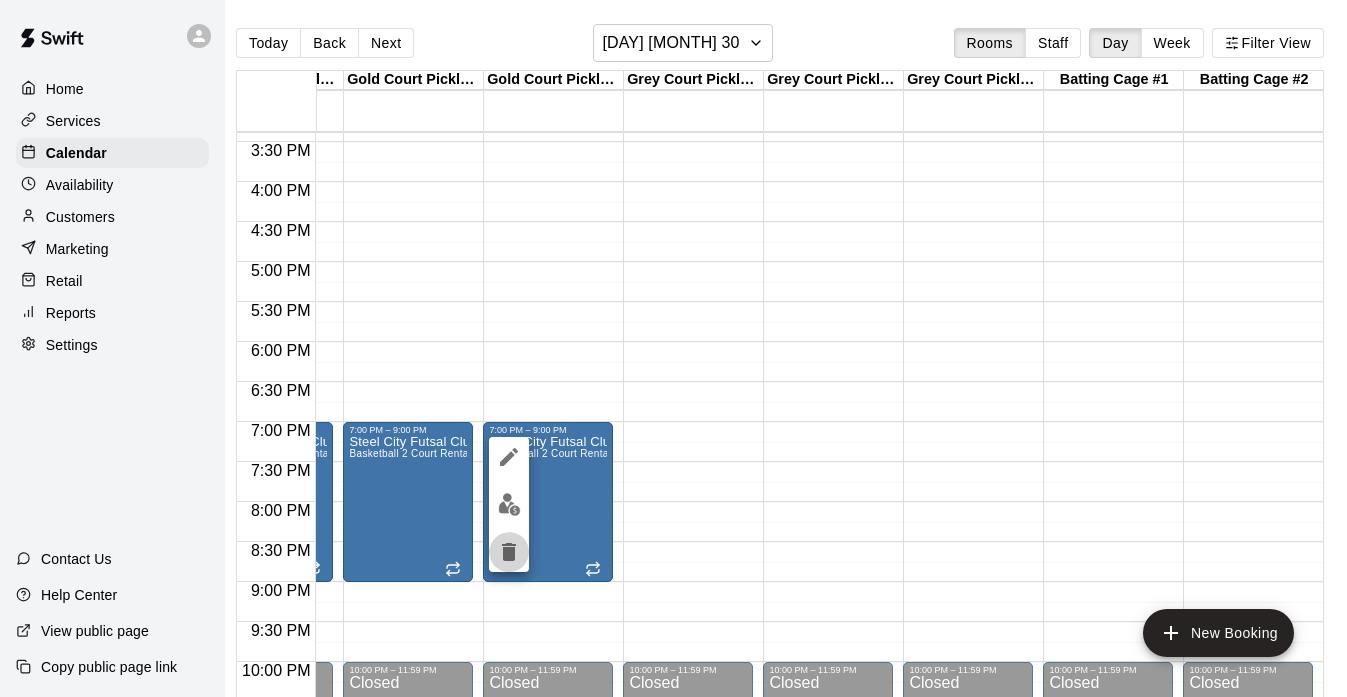 click 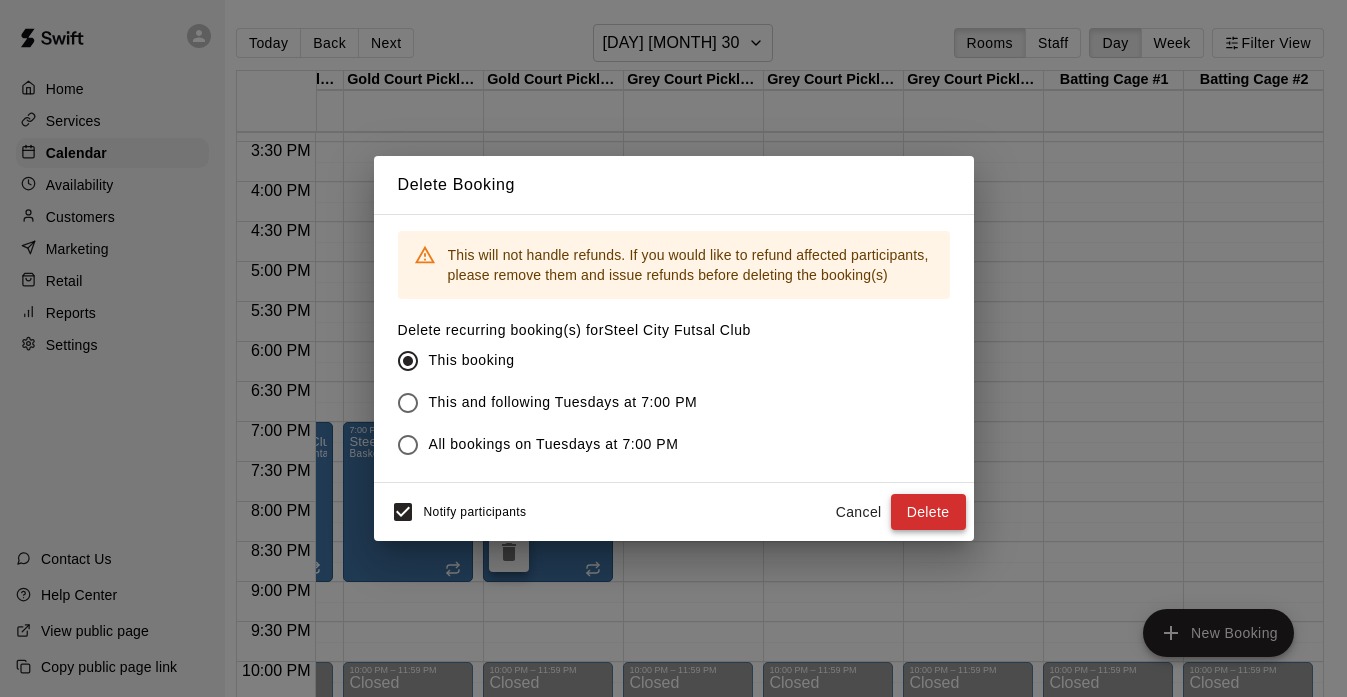 click on "Delete" at bounding box center [928, 512] 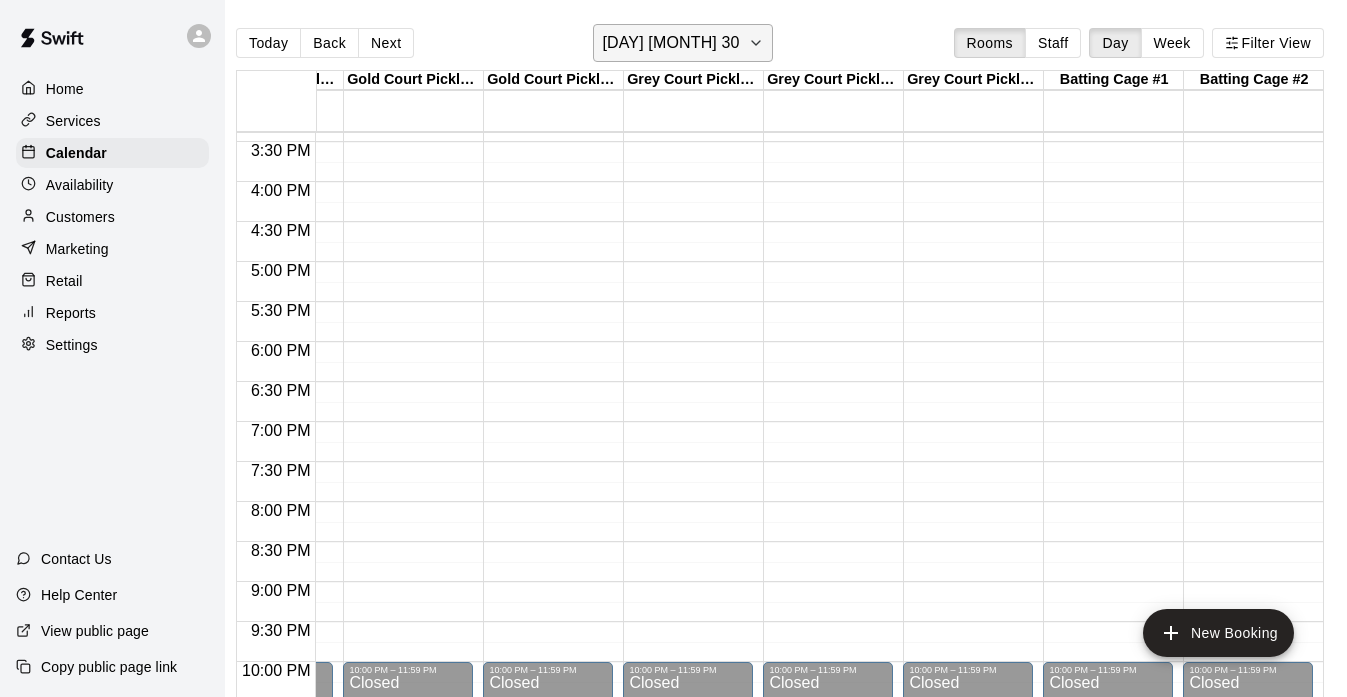 click on "[DAY] [MONTH] 30" at bounding box center [670, 43] 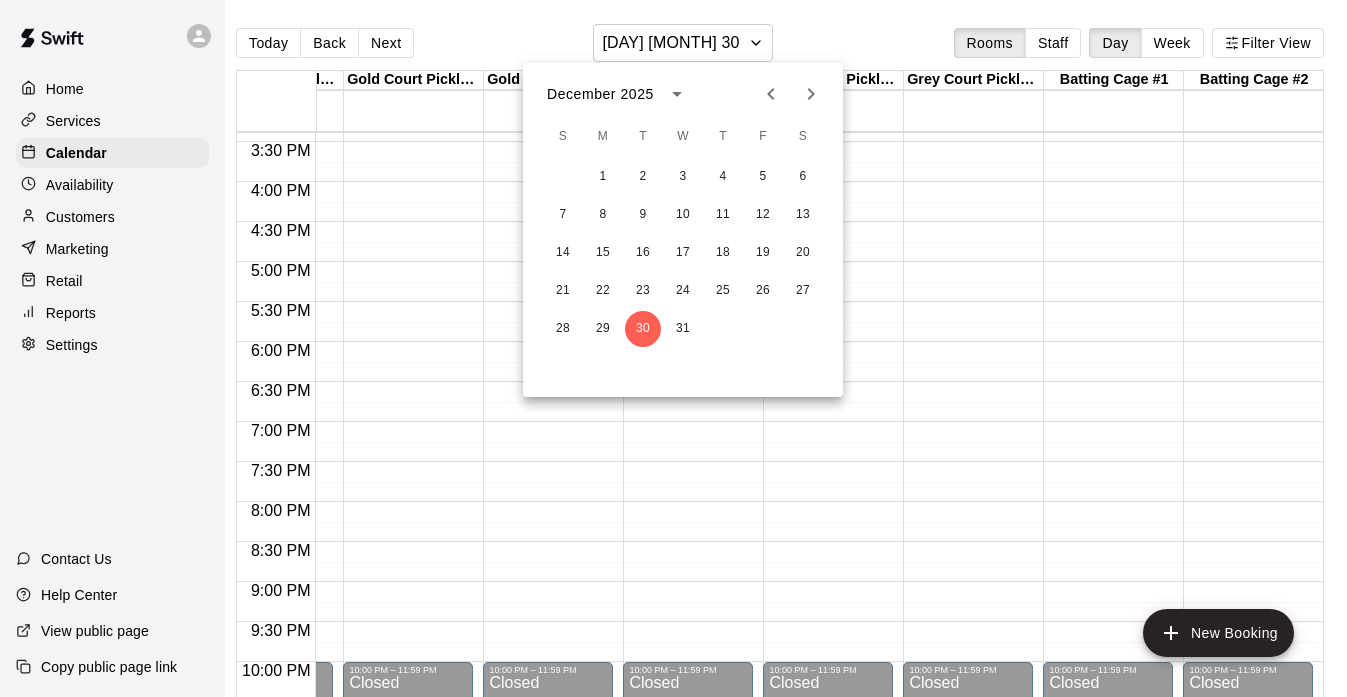 click 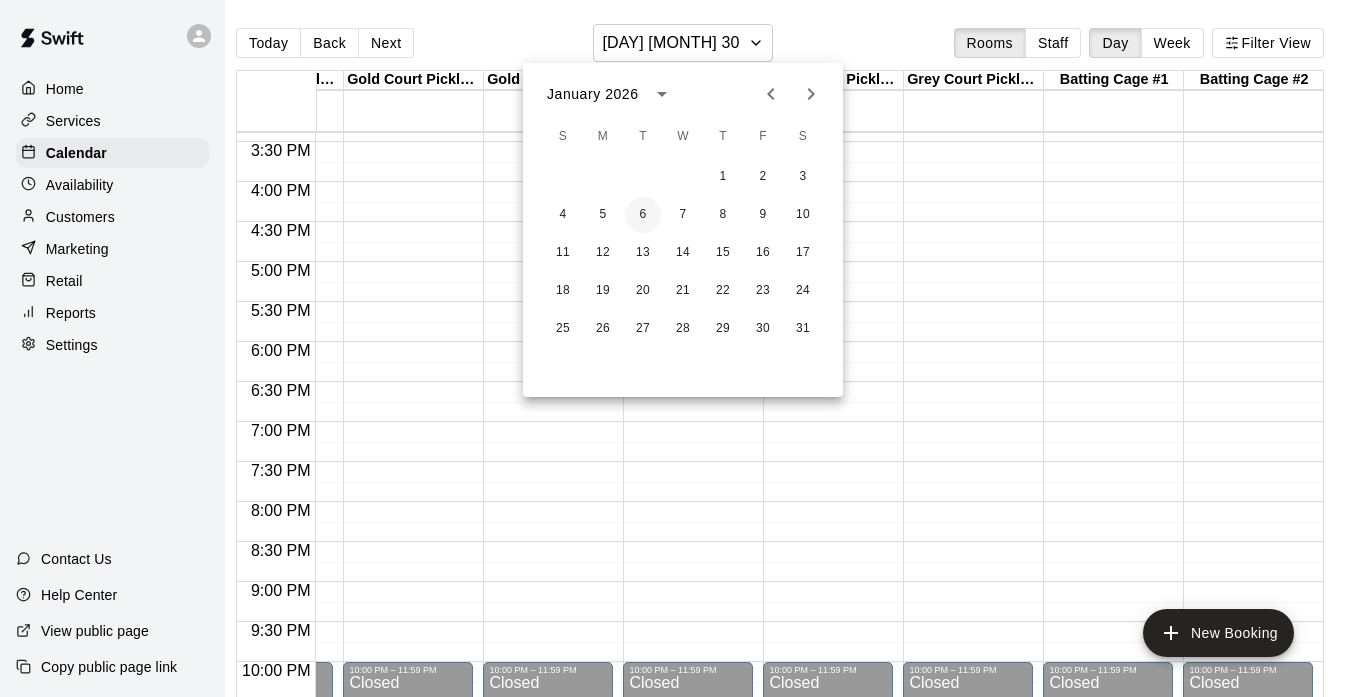 click on "6" at bounding box center [643, 215] 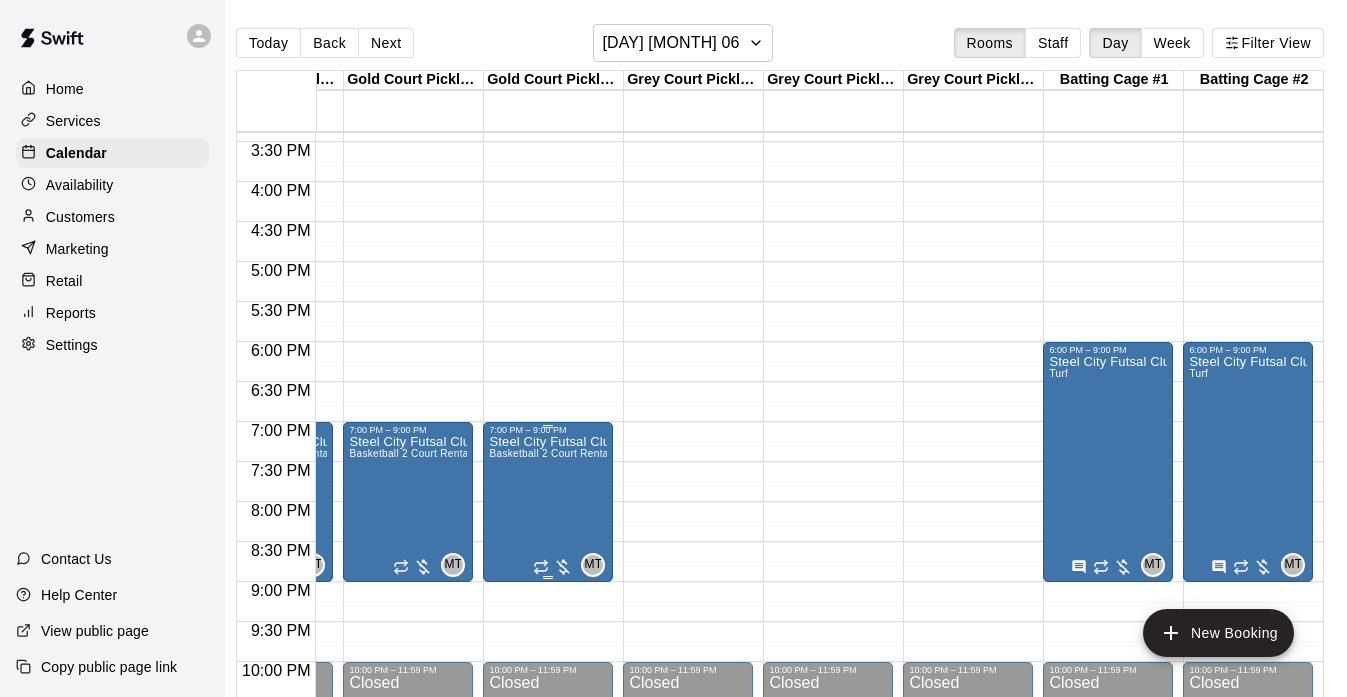 click on "Steel City Futsal Club Basketball 2 Court Rental - Green & Gold" at bounding box center [548, 783] 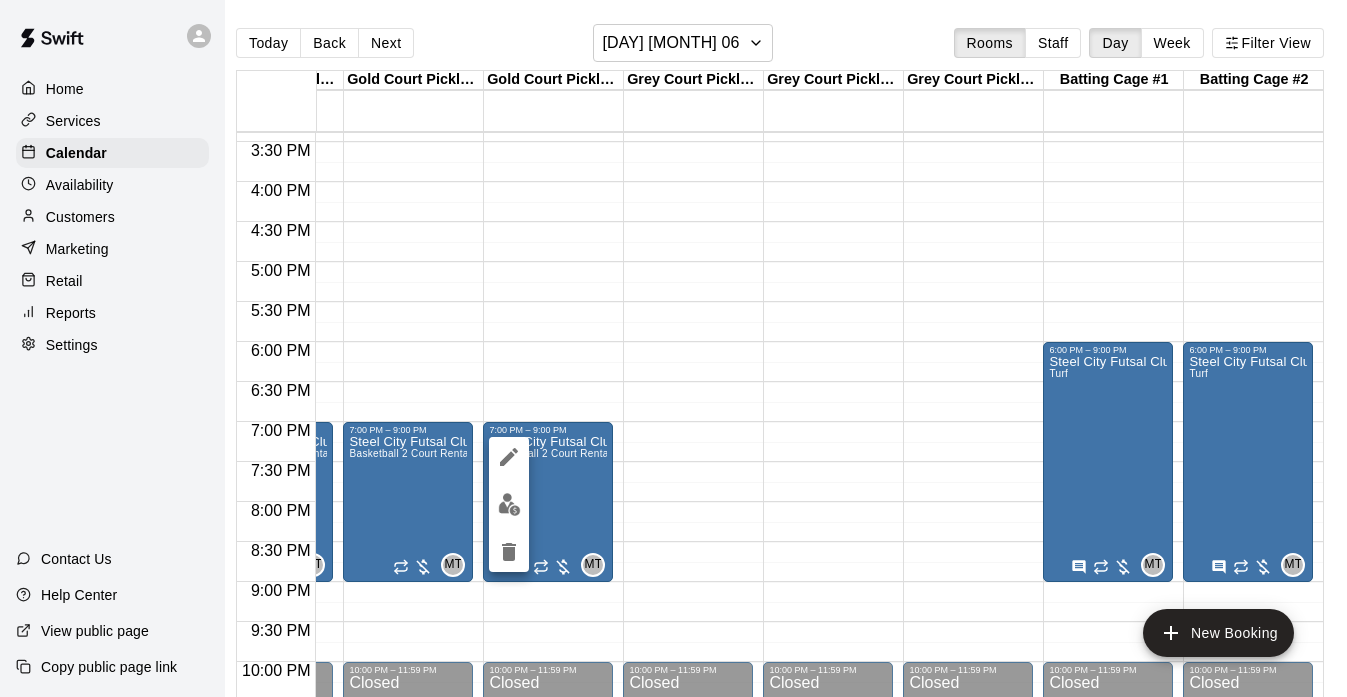 click at bounding box center (673, 348) 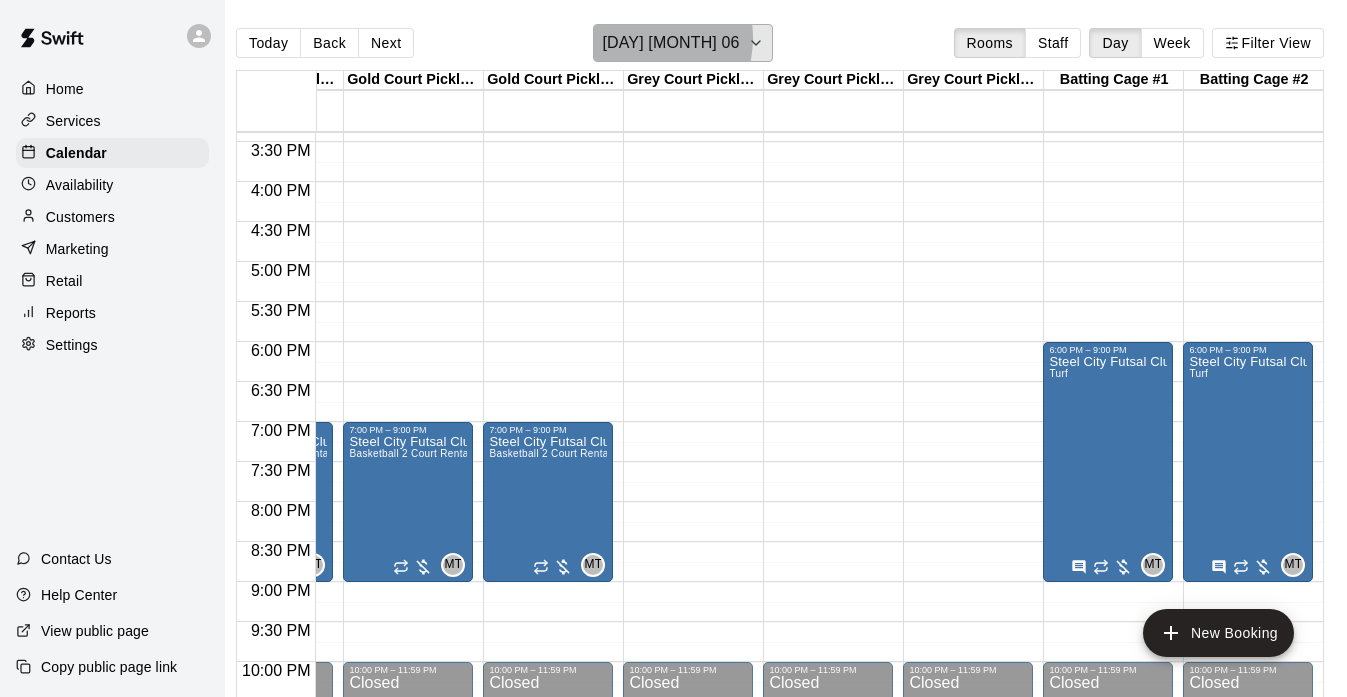 click on "[DAY] [MONTH] 06" at bounding box center (670, 43) 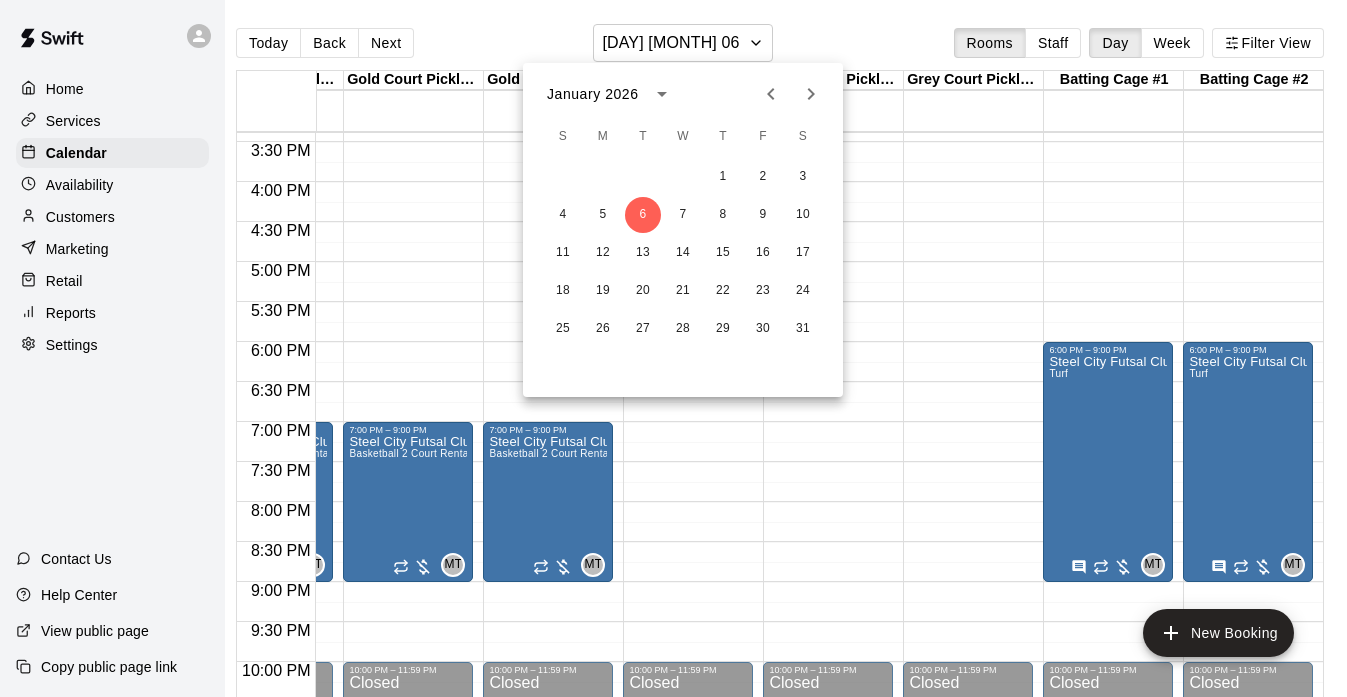 click 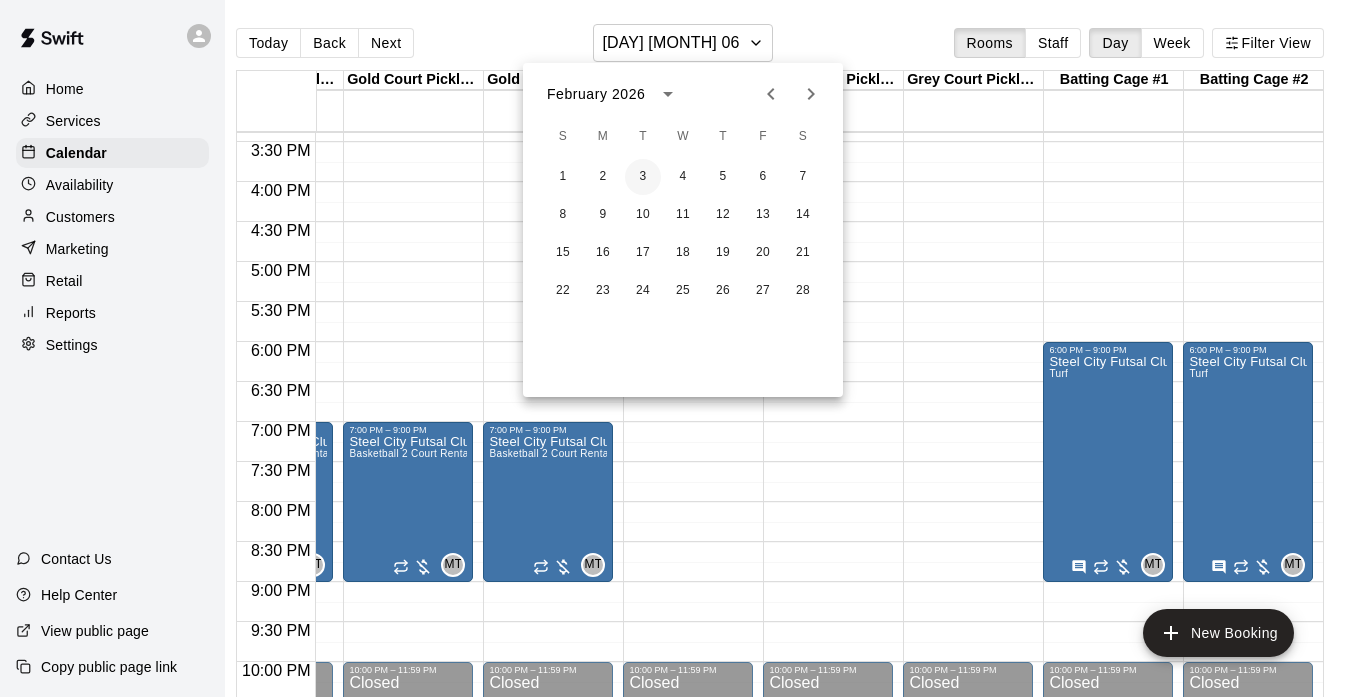 click on "3" at bounding box center [643, 177] 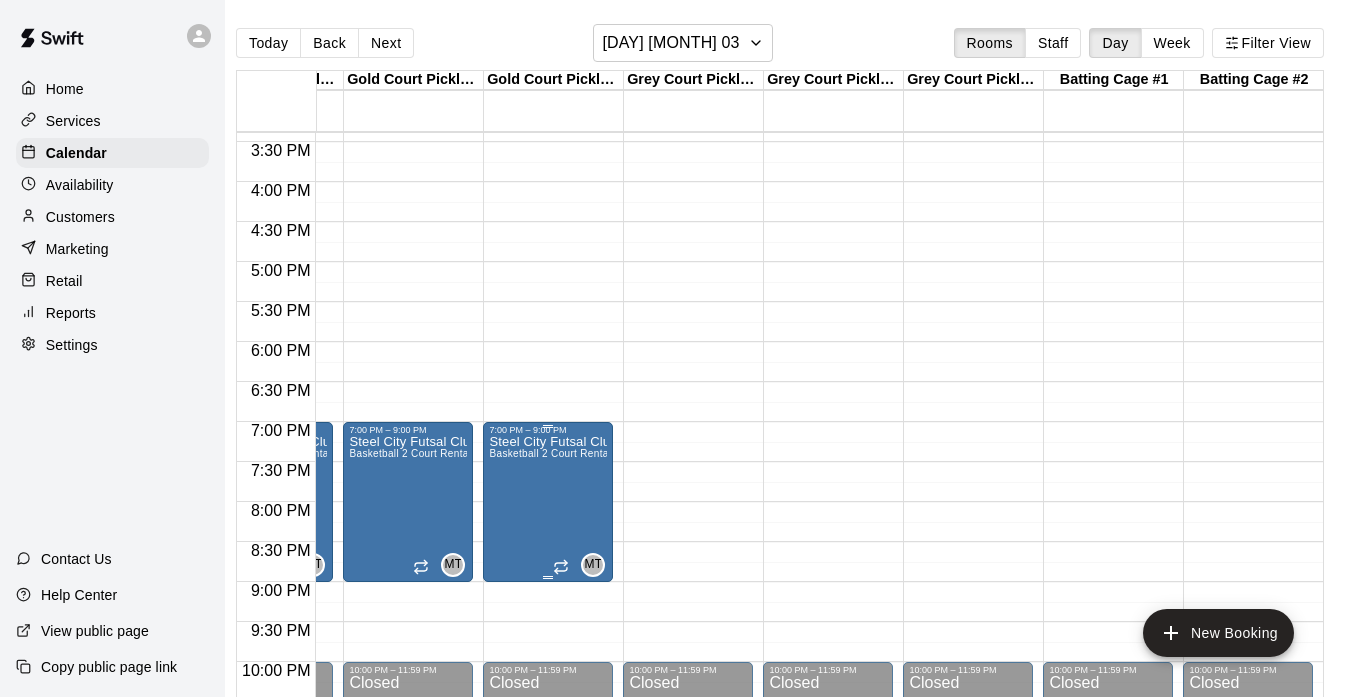 click on "Steel City Futsal Club Basketball 2 Court Rental - Green & Gold" at bounding box center (548, 783) 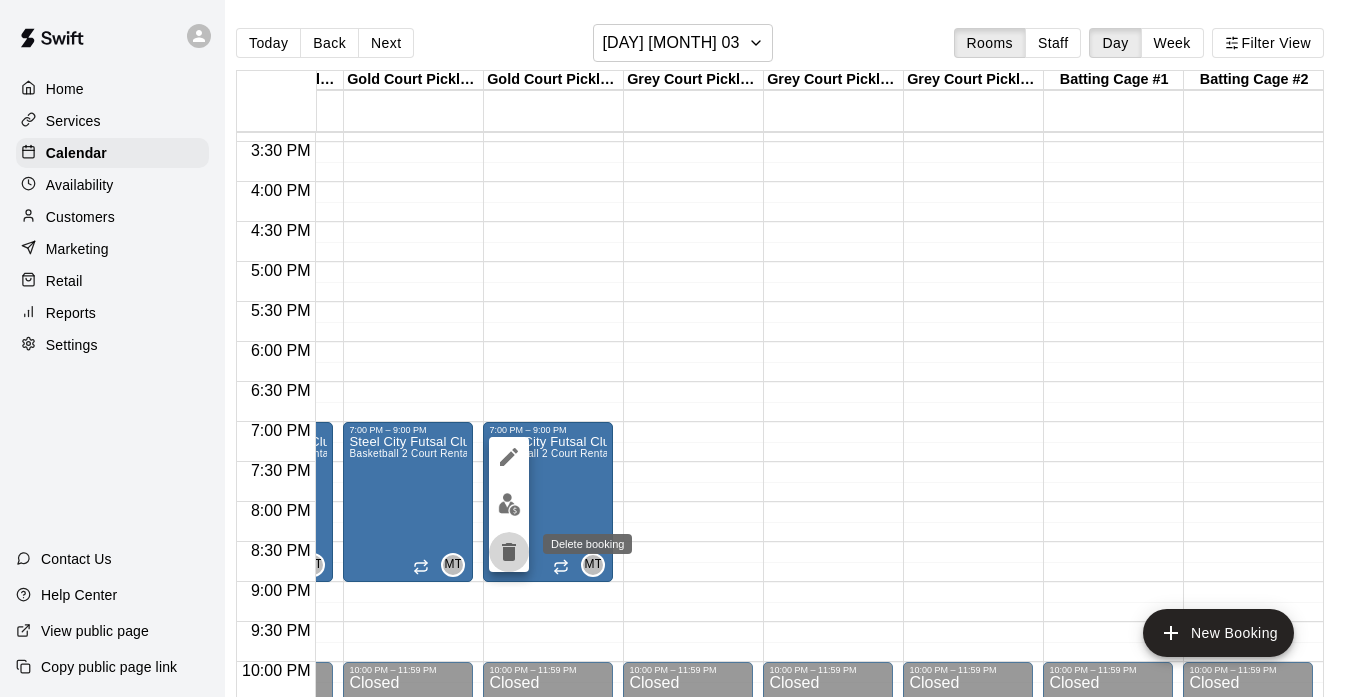 click 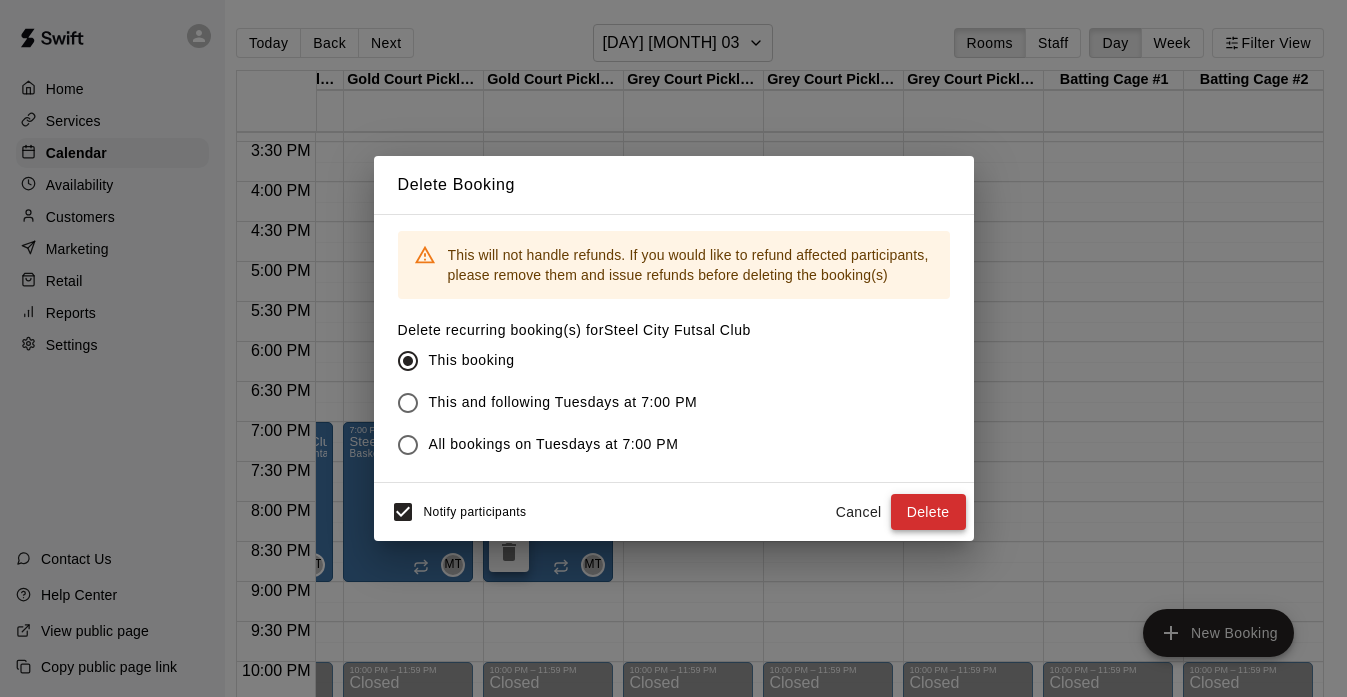click on "Delete" at bounding box center [928, 512] 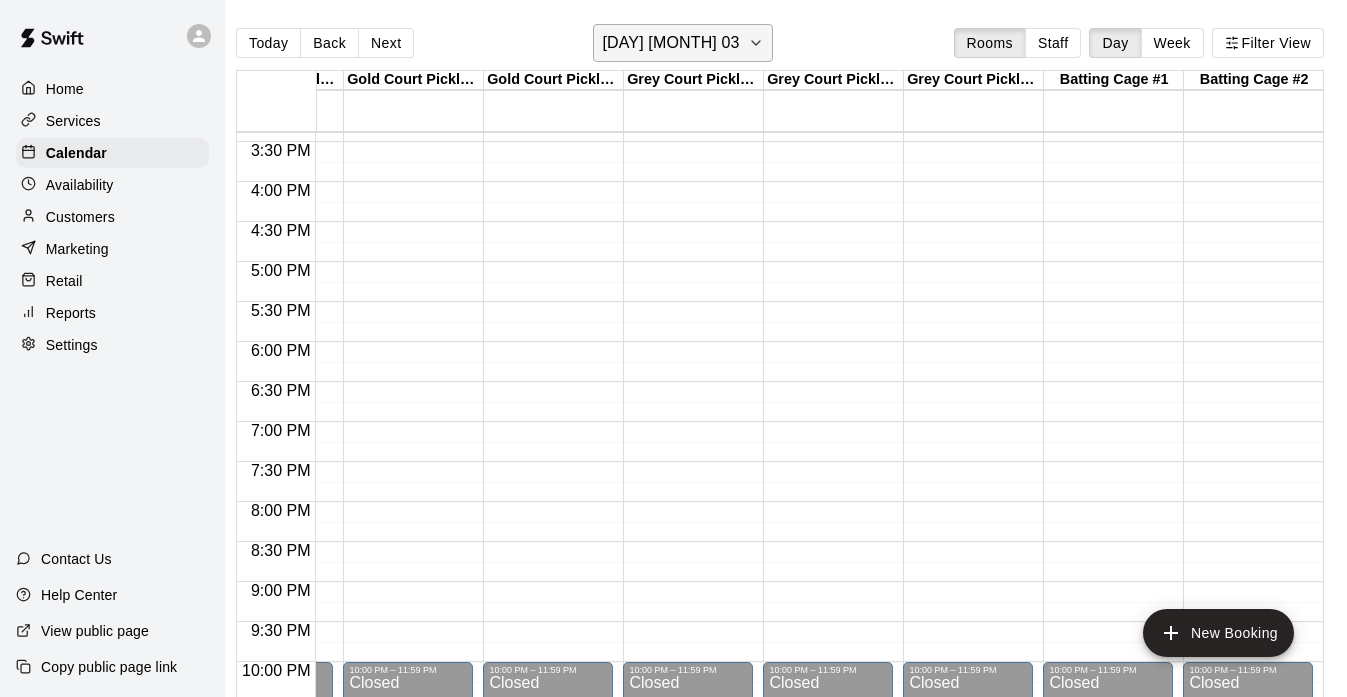 click on "[DAY] [MONTH] 03" at bounding box center [670, 43] 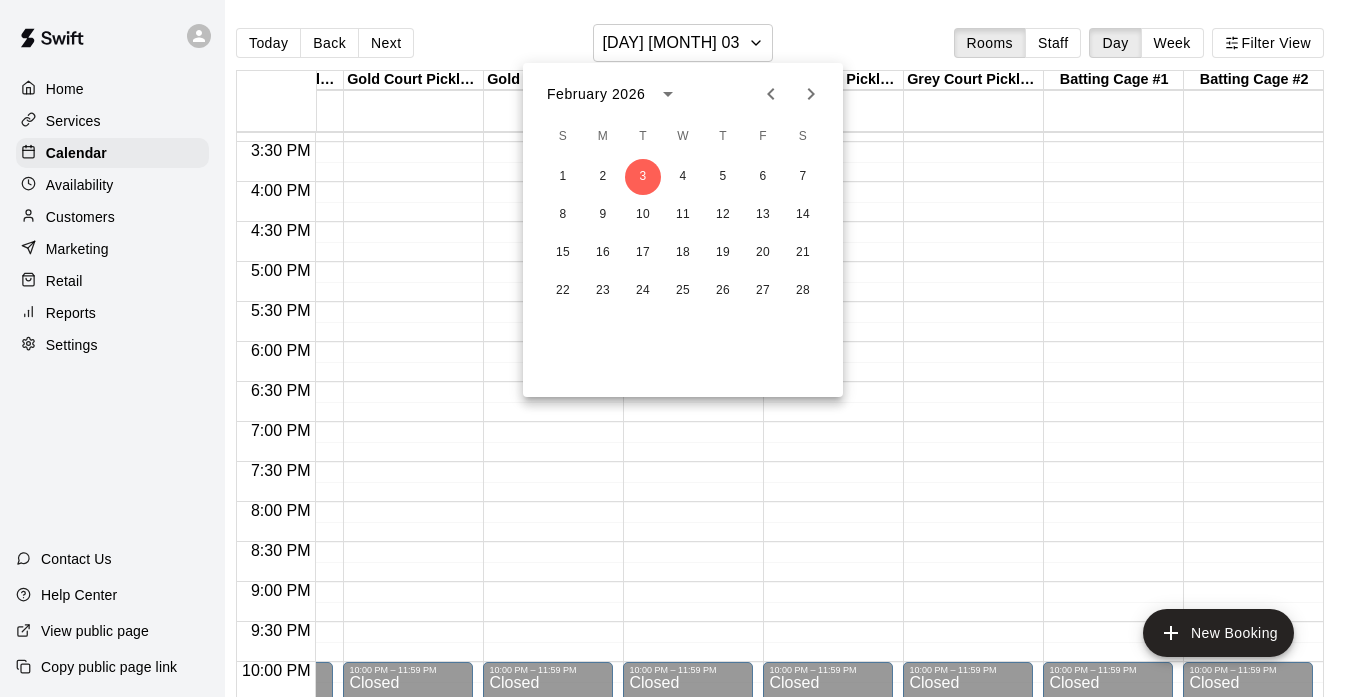 click 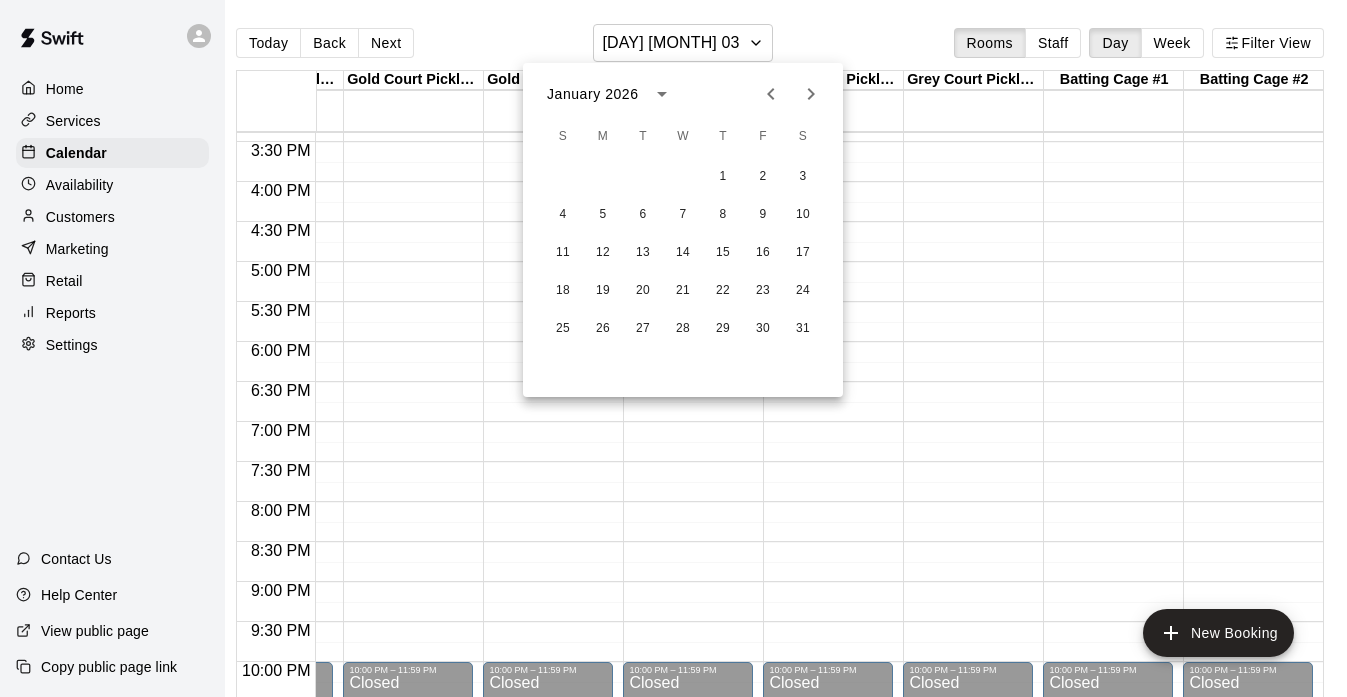 click 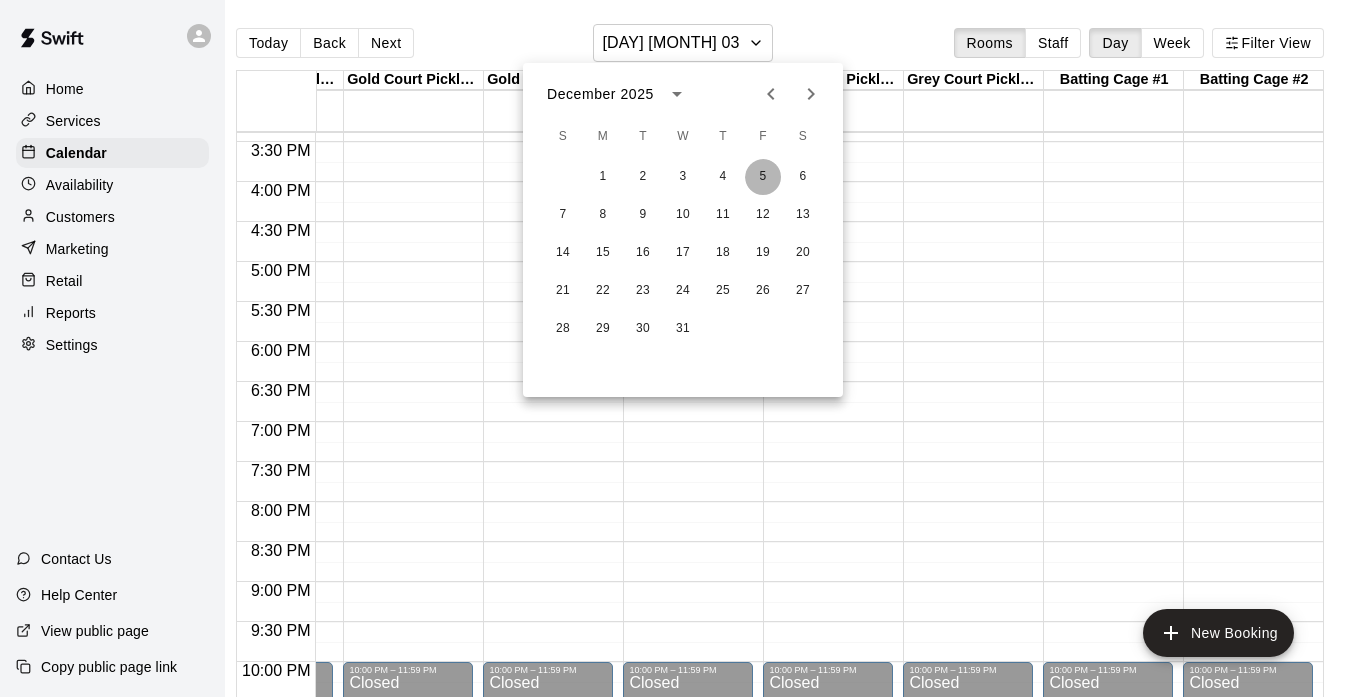 click on "5" at bounding box center [763, 177] 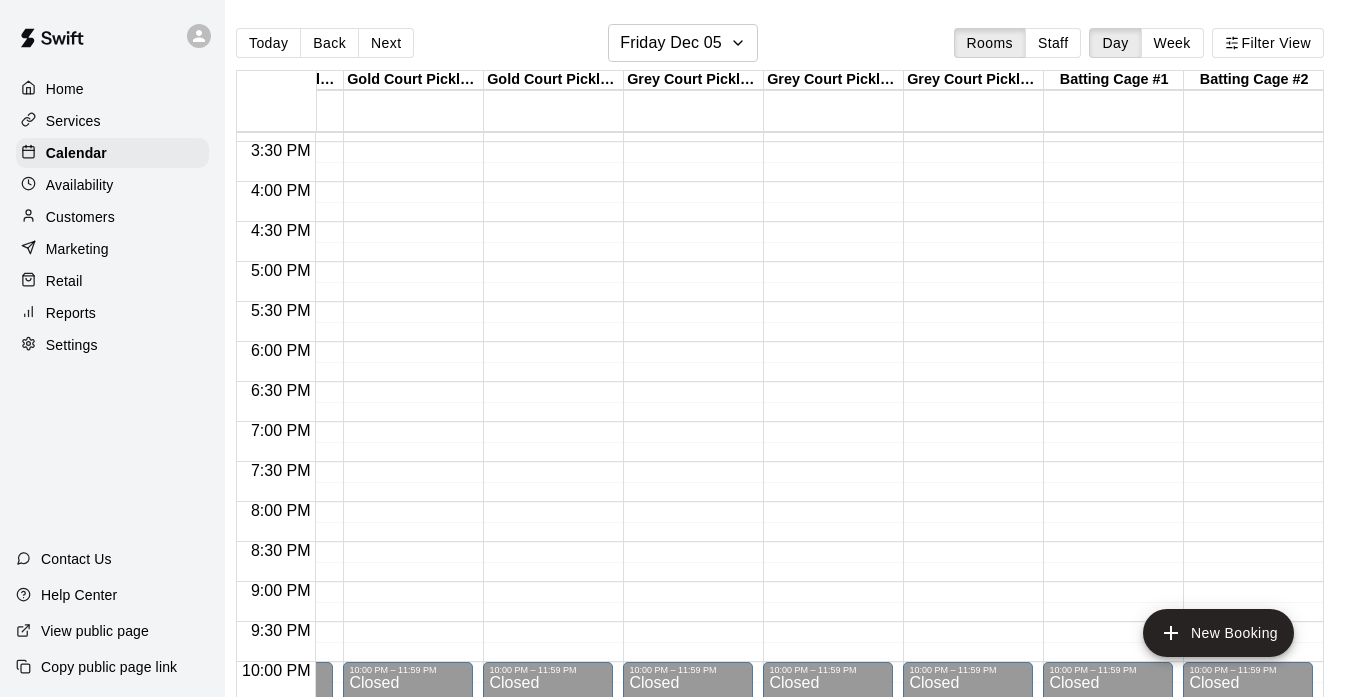 click on "12:00 AM – 8:00 AM Closed 10:00 PM – 11:59 PM Closed" at bounding box center [408, -138] 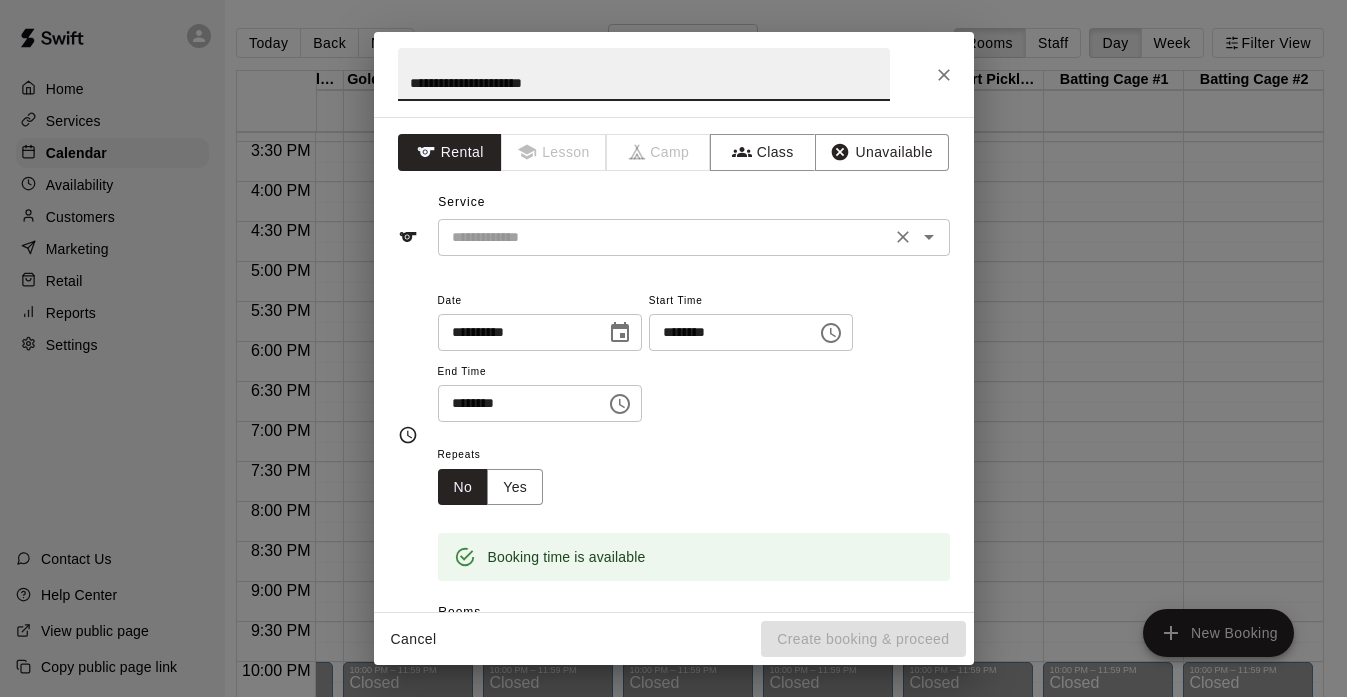type on "**********" 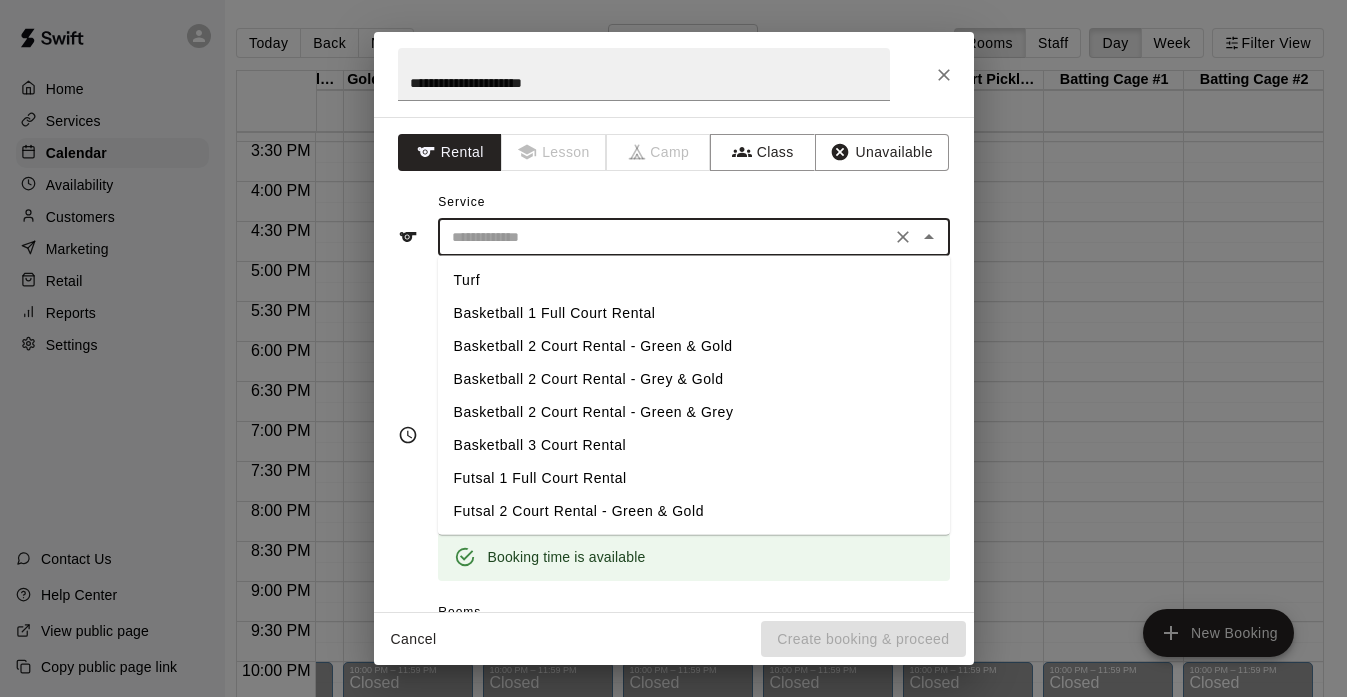 click on "Basketball 3 Court Rental" at bounding box center (694, 445) 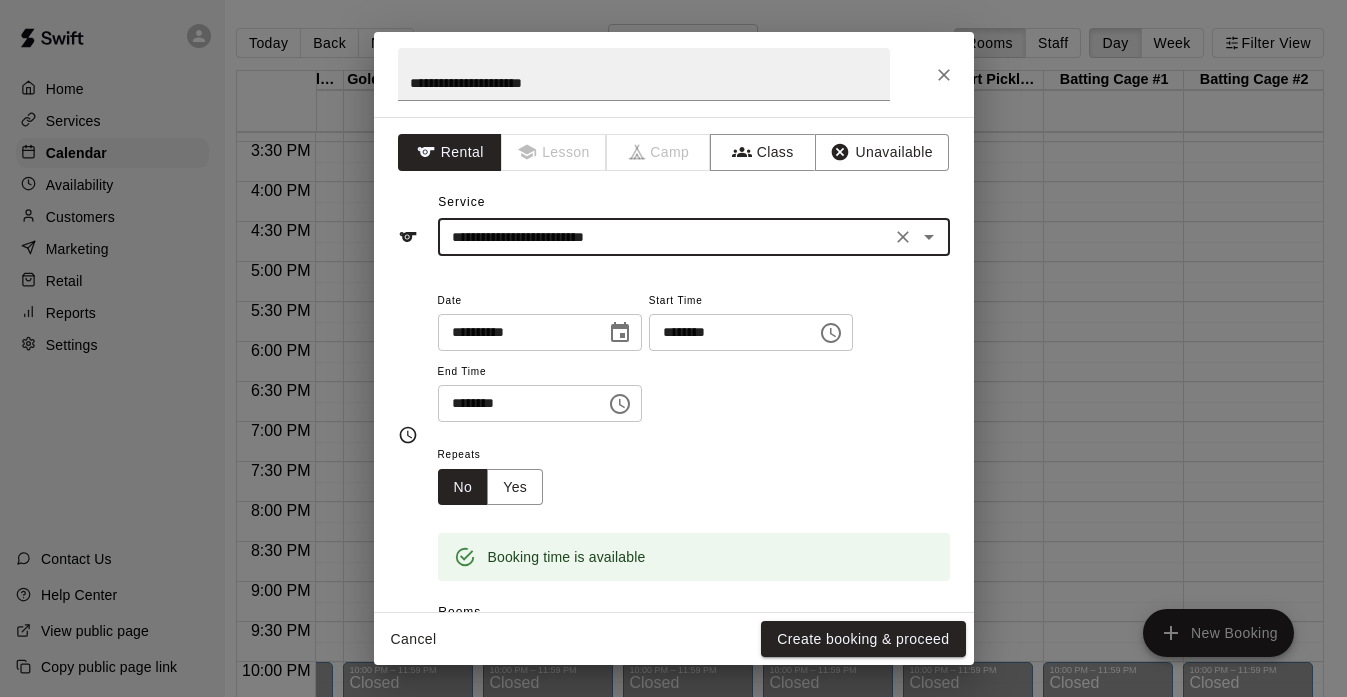 click on "********" at bounding box center [515, 403] 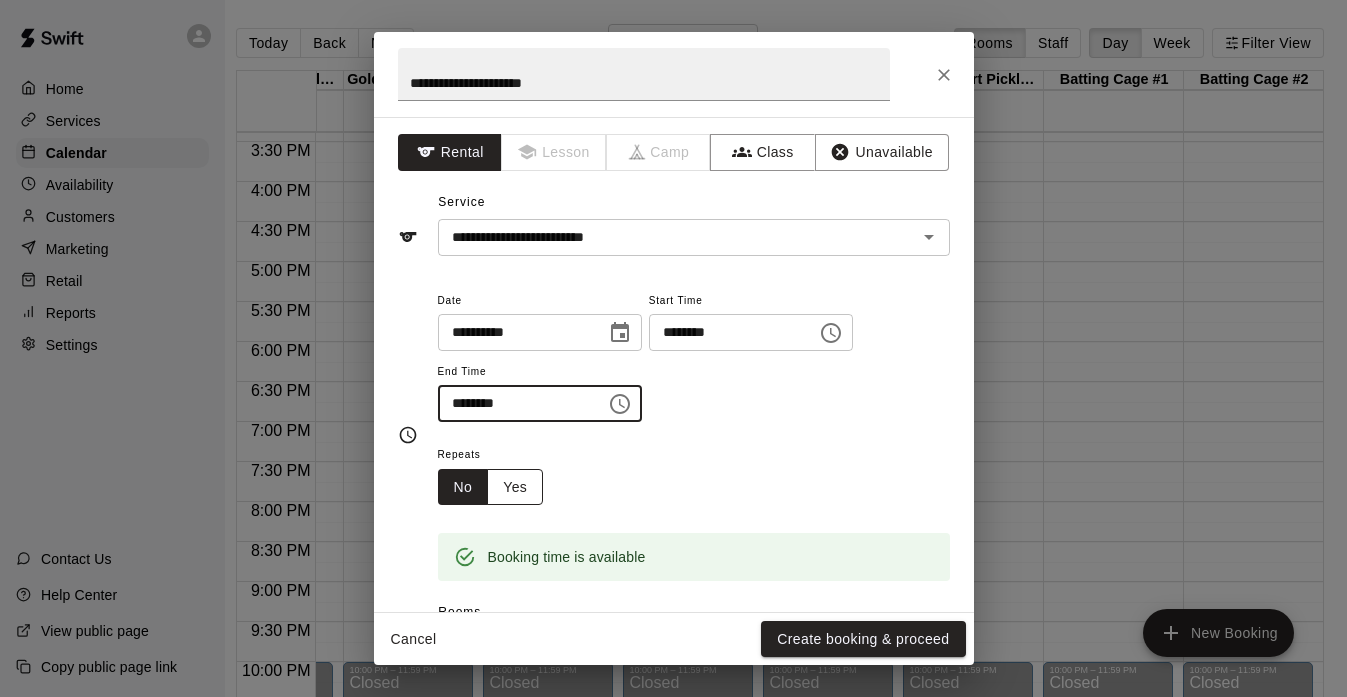 type on "********" 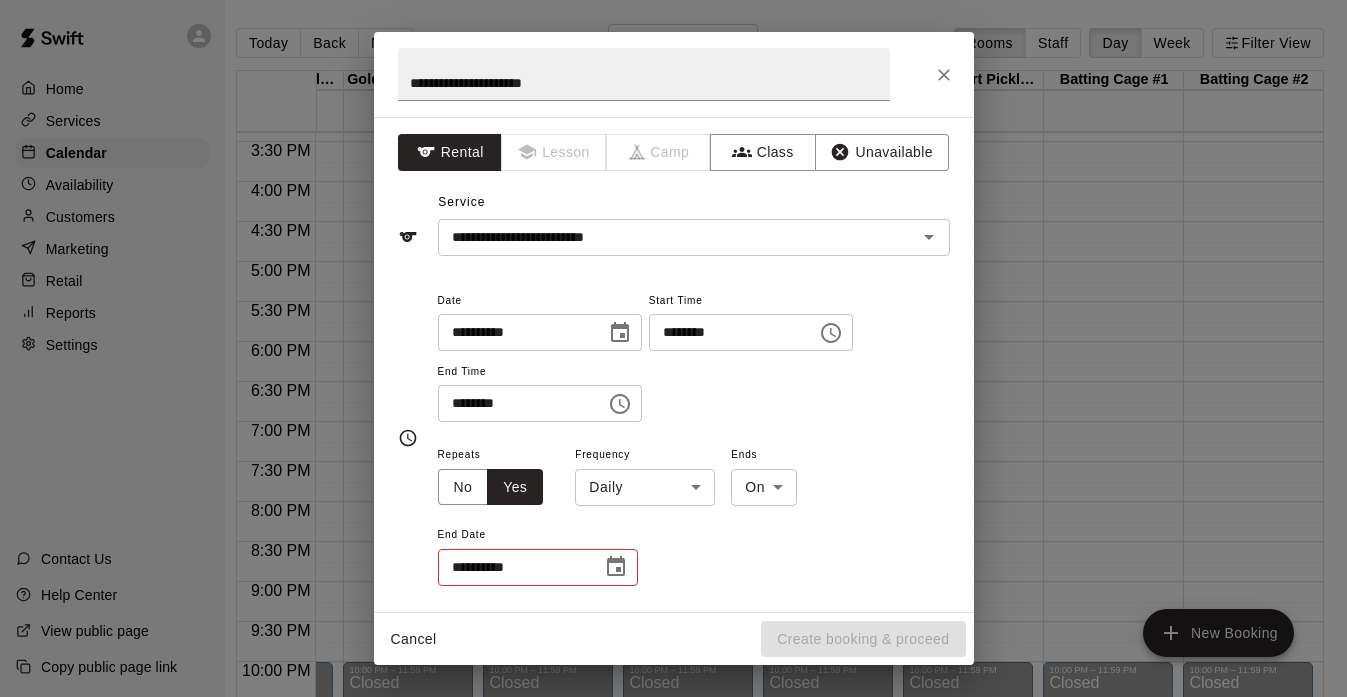click on "Home Services Calendar Availability Customers Marketing Retail Reports Settings Contact Us Help Center View public page Copy public page link Today Back Next Friday [MONTH] 05 Rooms Staff Day Week Filter View Green Court Pickleball #1 05 Fri Green Court Pickleball #2 05 Fri Green Court Pickleball #3 05 Fri Gold Court Pickleball #1 05 Fri Gold Court Pickleball #2 05 Fri Gold Court Pickleball #3 05 Fri Grey Court Pickleball #1 05 Fri Grey Court Pickleball #2 05 Fri Grey Court Pickleball #3 05 Fri Batting Cage #1 05 Fri Batting Cage #2 05 Fri 12:00 AM 12:30 AM 1:00 AM 1:30 AM 2:00 AM 2:30 AM 3:00 AM 3:30 AM 4:00 AM 4:30 AM 5:00 AM 5:30 AM 6:00 AM 6:30 AM 7:00 AM 7:30 AM 8:00 AM 8:30 AM 9:00 AM 9:30 AM 10:00 AM 10:30 AM 11:00 AM 11:30 AM 12:00 PM 12:30 PM 1:00 PM 1:30 PM 2:00 PM 2:30 PM 3:00 PM 3:30 PM 4:00 PM 4:30 PM 5:00 PM 5:30 PM 6:00 PM 6:30 PM 7:00 PM 7:30 PM 8:00 PM 8:30 PM 9:00 PM 9:30 PM 10:00 PM 10:30 PM 11:00 PM 11:30 PM 12:00 AM – 8:00 AM Closed 10:00 PM – 11:59 PM Closed 12:00 AM – 8:00 AM Closed" at bounding box center [661, 364] 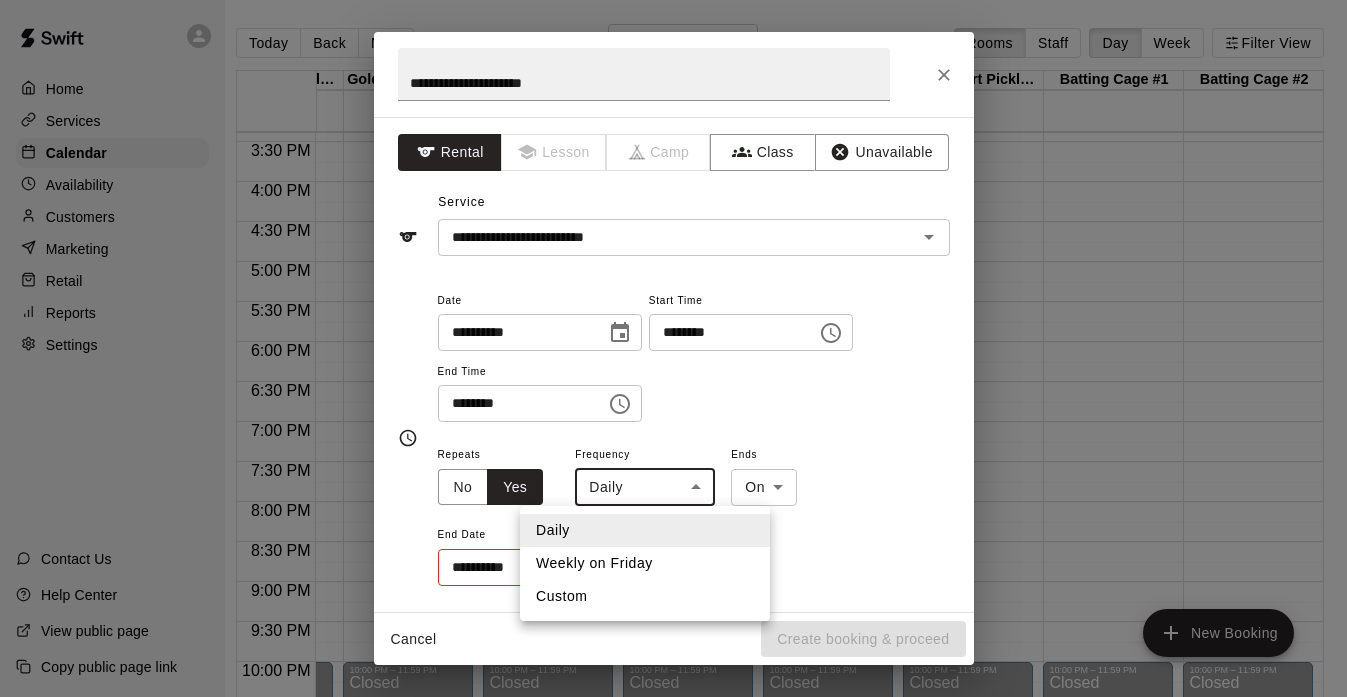 click on "Weekly on Friday" at bounding box center [645, 563] 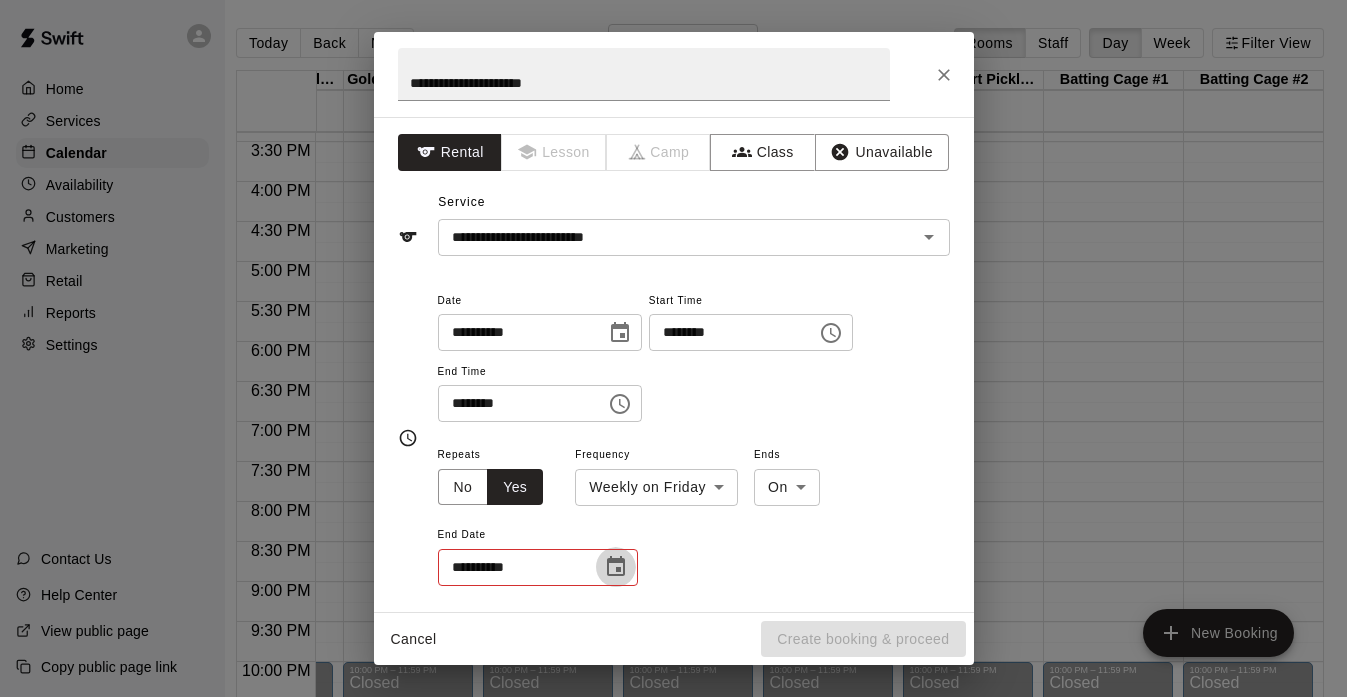 click at bounding box center [616, 567] 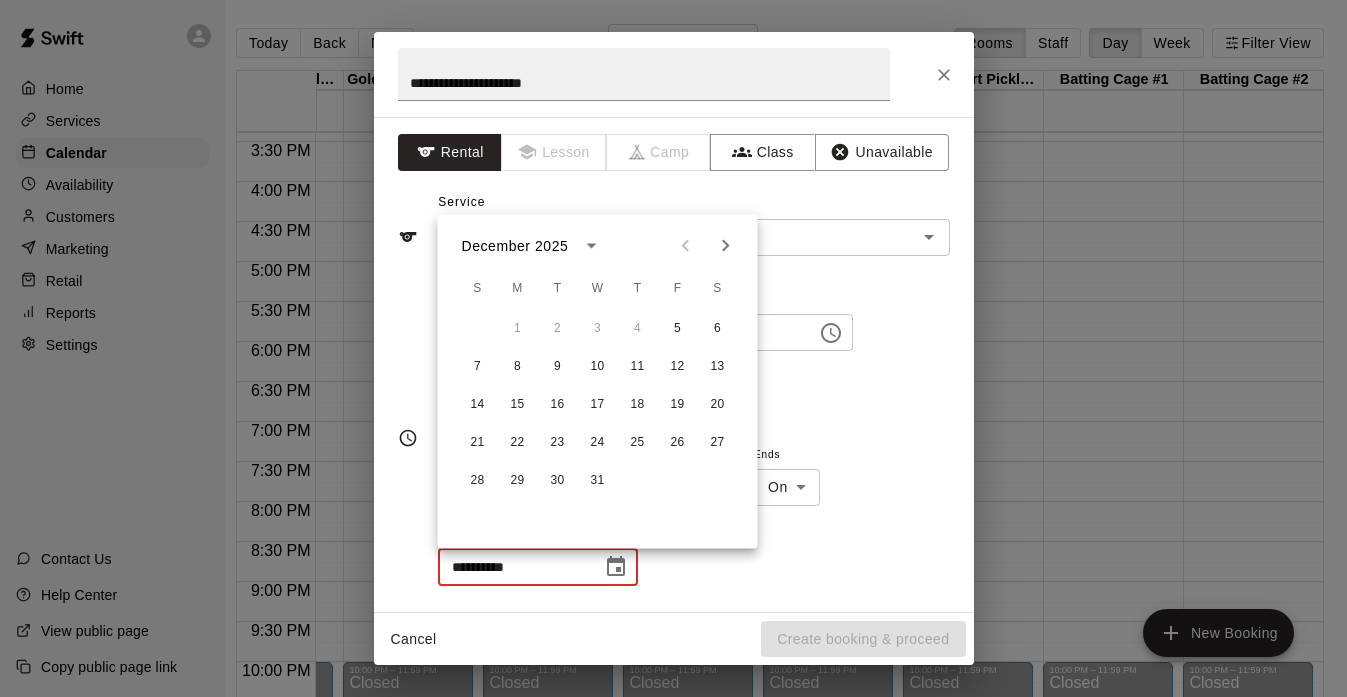 click 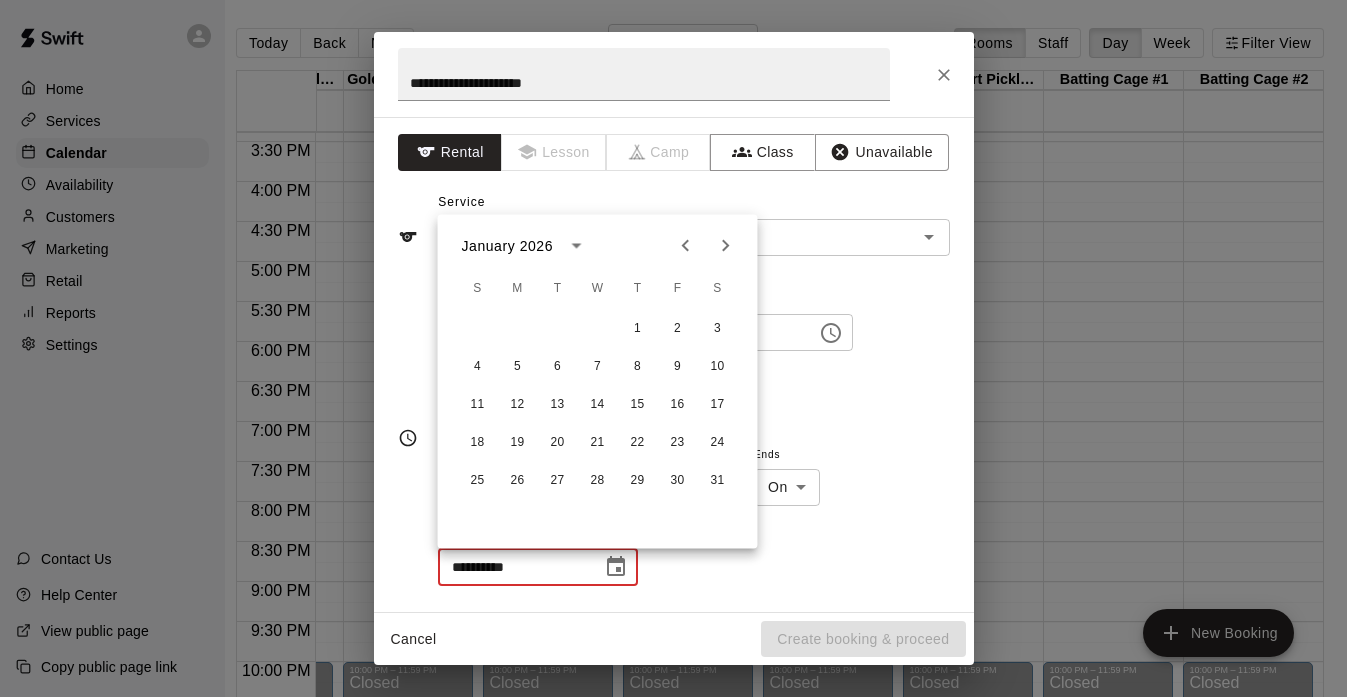 click 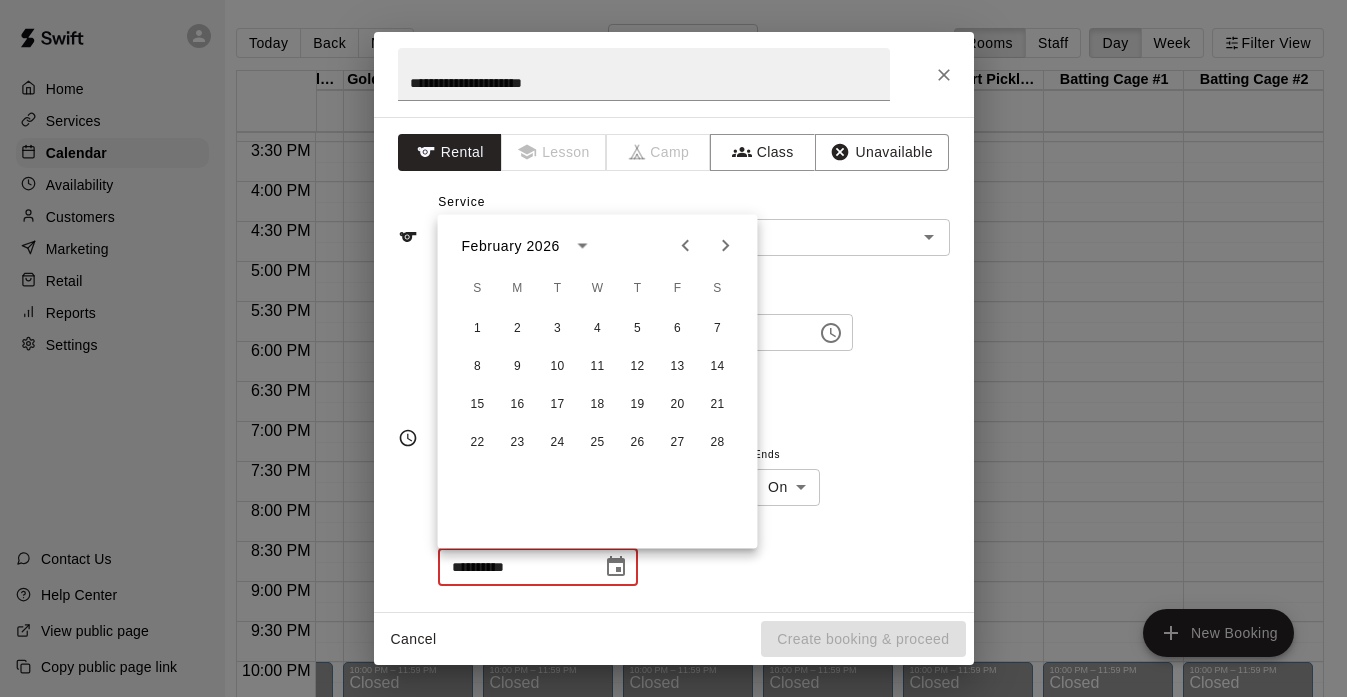 click 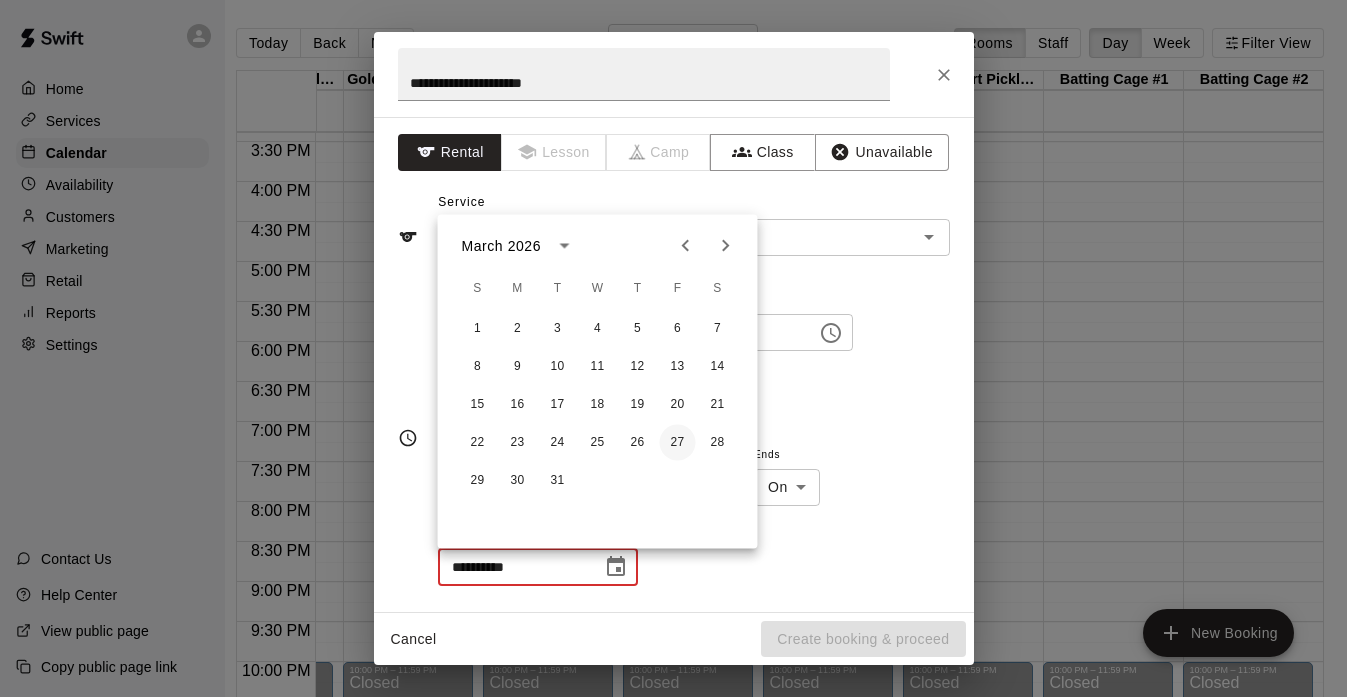 click on "27" at bounding box center [678, 443] 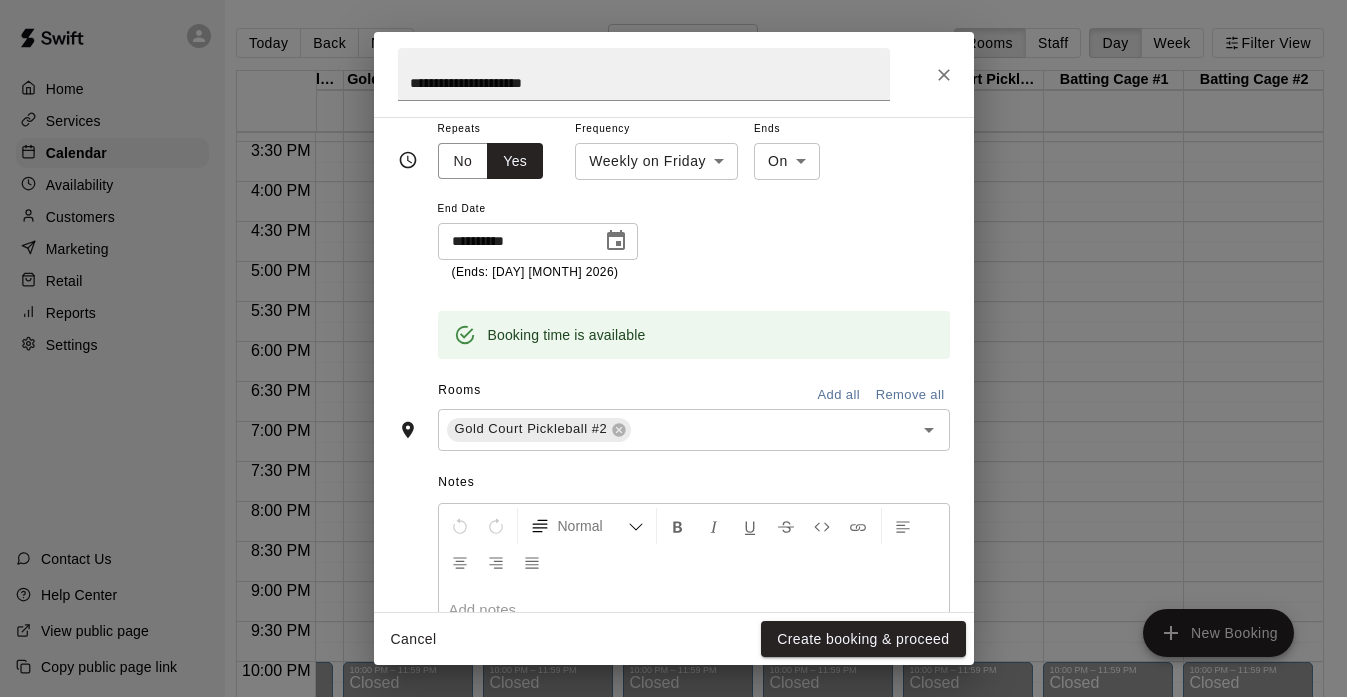 scroll, scrollTop: 340, scrollLeft: 0, axis: vertical 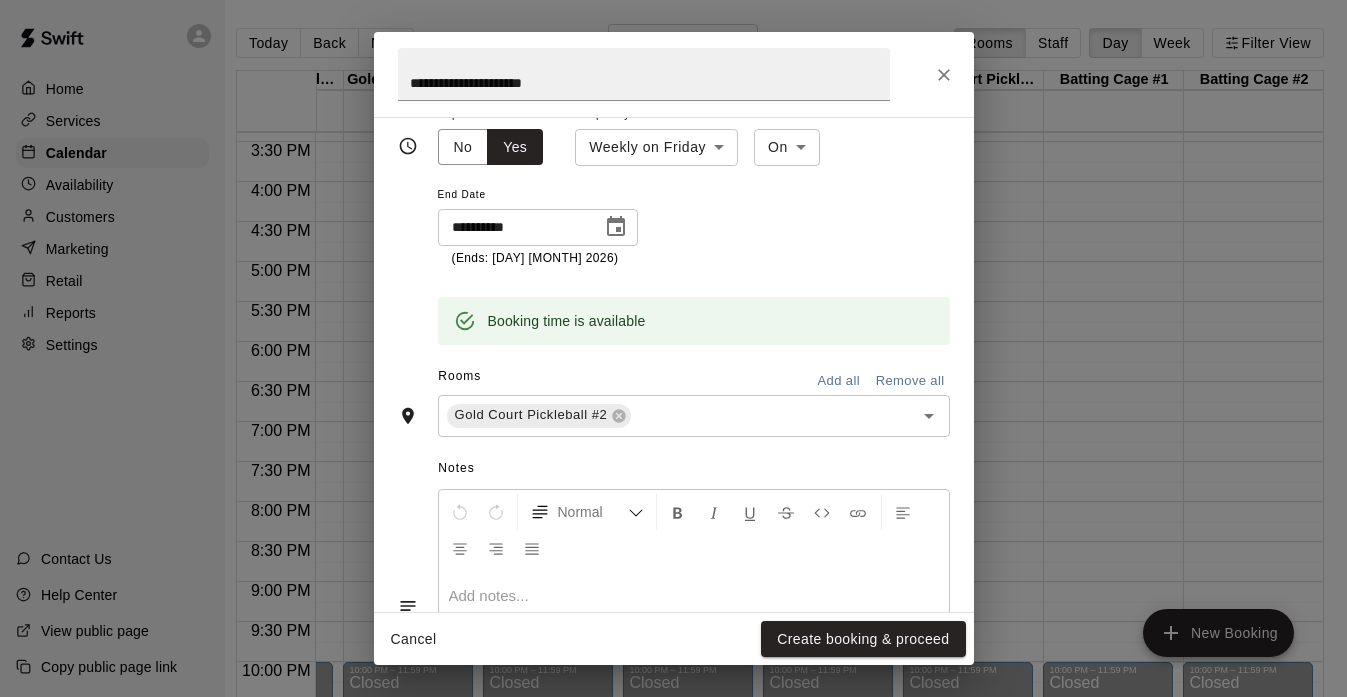 click on "Add all" at bounding box center [839, 381] 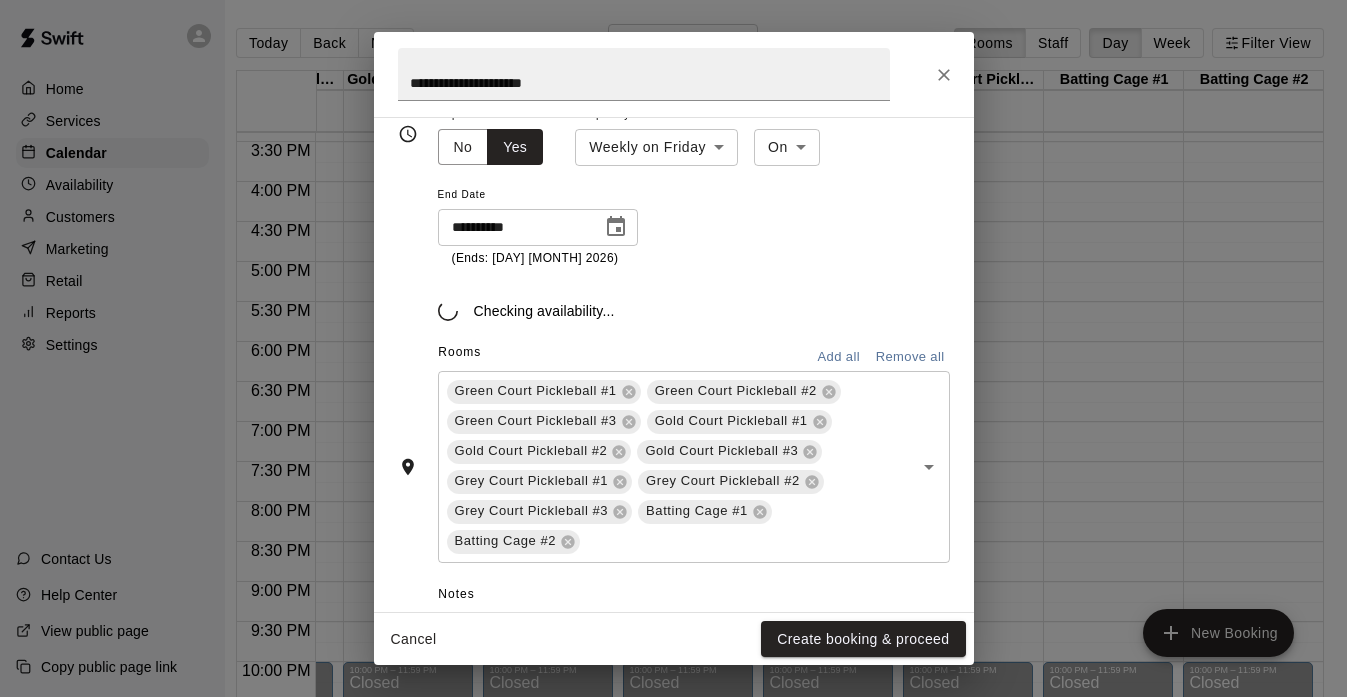 scroll, scrollTop: 328, scrollLeft: 0, axis: vertical 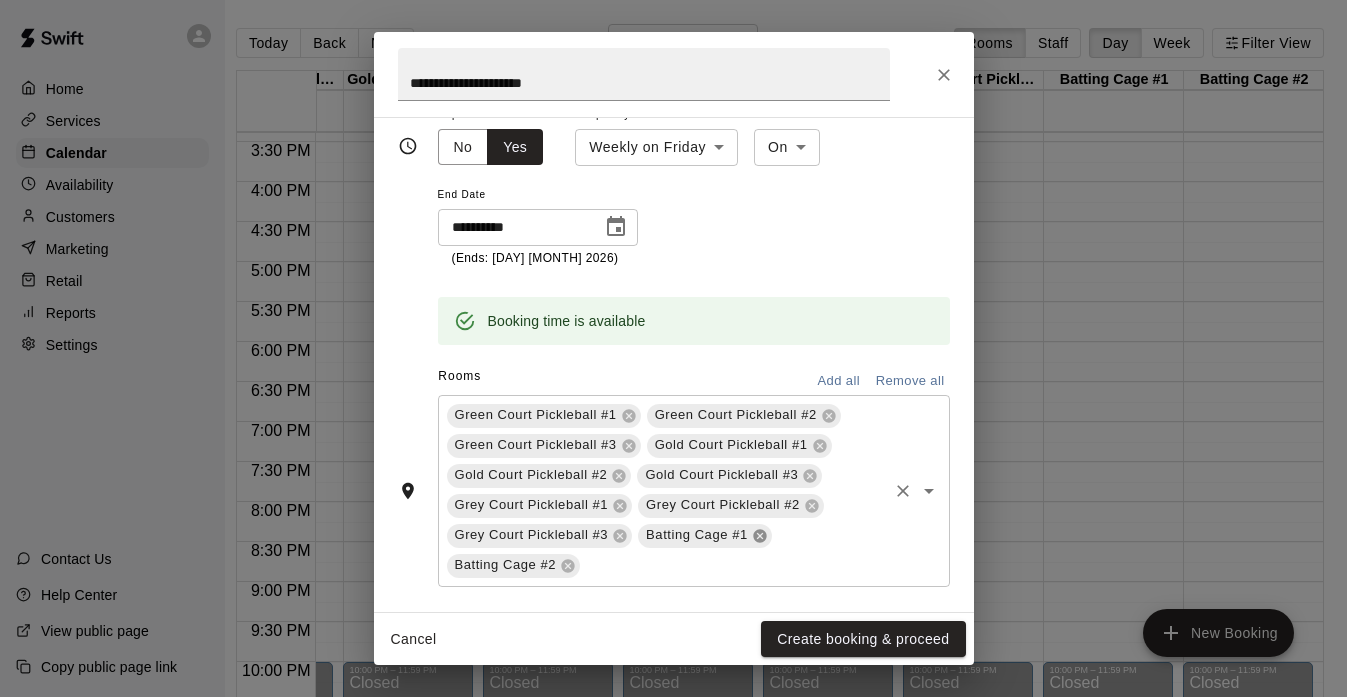 click 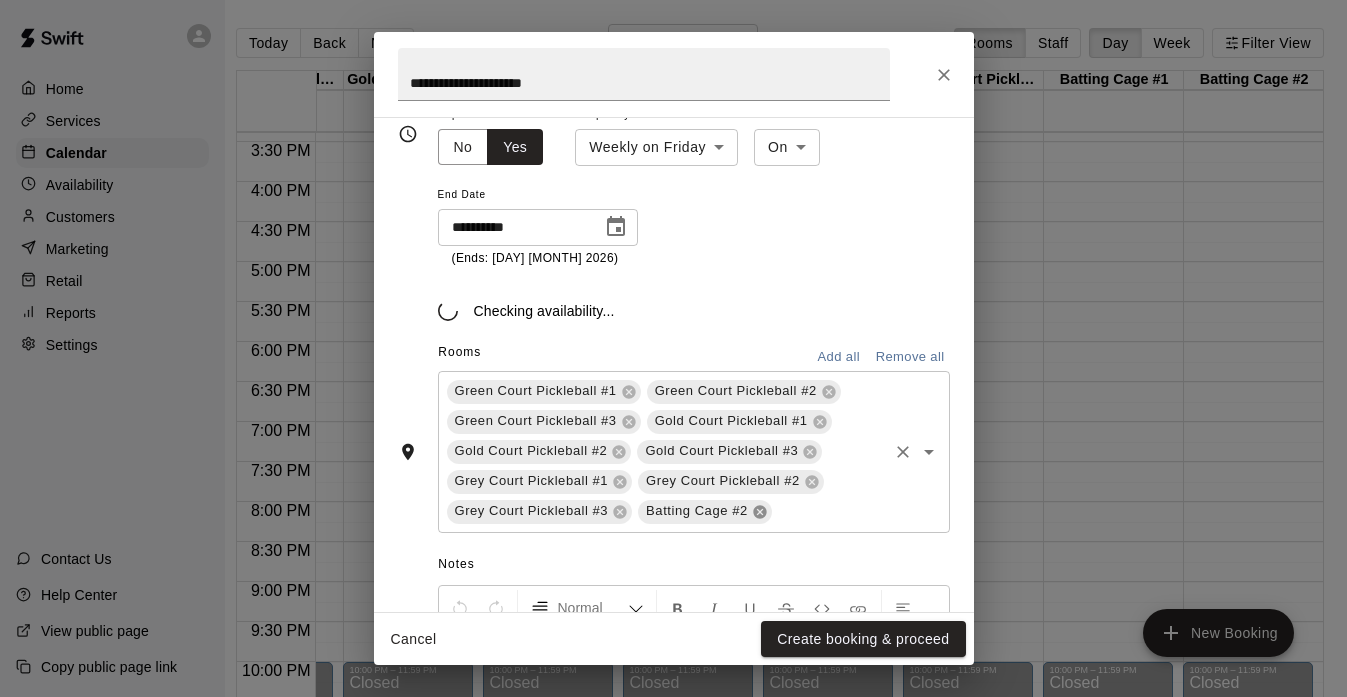 scroll, scrollTop: 328, scrollLeft: 0, axis: vertical 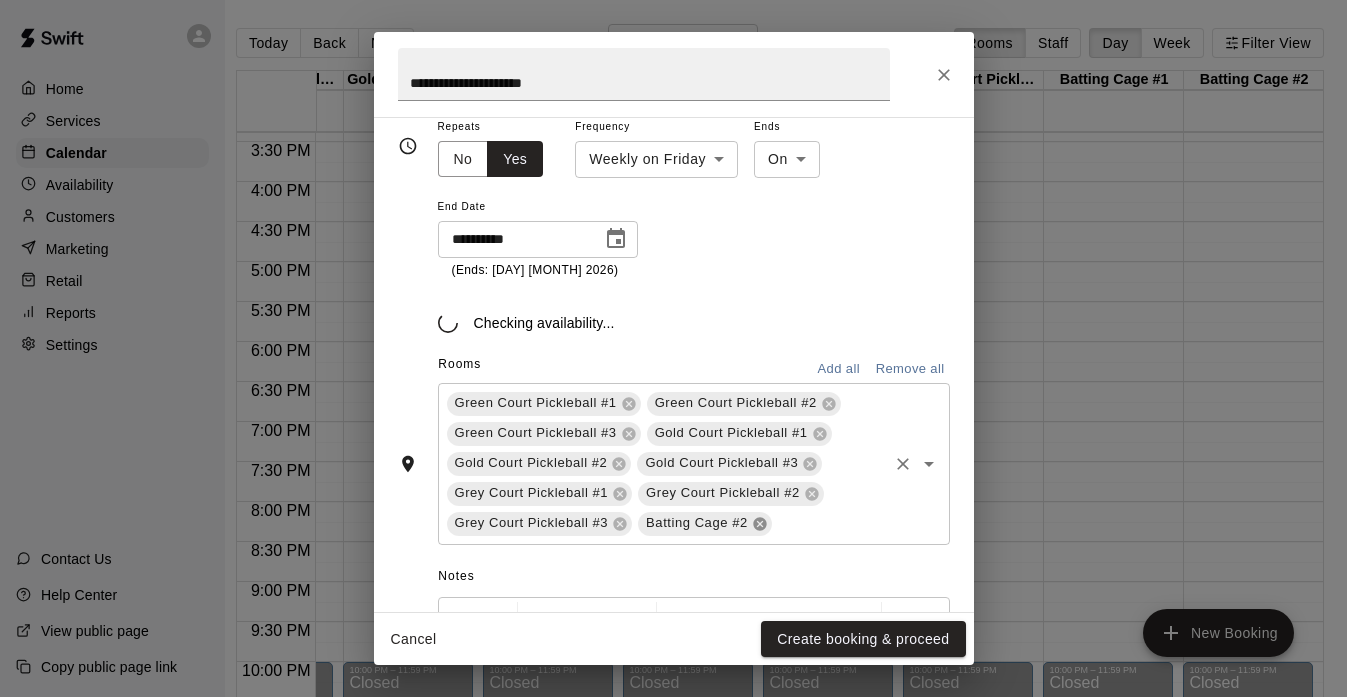 click 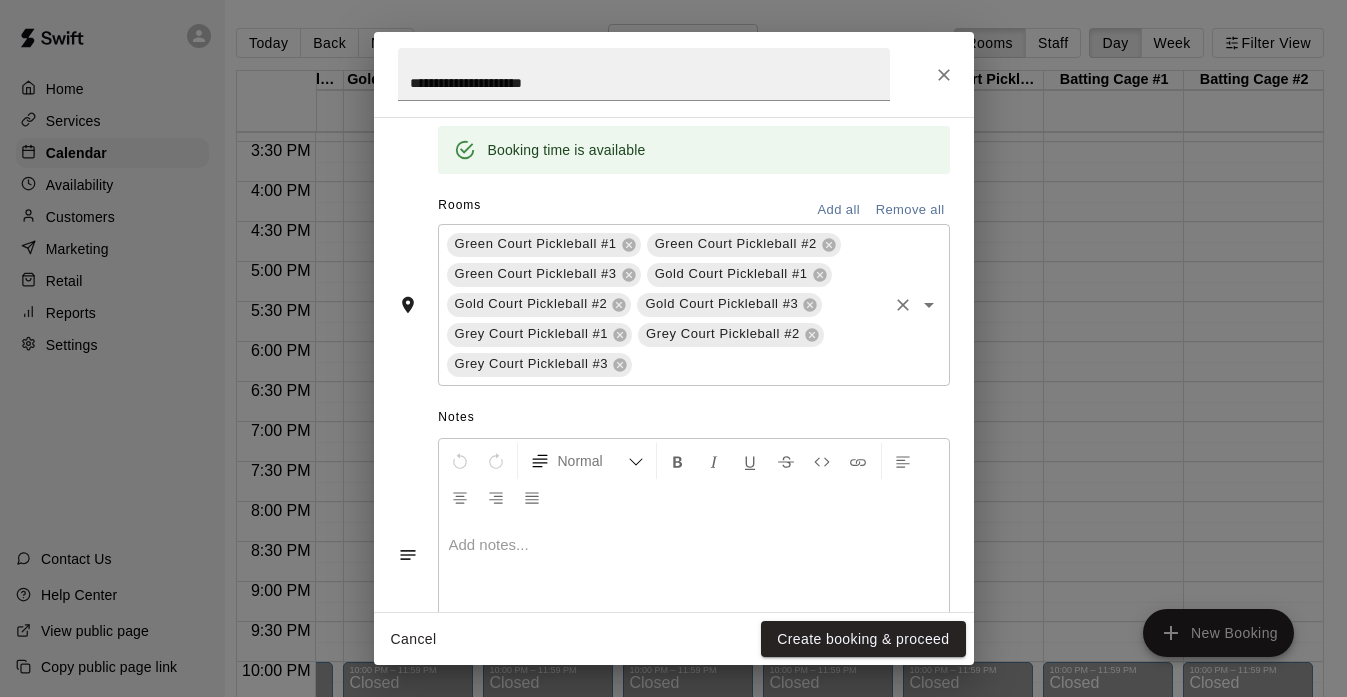 scroll, scrollTop: 553, scrollLeft: 0, axis: vertical 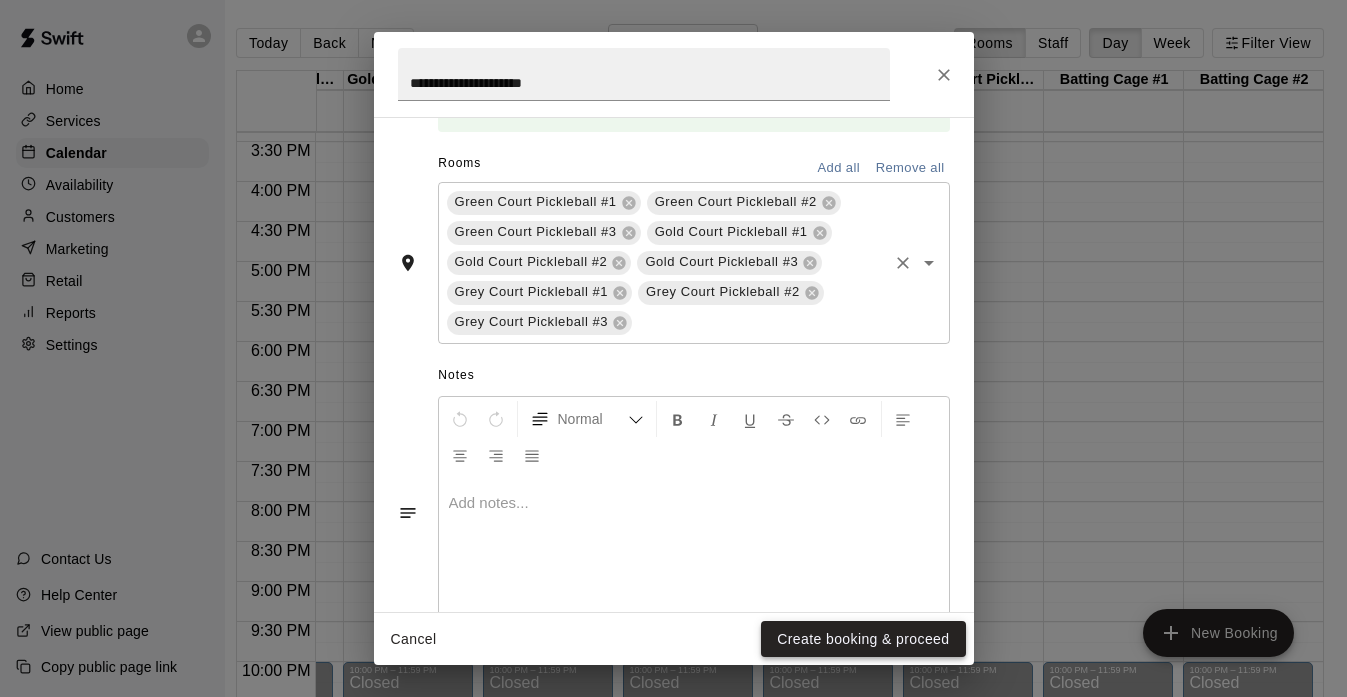 click on "Create booking & proceed" at bounding box center (863, 639) 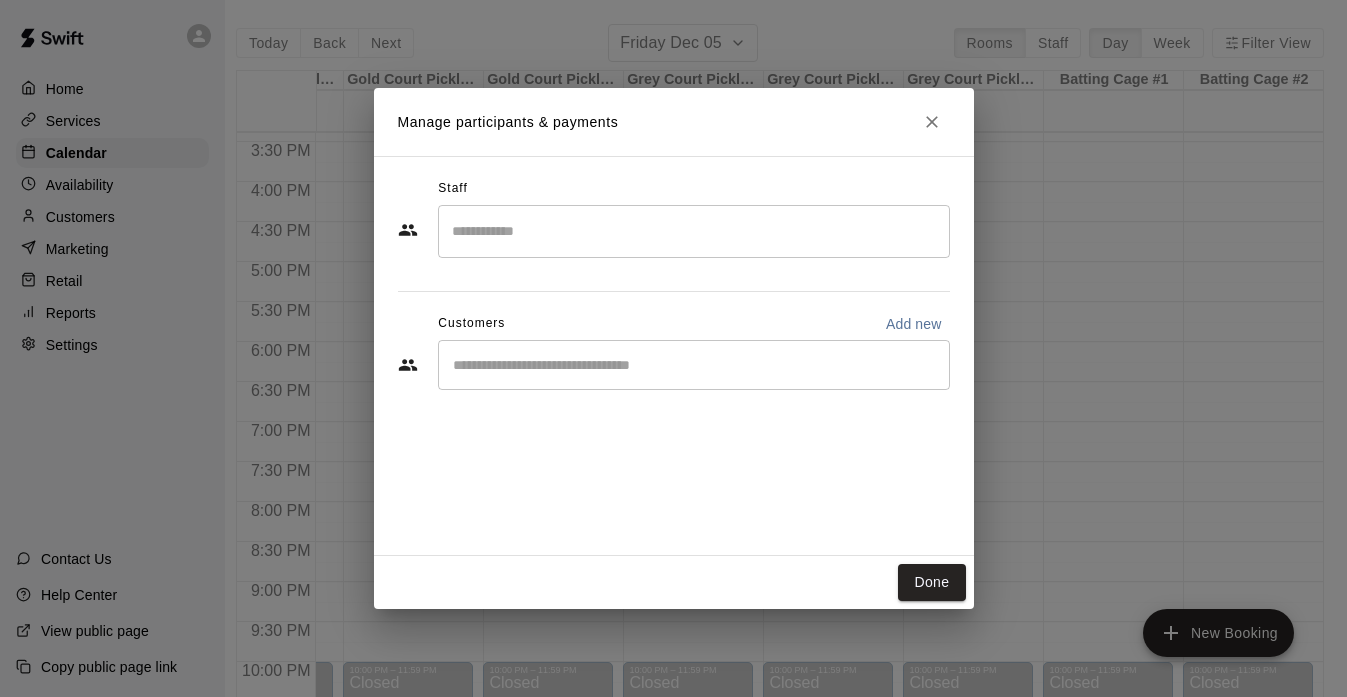 click at bounding box center [694, 231] 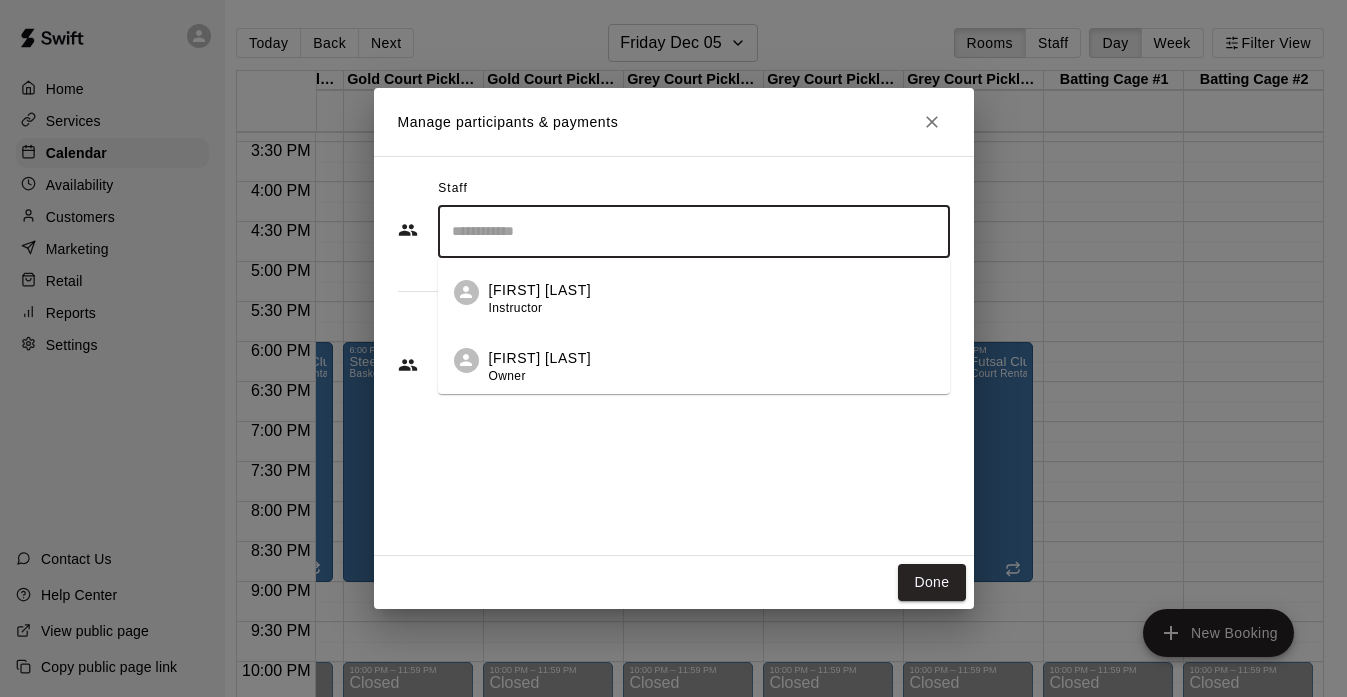 click on "[FIRST] [LAST]" at bounding box center [540, 358] 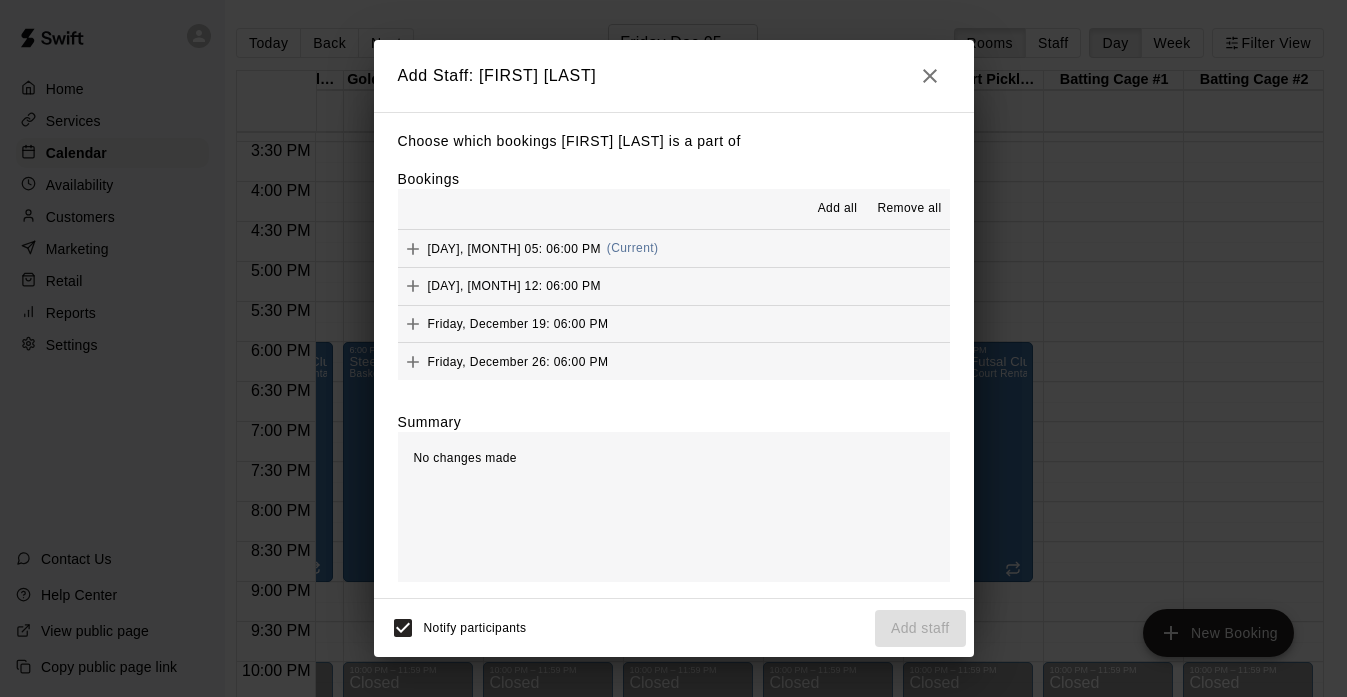 click on "Add all" at bounding box center (838, 209) 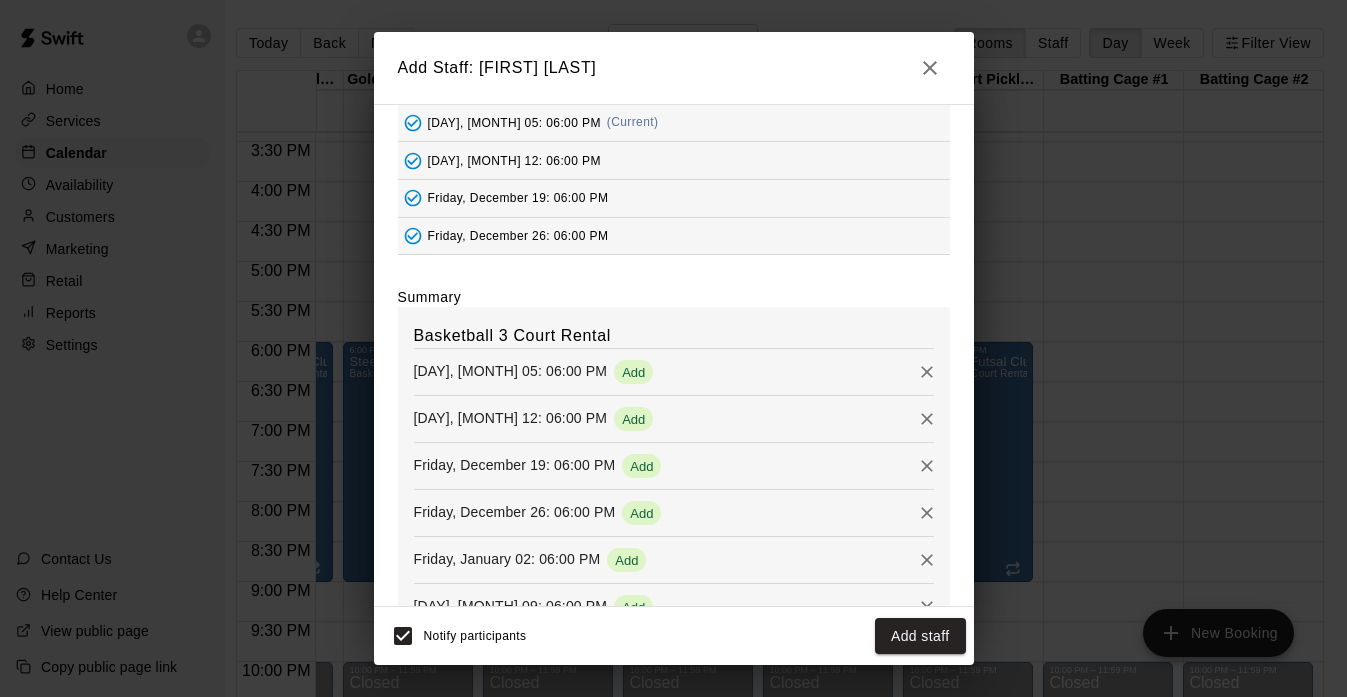 scroll, scrollTop: 129, scrollLeft: 0, axis: vertical 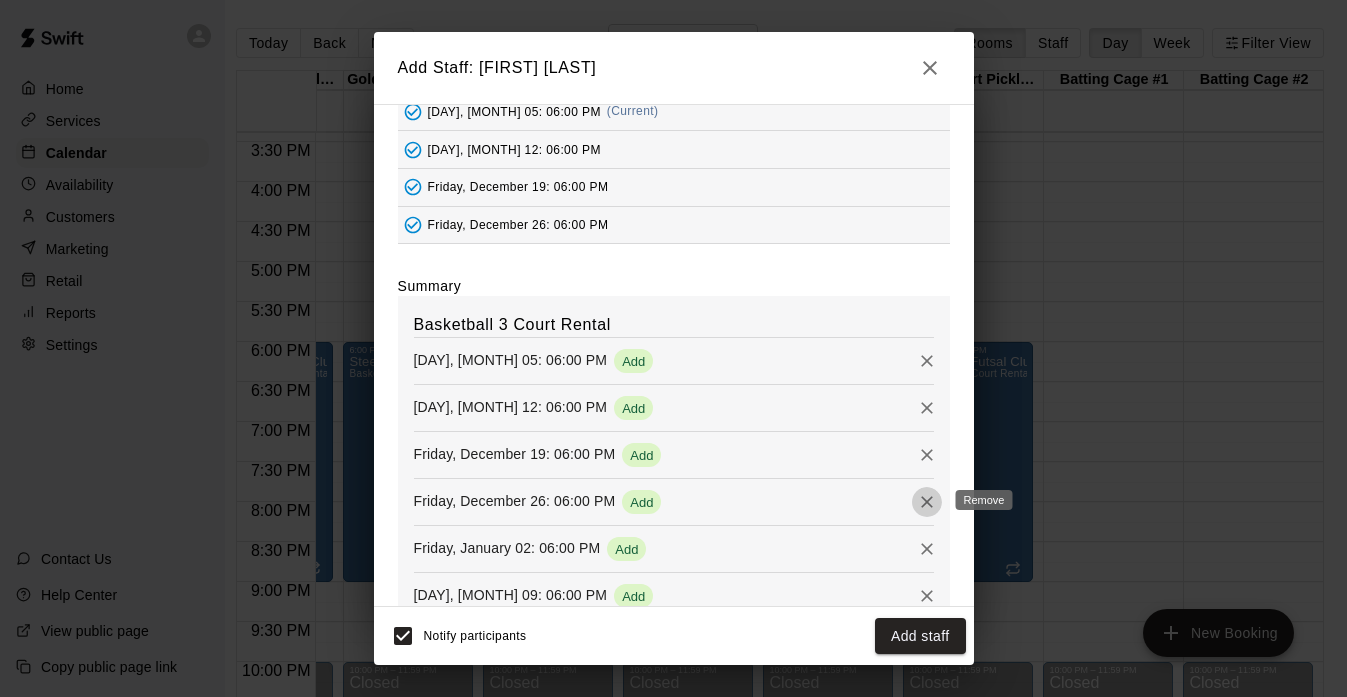 click 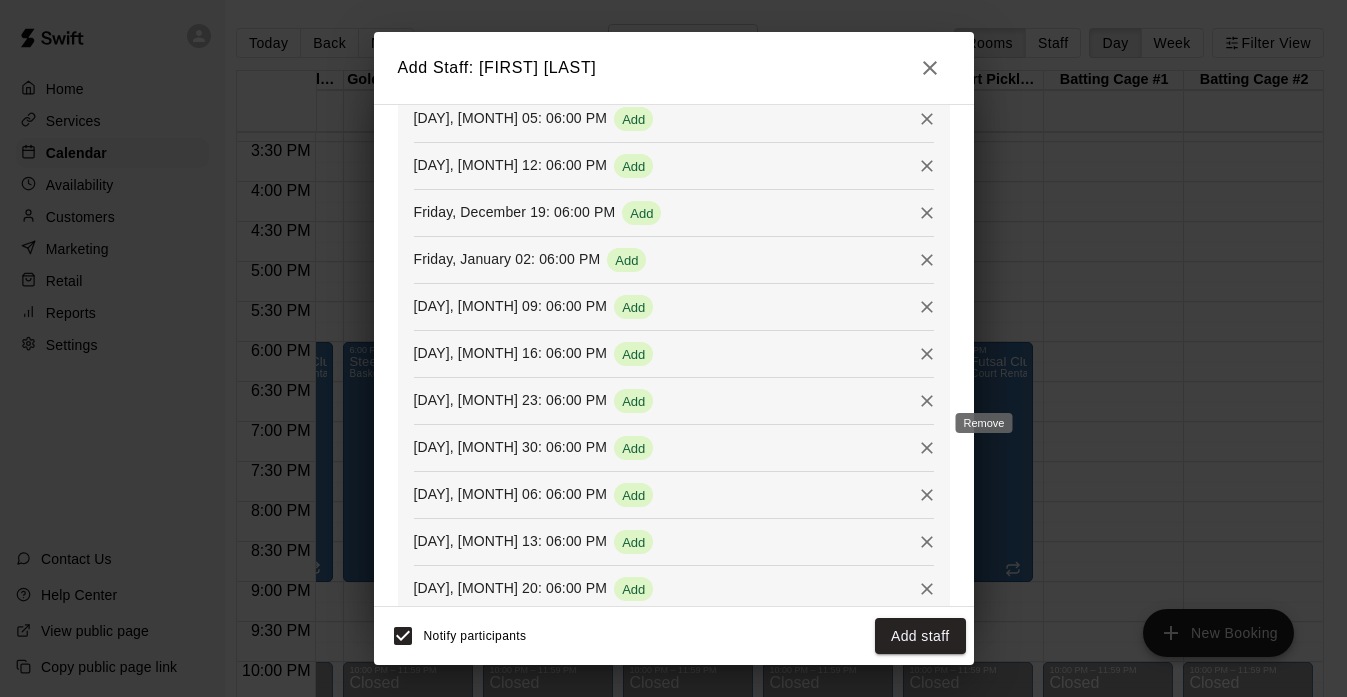 scroll, scrollTop: 378, scrollLeft: 0, axis: vertical 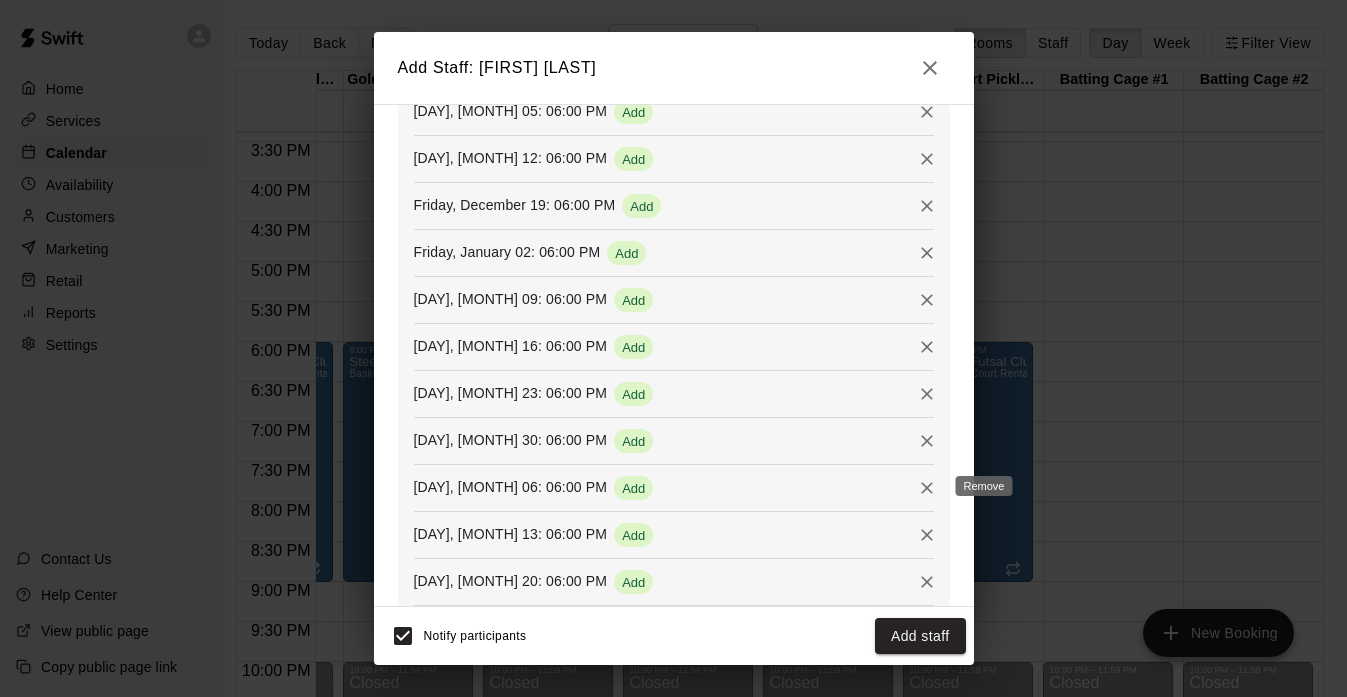 click 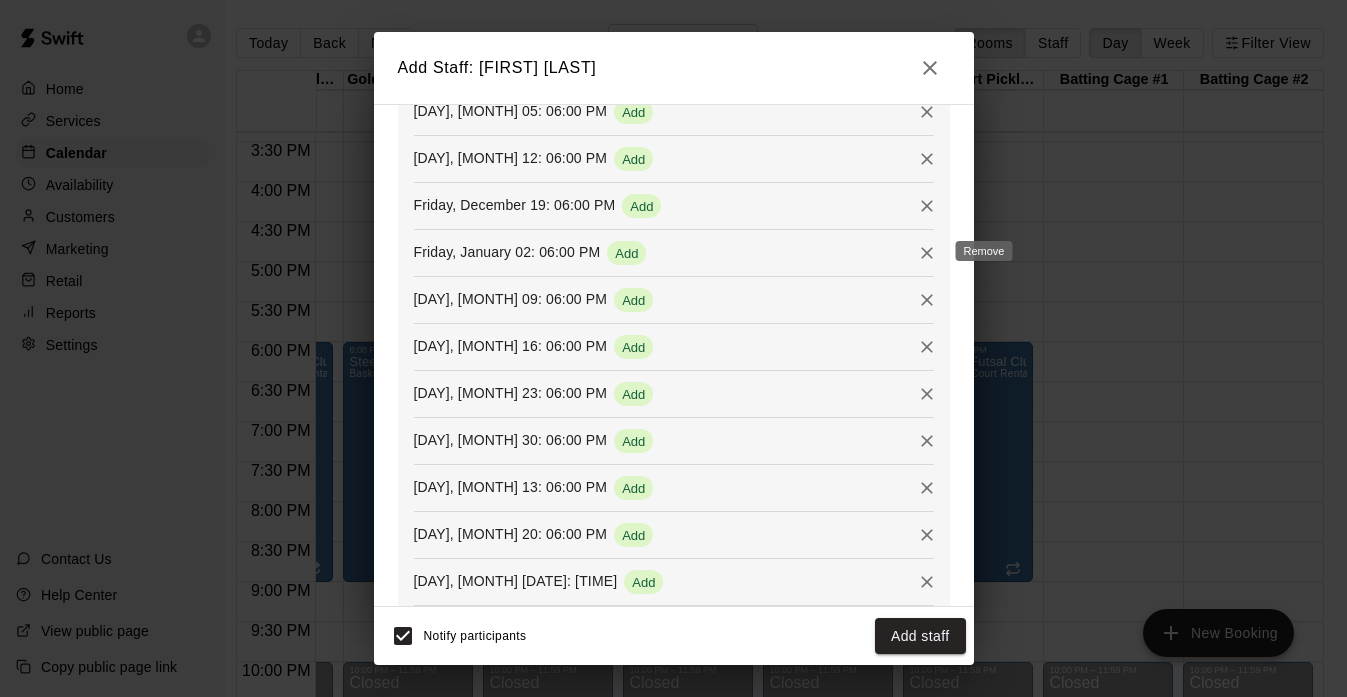 click 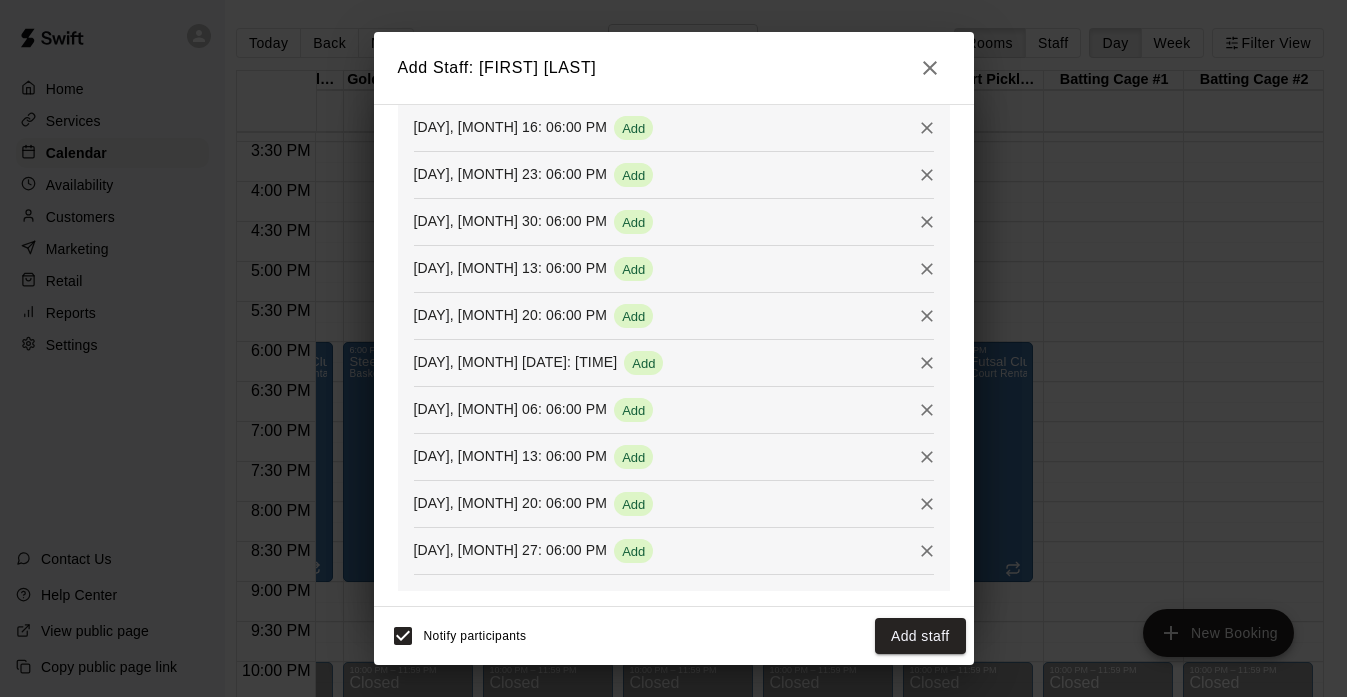 scroll, scrollTop: 552, scrollLeft: 0, axis: vertical 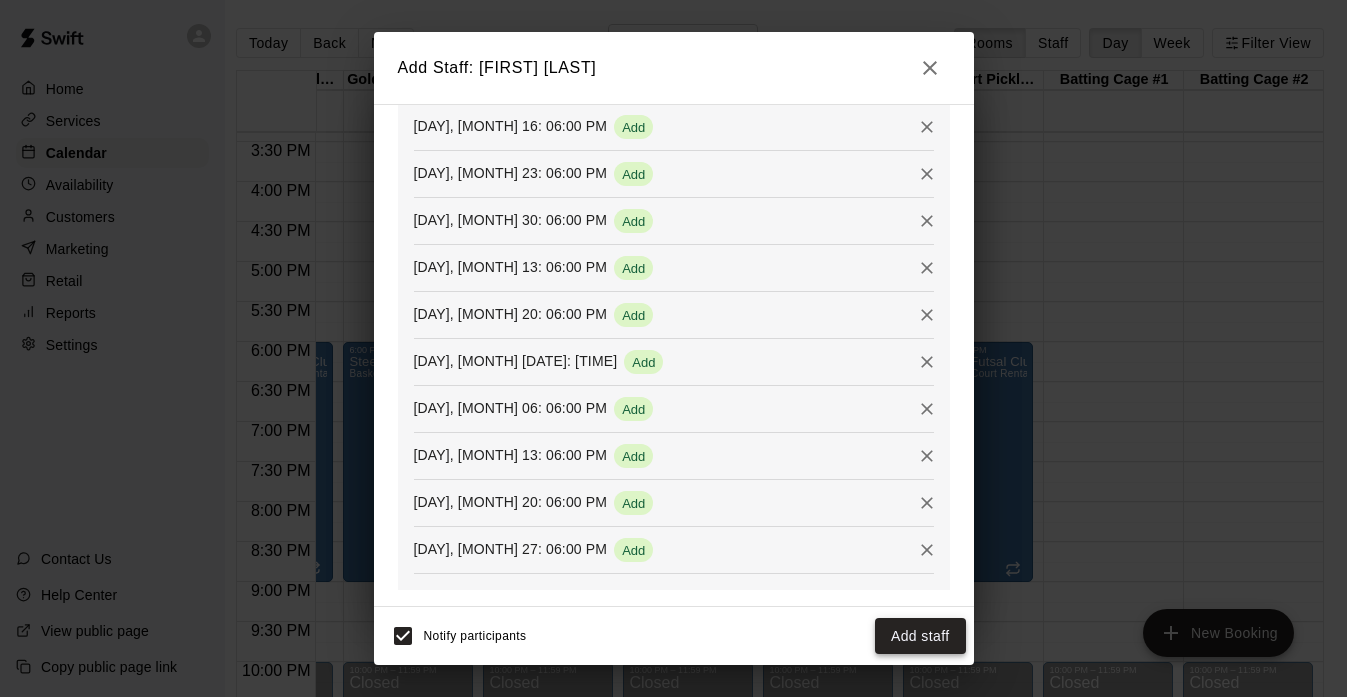 click on "Add staff" at bounding box center (920, 636) 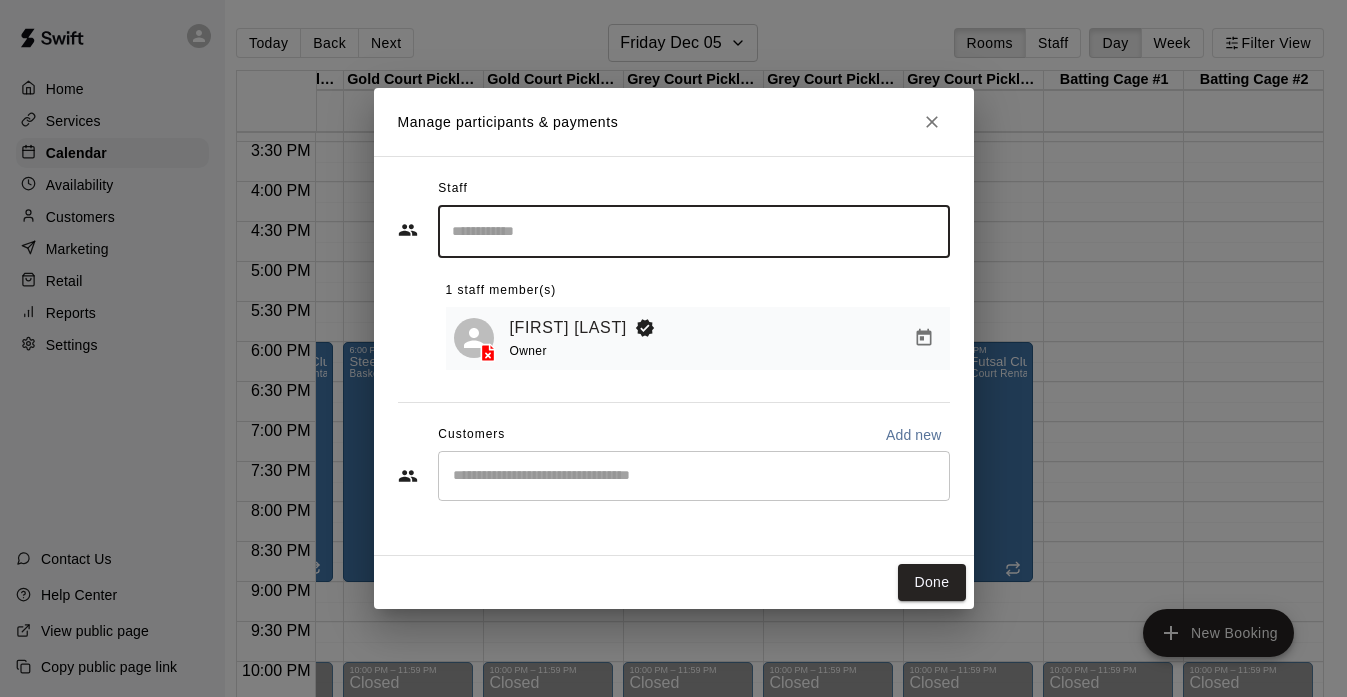 click at bounding box center (694, 476) 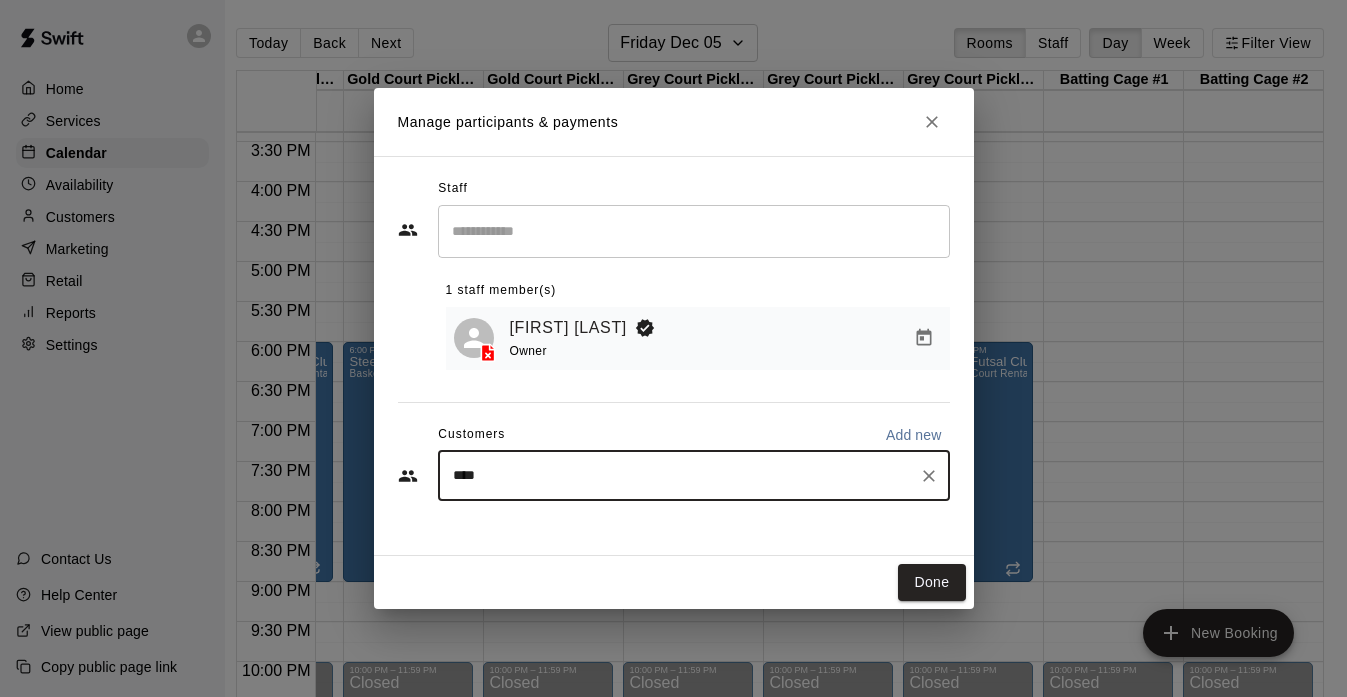 type on "*****" 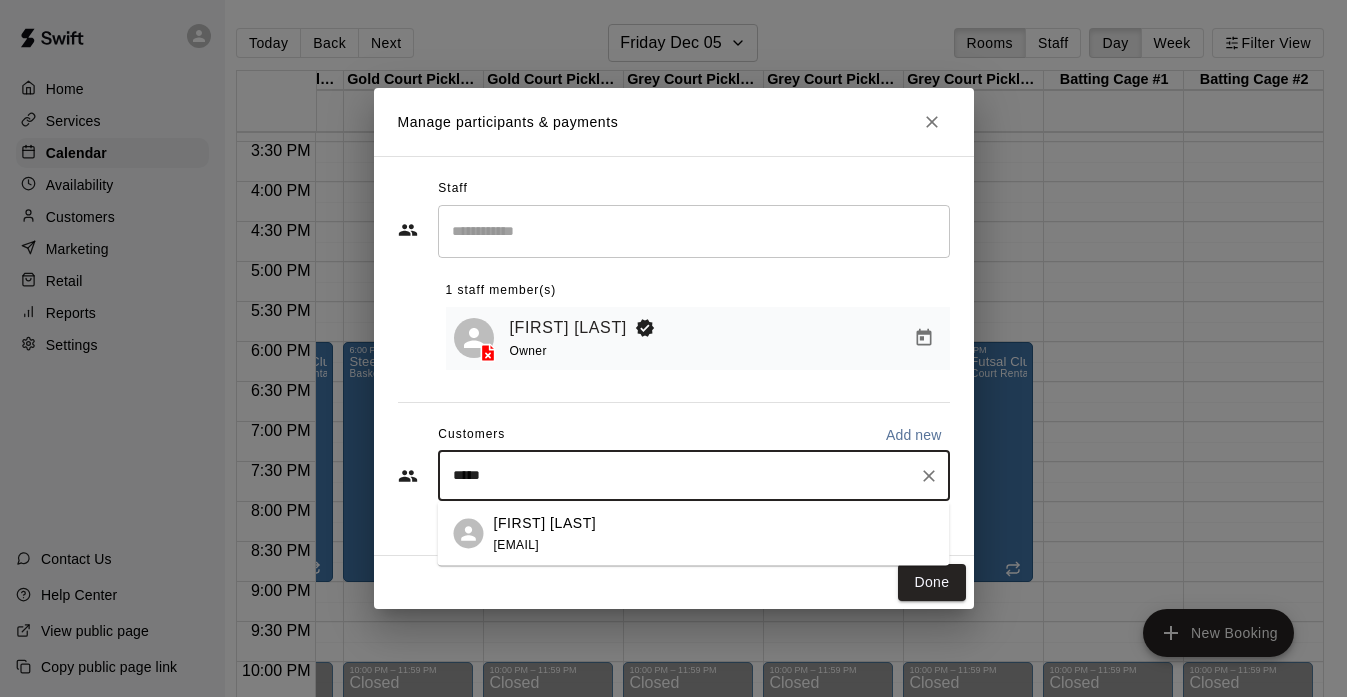 click on "[FIRST] [LAST]" at bounding box center (545, 522) 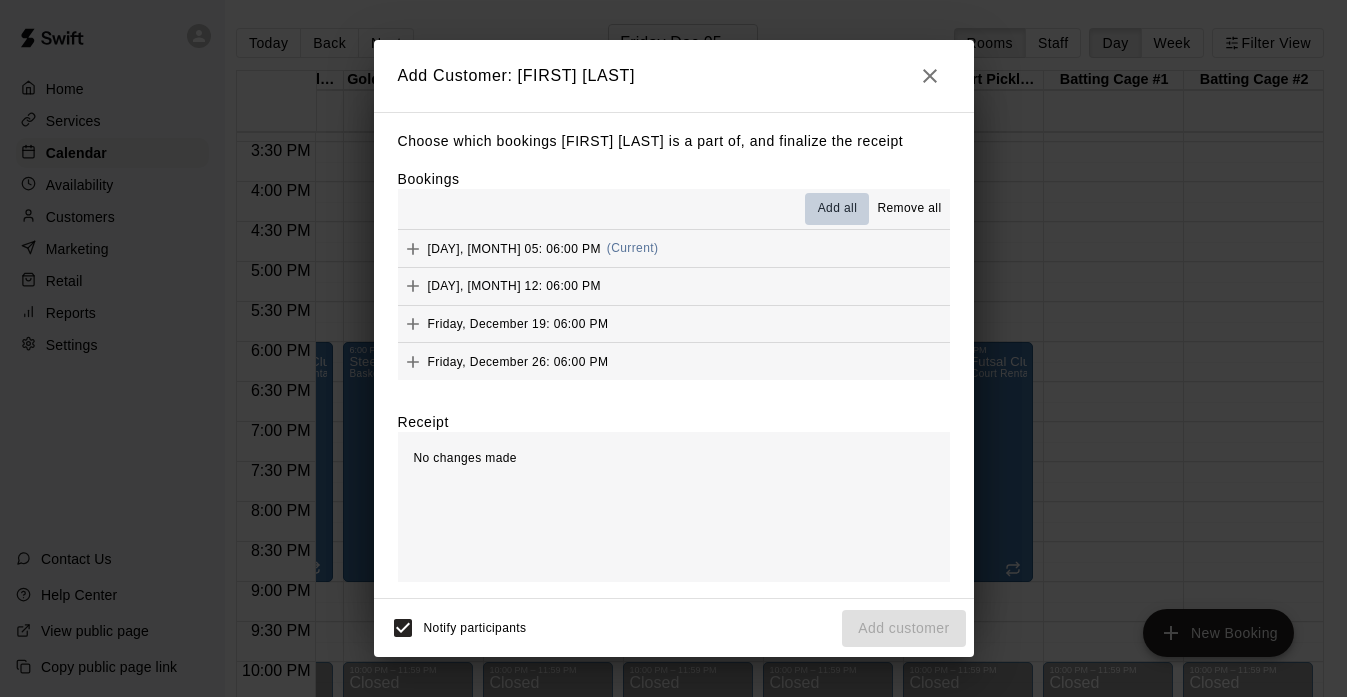 click on "Add all" at bounding box center (838, 209) 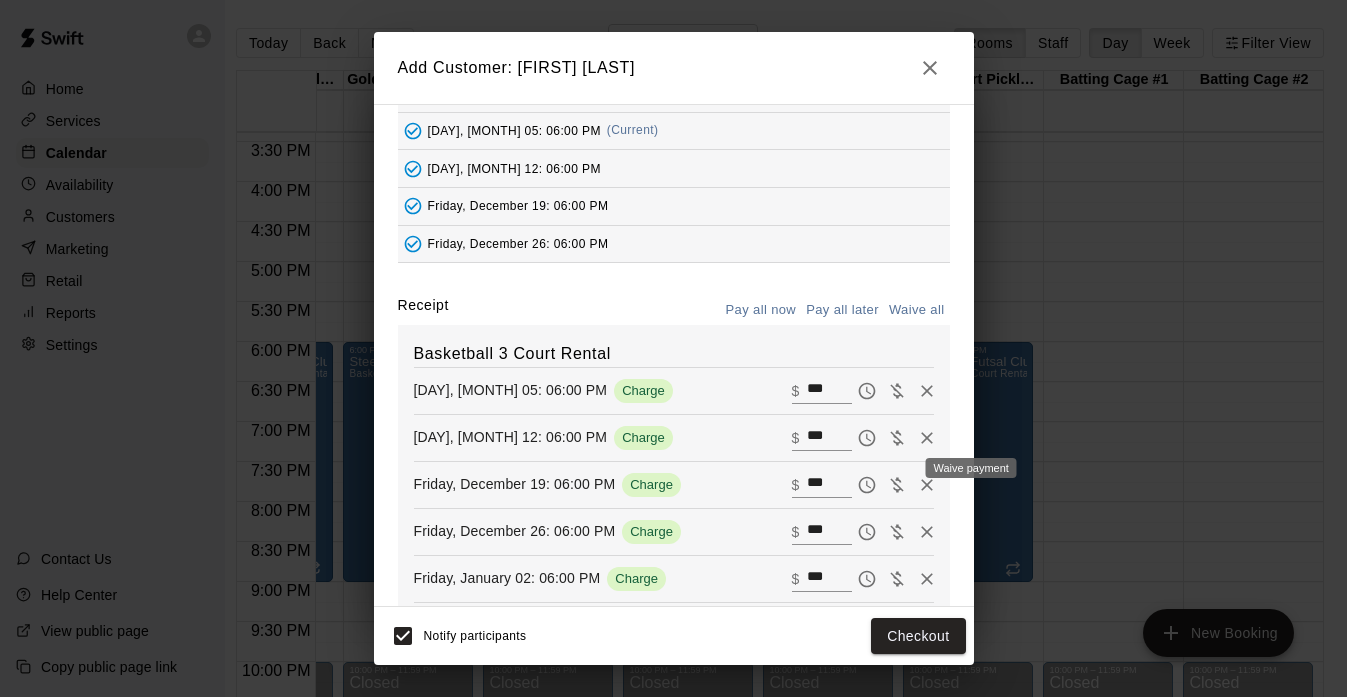 scroll, scrollTop: 144, scrollLeft: 0, axis: vertical 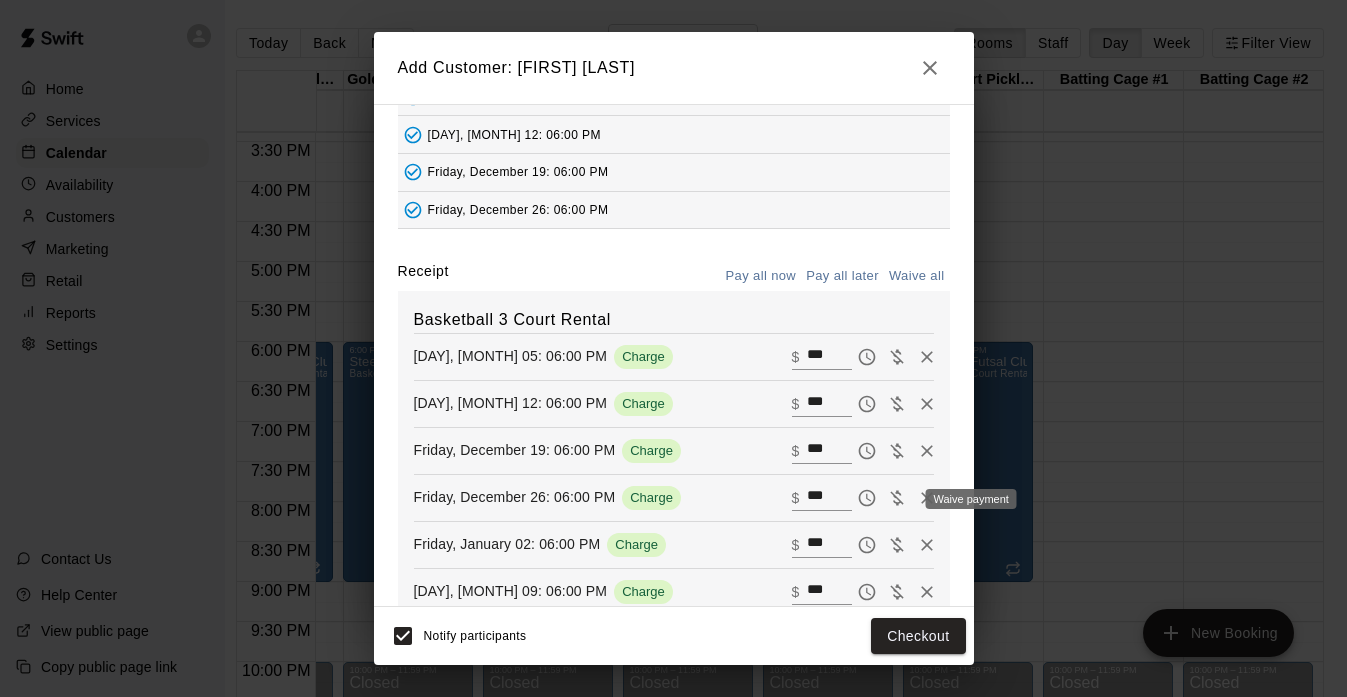 click on "Waive payment" at bounding box center (971, 499) 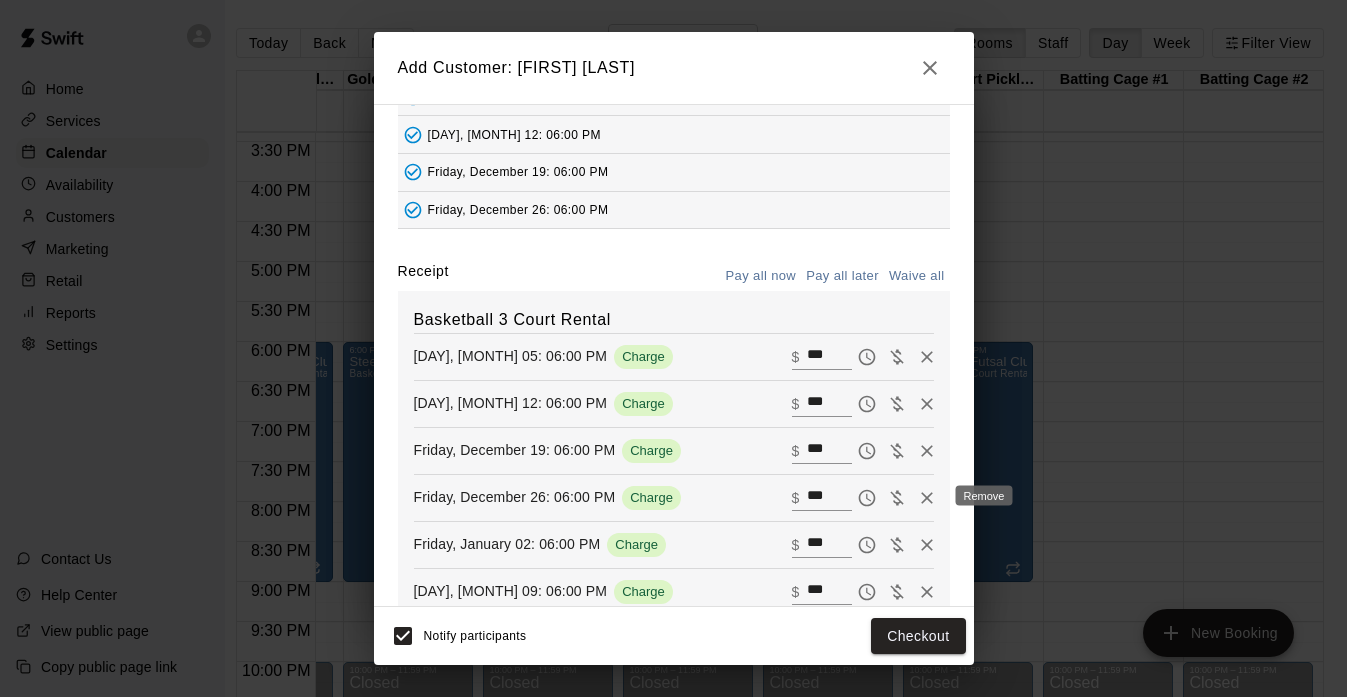 click at bounding box center (927, 498) 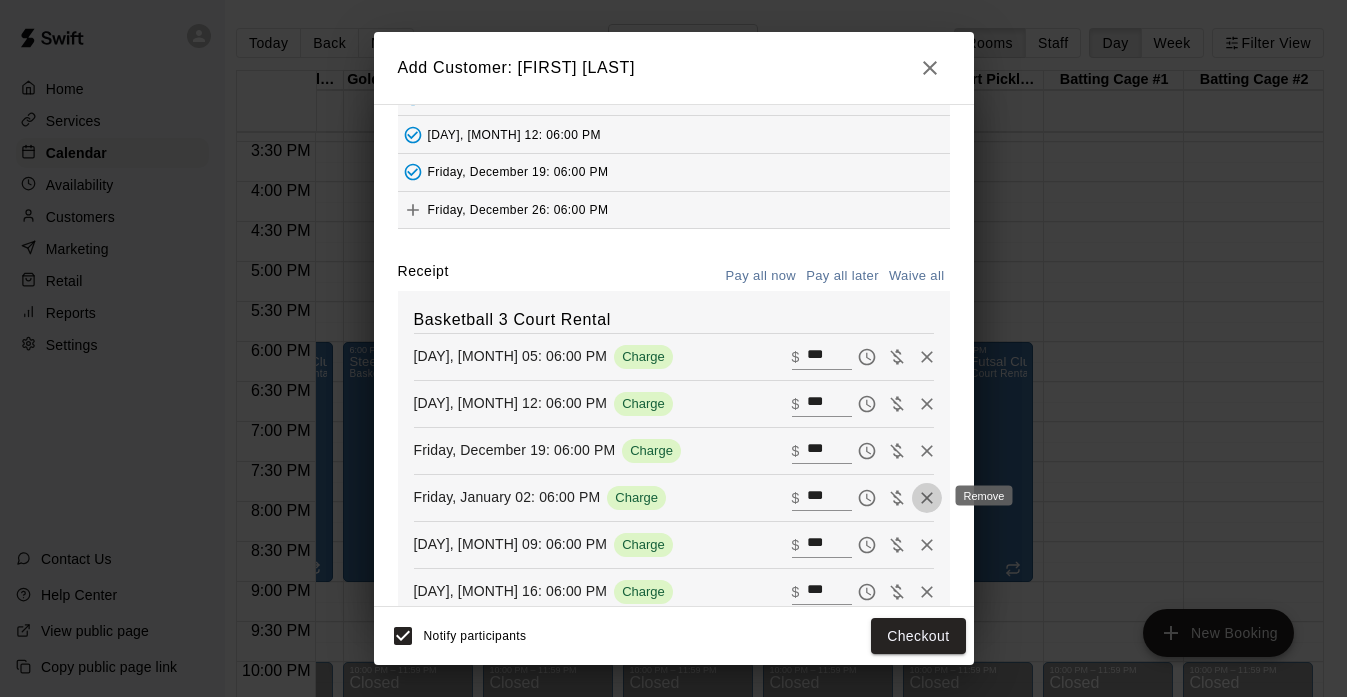 click 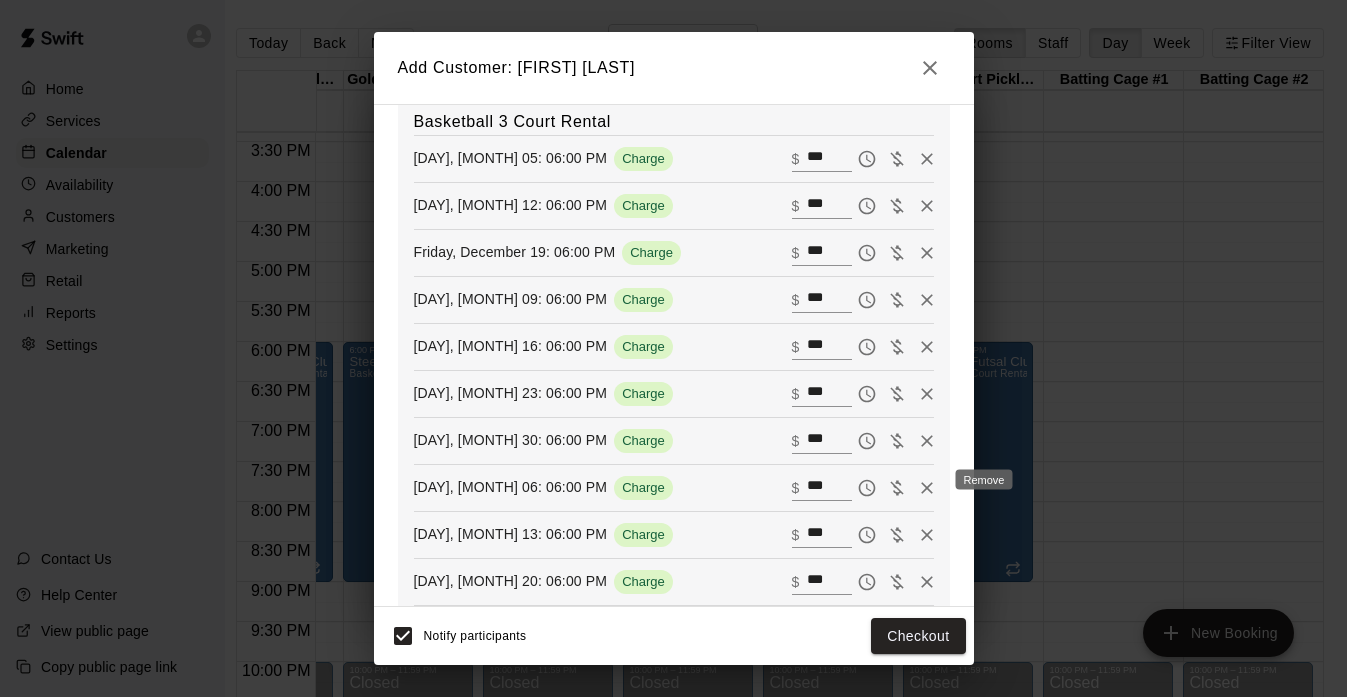 scroll, scrollTop: 349, scrollLeft: 0, axis: vertical 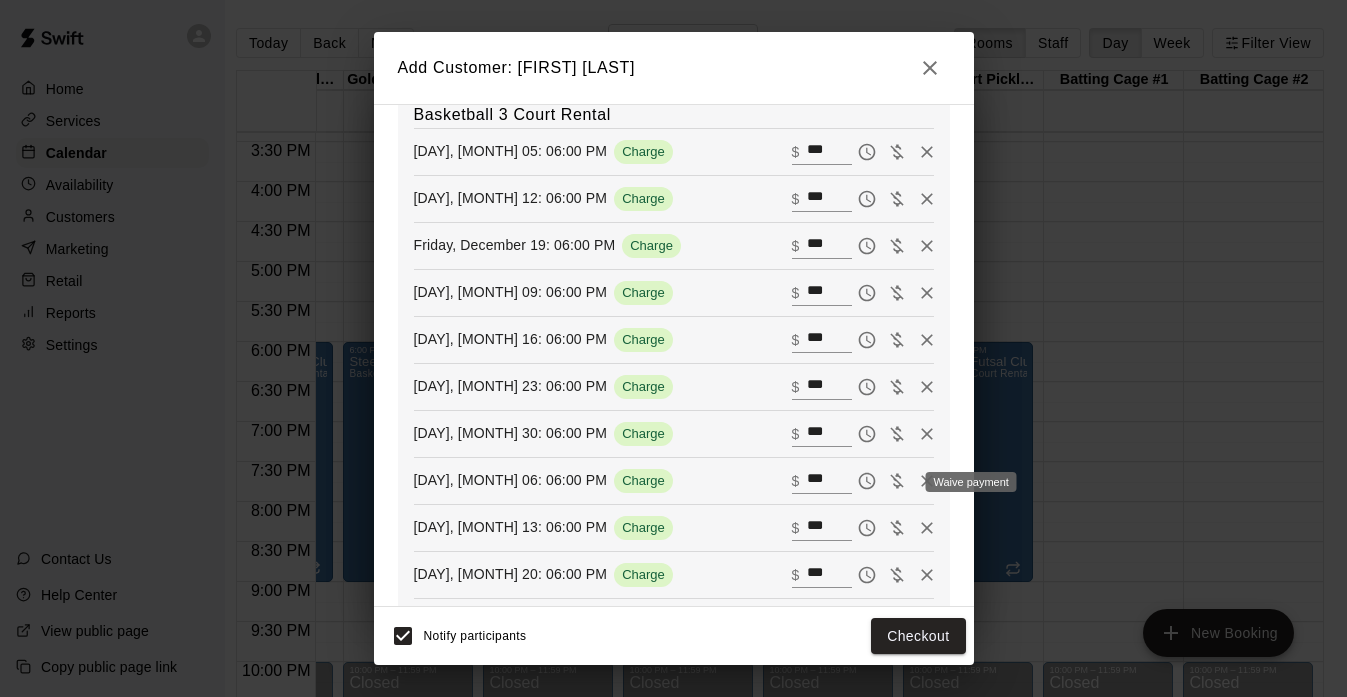 click on "Waive payment" at bounding box center (965, 482) 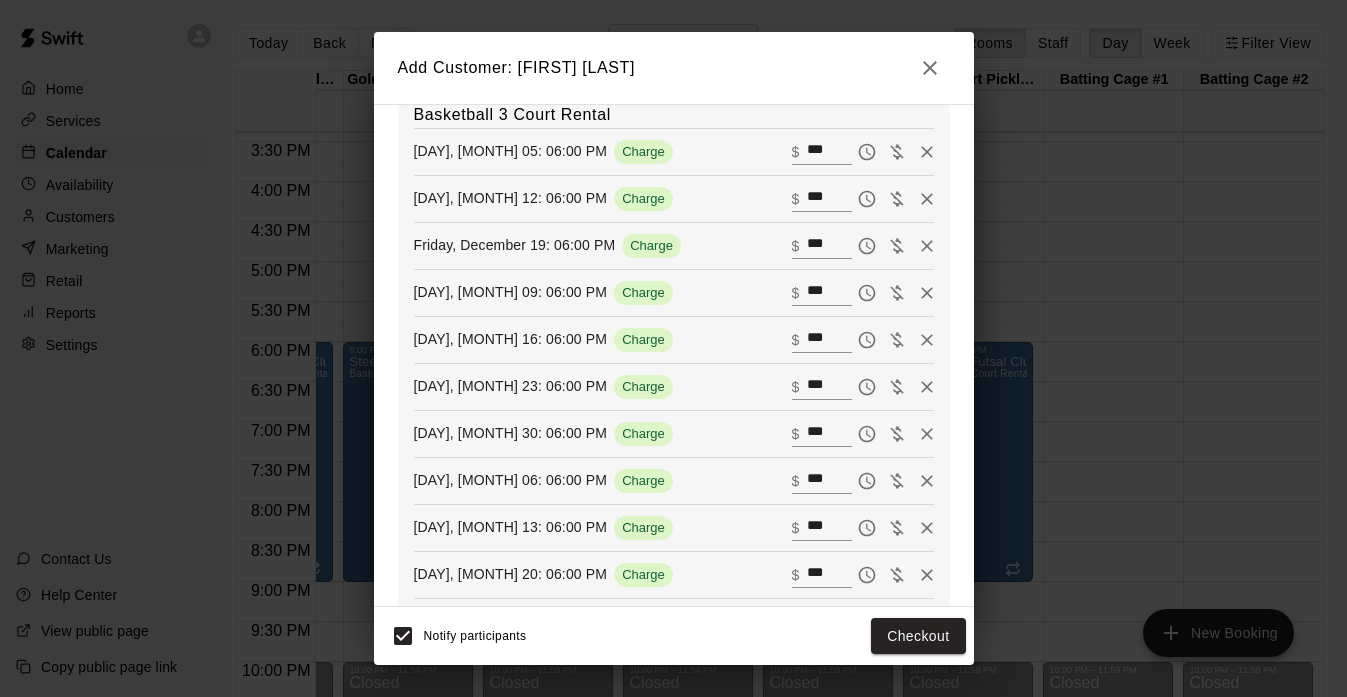 scroll, scrollTop: 402, scrollLeft: 0, axis: vertical 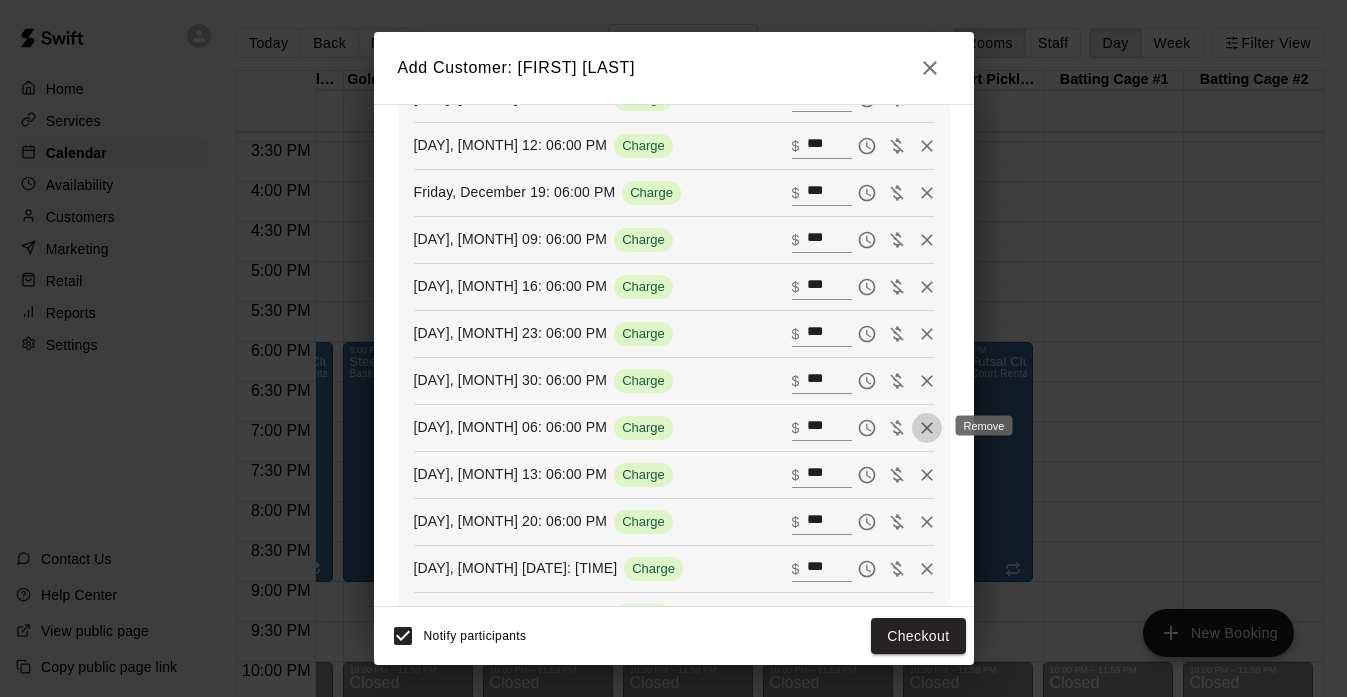 click 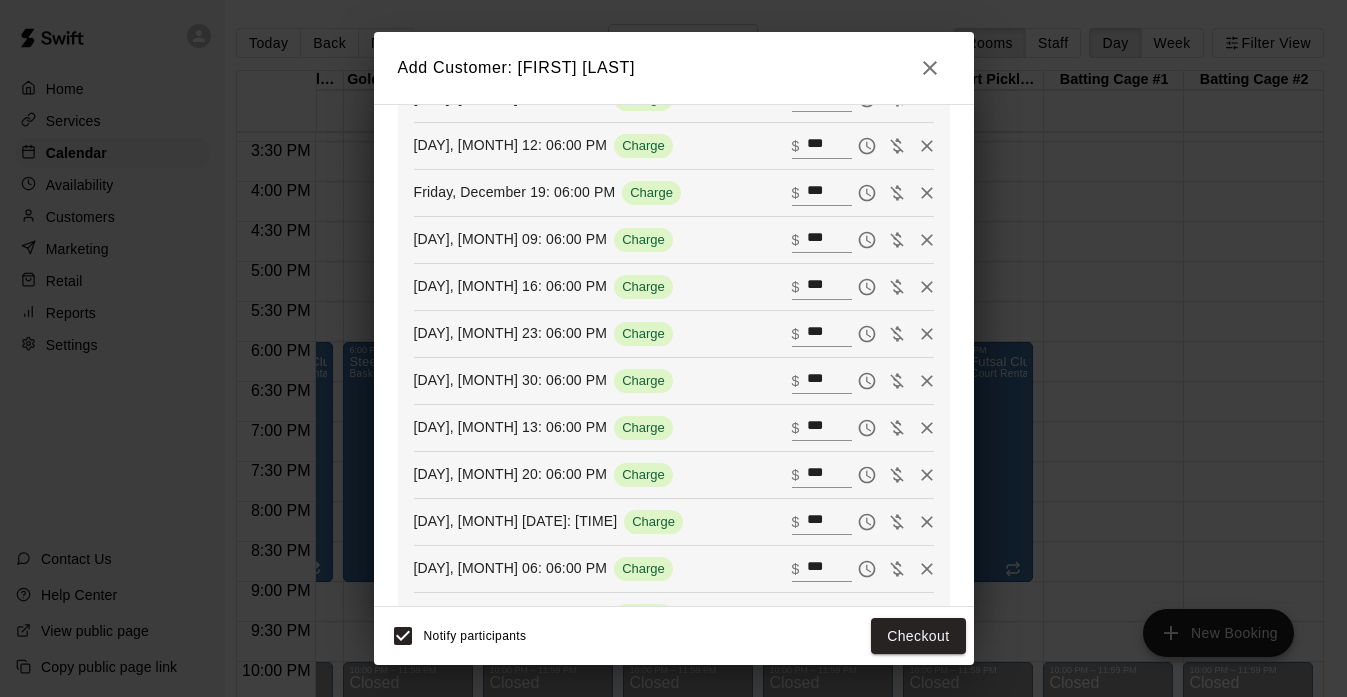 scroll, scrollTop: 0, scrollLeft: 0, axis: both 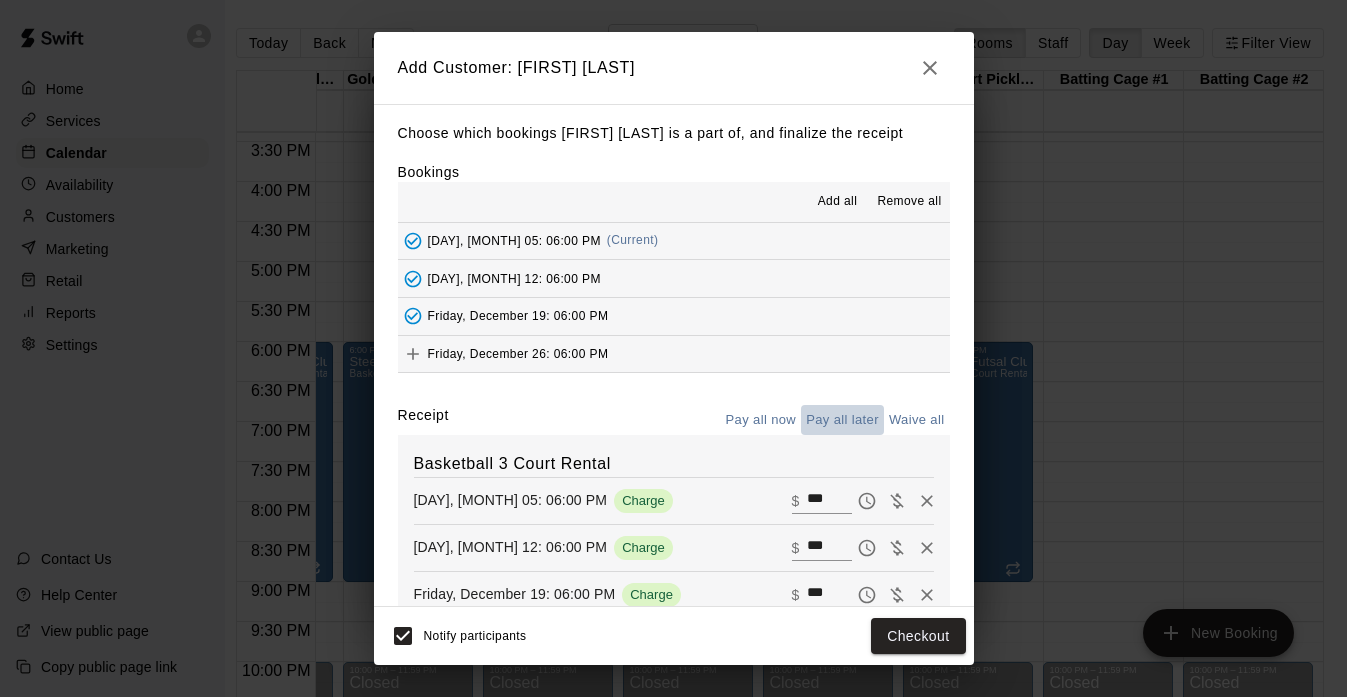 click on "Pay all later" at bounding box center (842, 420) 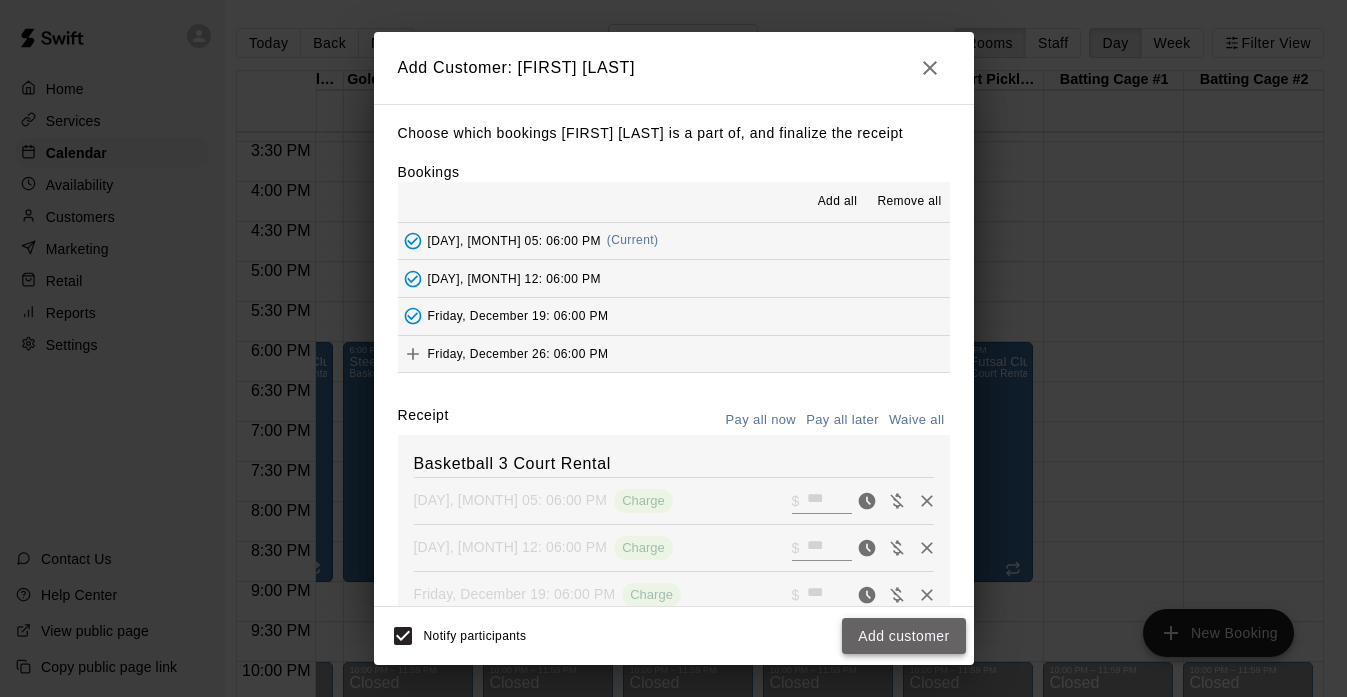 click on "Add customer" at bounding box center (903, 636) 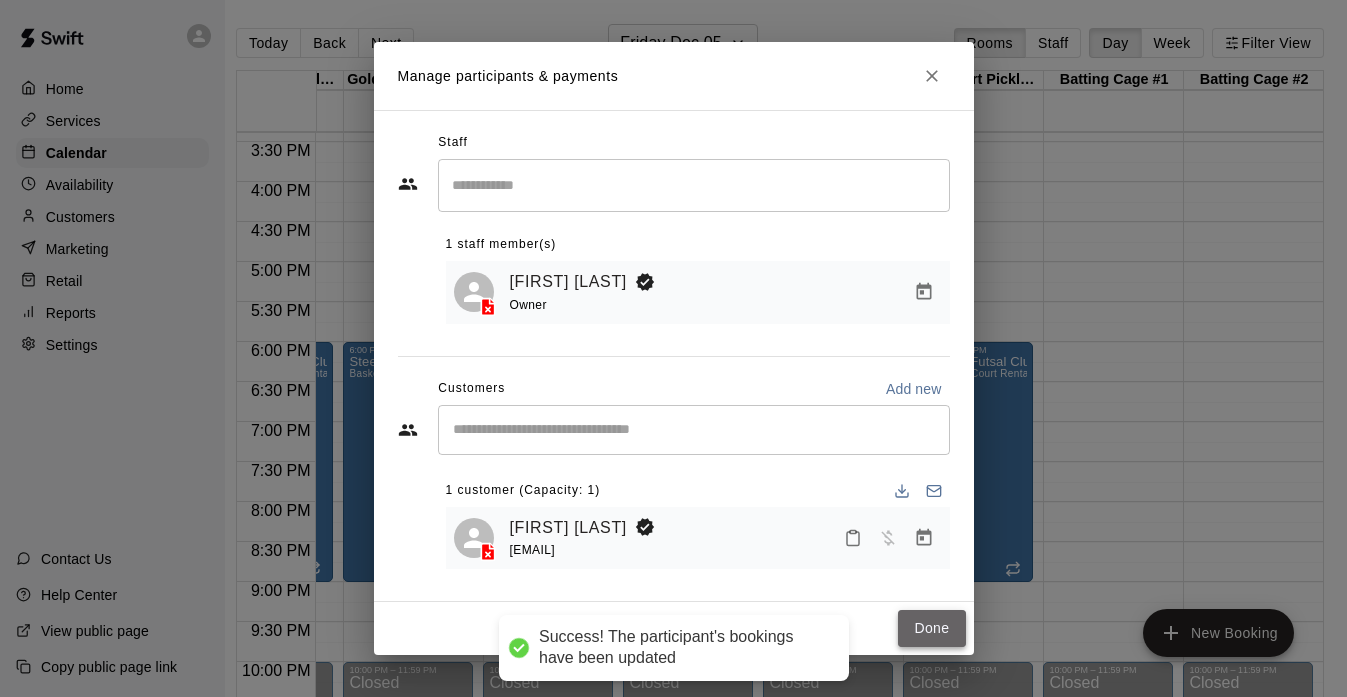 click on "Done" at bounding box center [931, 628] 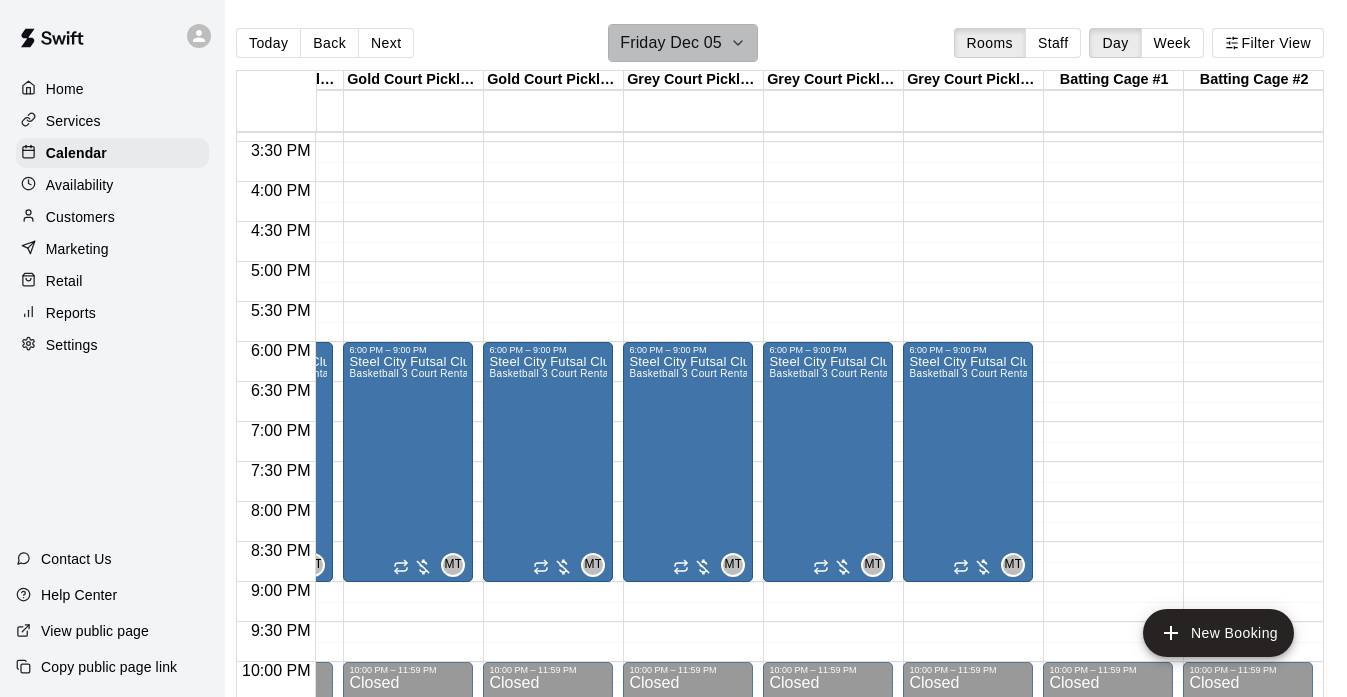 click on "Friday Dec 05" at bounding box center [671, 43] 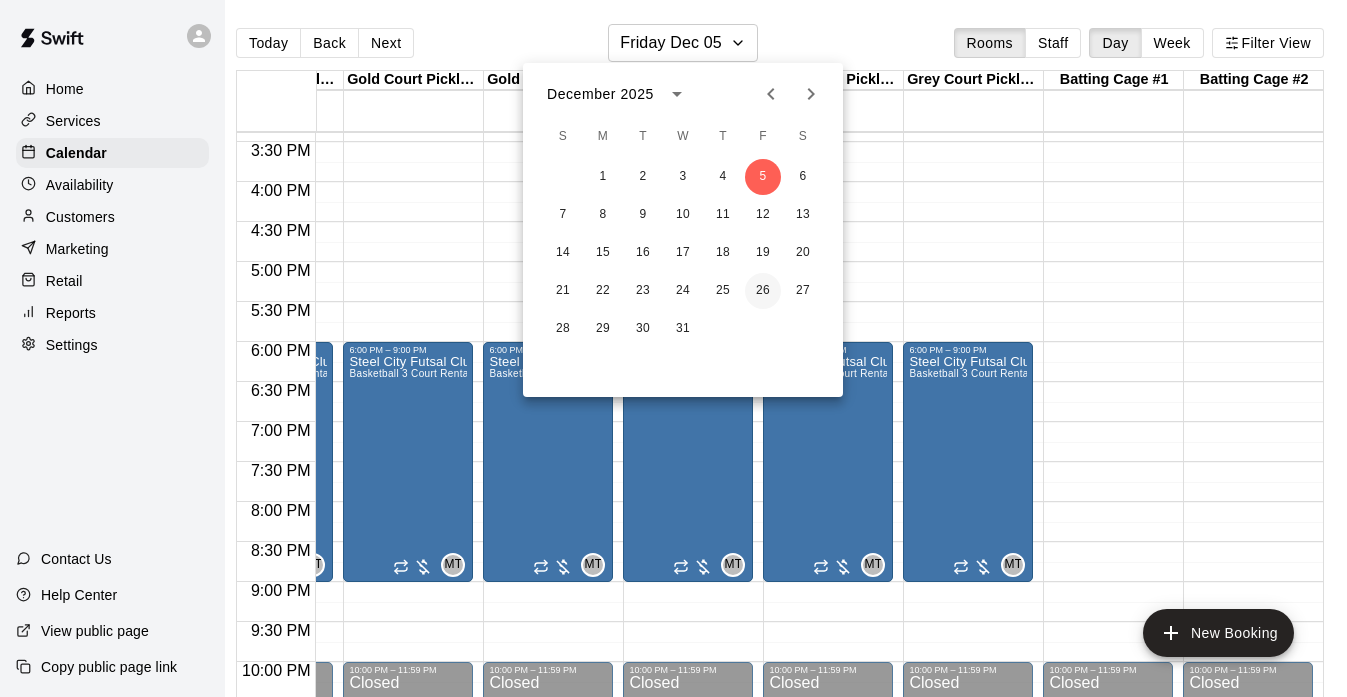 click on "26" at bounding box center (763, 291) 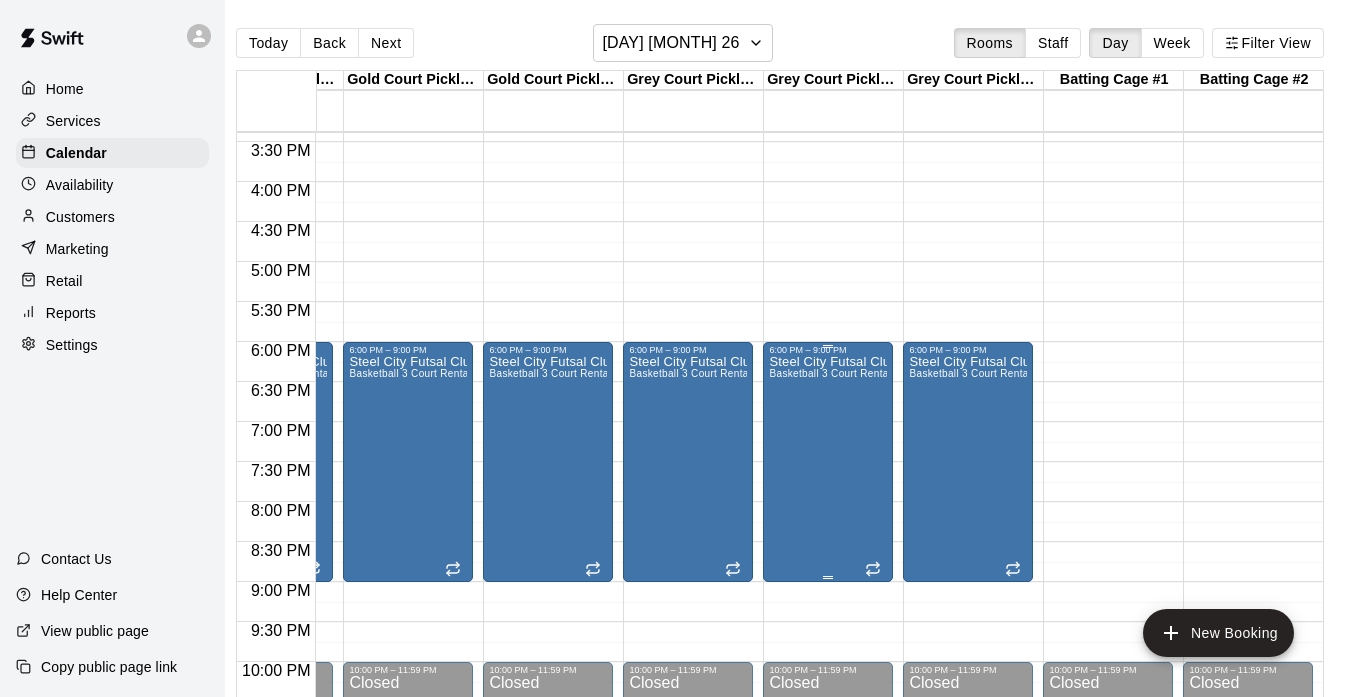 click on "Steel City Futsal Club Basketball 3 Court Rental" at bounding box center [828, 703] 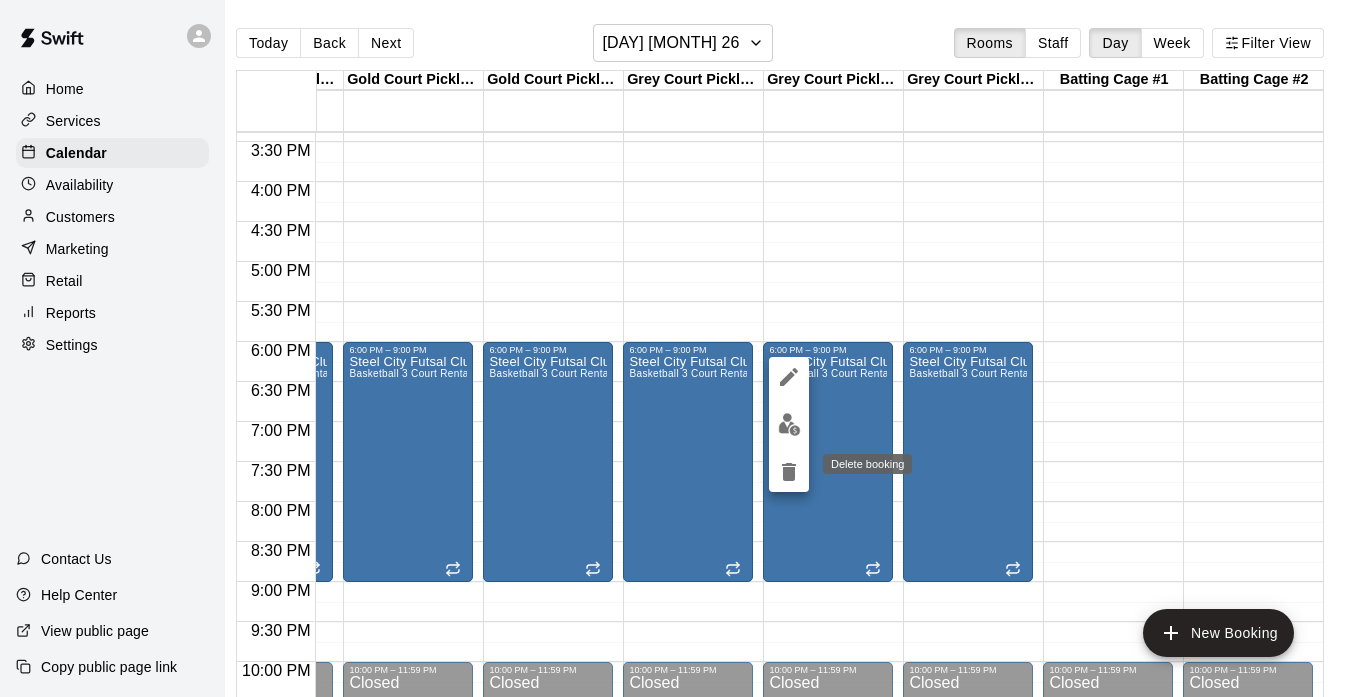 click 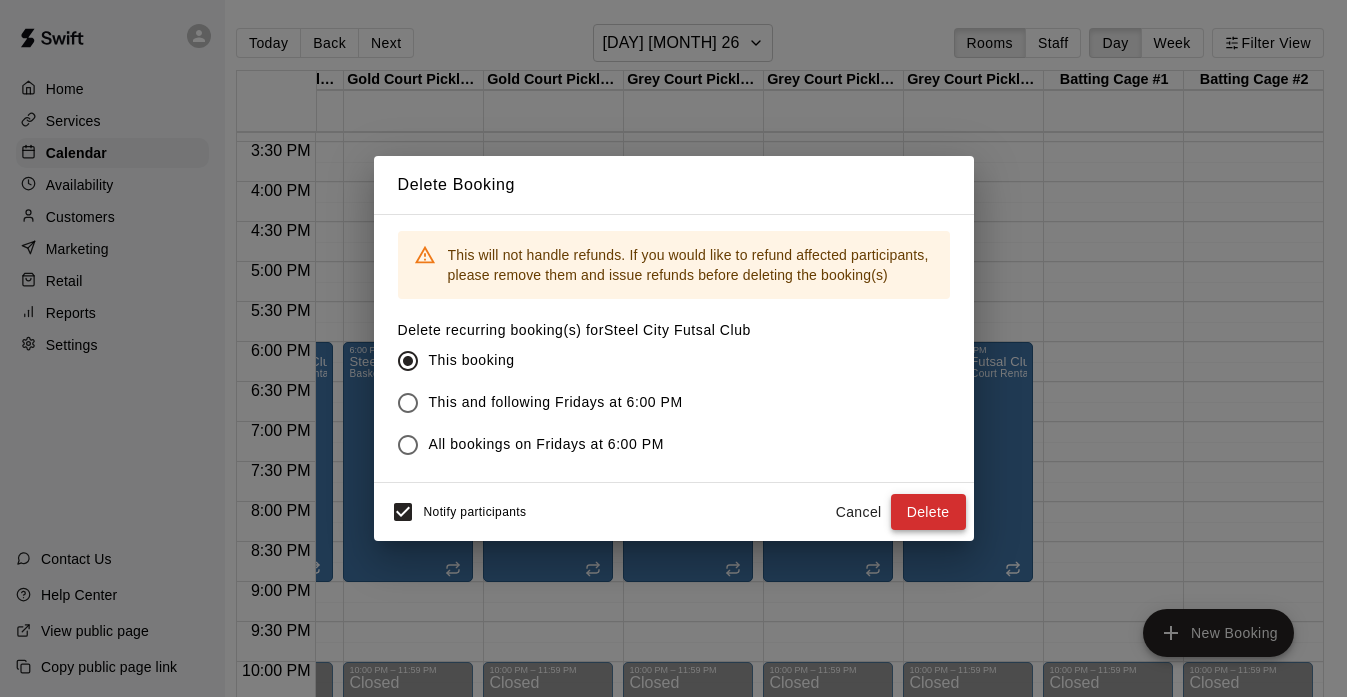 click on "Delete" at bounding box center (928, 512) 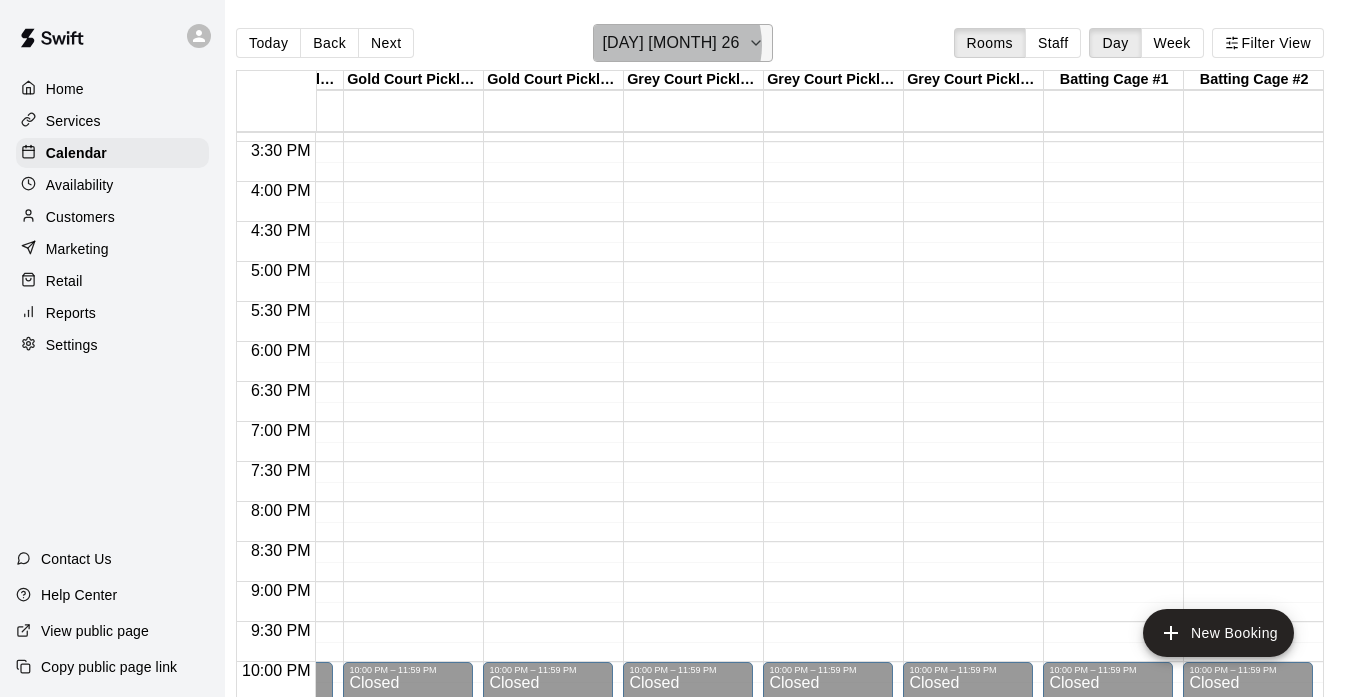 click on "[DAY] [MONTH] 26" at bounding box center [670, 43] 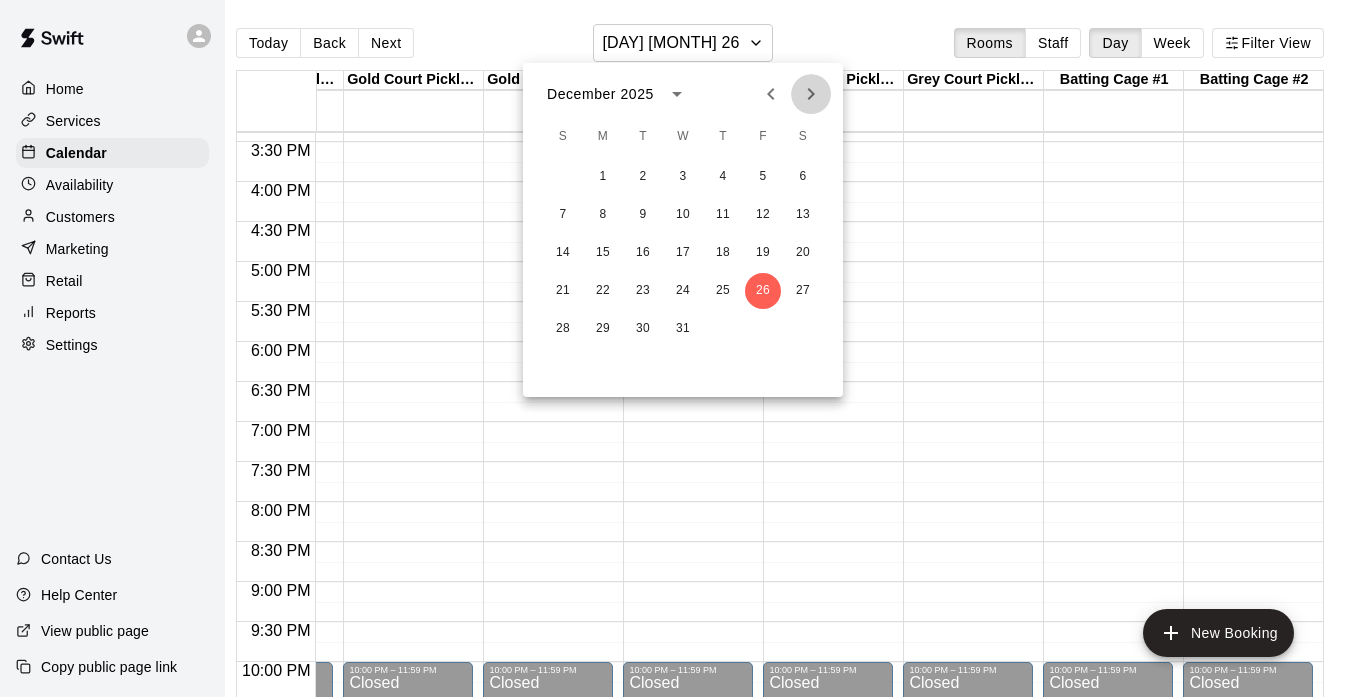 click 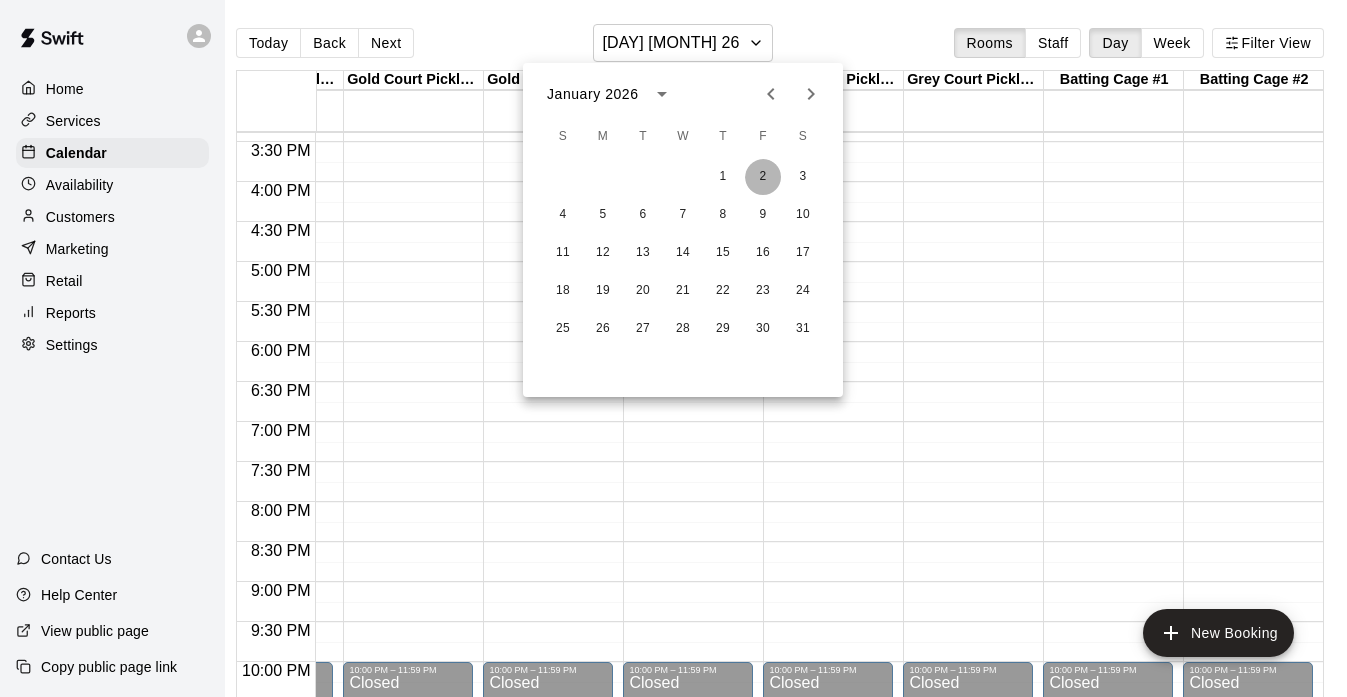 click on "2" at bounding box center [763, 177] 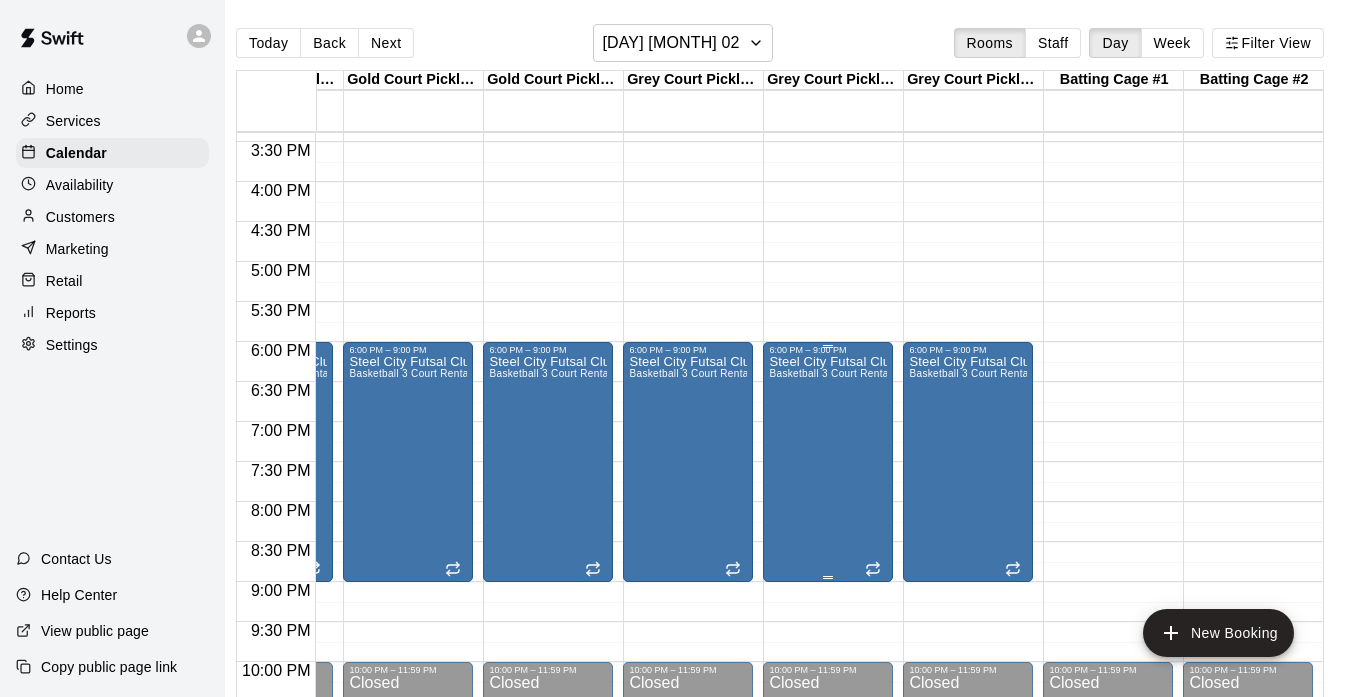 click on "Steel City Futsal Club Basketball 3 Court Rental" at bounding box center (828, 703) 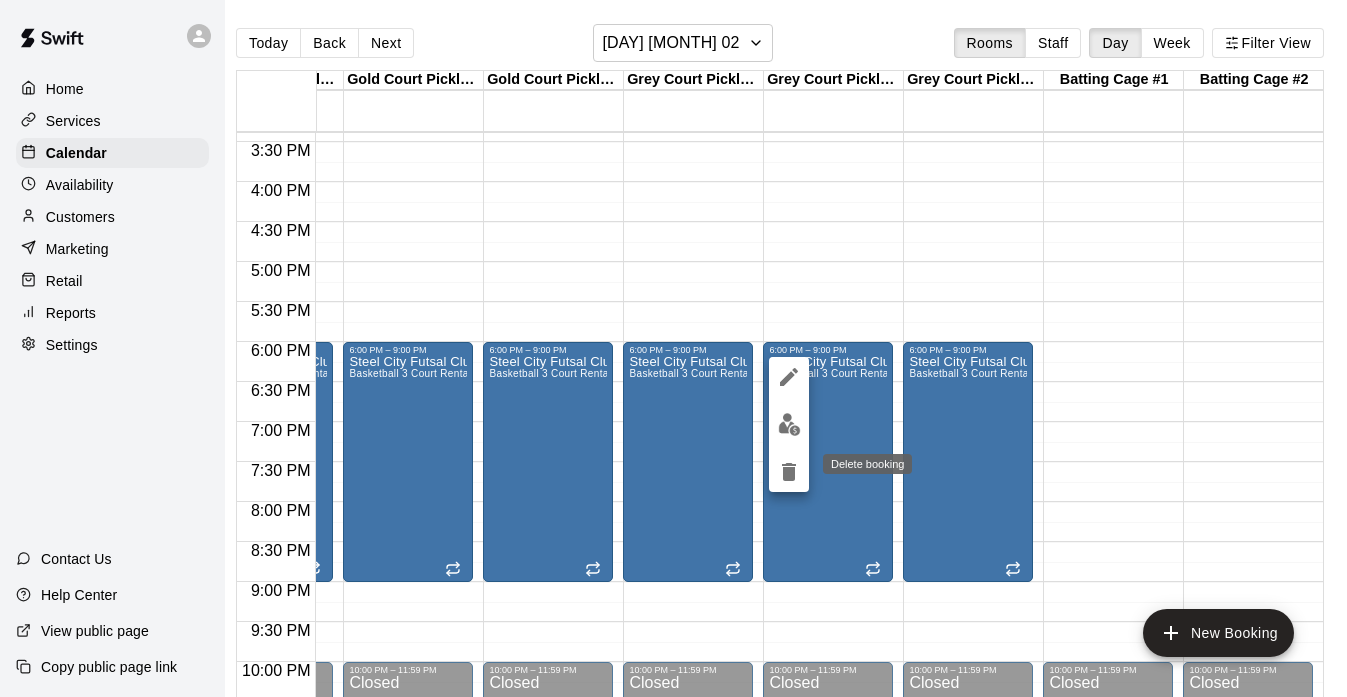 click 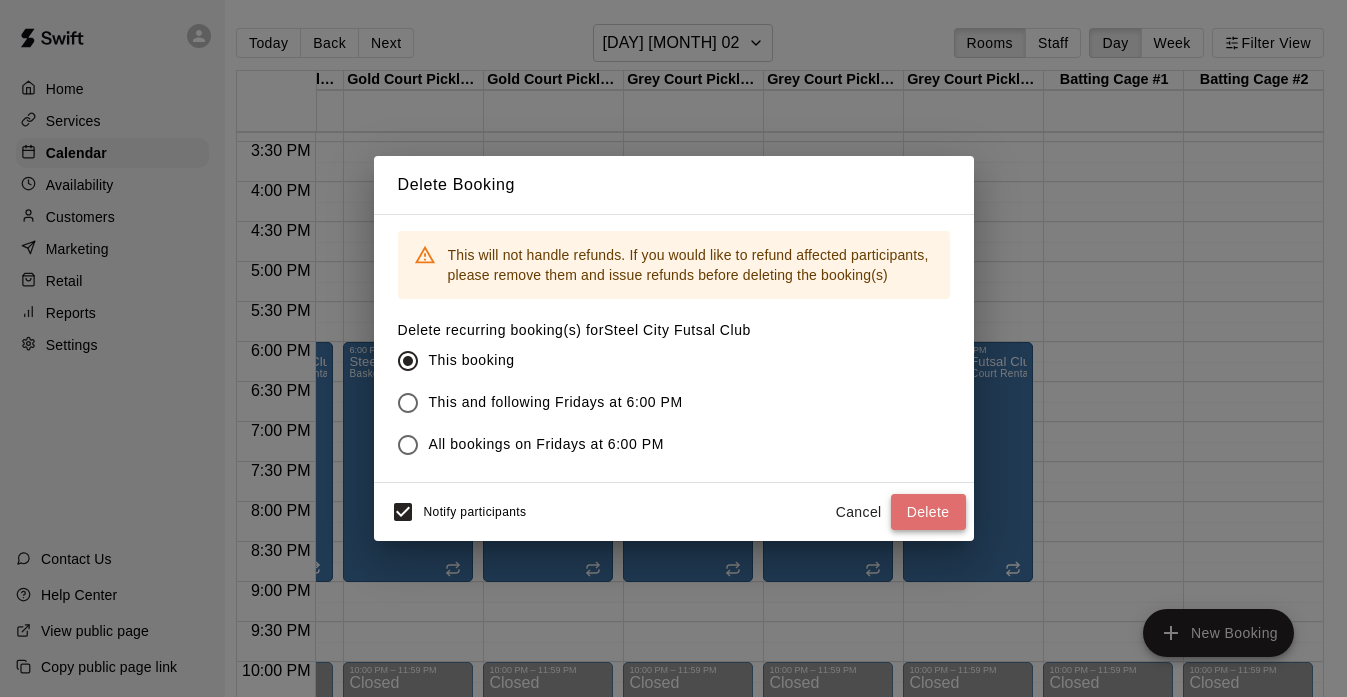 click on "Delete" at bounding box center (928, 512) 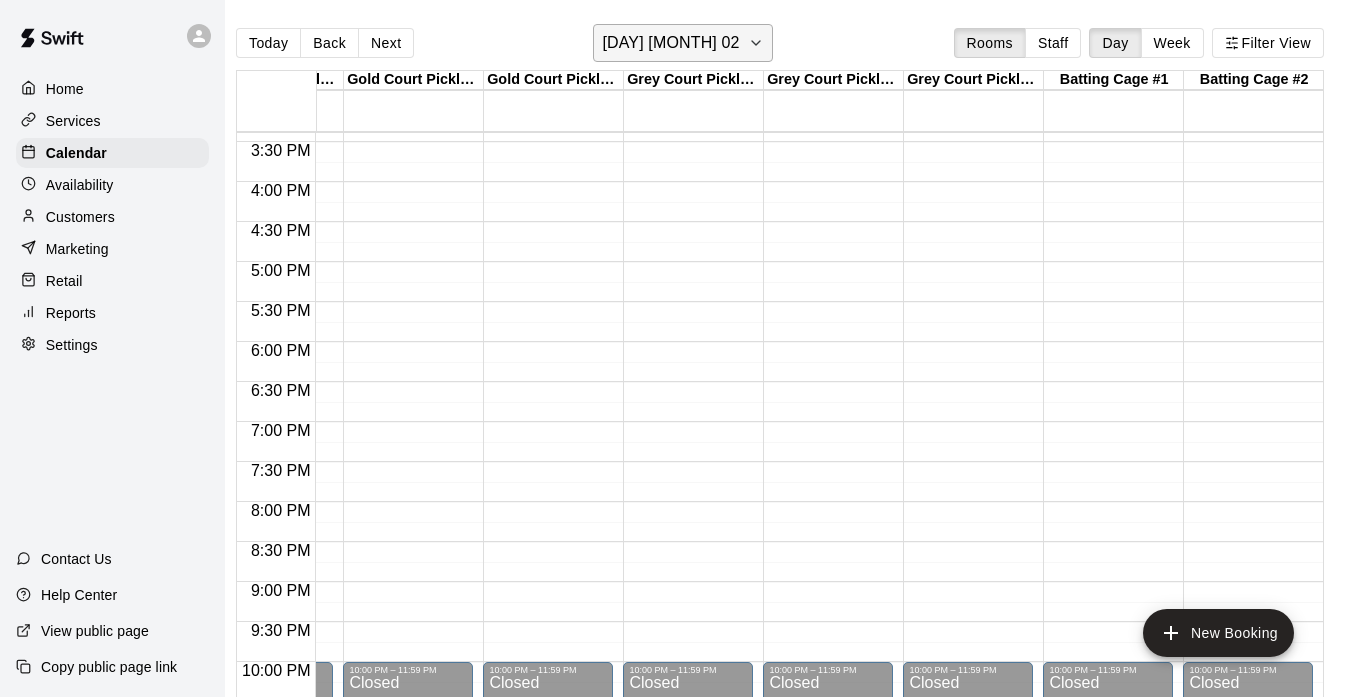 click 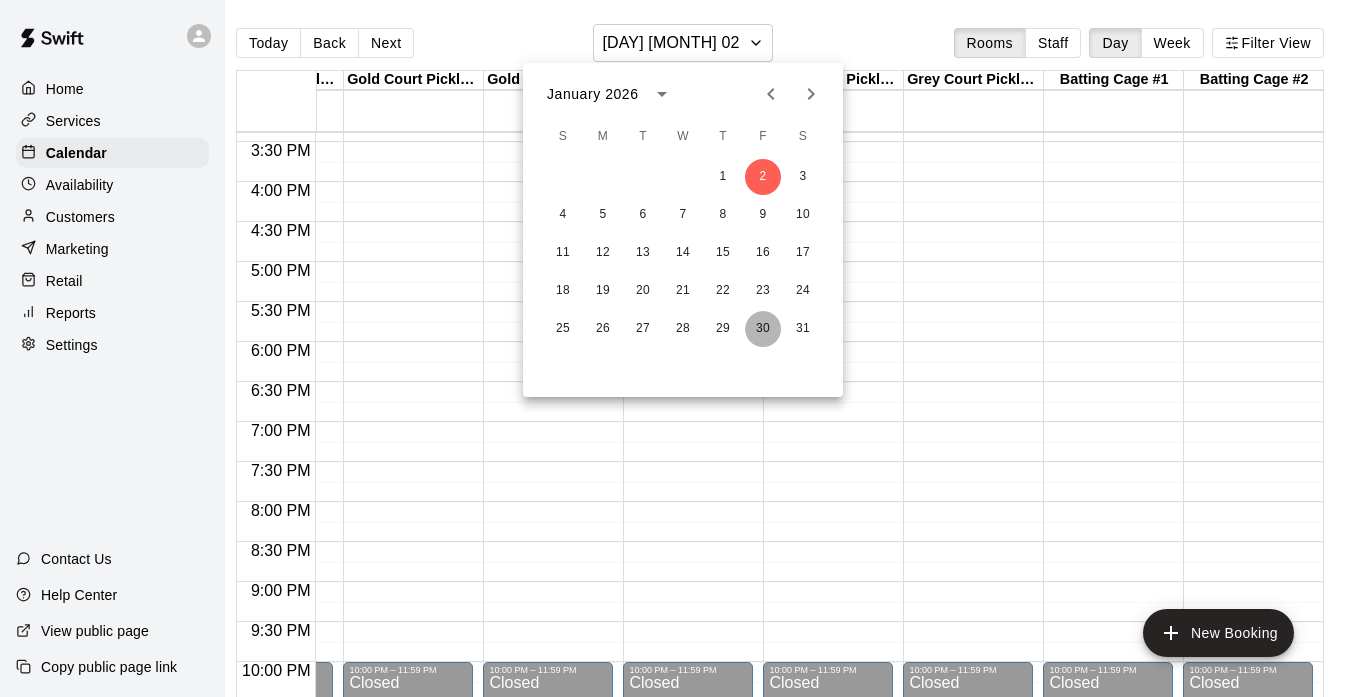 click on "30" at bounding box center (763, 329) 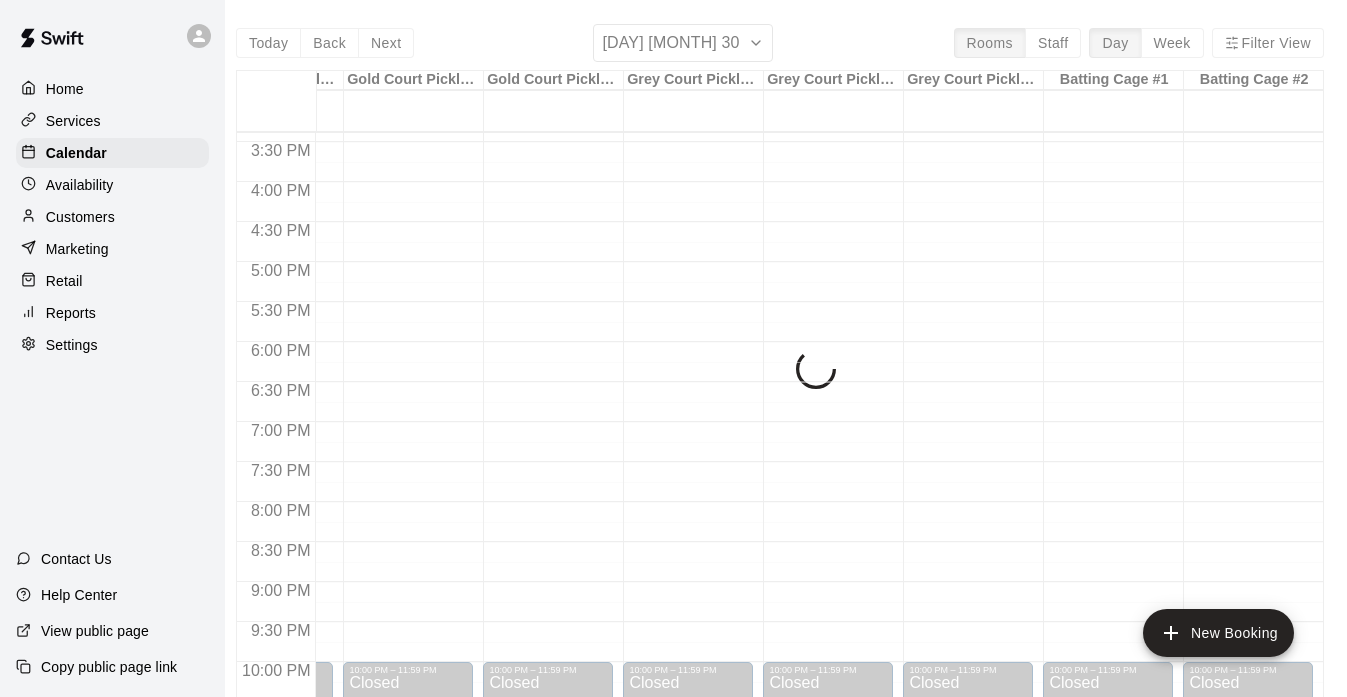 click on "Today Back Next Friday [MONTH] 30 Rooms Staff Day Week Filter View Green Court Pickleball #1 30 Fri Green Court Pickleball #2 30 Fri Green Court Pickleball #3 30 Fri Gold Court Pickleball #1 30 Fri Gold Court Pickleball #2 30 Fri Gold Court Pickleball #3 30 Fri Grey Court Pickleball #1 30 Fri Grey Court Pickleball #2 30 Fri Grey Court Pickleball #3 30 Fri Batting Cage #1 30 Fri Batting Cage #2 30 Fri 12:00 AM 12:30 AM 1:00 AM 1:30 AM 2:00 AM 2:30 AM 3:00 AM 3:30 AM 4:00 AM 4:30 AM 5:00 AM 5:30 AM 6:00 AM 6:30 AM 7:00 AM 7:30 AM 8:00 AM 8:30 AM 9:00 AM 9:30 AM 10:00 AM 10:30 AM 11:00 AM 11:30 AM 12:00 PM 12:30 PM 1:00 PM 1:30 PM 2:00 PM 2:30 PM 3:00 PM 3:30 PM 4:00 PM 4:30 PM 5:00 PM 5:30 PM 6:00 PM 6:30 PM 7:00 PM 7:30 PM 8:00 PM 8:30 PM 9:00 PM 9:30 PM 10:00 PM 10:30 PM 11:00 PM 11:30 PM 12:00 AM – 8:00 AM Closed 10:00 PM – 11:59 PM Closed 12:00 AM – 8:00 AM Closed 10:00 PM – 11:59 PM Closed 12:00 AM – 8:00 AM Closed 10:00 PM – 11:59 PM Closed 12:00 AM – 8:00 AM Closed 10:00 PM – 11:59 PM Closed" at bounding box center (780, 372) 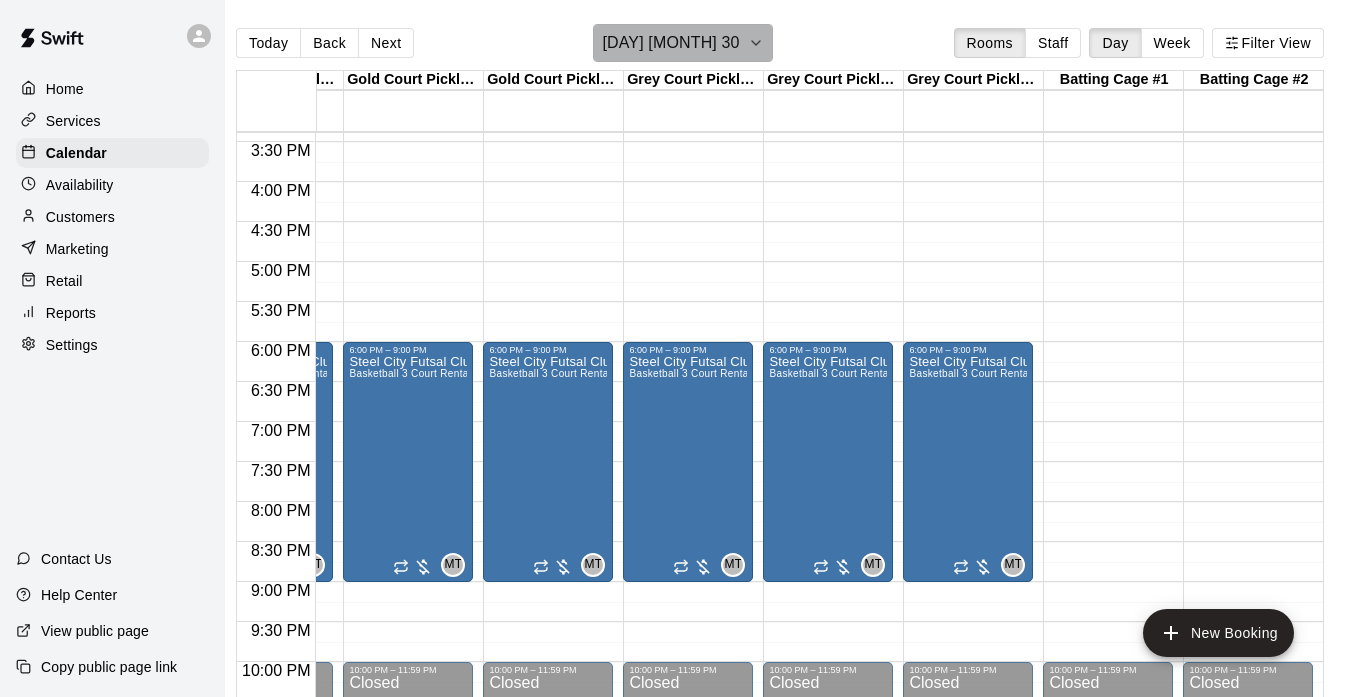 click 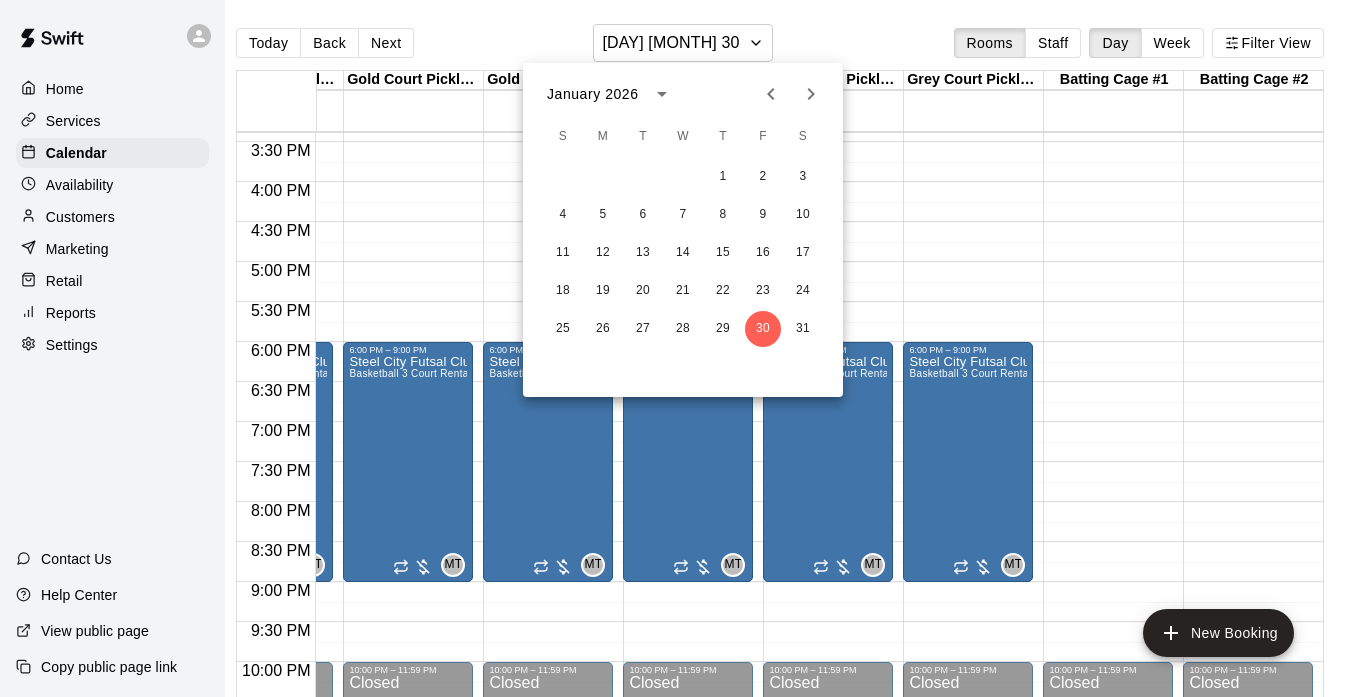 click 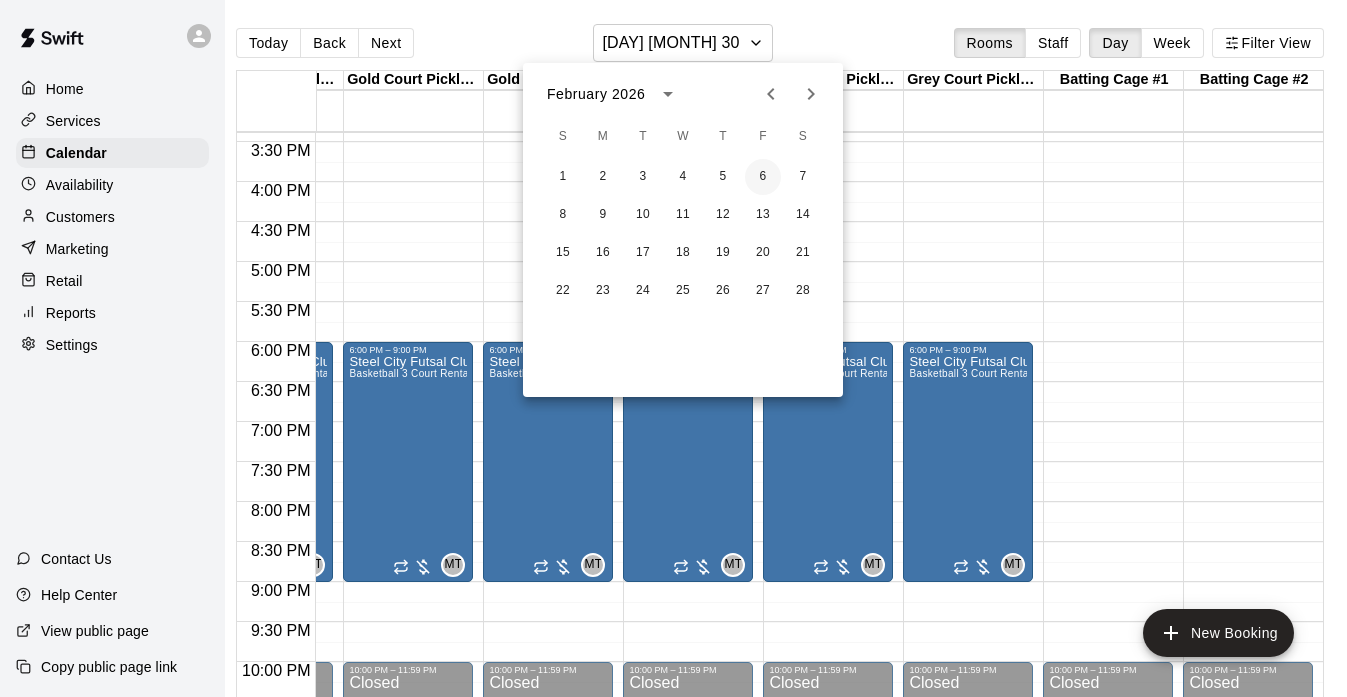 click on "6" at bounding box center (763, 177) 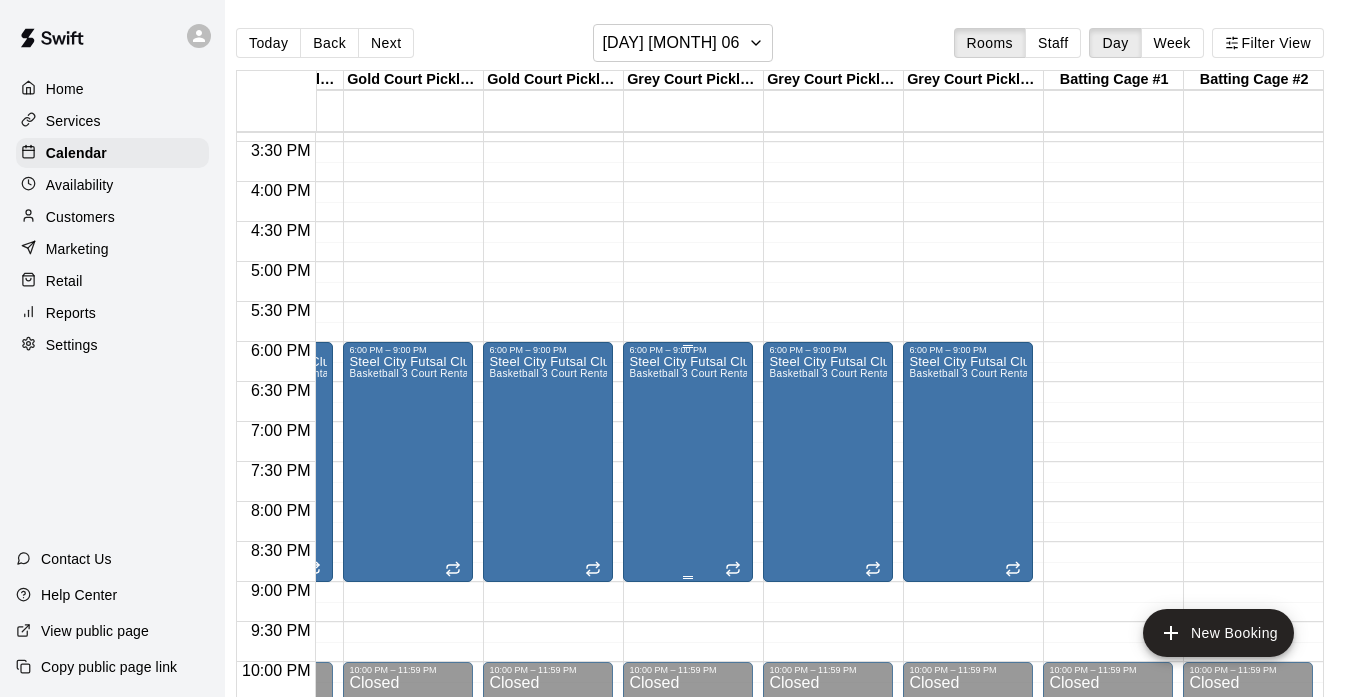 click on "Steel City Futsal Club Basketball 3 Court Rental" at bounding box center [688, 703] 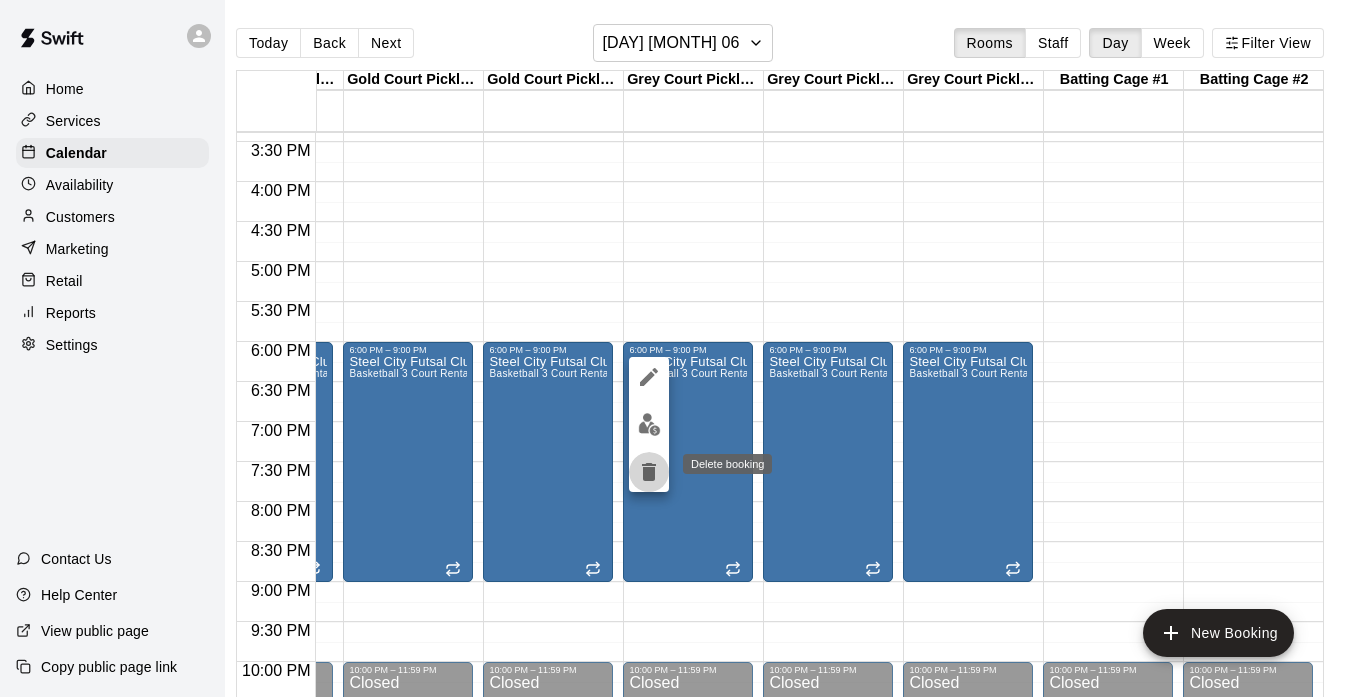 click 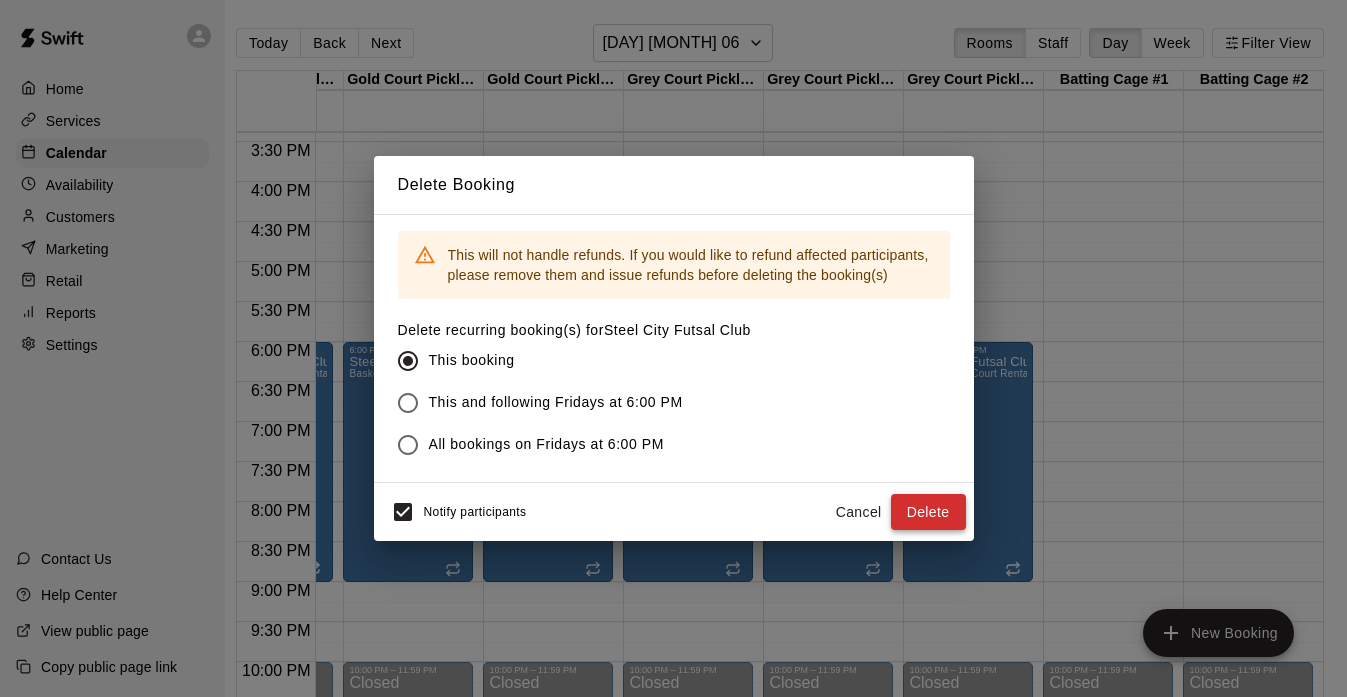click on "Delete" at bounding box center [928, 512] 